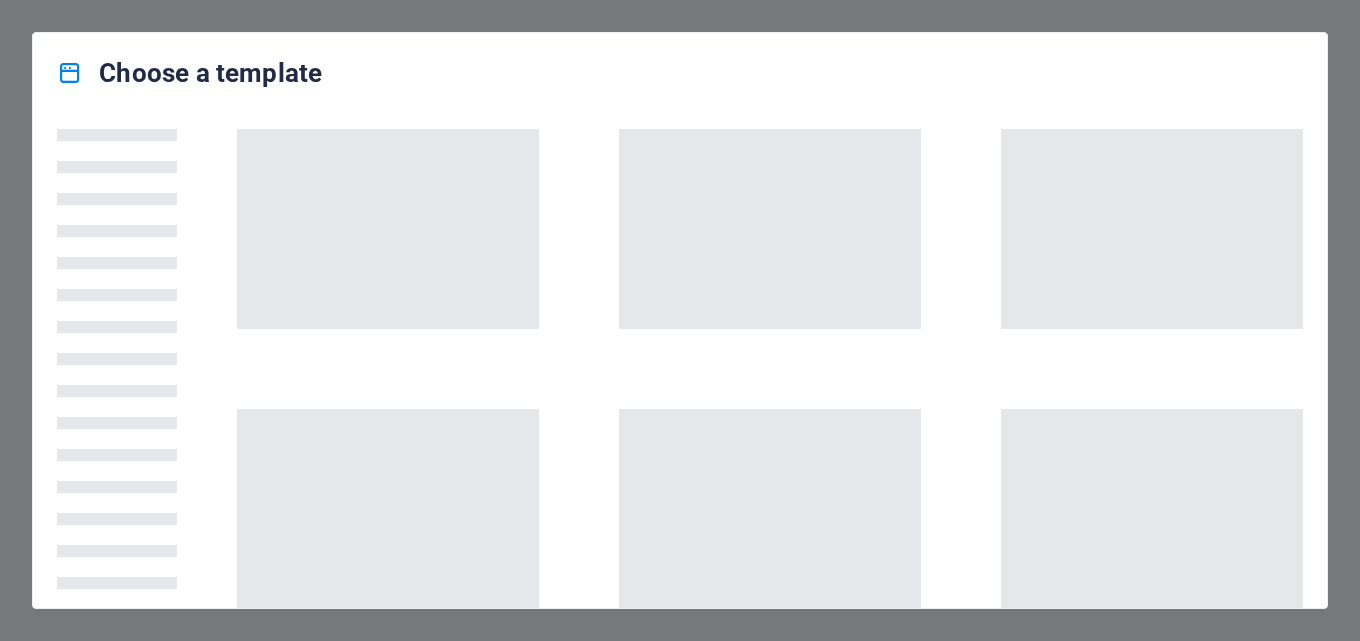 scroll, scrollTop: 0, scrollLeft: 0, axis: both 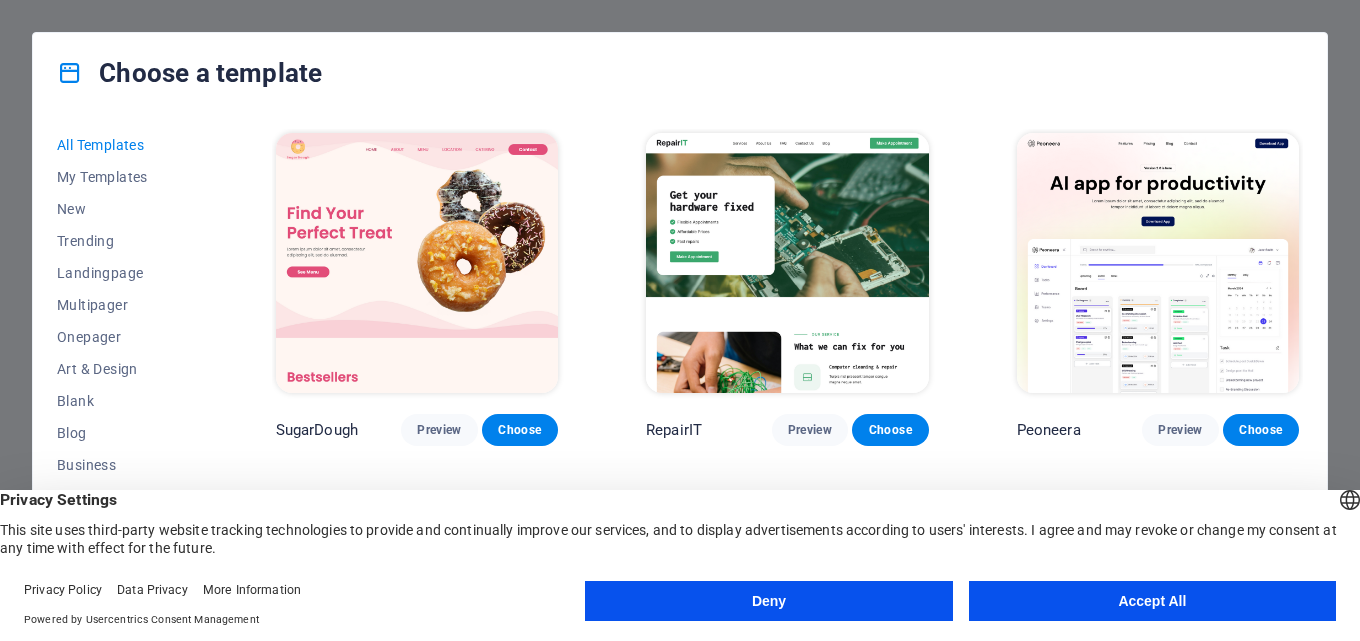 click on "Accept All" at bounding box center (1152, 601) 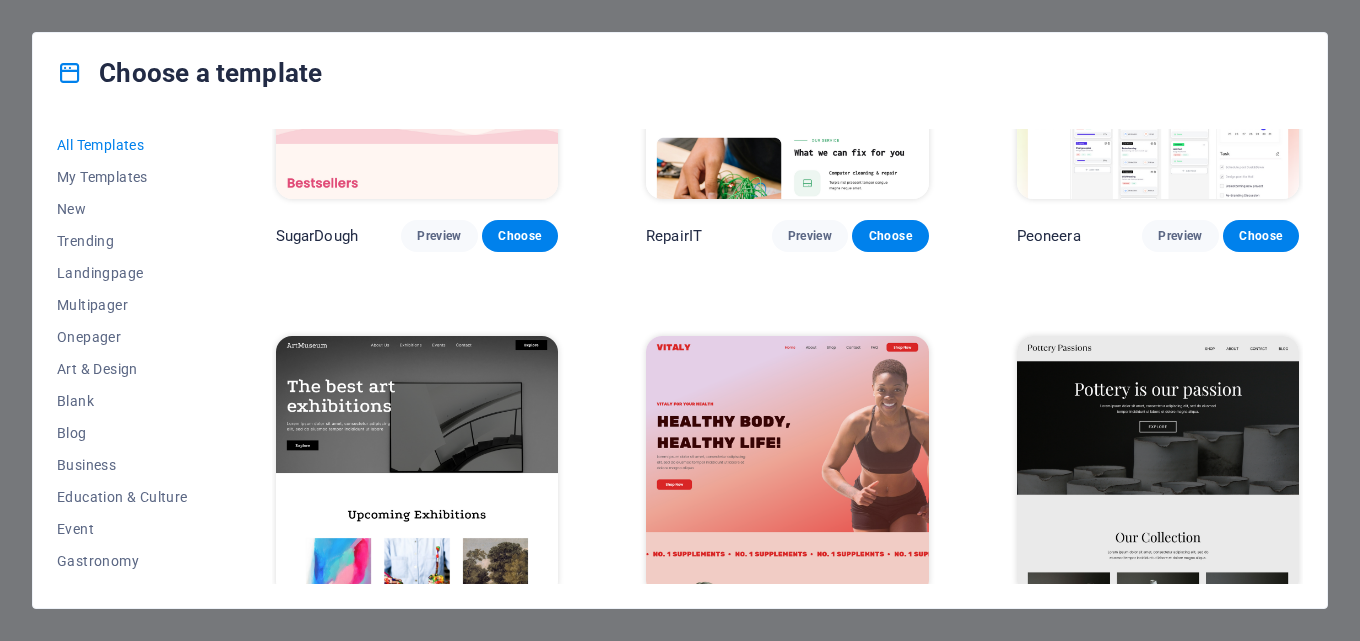 scroll, scrollTop: 200, scrollLeft: 0, axis: vertical 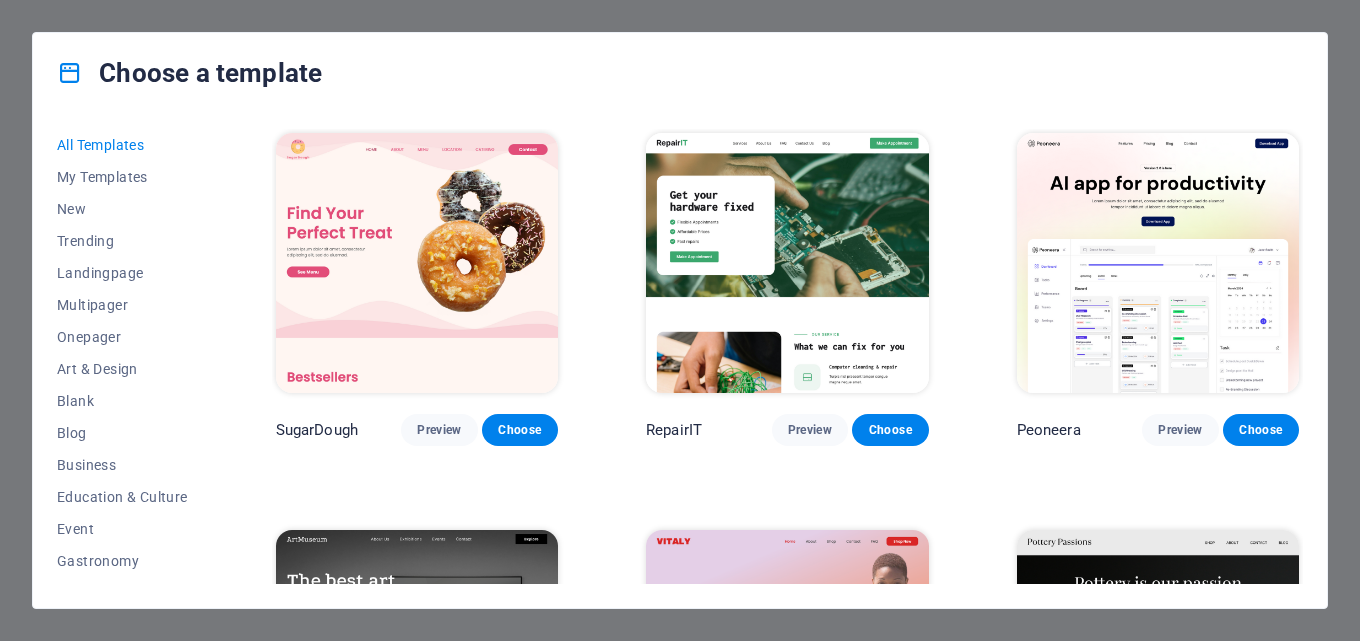 drag, startPoint x: 1303, startPoint y: 132, endPoint x: 1300, endPoint y: 144, distance: 12.369317 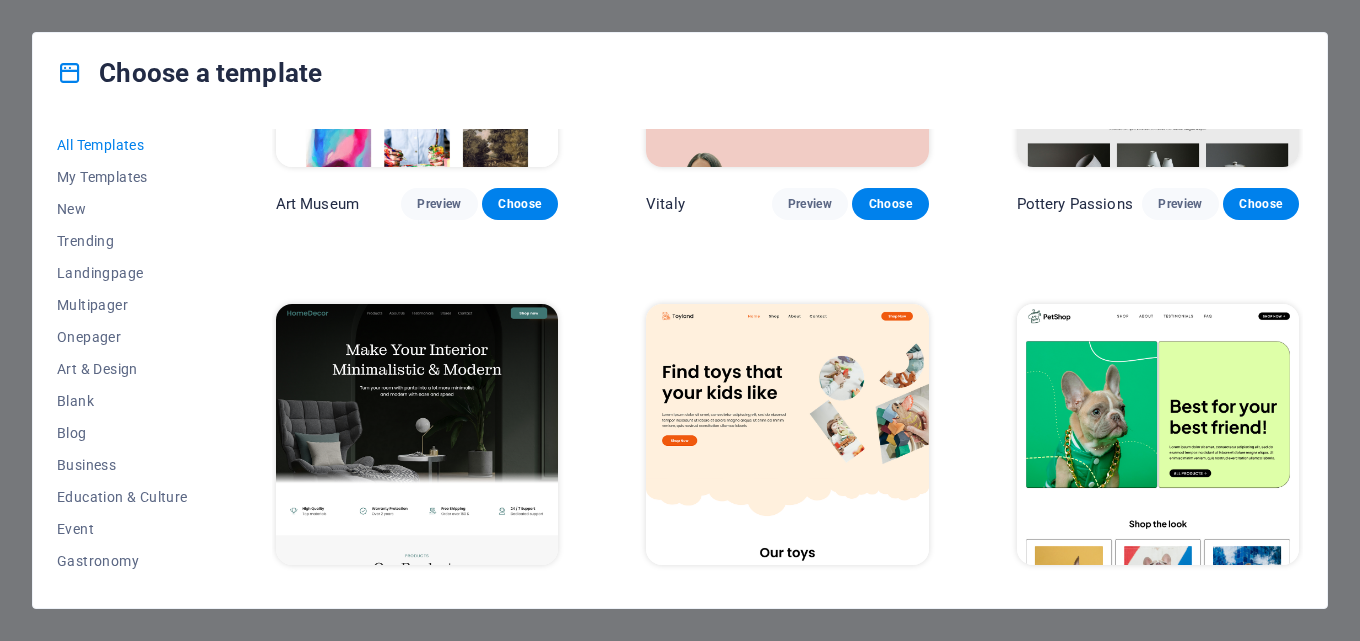 scroll, scrollTop: 0, scrollLeft: 0, axis: both 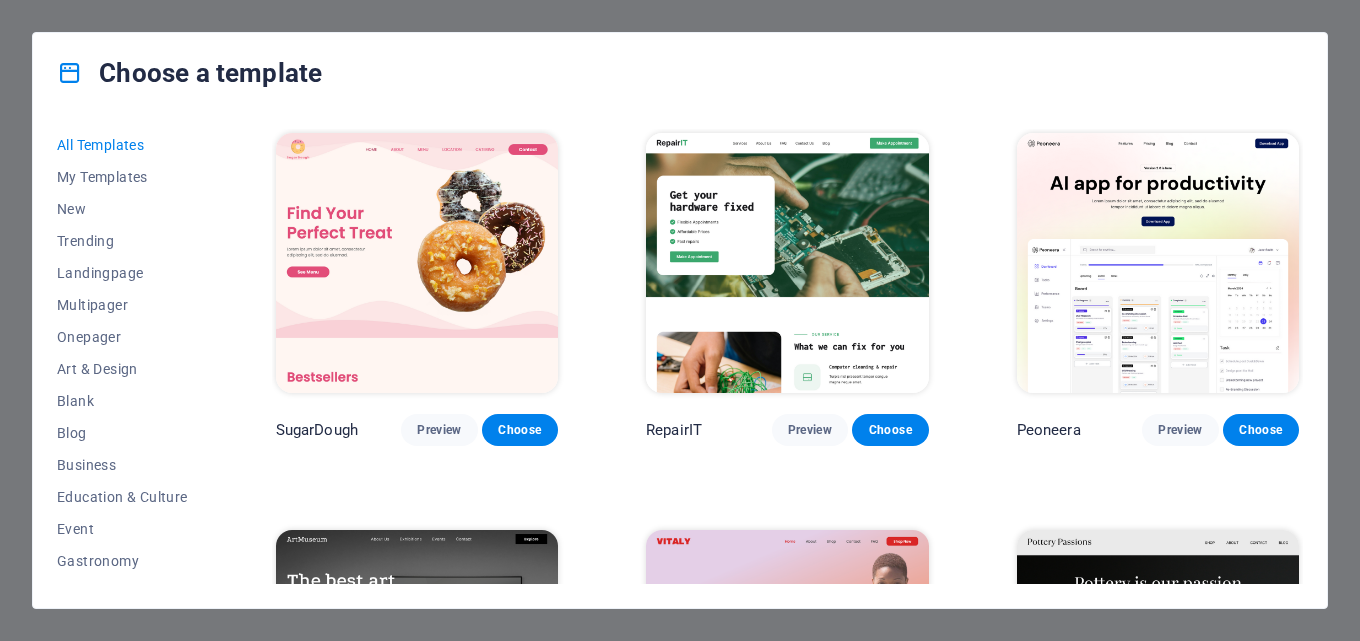 click at bounding box center (1158, 263) 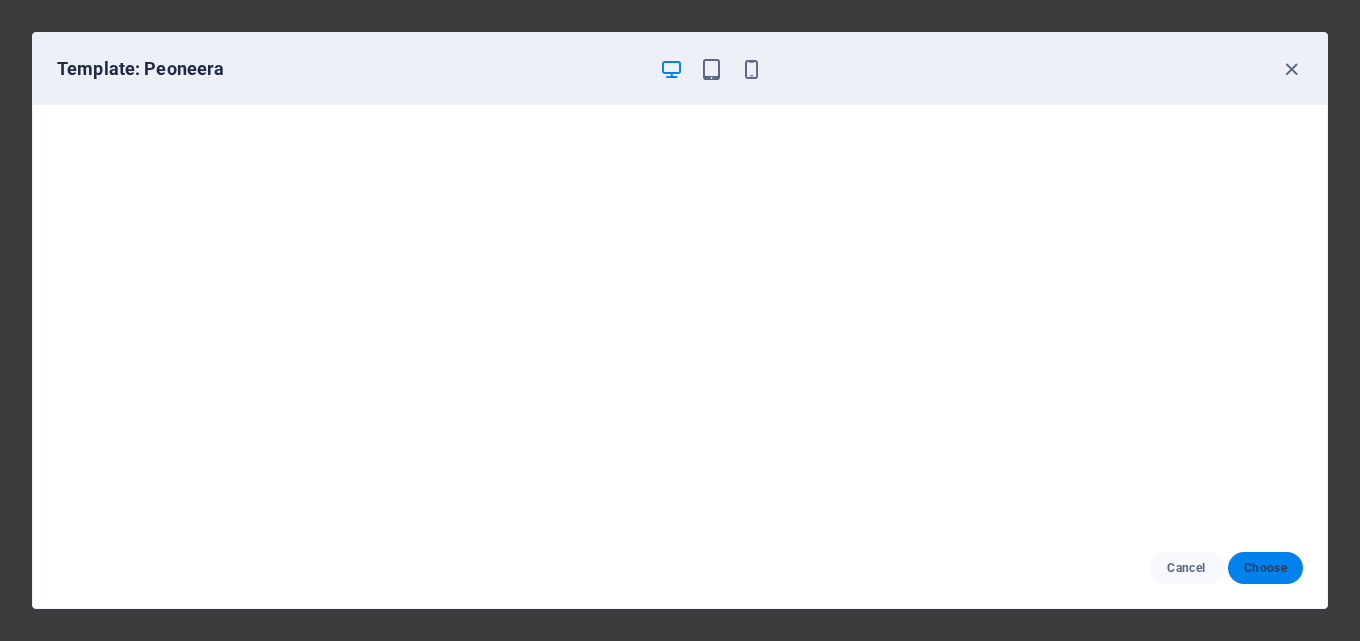 click on "Choose" at bounding box center (1265, 568) 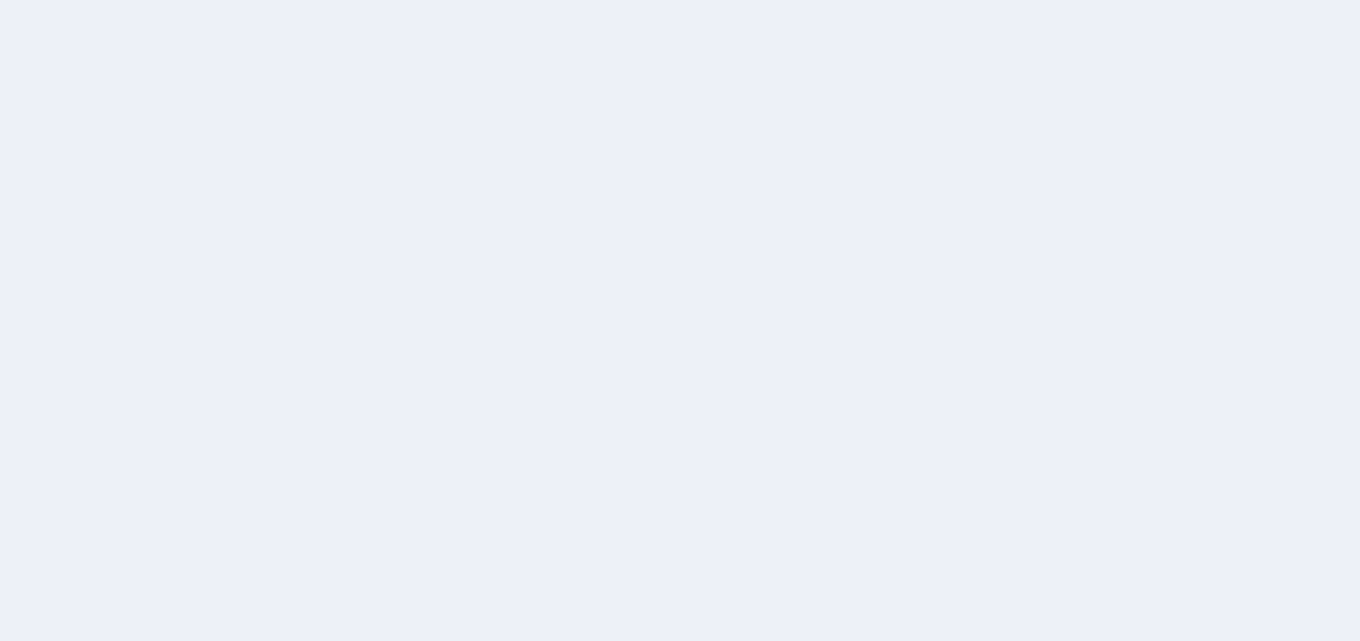 scroll, scrollTop: 0, scrollLeft: 0, axis: both 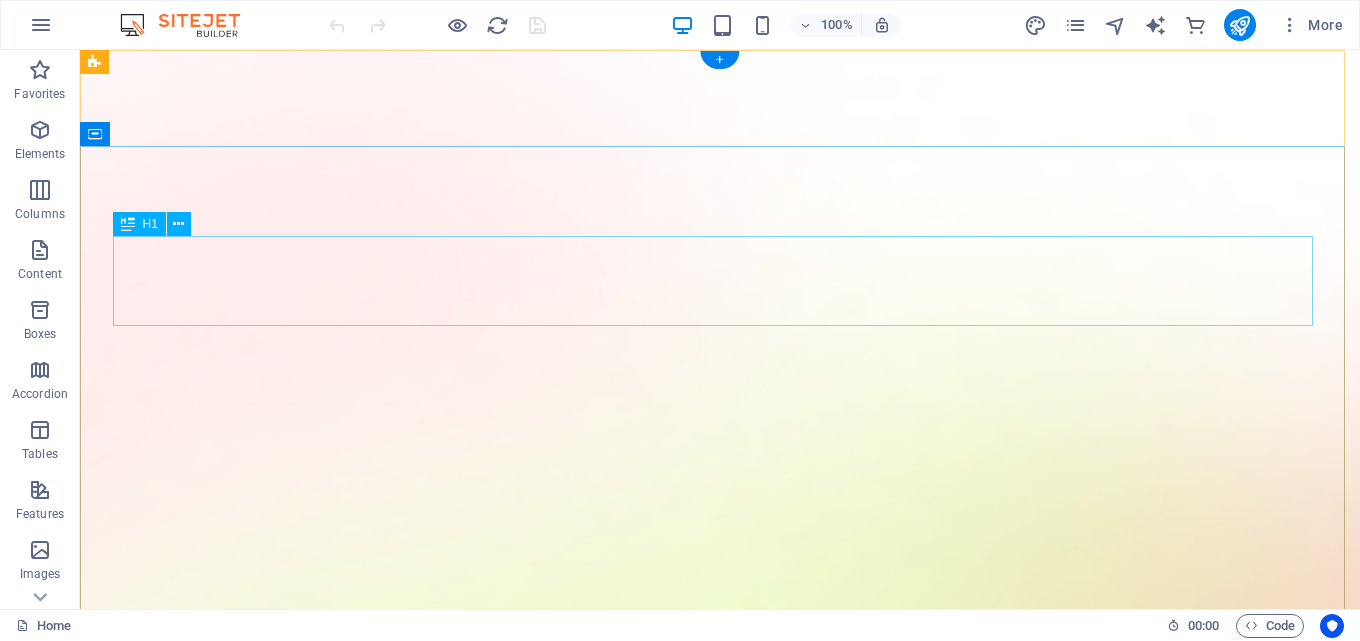 click on "AI app for productivity" at bounding box center [720, 1781] 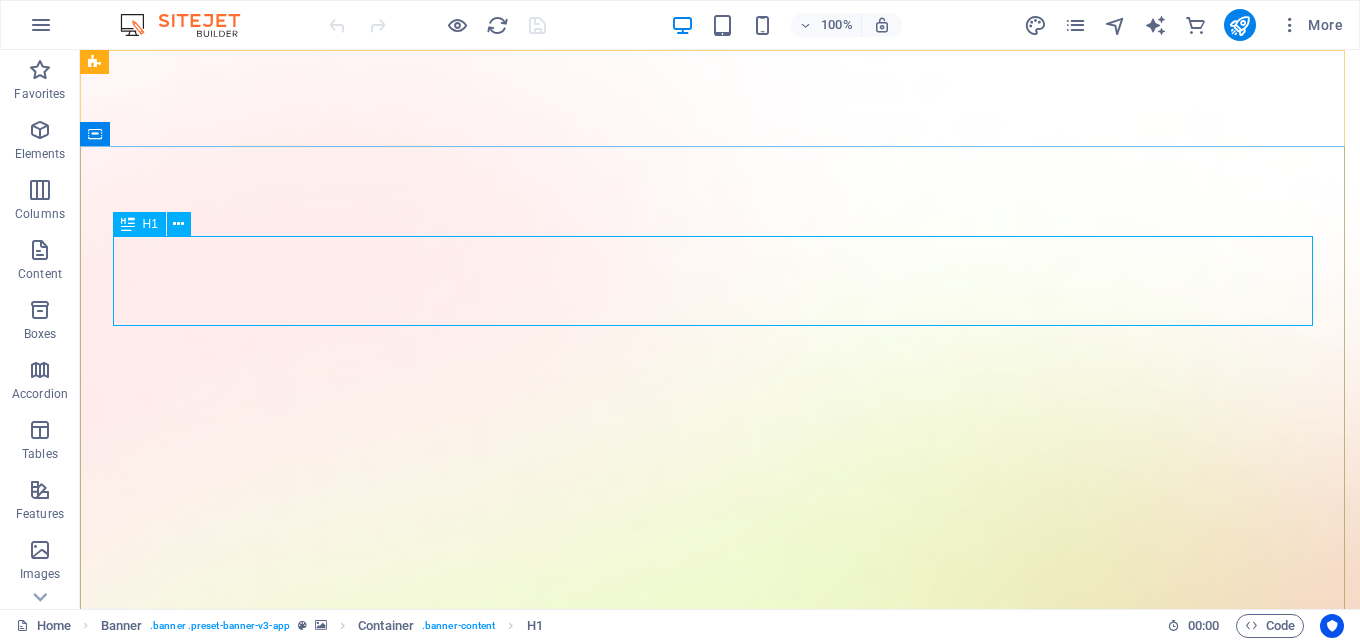 click on "H1" at bounding box center [150, 224] 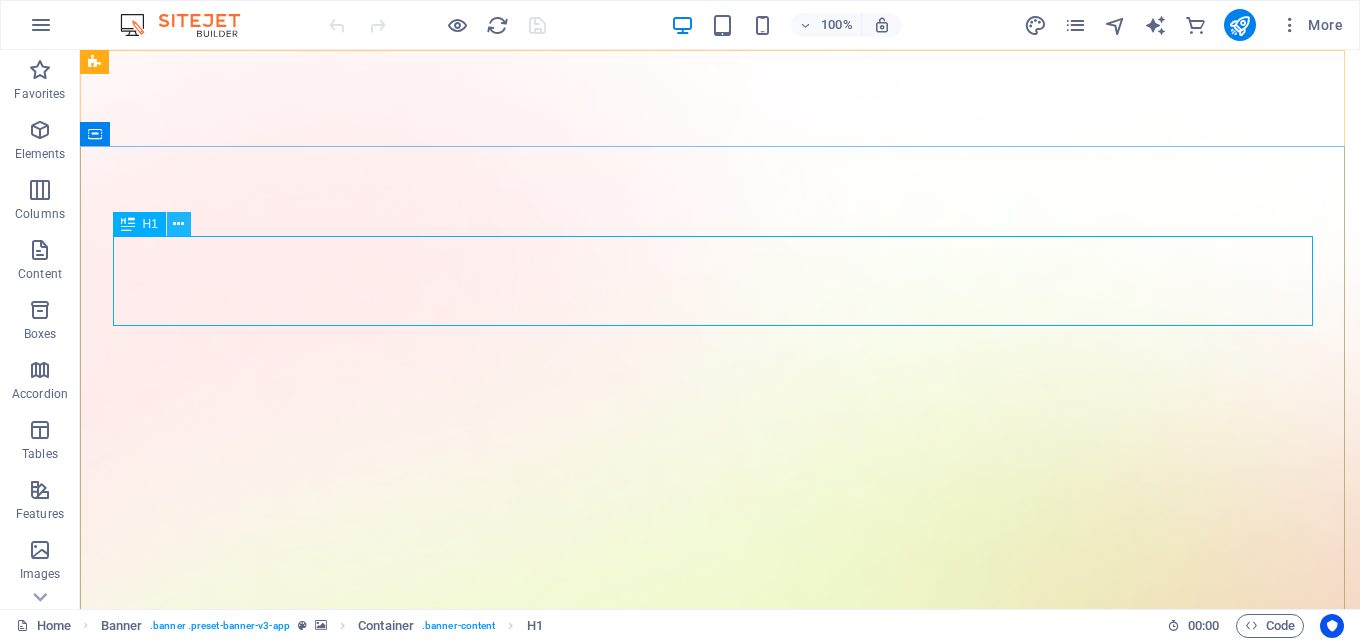 click at bounding box center [178, 224] 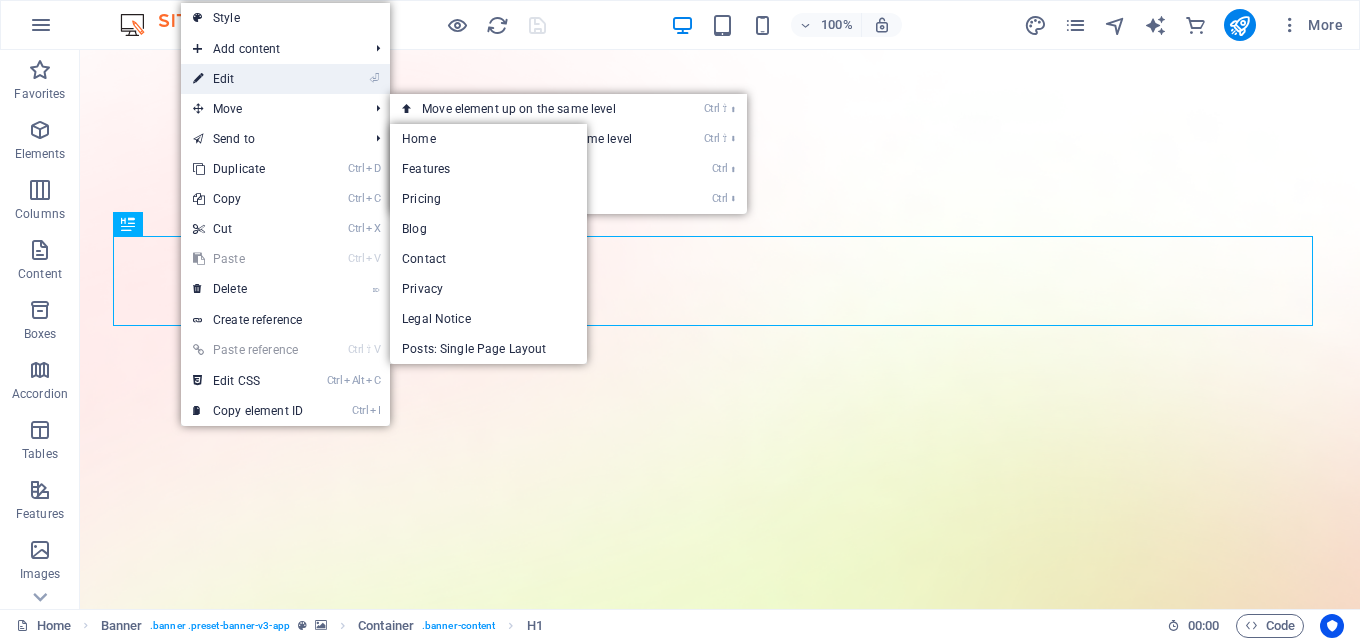click on "⏎  Edit" at bounding box center (248, 79) 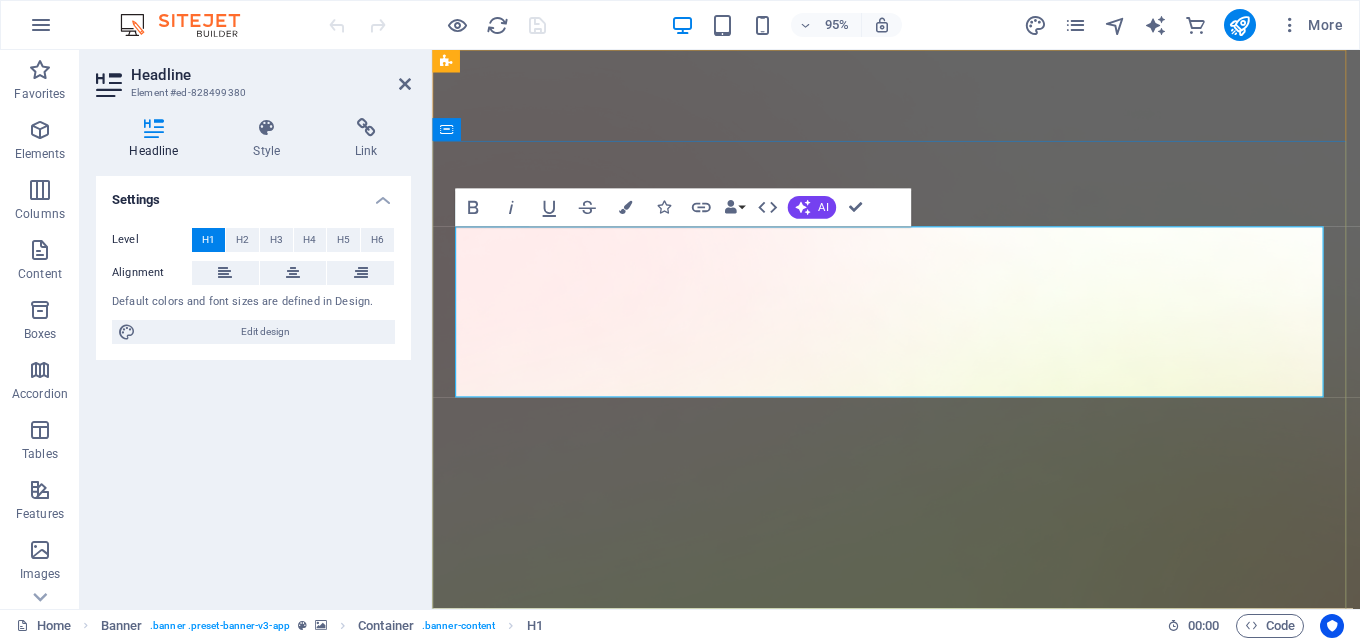 type 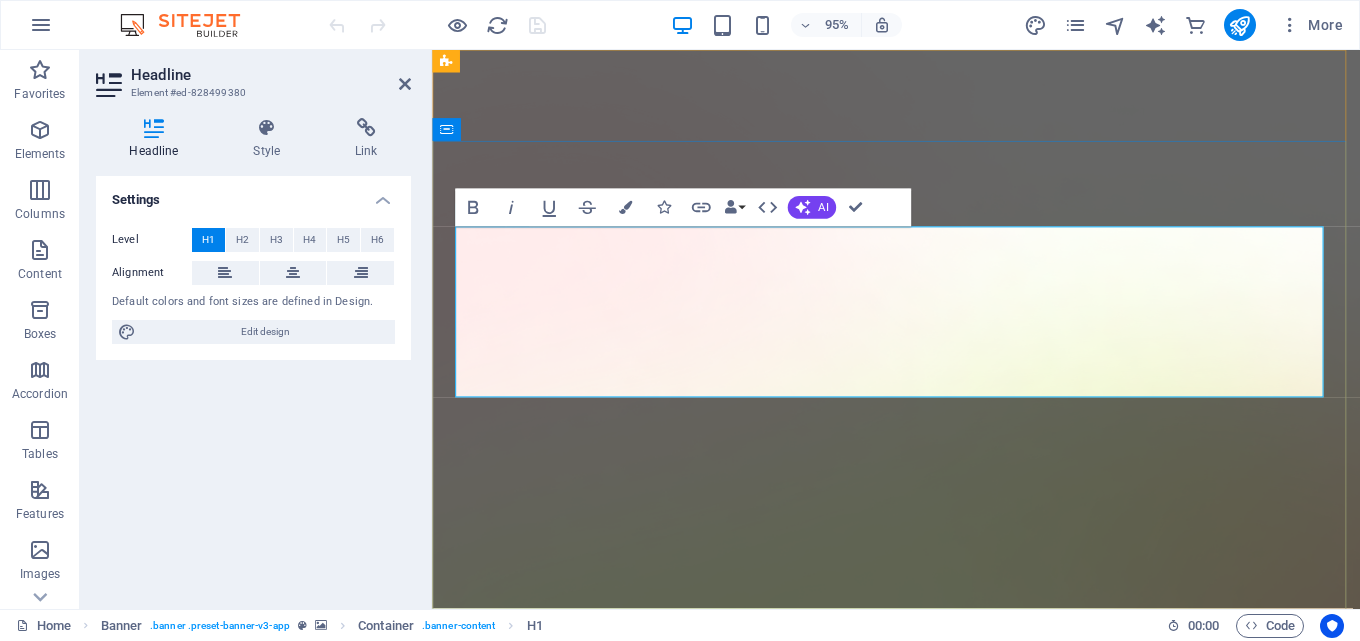 click on "[FIRST] [LAST] COLLEGE" at bounding box center (920, 1739) 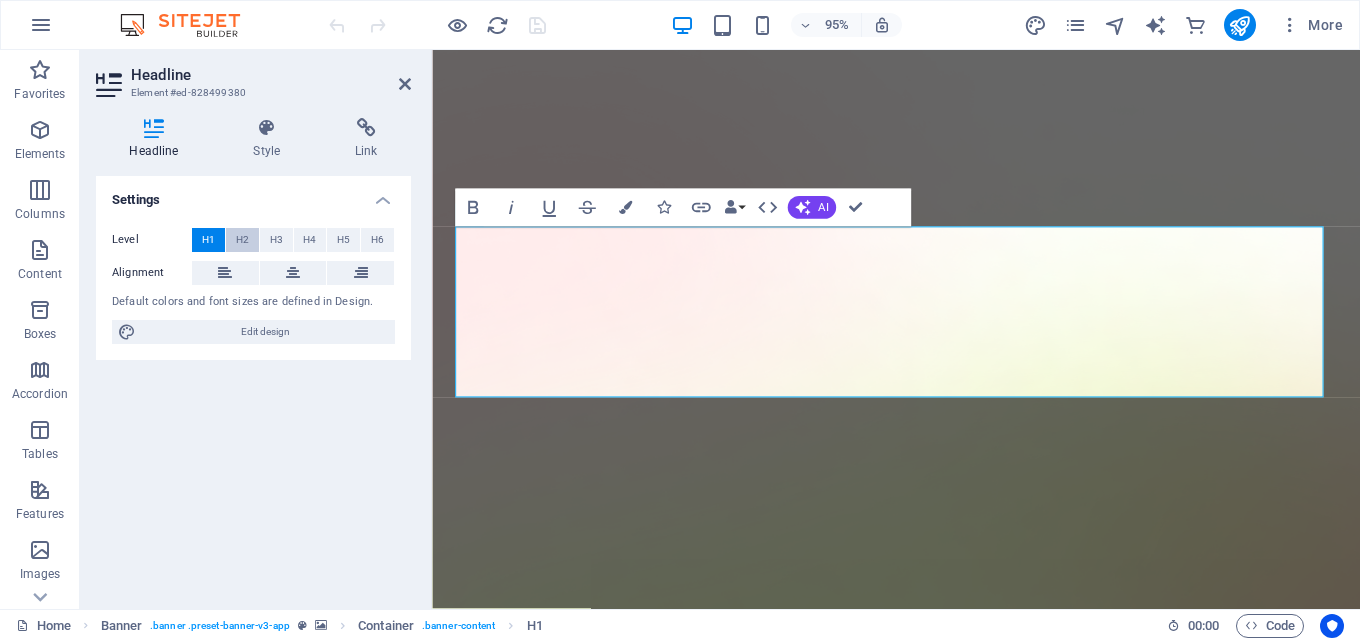 click on "H2" at bounding box center [242, 240] 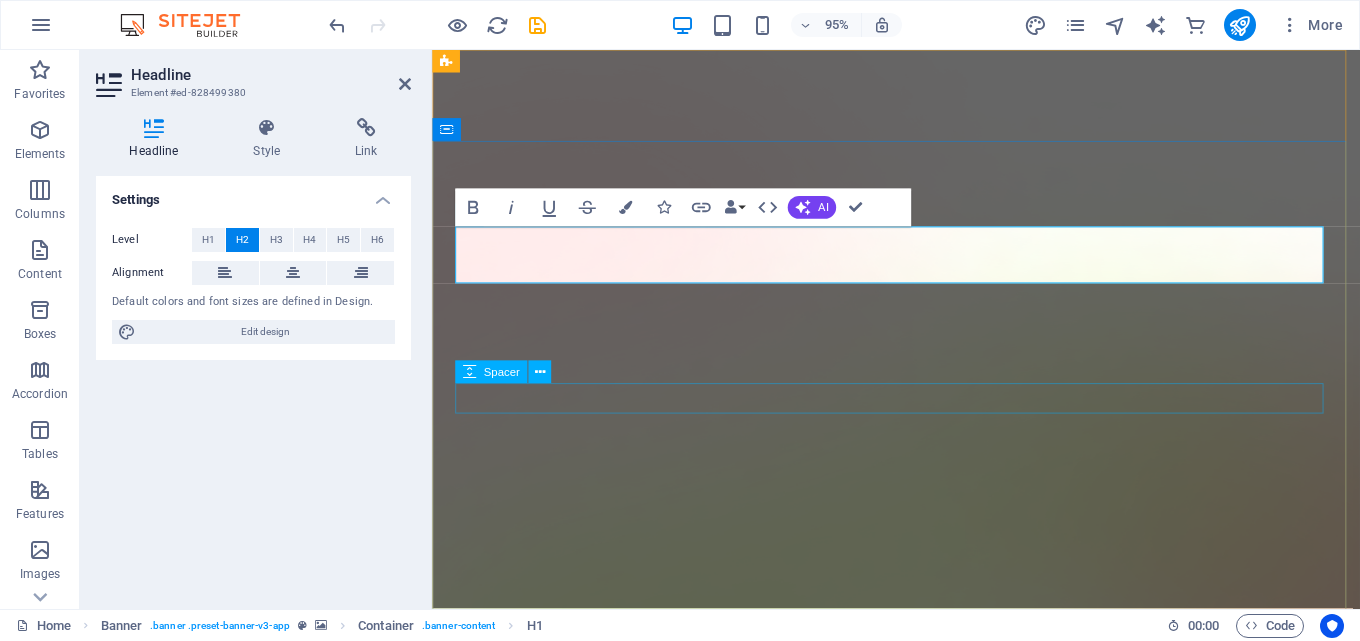 click at bounding box center (920, 1683) 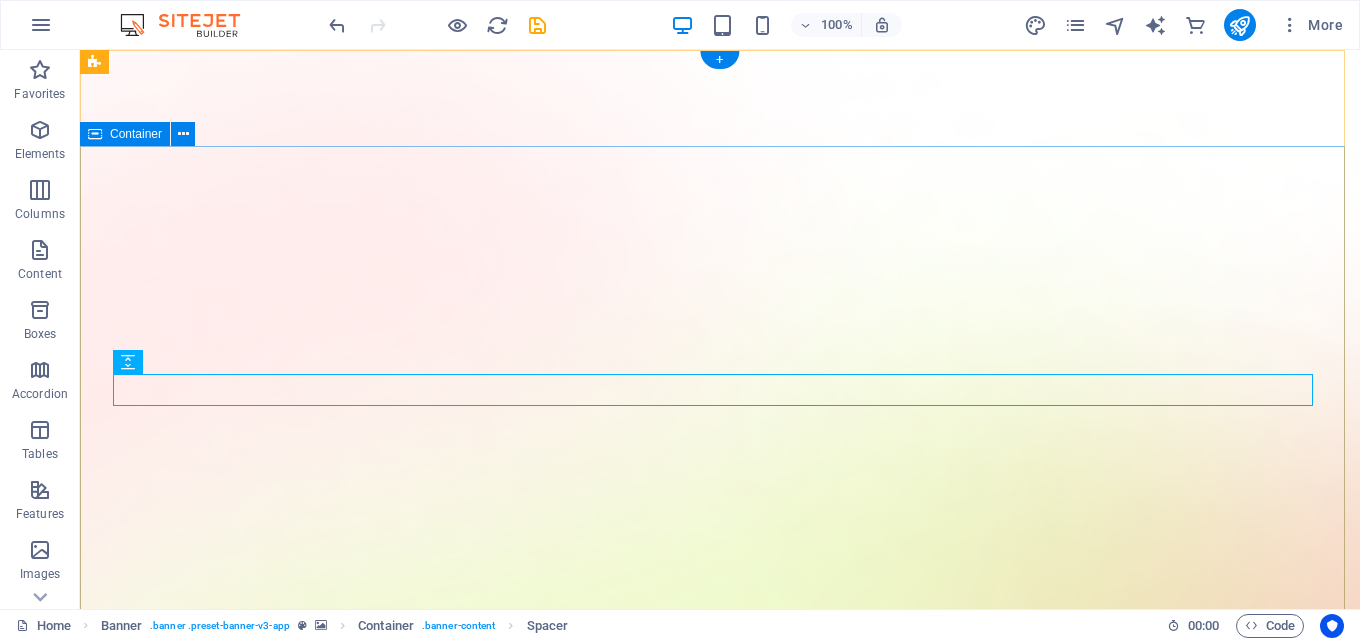 click on "Version 2.0 is here [FIRST] [LAST] COLLEGE Lorem ipsum dolor sit amet, consectetur adipiscing elit, sed do eiusmod tempor incididunt ut labore et dolore magna aliqua. Download App" at bounding box center (720, 2251) 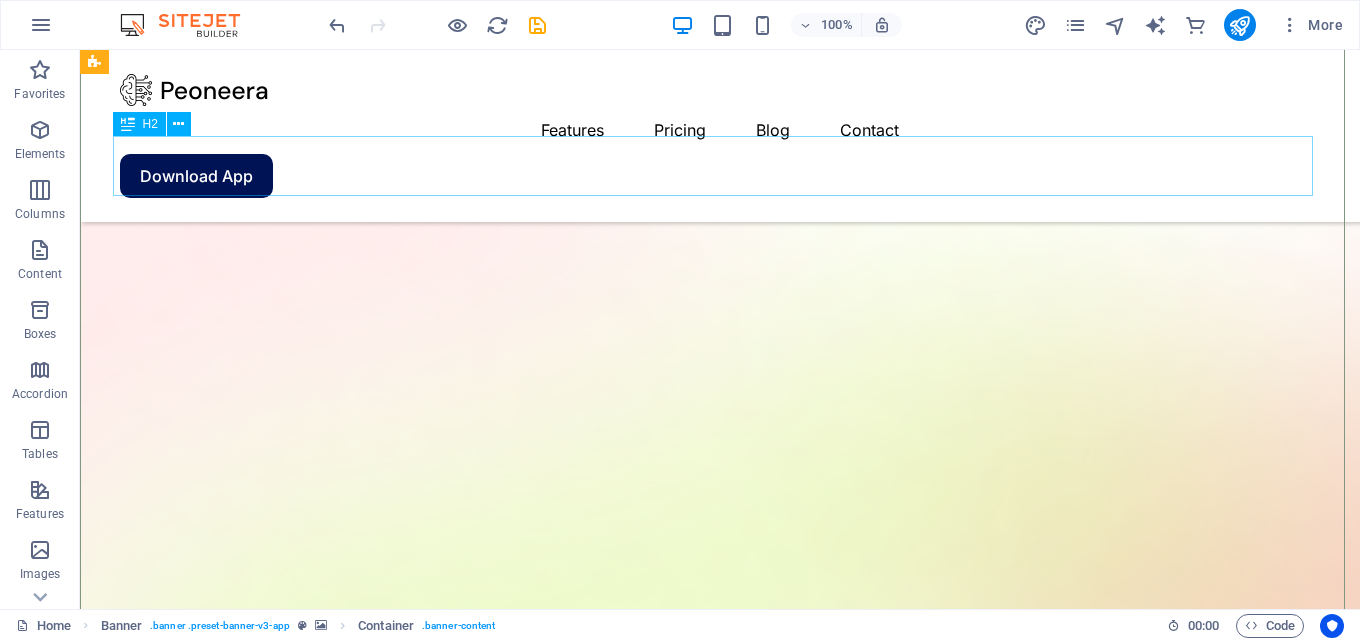 scroll, scrollTop: 100, scrollLeft: 0, axis: vertical 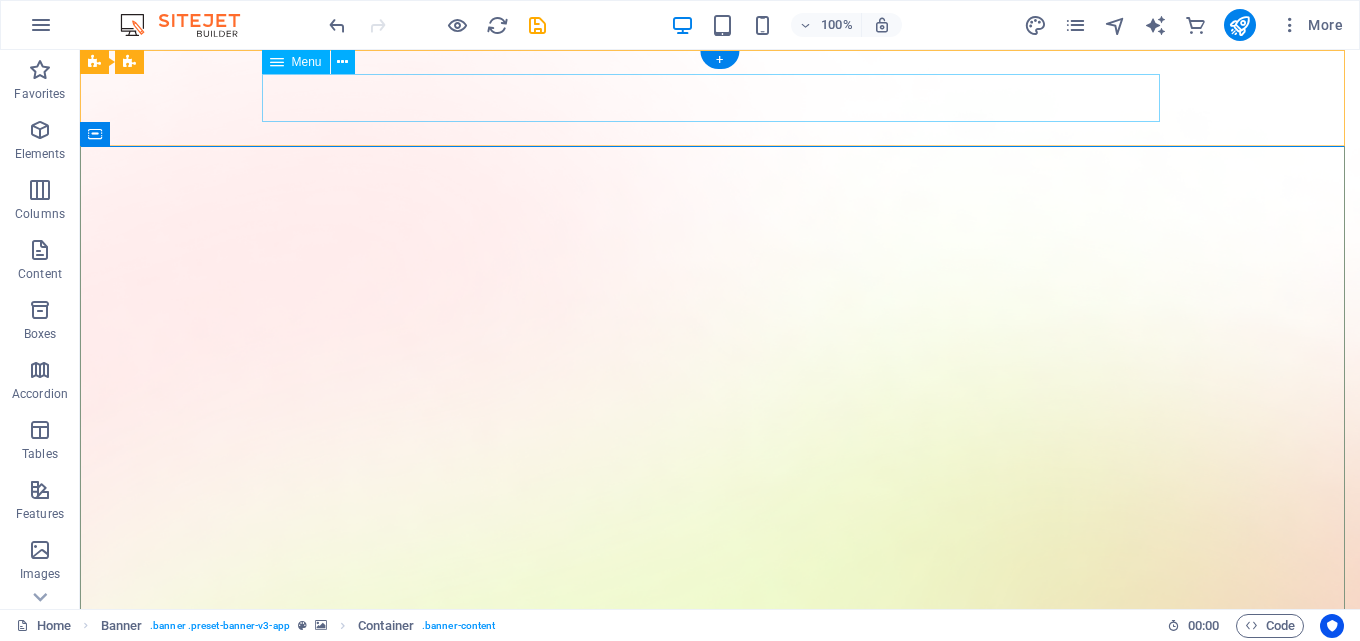 click on "Features Pricing Blog Contact" at bounding box center (720, 1524) 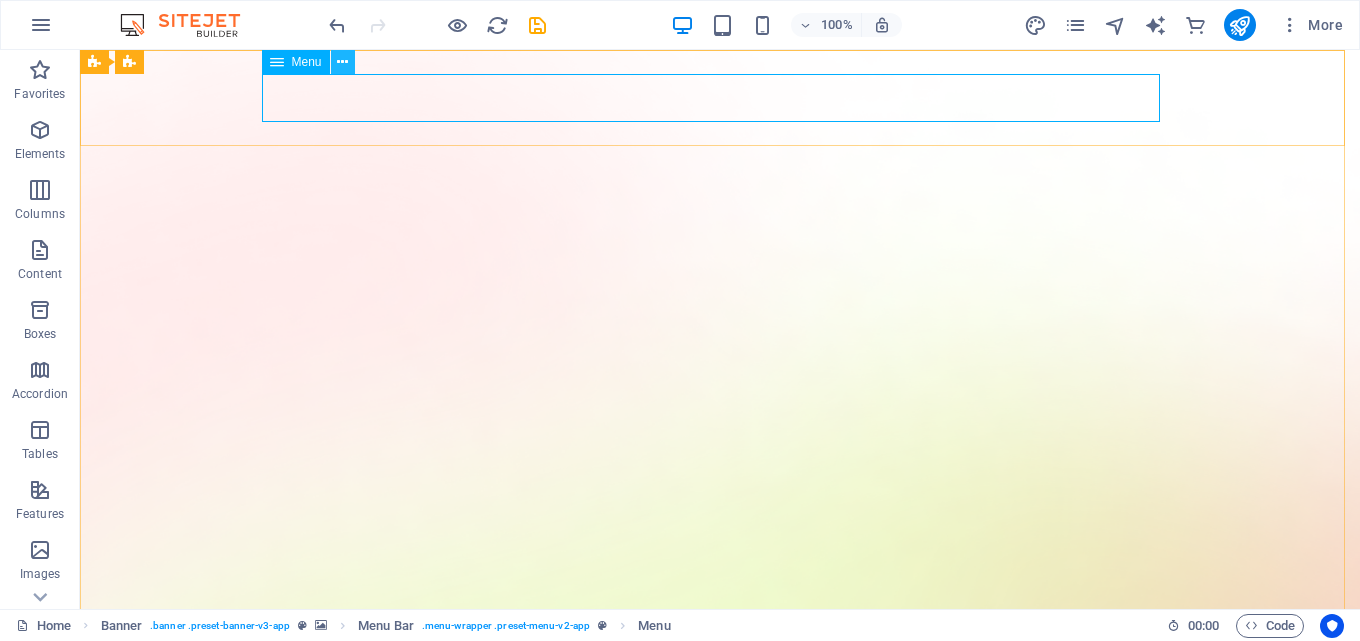 click at bounding box center (342, 62) 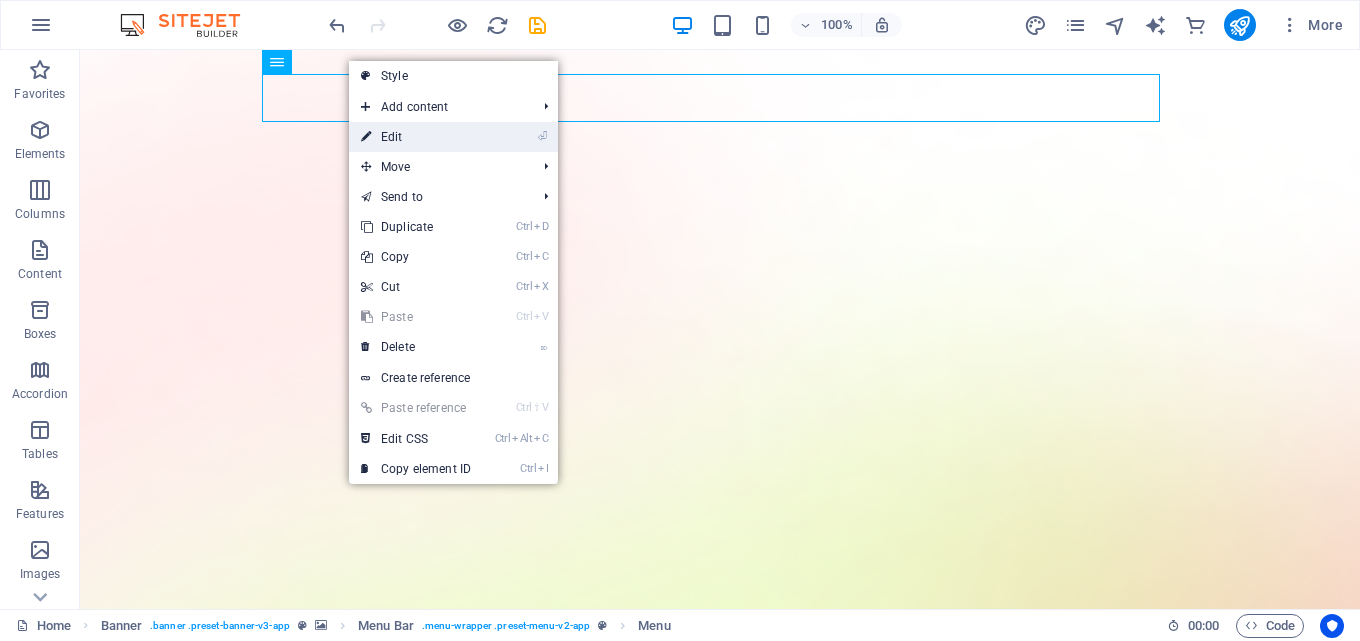 click on "⏎  Edit" at bounding box center [416, 137] 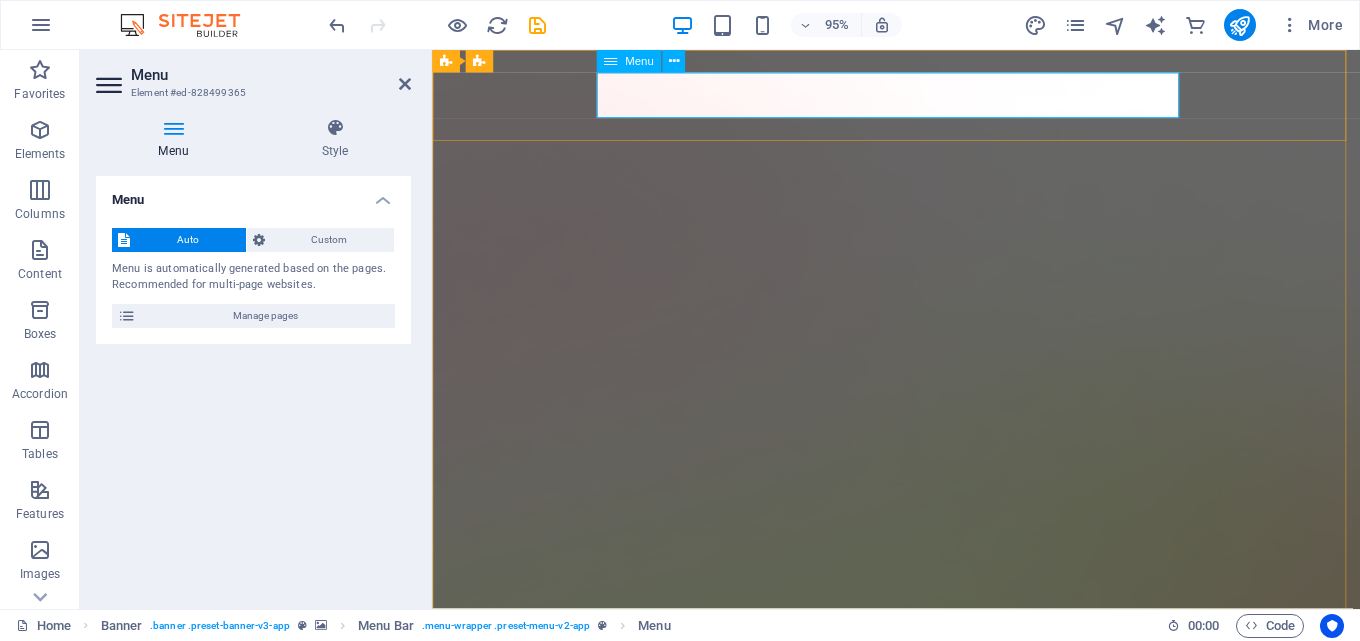 click on "Features Pricing Blog Contact" at bounding box center (920, 1524) 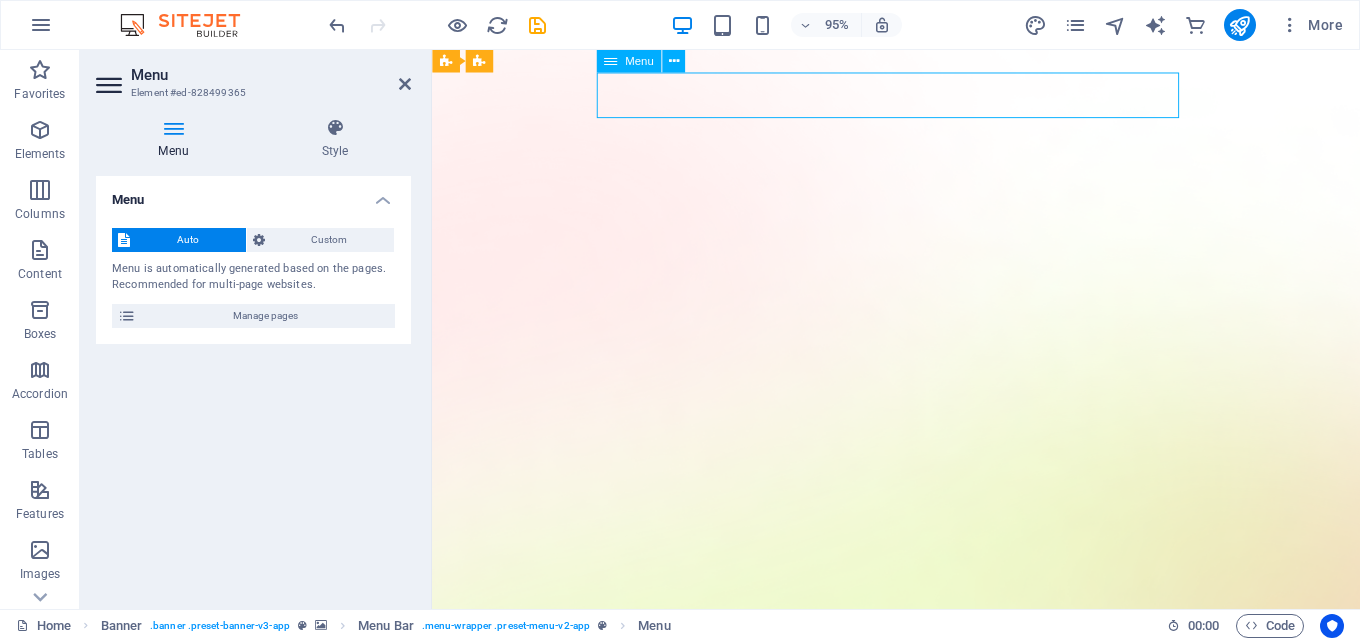 click on "Features Pricing Blog Contact" at bounding box center [920, 1524] 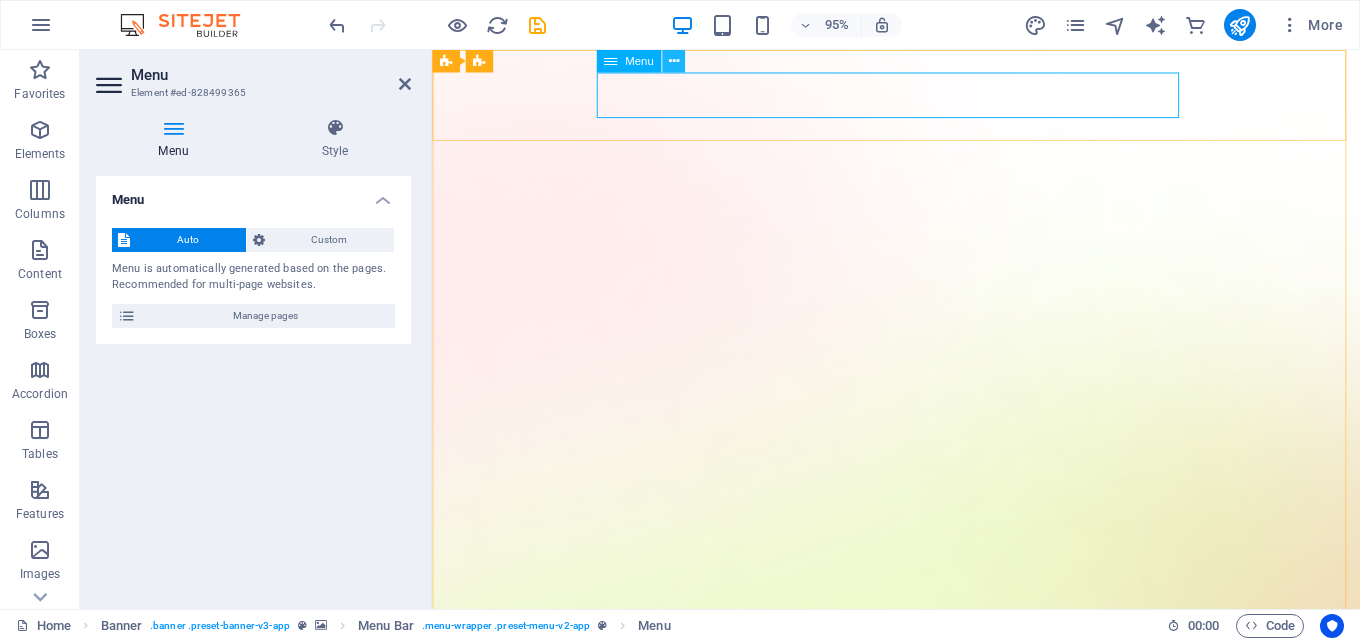 click at bounding box center [673, 61] 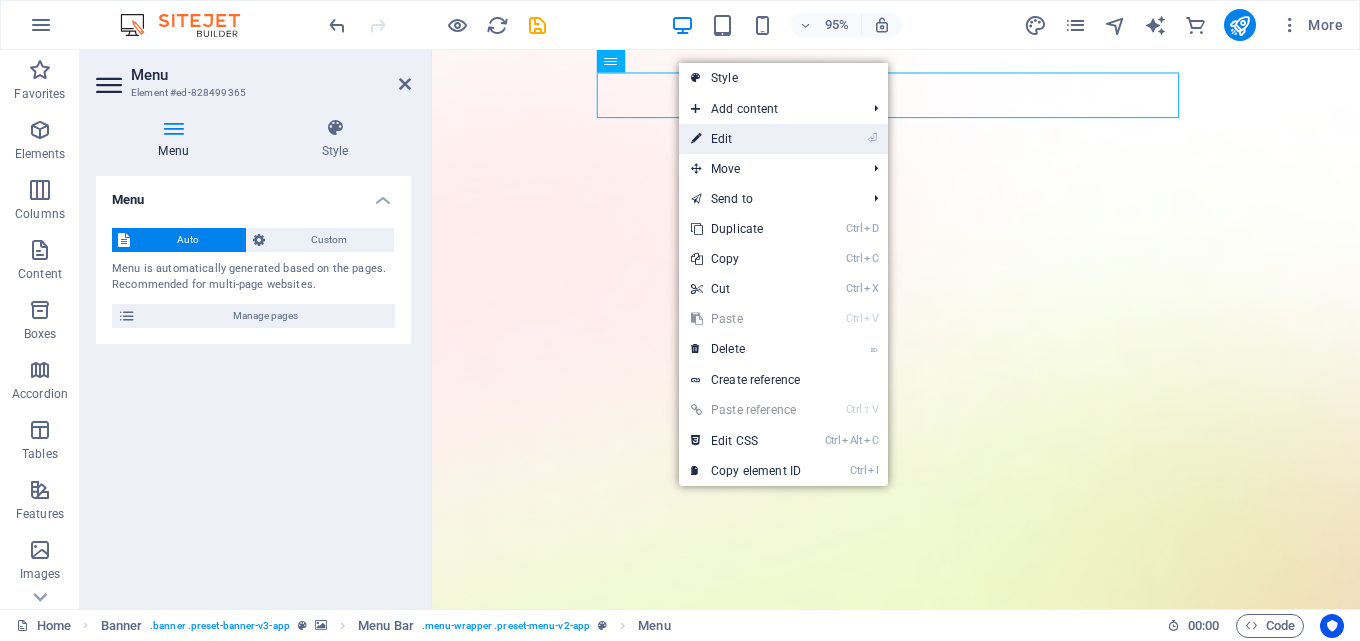 click on "⏎  Edit" at bounding box center [746, 139] 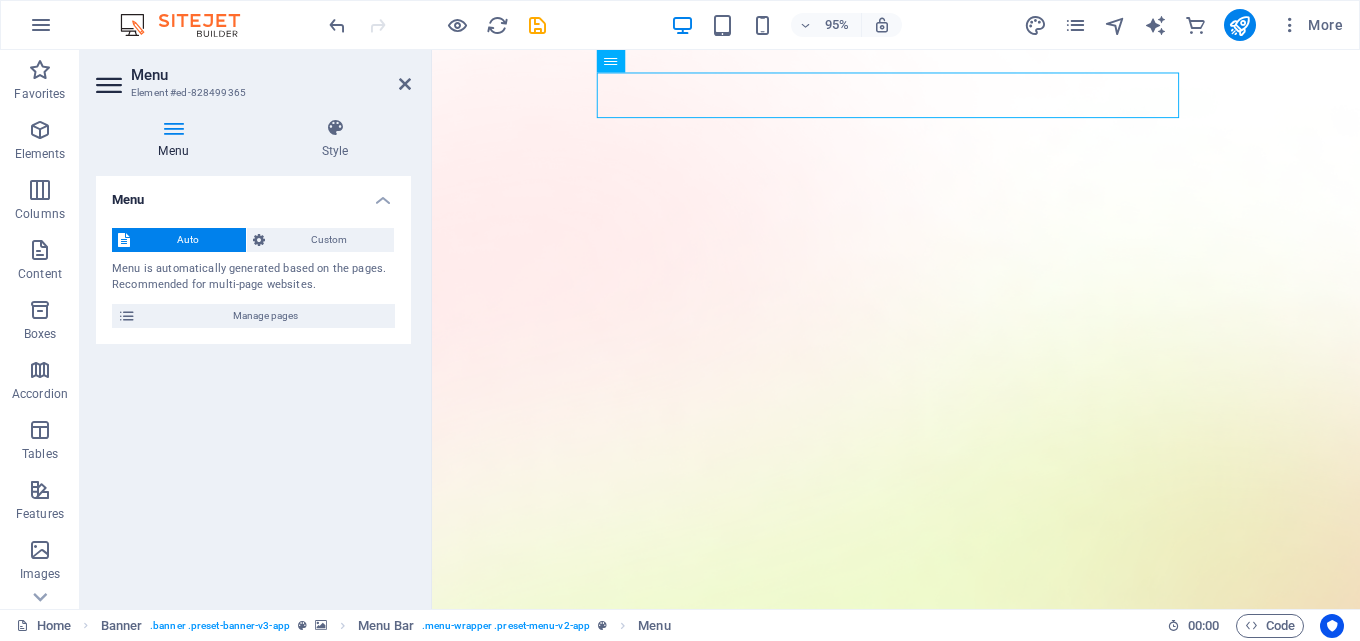 click on "Menu" at bounding box center (177, 139) 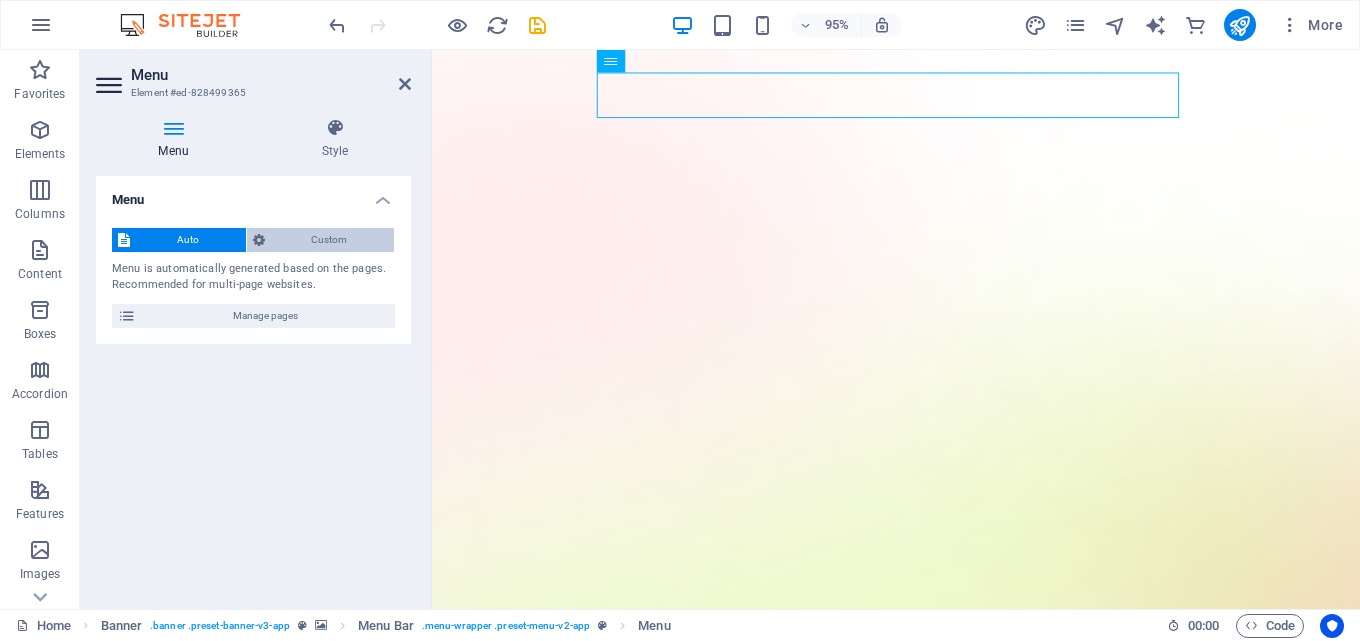 click on "Custom" at bounding box center [330, 240] 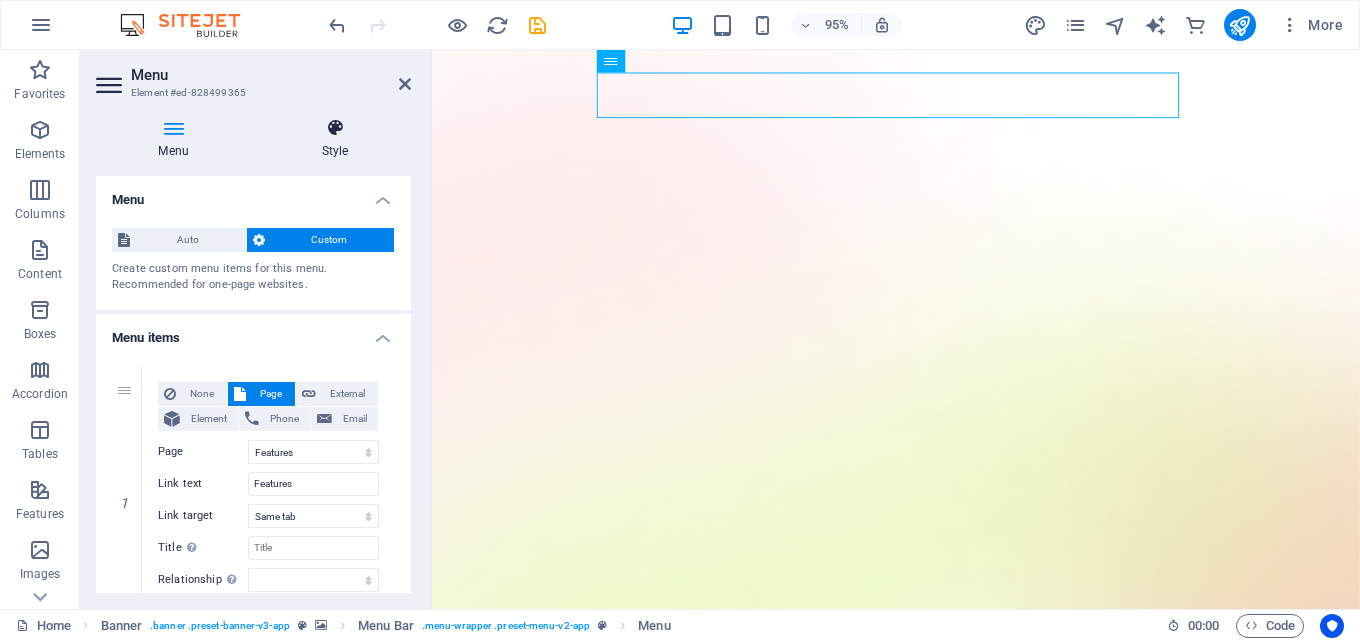 click on "Style" at bounding box center [335, 139] 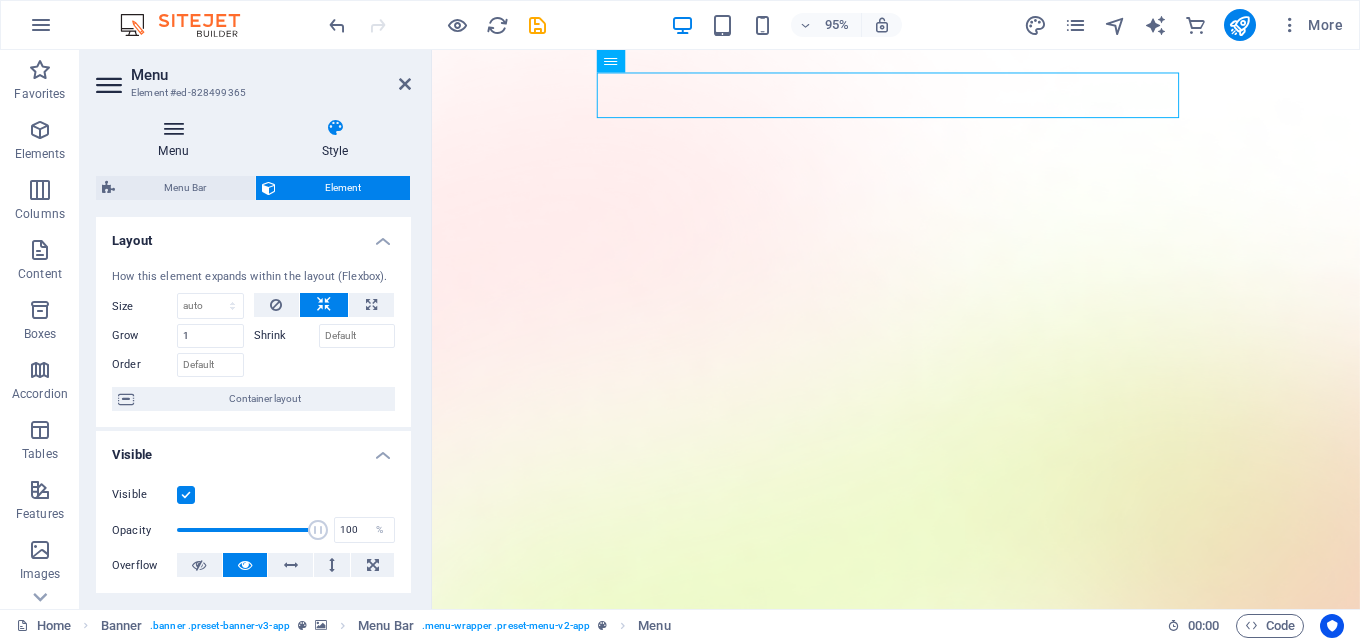 click at bounding box center (173, 128) 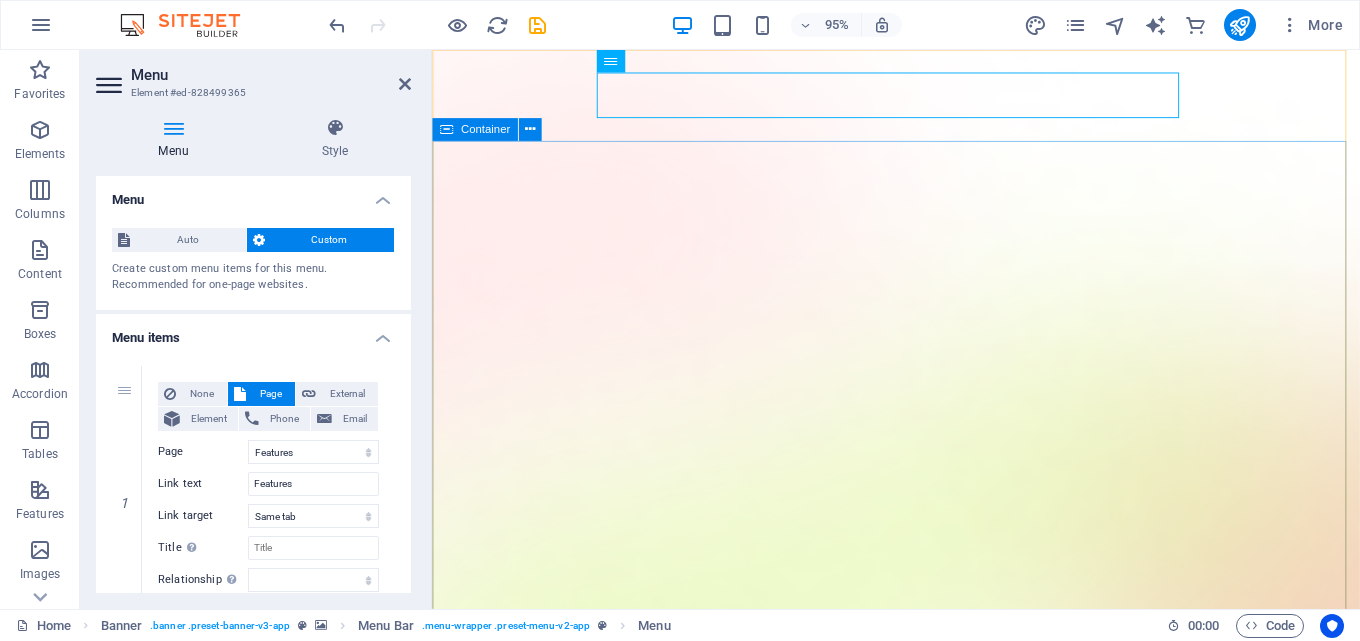 click on "Version 2.0 is here [FIRST] [LAST] COLLEGE Lorem ipsum dolor sit amet, consectetur adipiscing elit, sed do eiusmod tempor incididunt ut labore et dolore magna aliqua. Download App" at bounding box center [920, 1991] 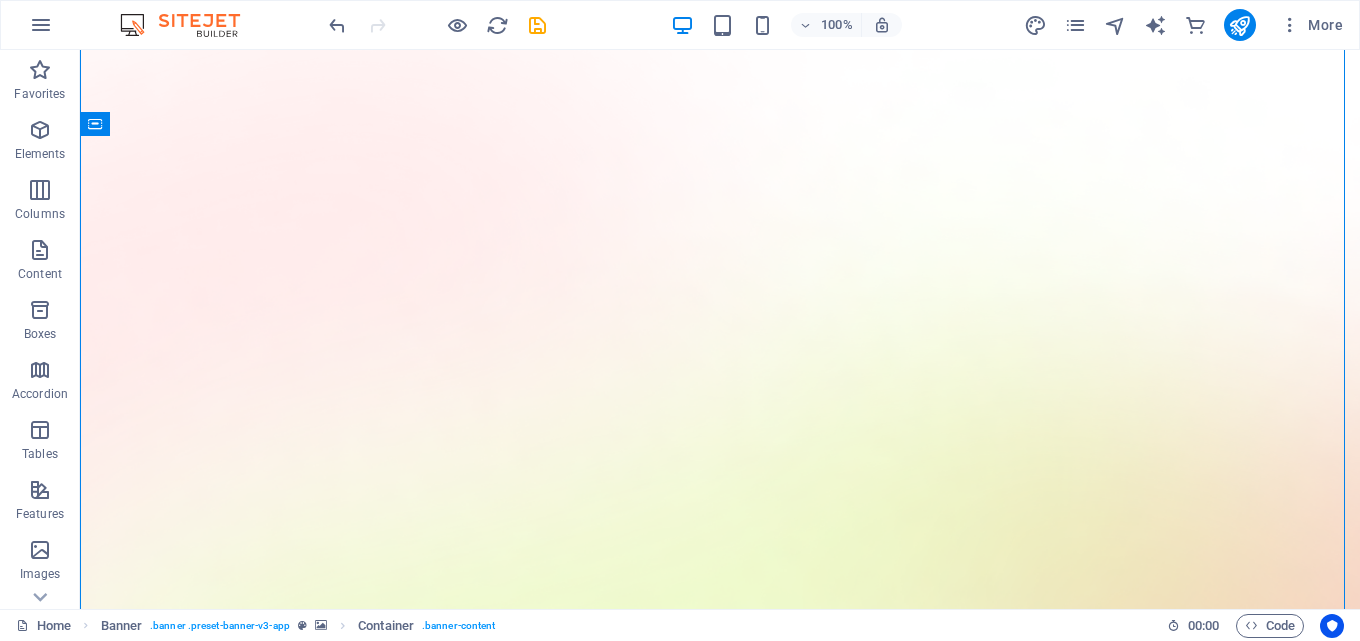 scroll, scrollTop: 0, scrollLeft: 0, axis: both 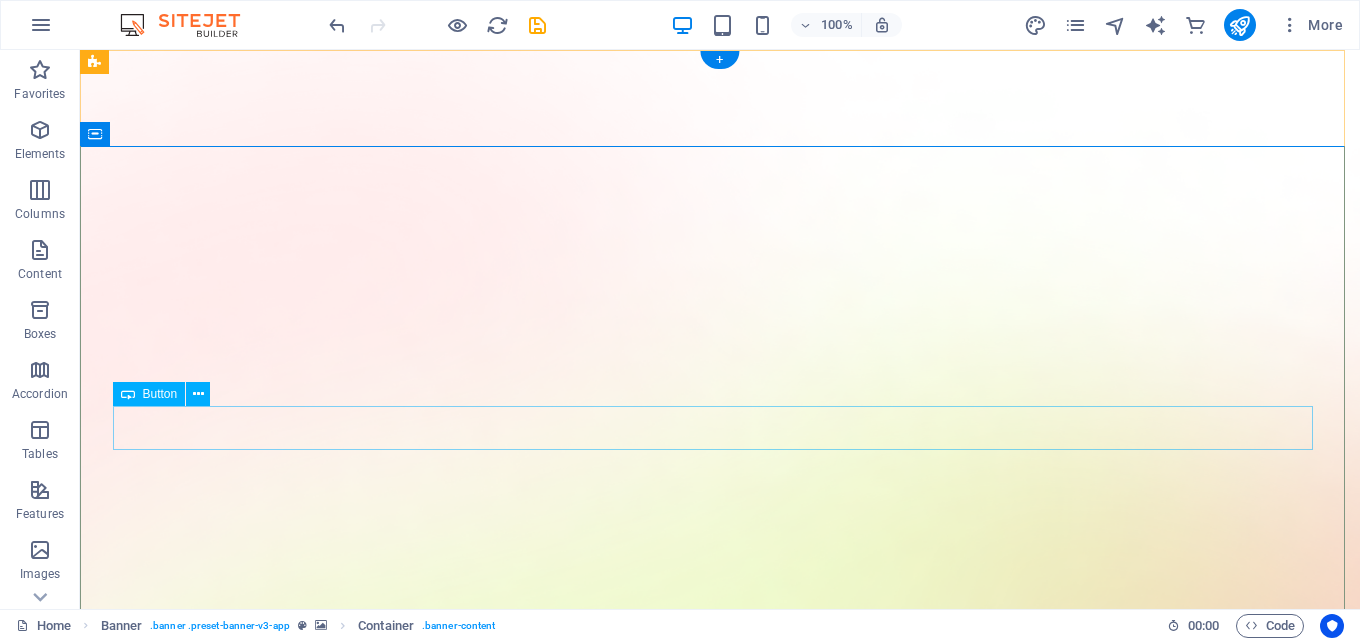 click on "Download App" at bounding box center [720, 1871] 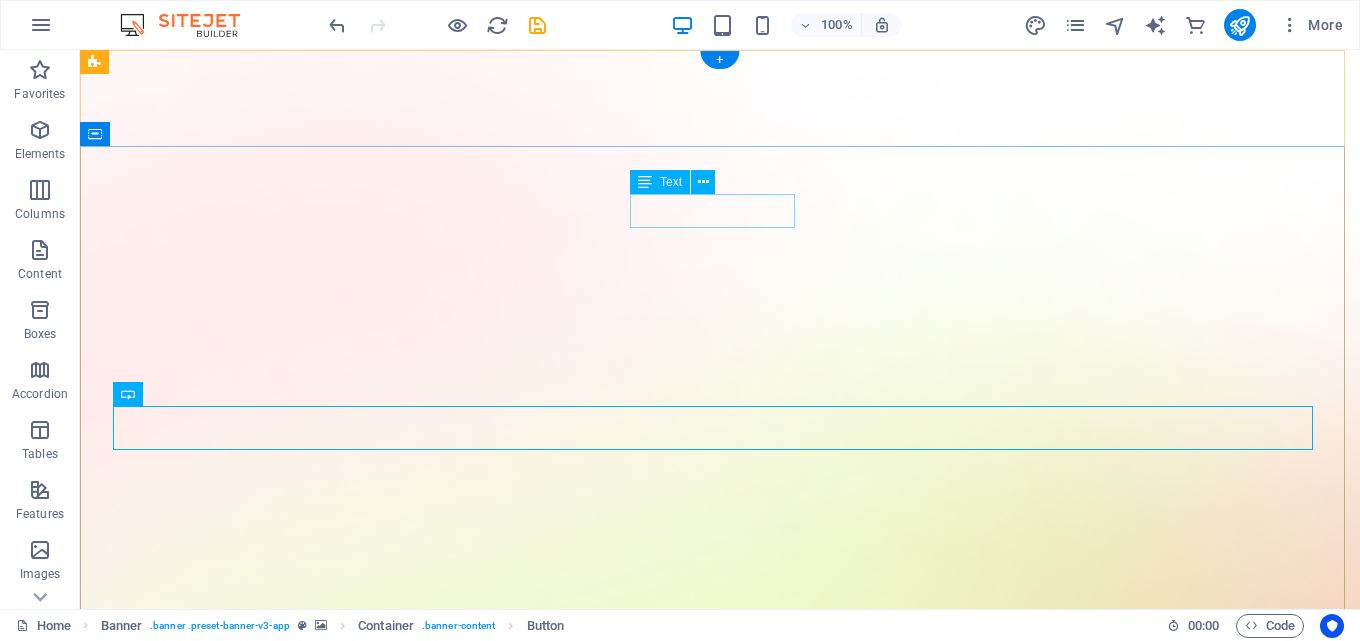 click on "Version 2.0 is here" at bounding box center (720, 1681) 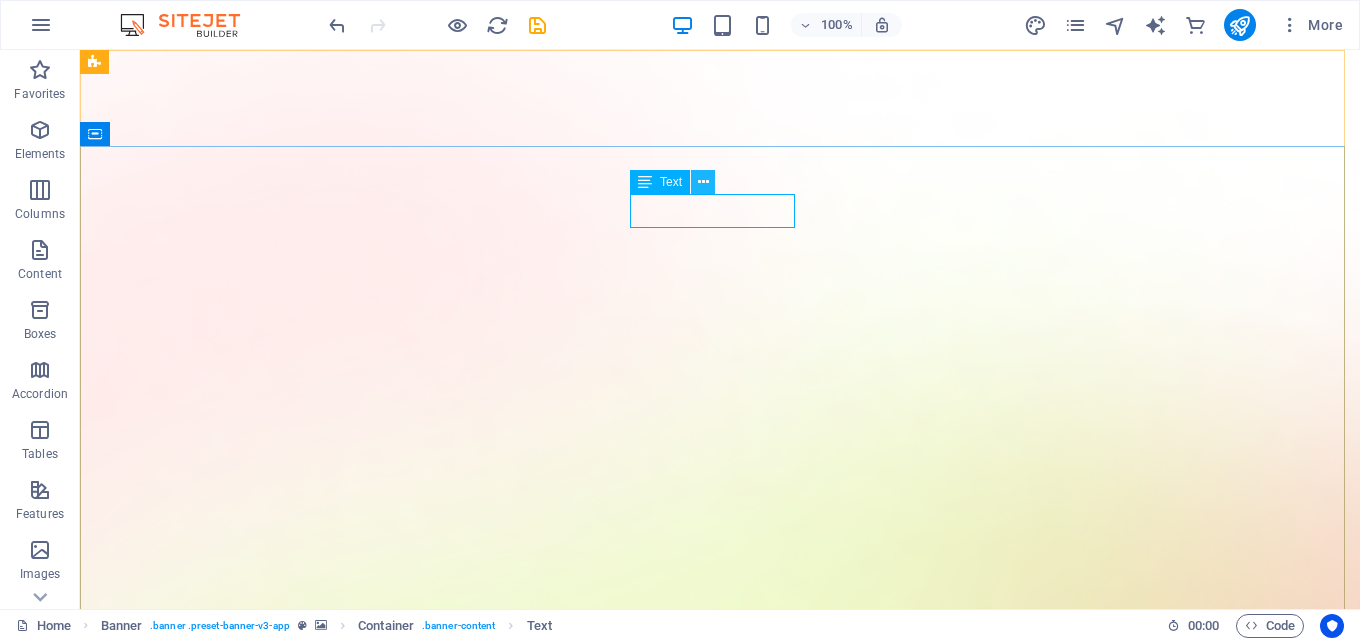 click at bounding box center [703, 182] 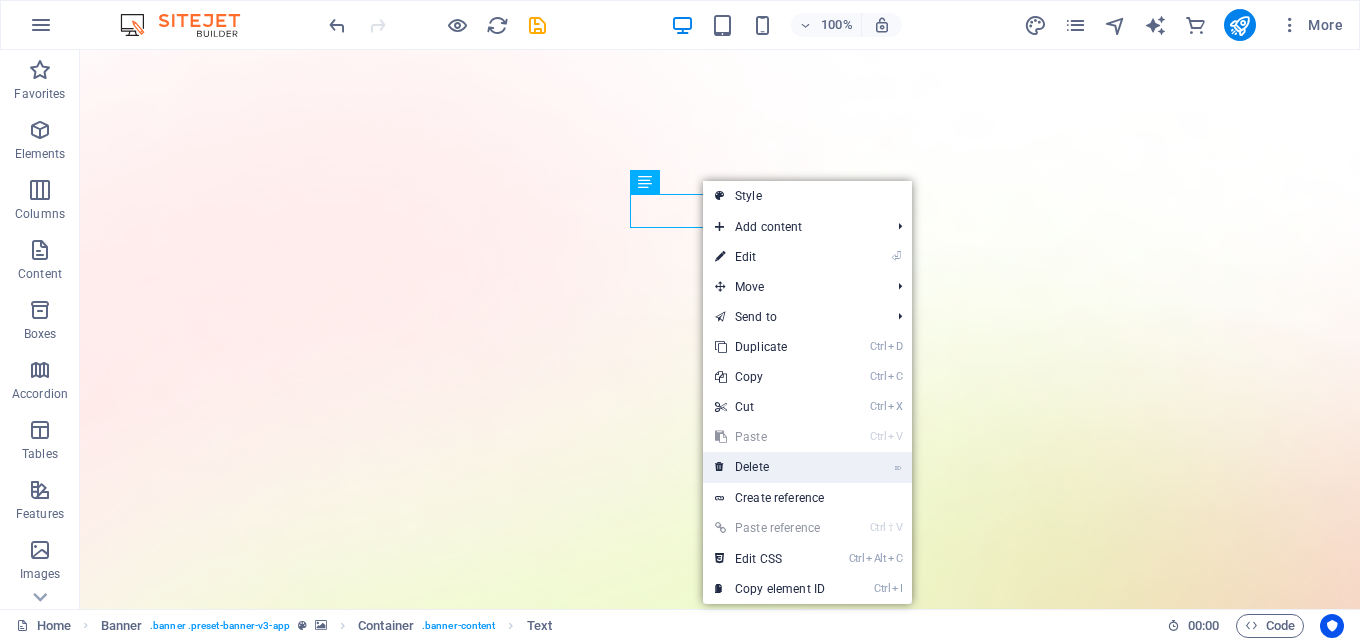 click on "⌦  Delete" at bounding box center (770, 467) 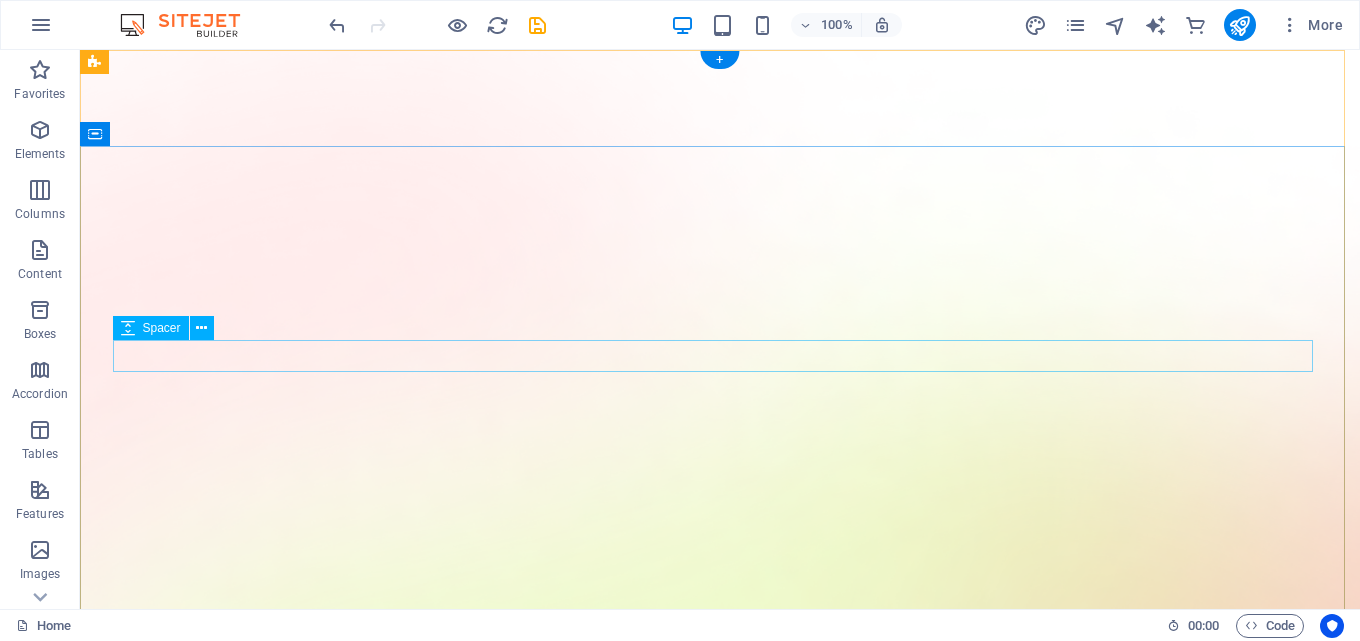 drag, startPoint x: 1069, startPoint y: 349, endPoint x: 1113, endPoint y: 350, distance: 44.011364 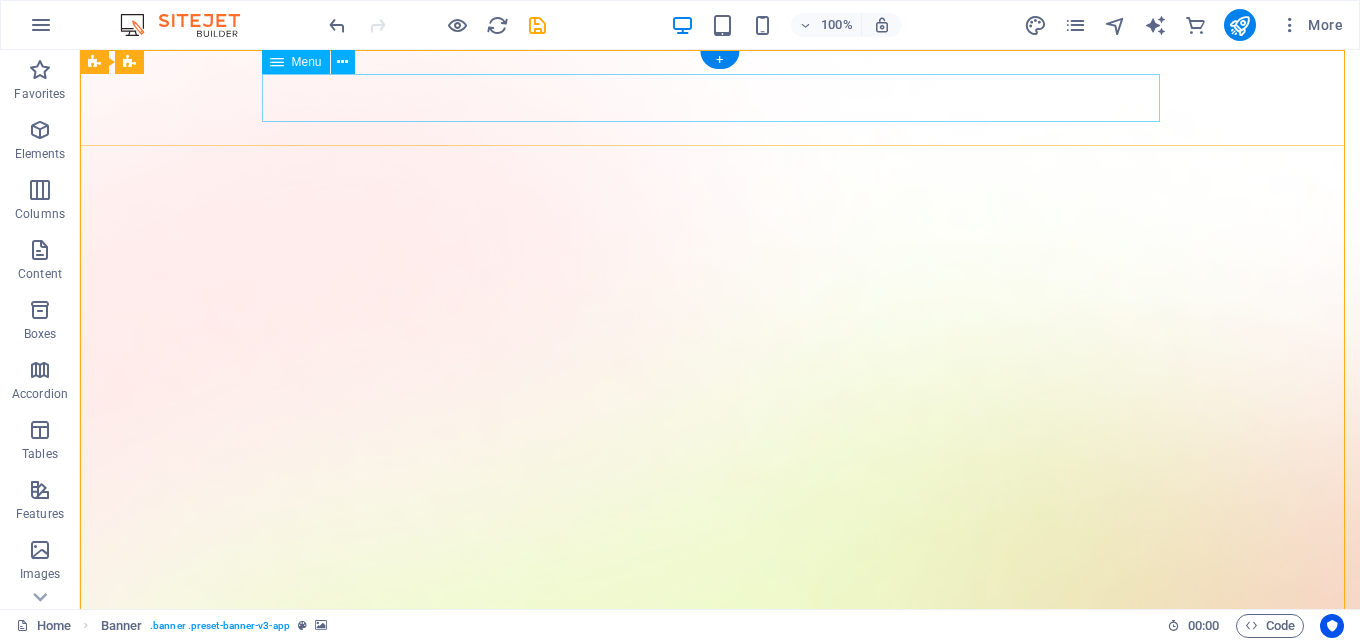 click on "Features Pricing Blog Contact" at bounding box center [720, 1490] 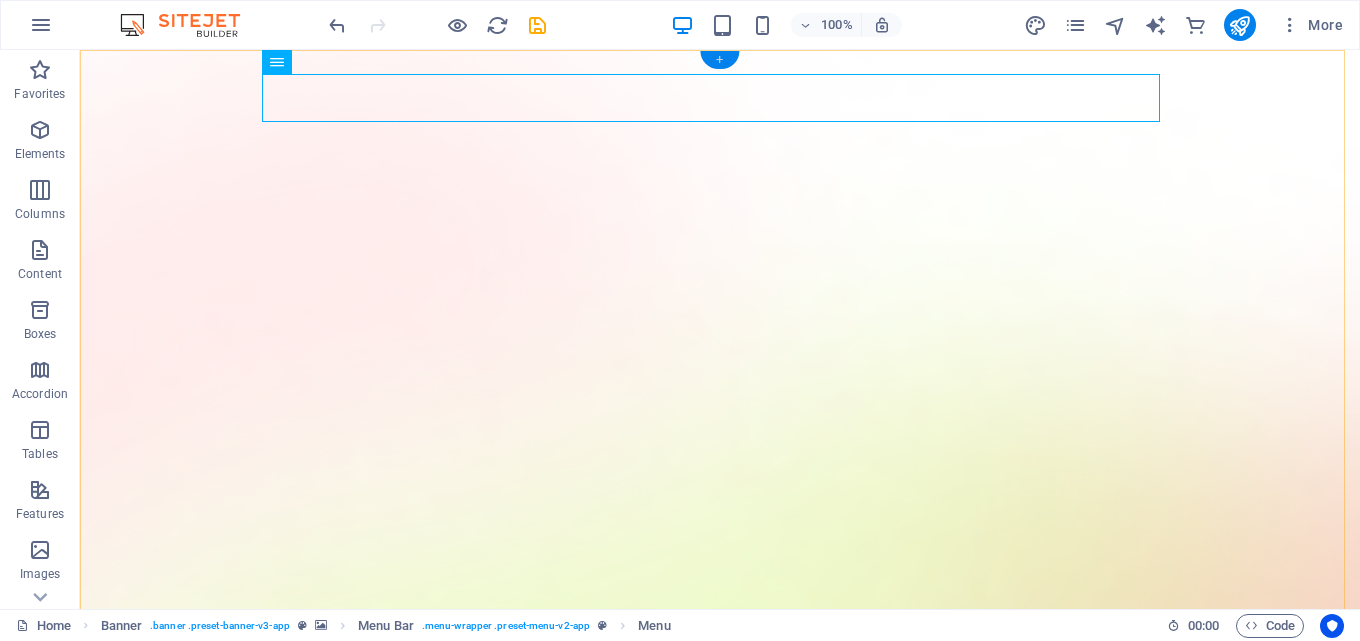 click on "+" at bounding box center [719, 60] 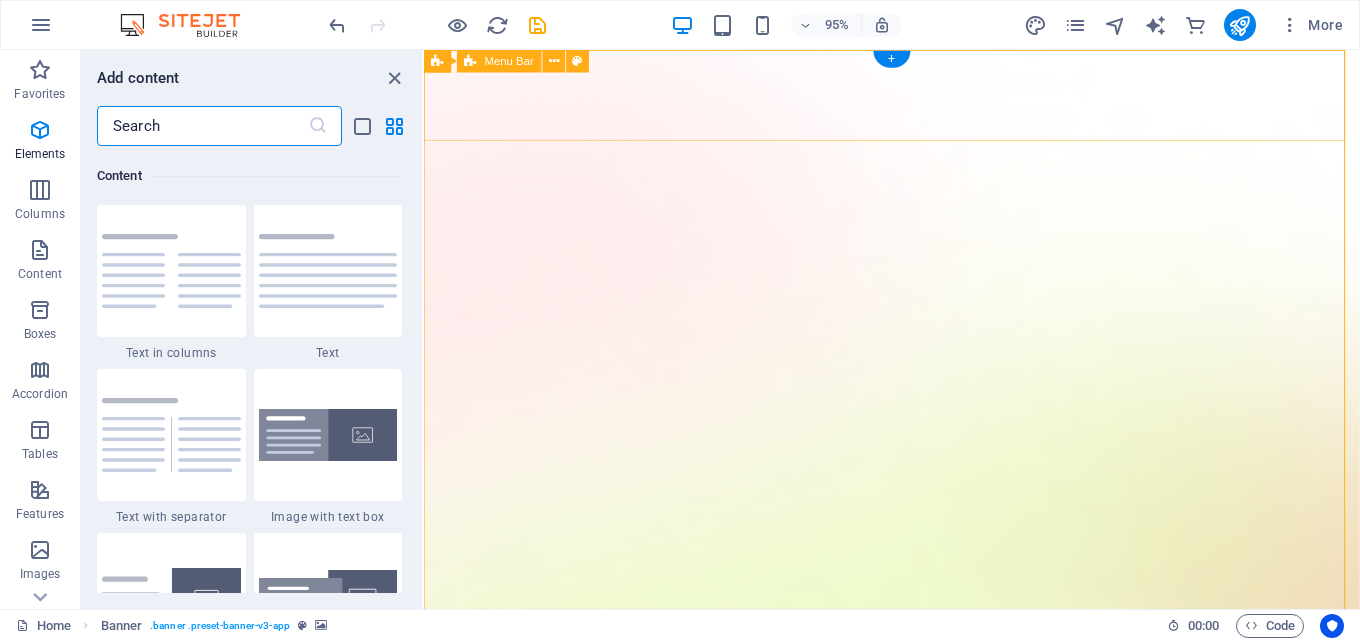 scroll, scrollTop: 3499, scrollLeft: 0, axis: vertical 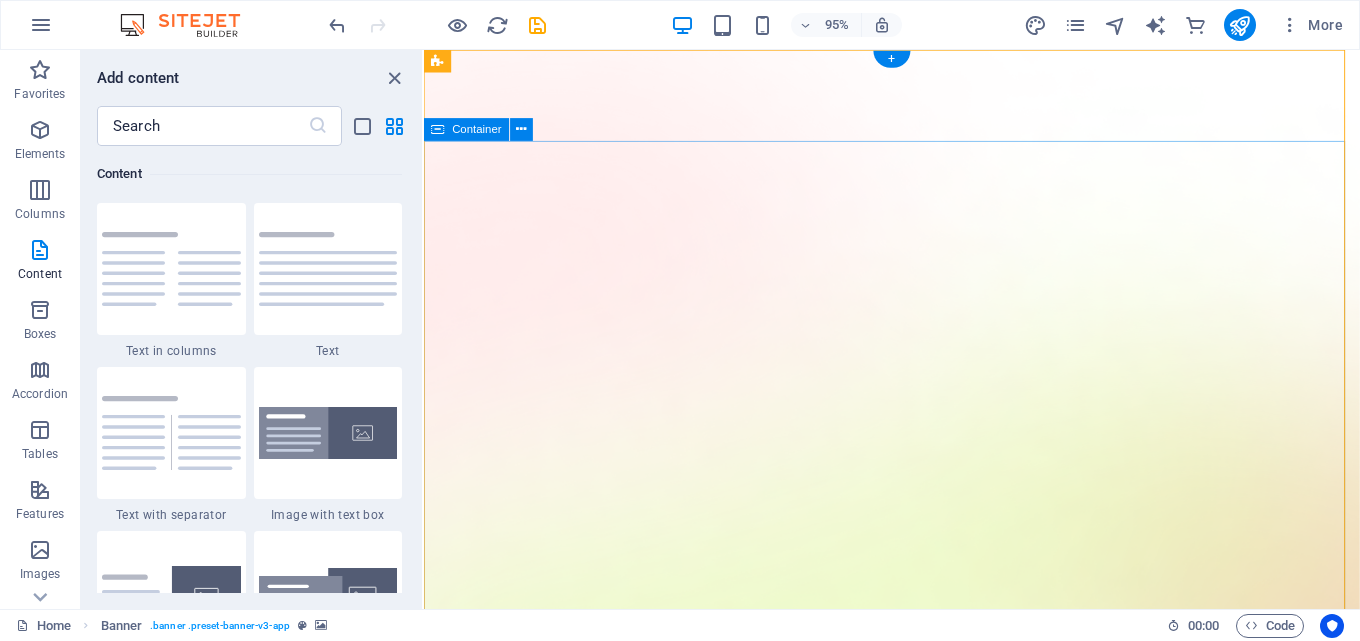 drag, startPoint x: 587, startPoint y: 161, endPoint x: 597, endPoint y: 151, distance: 14.142136 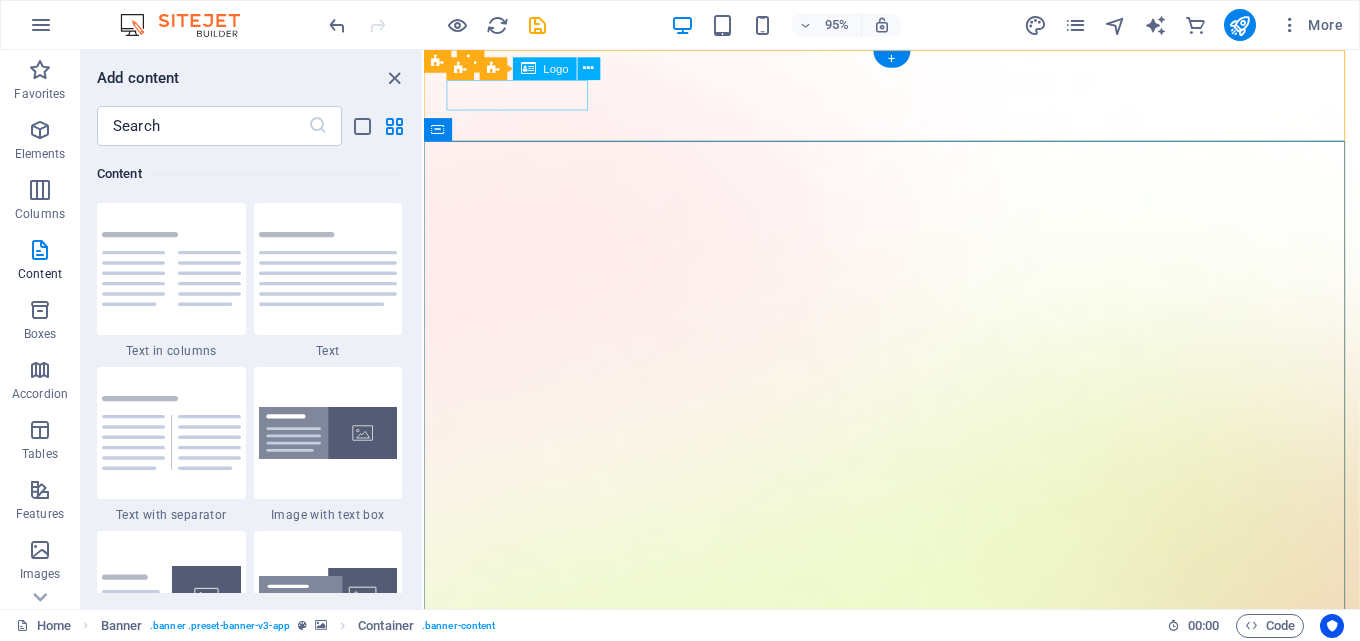 click at bounding box center (916, 1450) 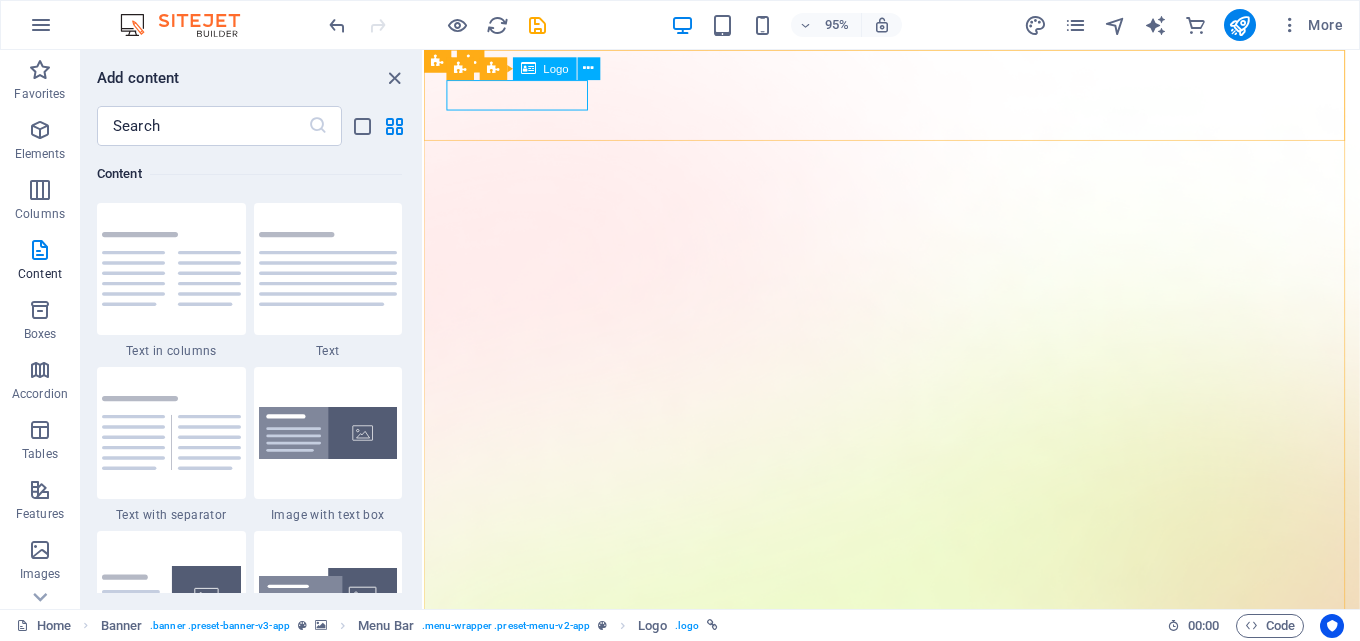 click on "Logo" at bounding box center [544, 69] 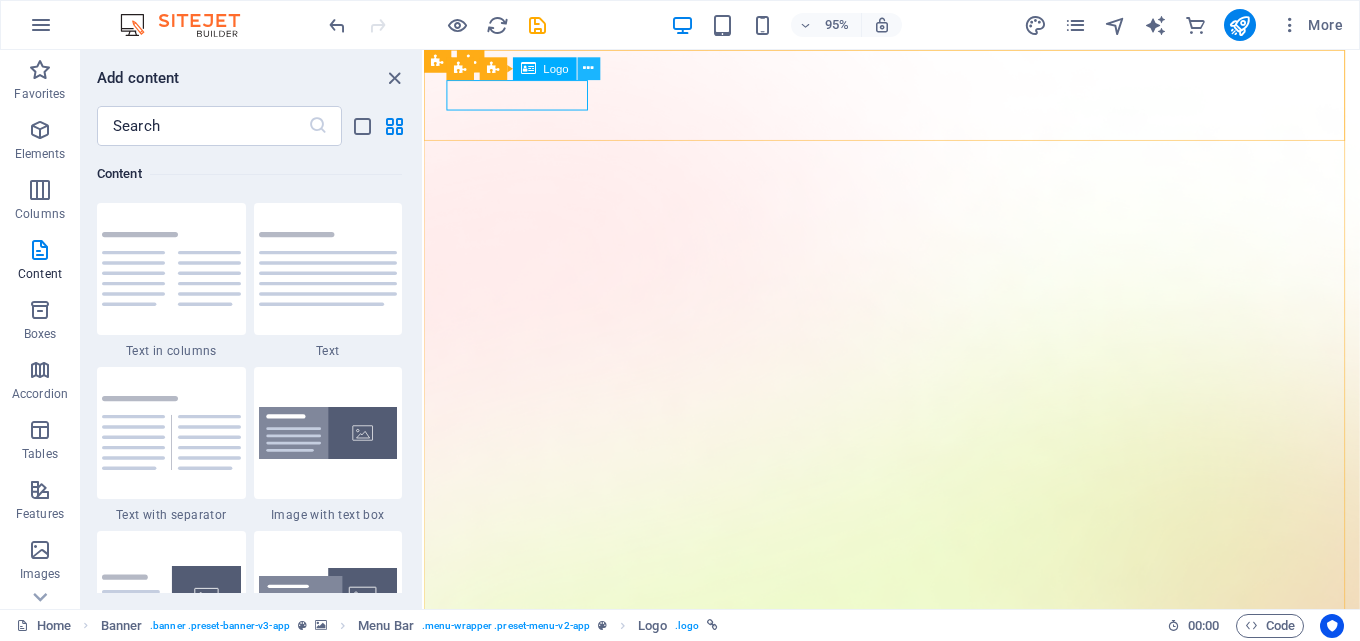 click at bounding box center [589, 69] 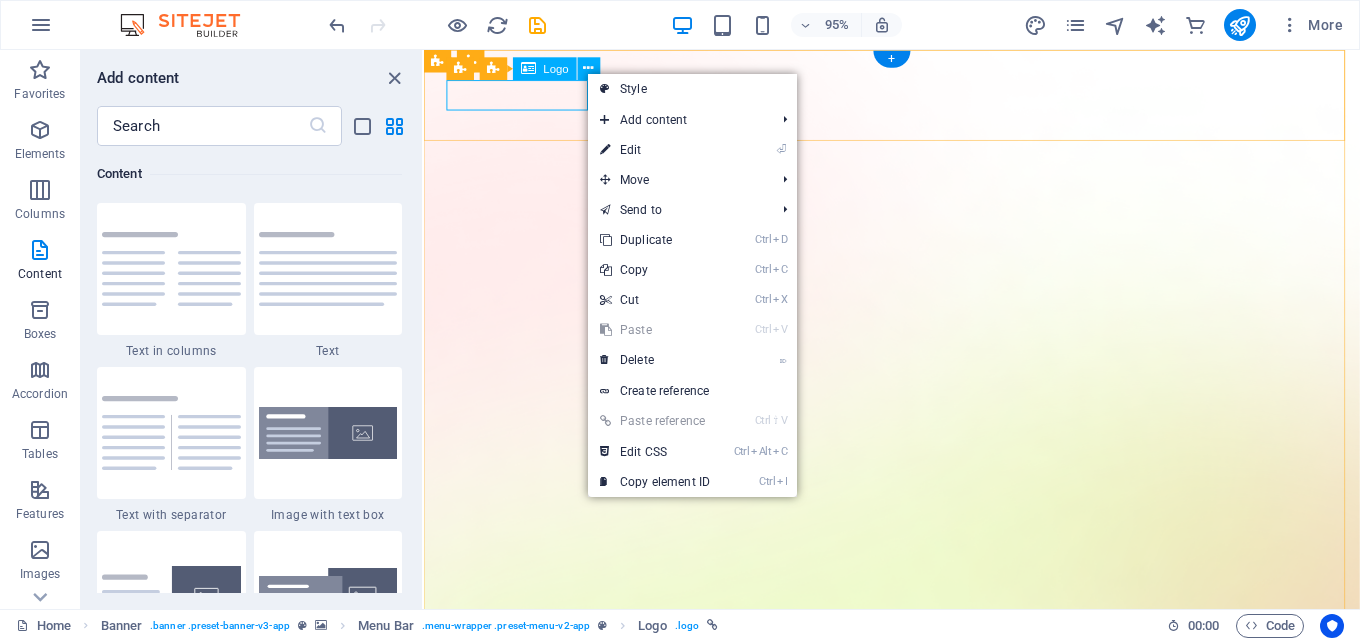 click at bounding box center [916, 1450] 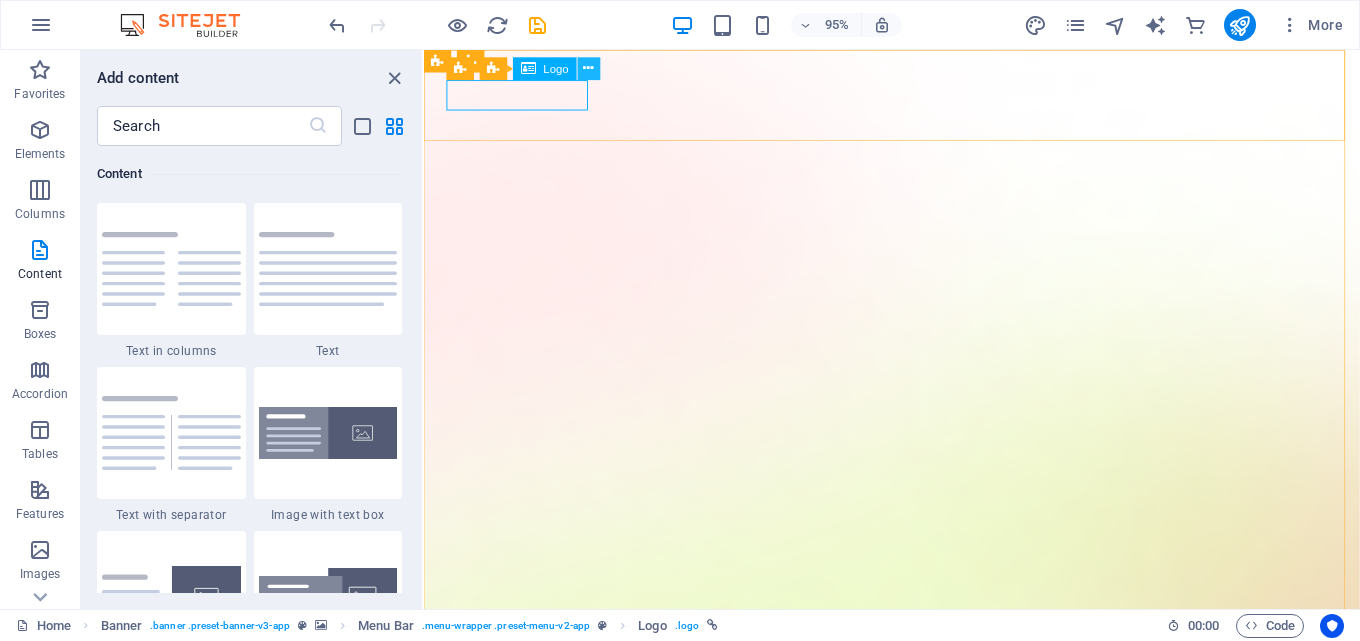 click at bounding box center (589, 69) 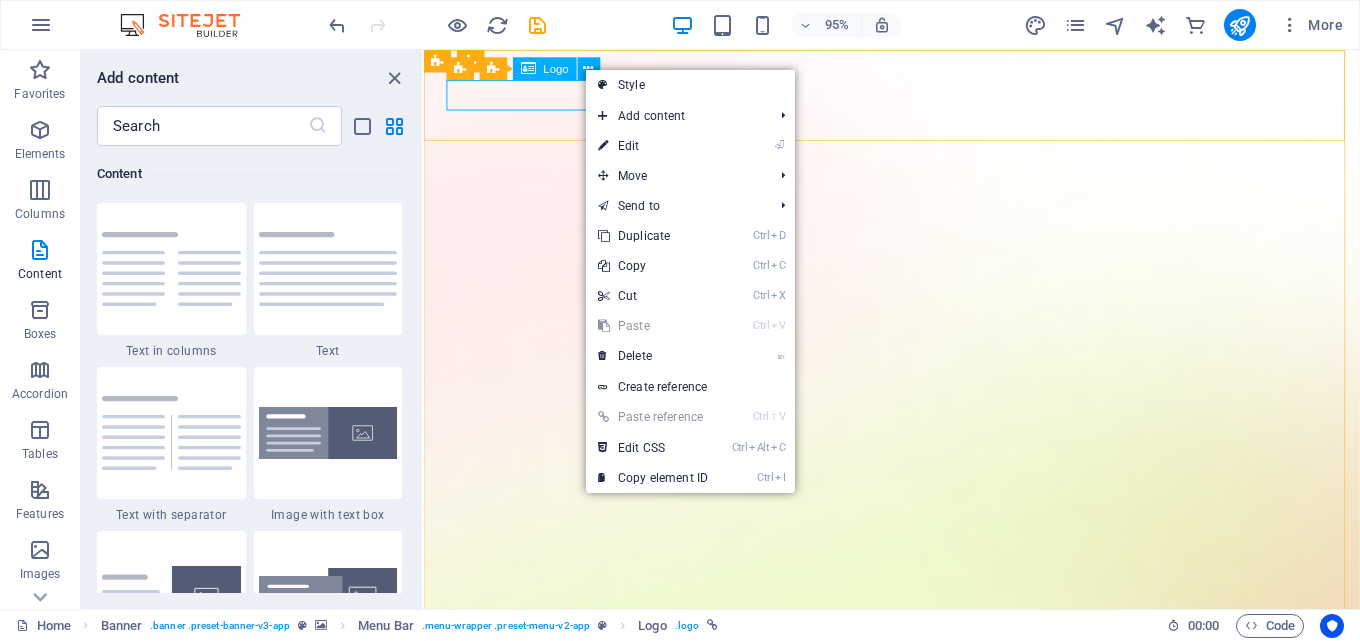 click on "Logo" at bounding box center (556, 68) 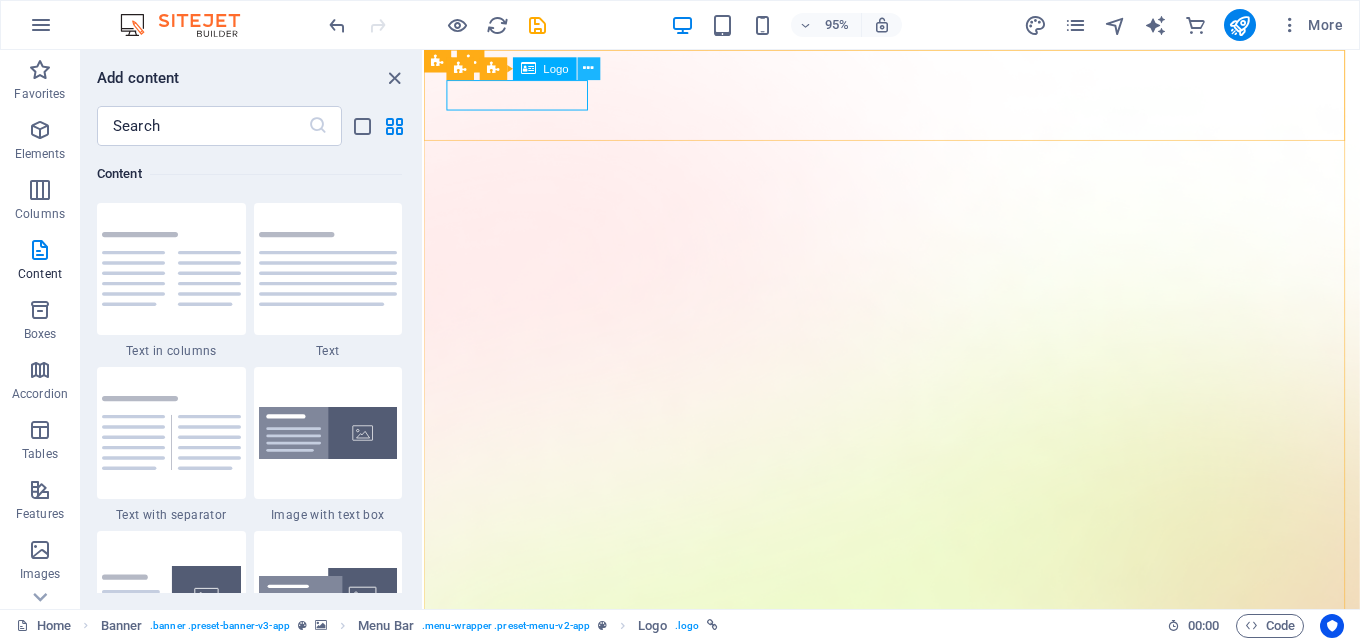 click at bounding box center [589, 69] 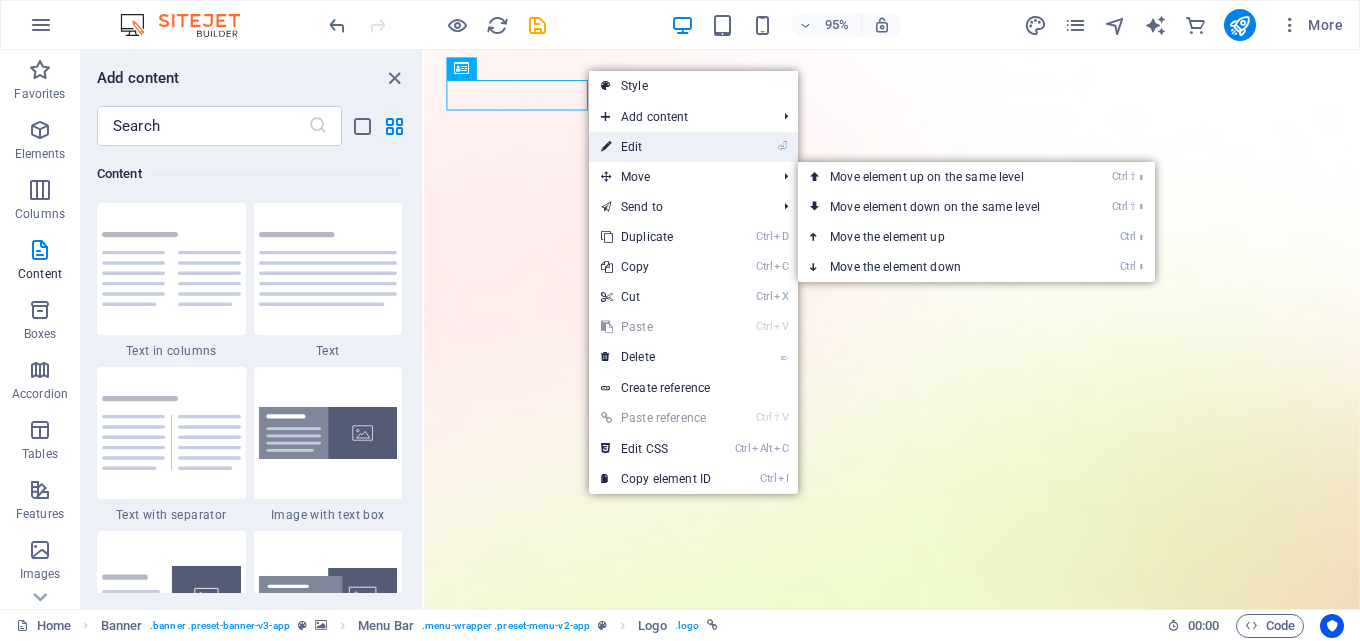 click on "⏎  Edit" at bounding box center (656, 147) 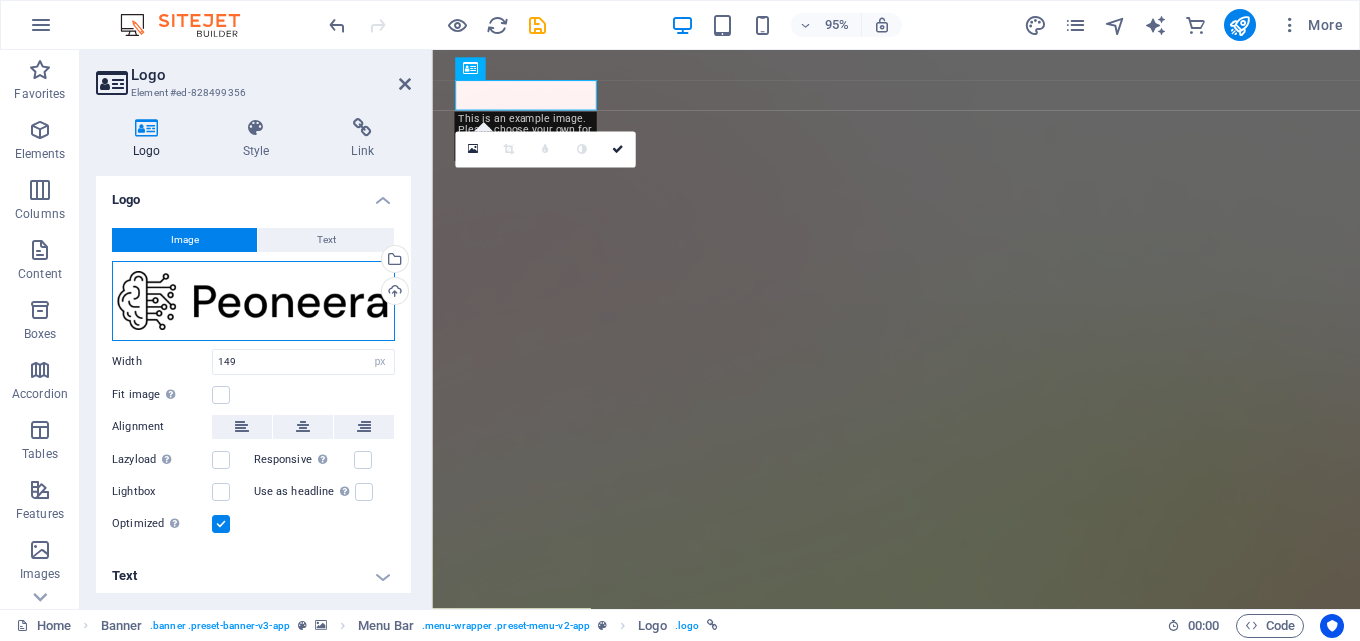 click on "Drag files here, click to choose files or select files from Files or our free stock photos & videos" at bounding box center (253, 301) 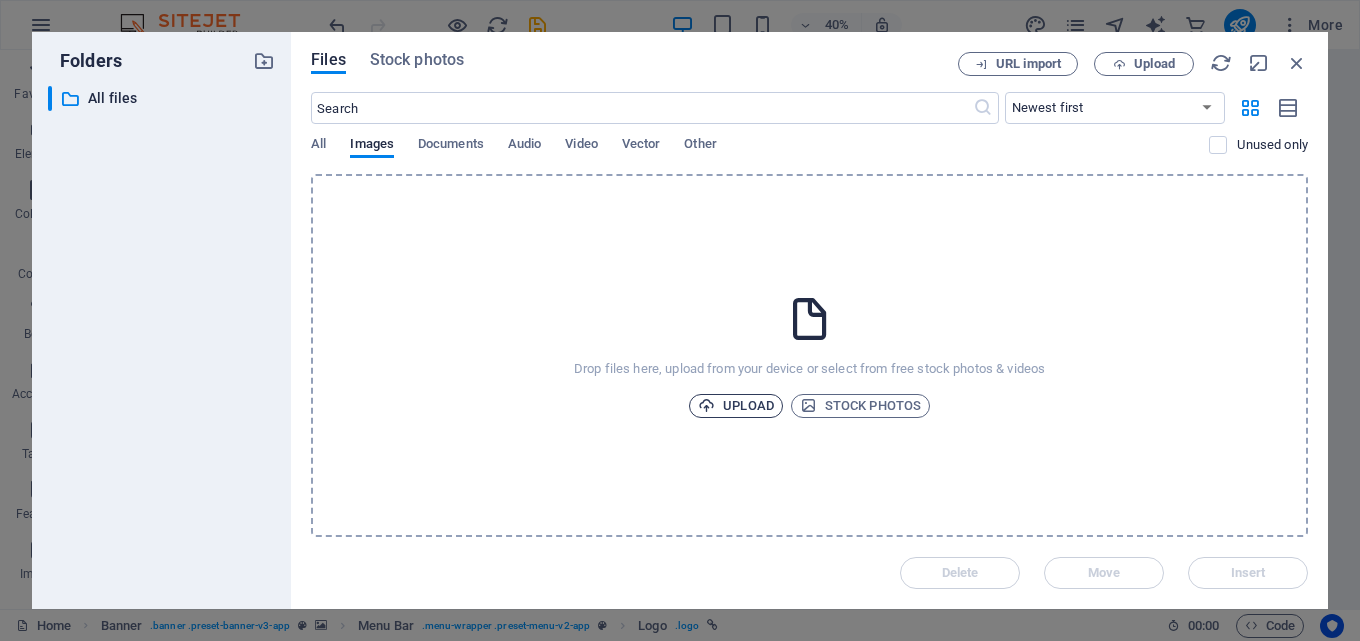 click on "Upload" at bounding box center (736, 406) 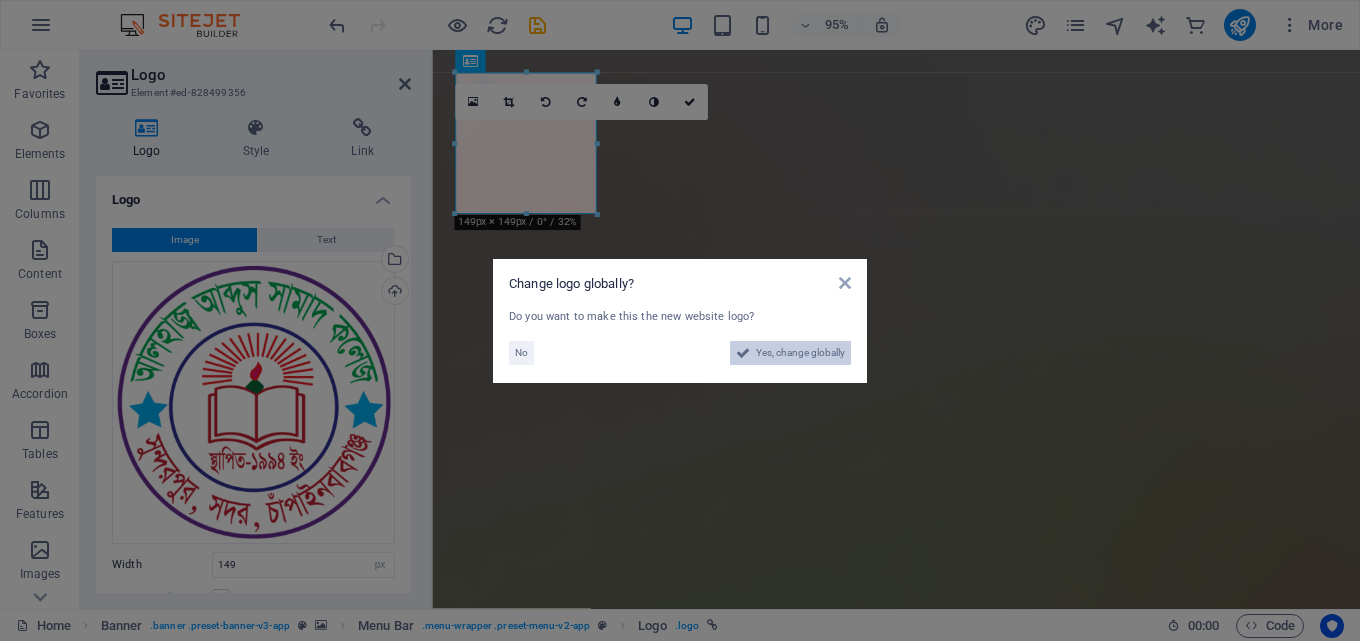 click on "Yes, change globally" at bounding box center (800, 353) 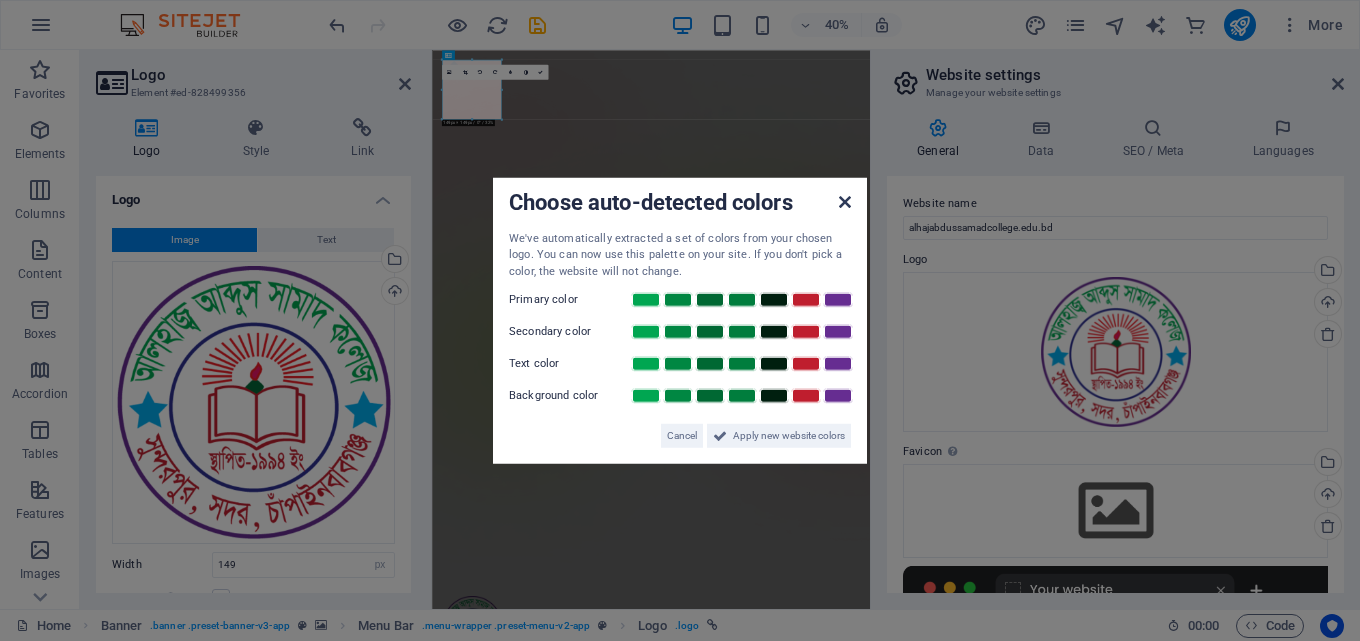 click at bounding box center [845, 201] 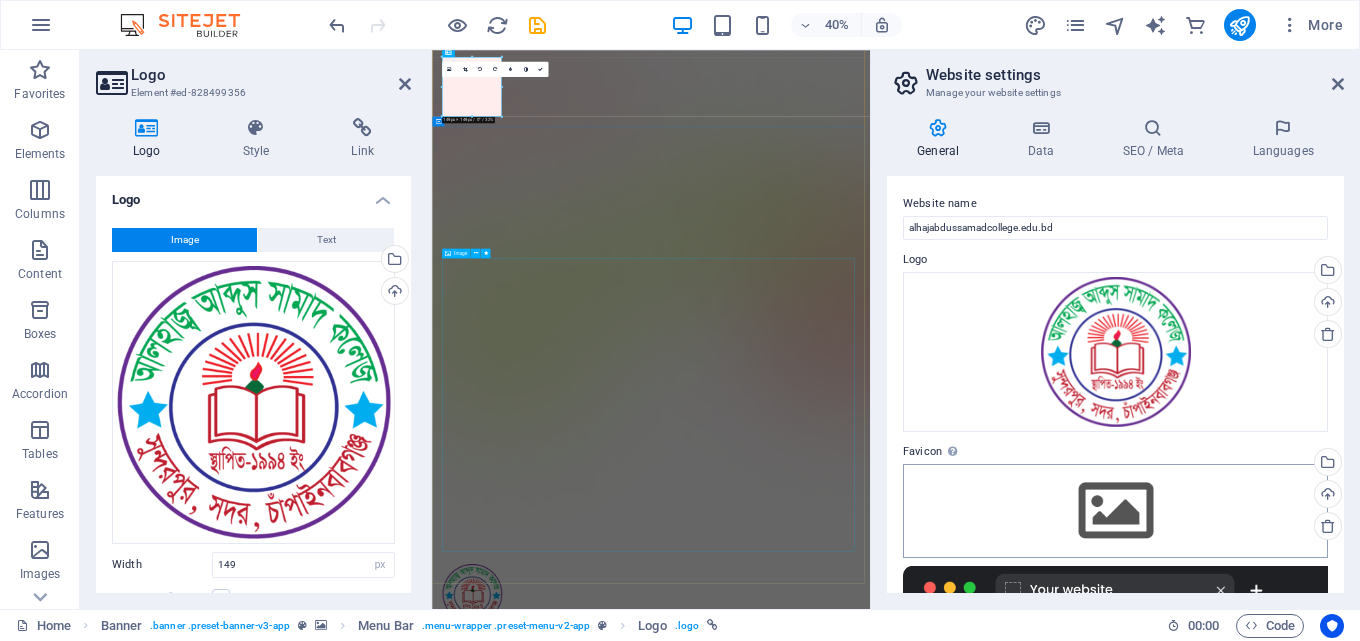 scroll, scrollTop: 100, scrollLeft: 0, axis: vertical 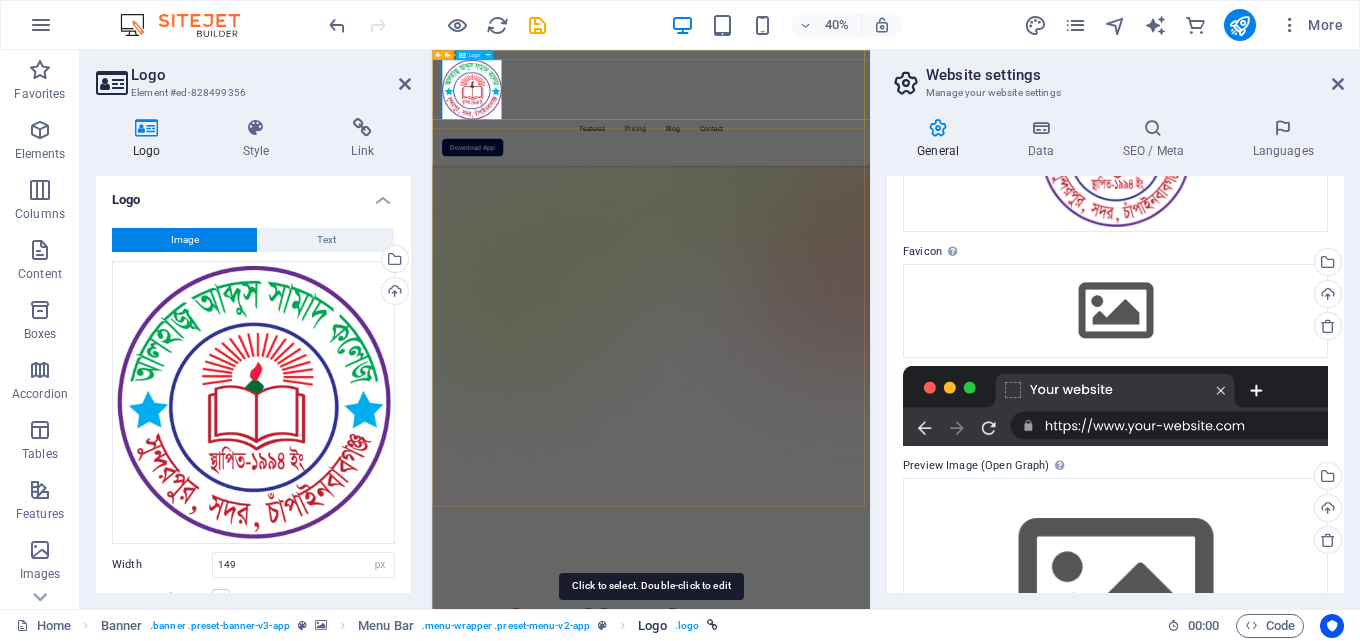 click on "Logo" at bounding box center (652, 626) 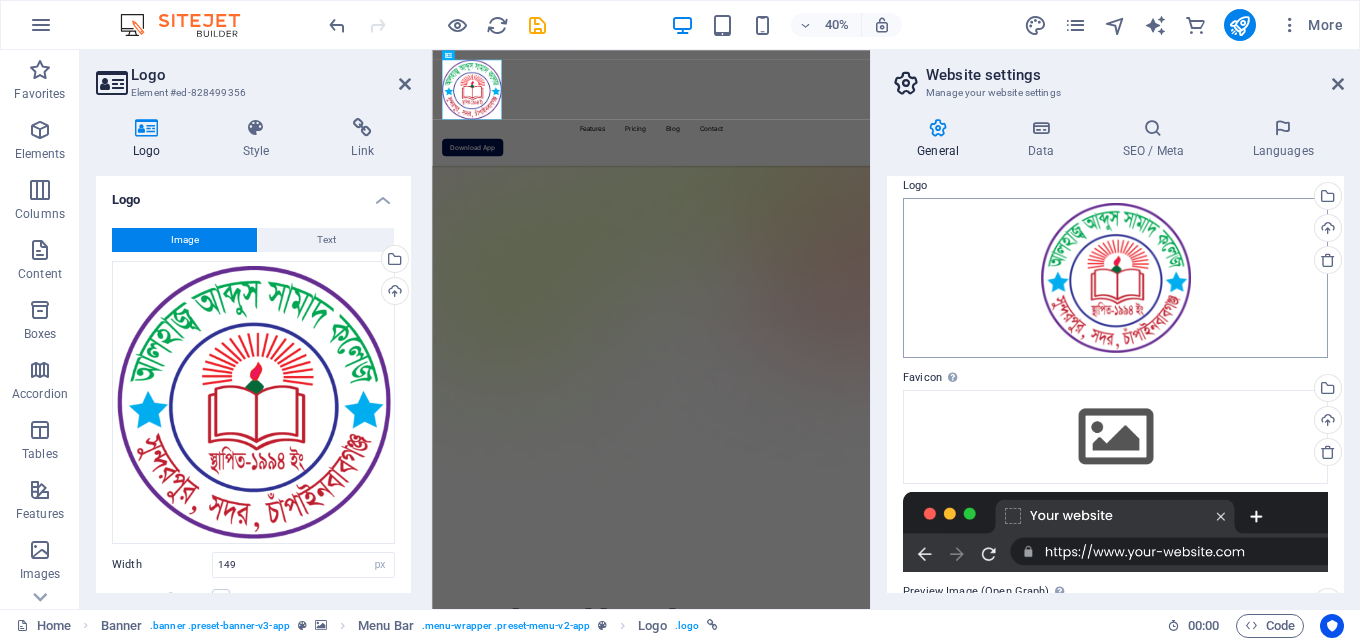 scroll, scrollTop: 0, scrollLeft: 0, axis: both 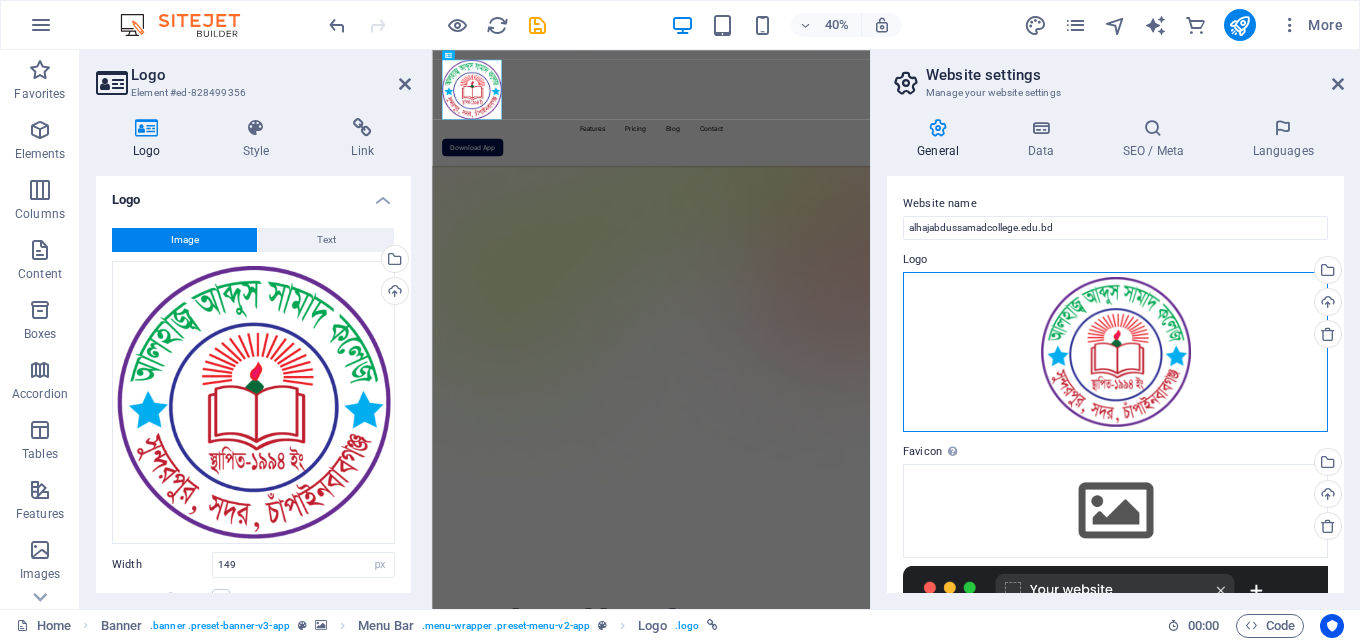 click on "Drag files here, click to choose files or select files from Files or our free stock photos & videos" at bounding box center [1115, 352] 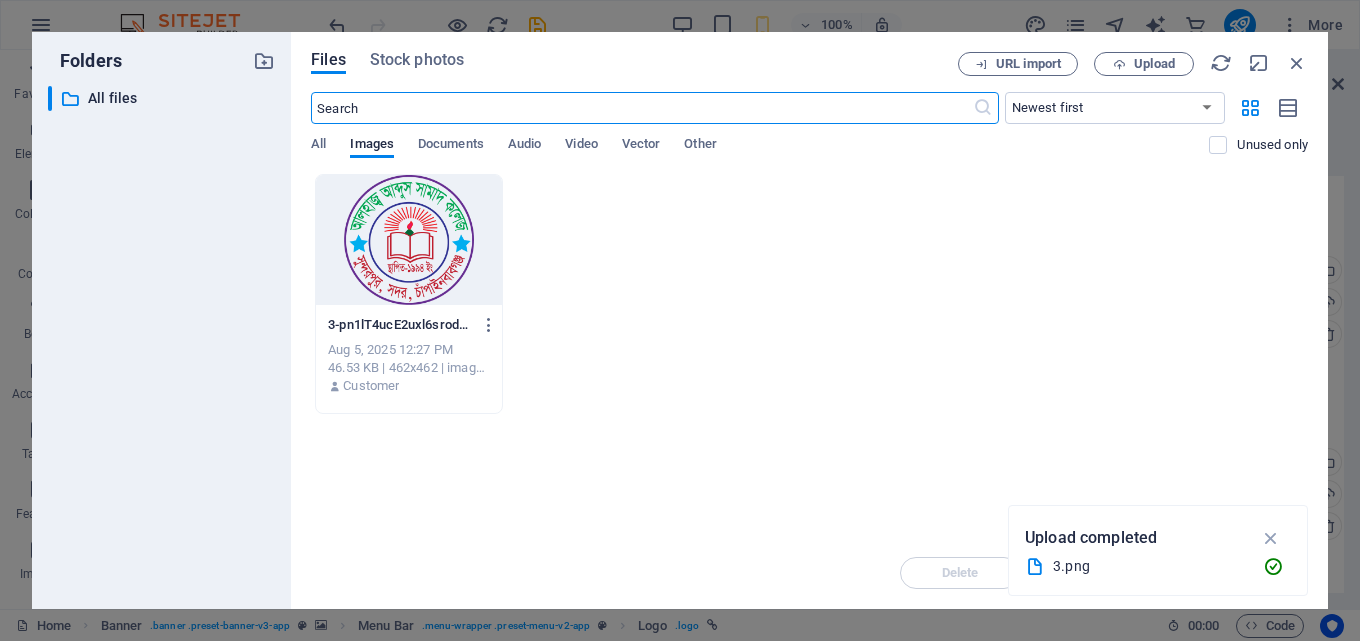 scroll, scrollTop: 0, scrollLeft: 0, axis: both 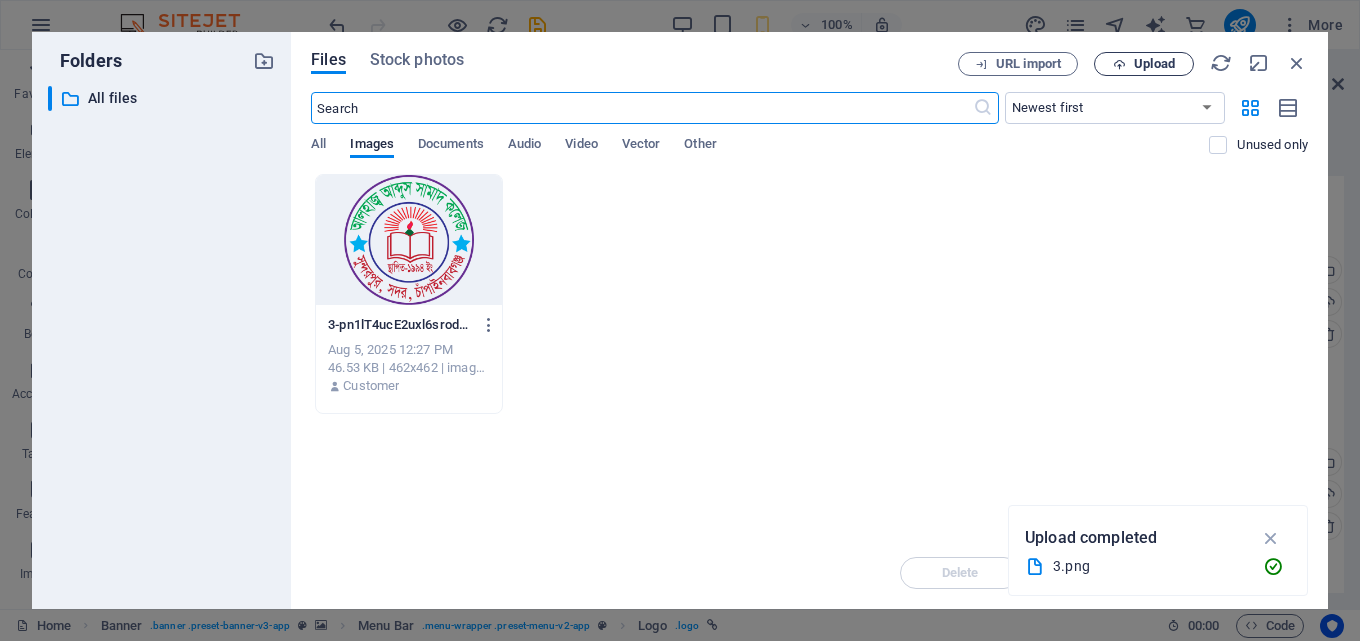 click on "Upload" at bounding box center [1144, 64] 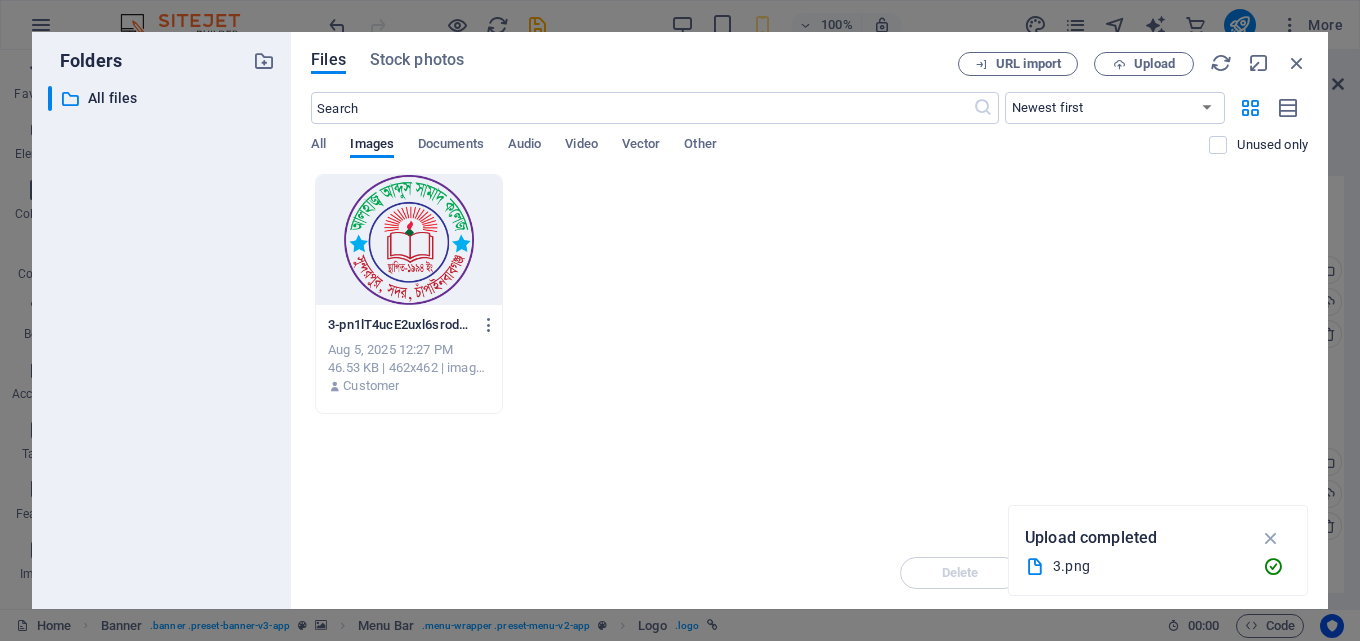 click on "3-pn1lT4ucE2uxl6srodBOxw.png 3-pn1lT4ucE2uxl6srodBOxw.png Aug 5, 2025 12:27 PM 46.53 KB | 462x462 | image/png Customer" at bounding box center (809, 294) 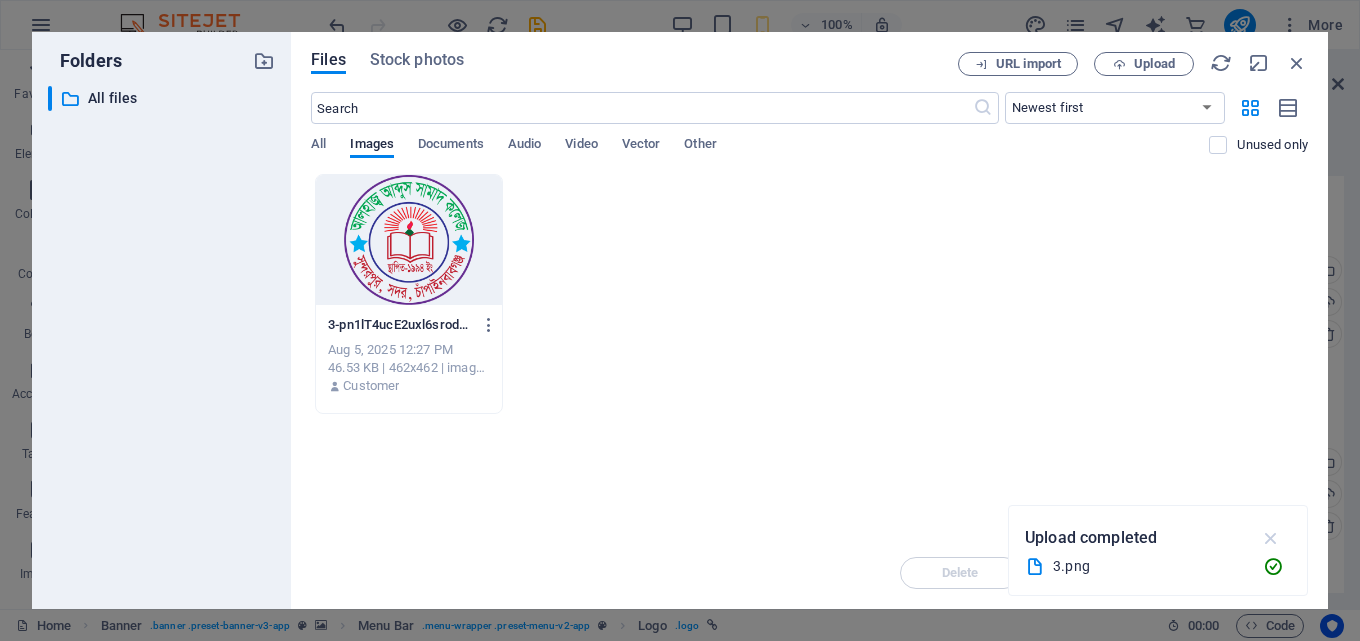 click at bounding box center (1271, 538) 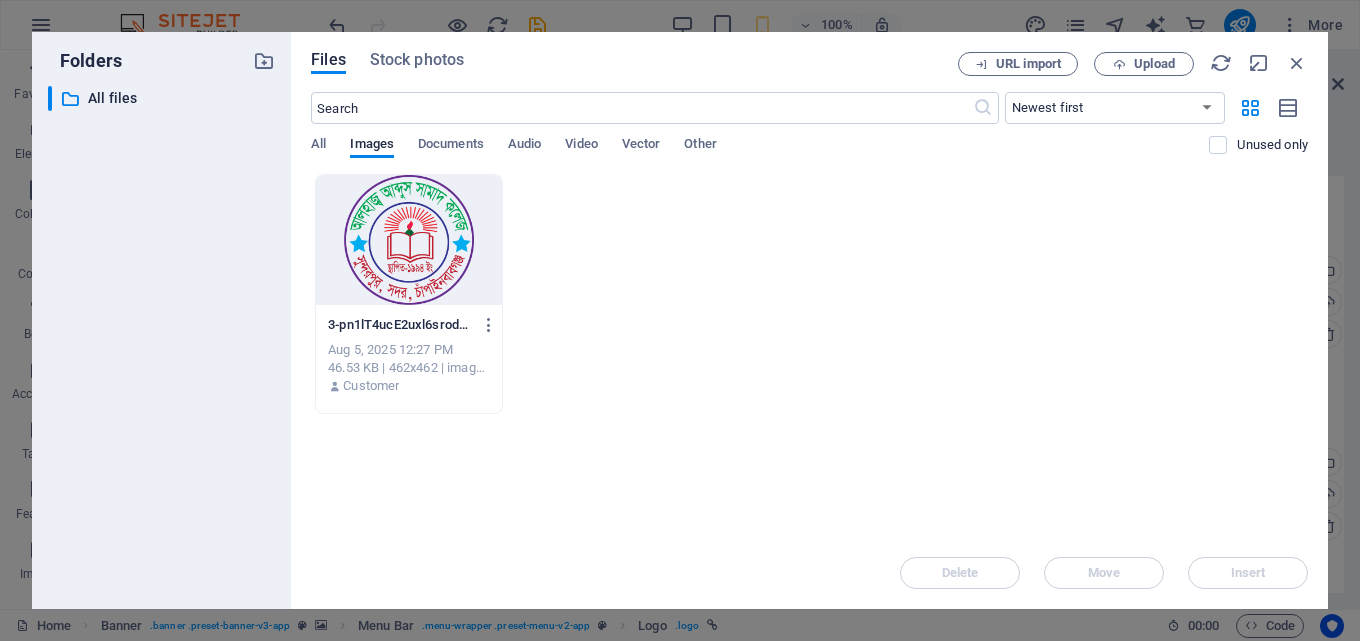 click on "3-pn1lT4ucE2uxl6srodBOxw.png 3-pn1lT4ucE2uxl6srodBOxw.png Aug 5, 2025 12:27 PM 46.53 KB | 462x462 | image/png Customer" at bounding box center (809, 294) 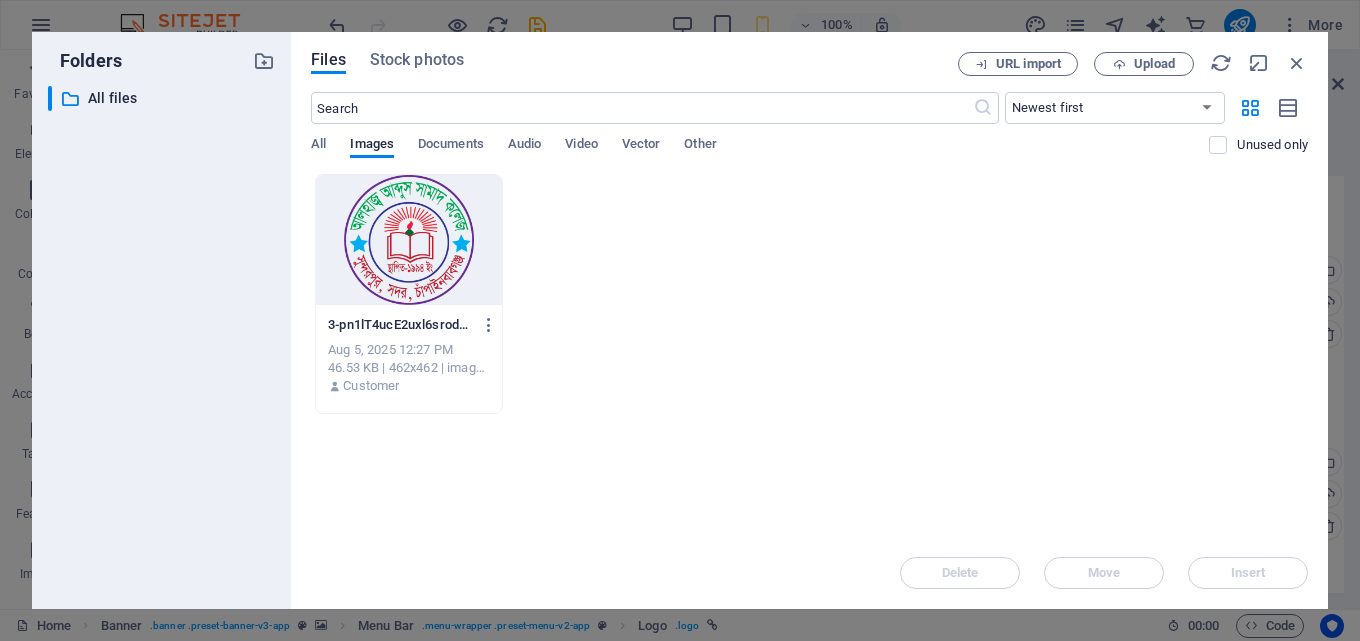 click at bounding box center [409, 240] 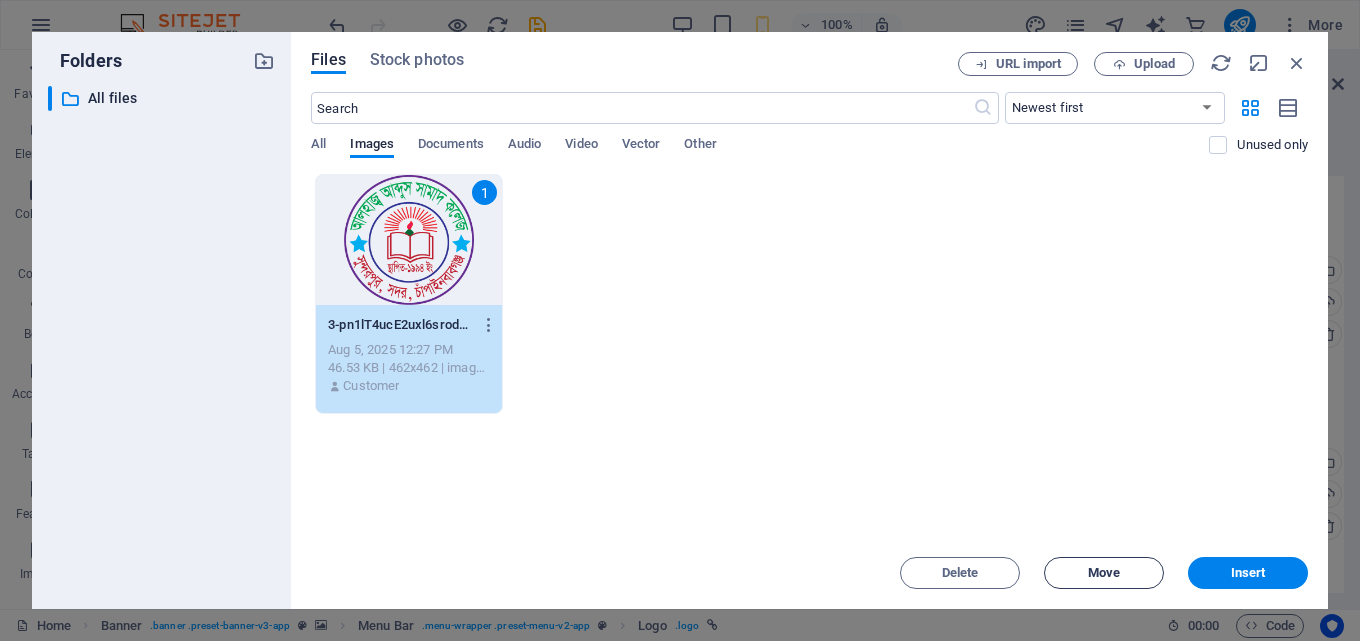 click on "Move" at bounding box center [1104, 573] 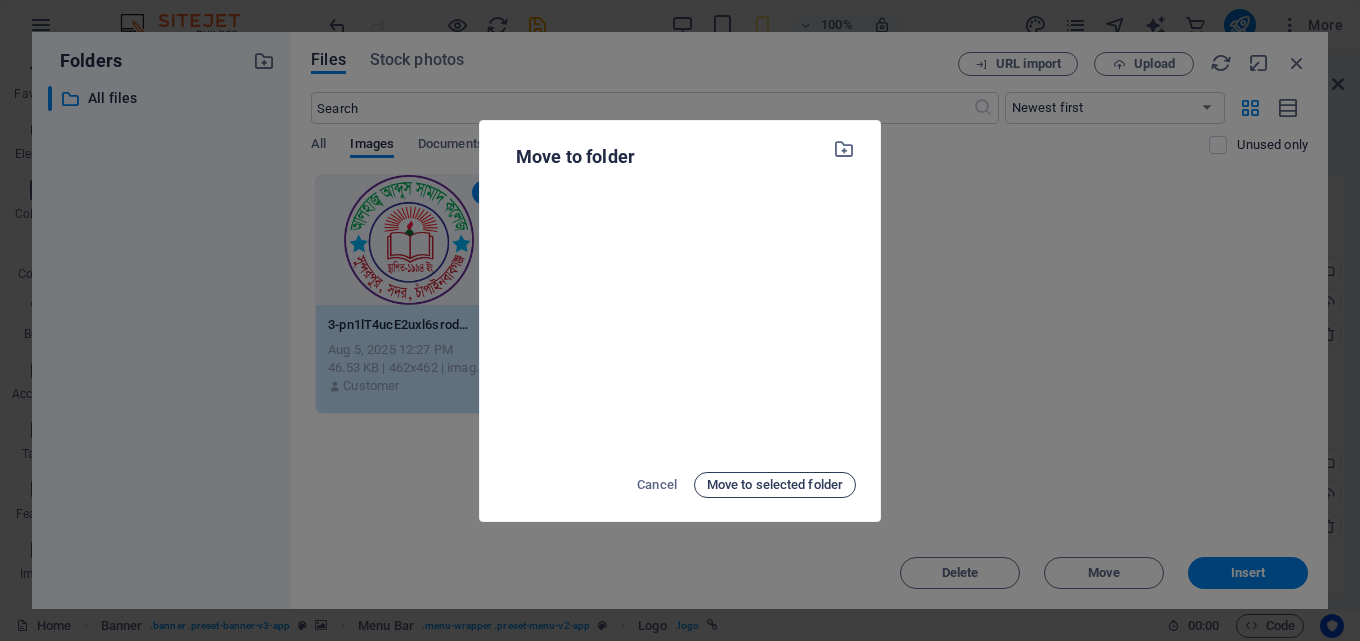 click on "Move to selected folder" at bounding box center [775, 485] 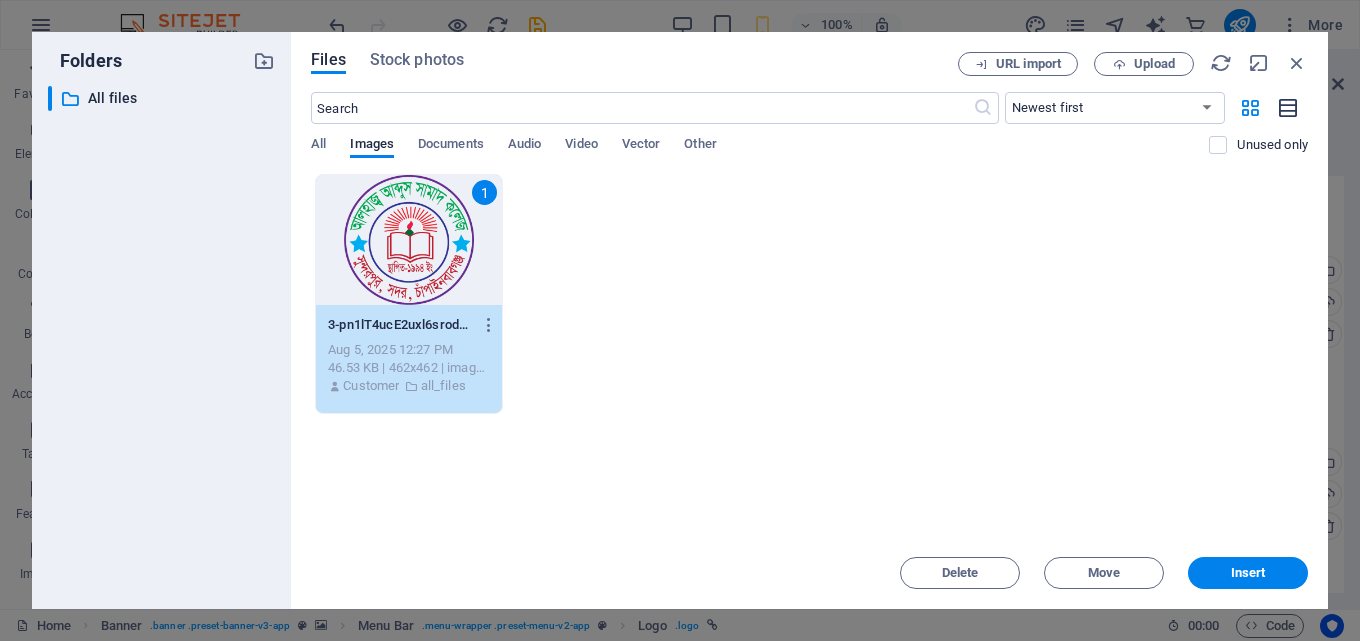 click at bounding box center [1289, 108] 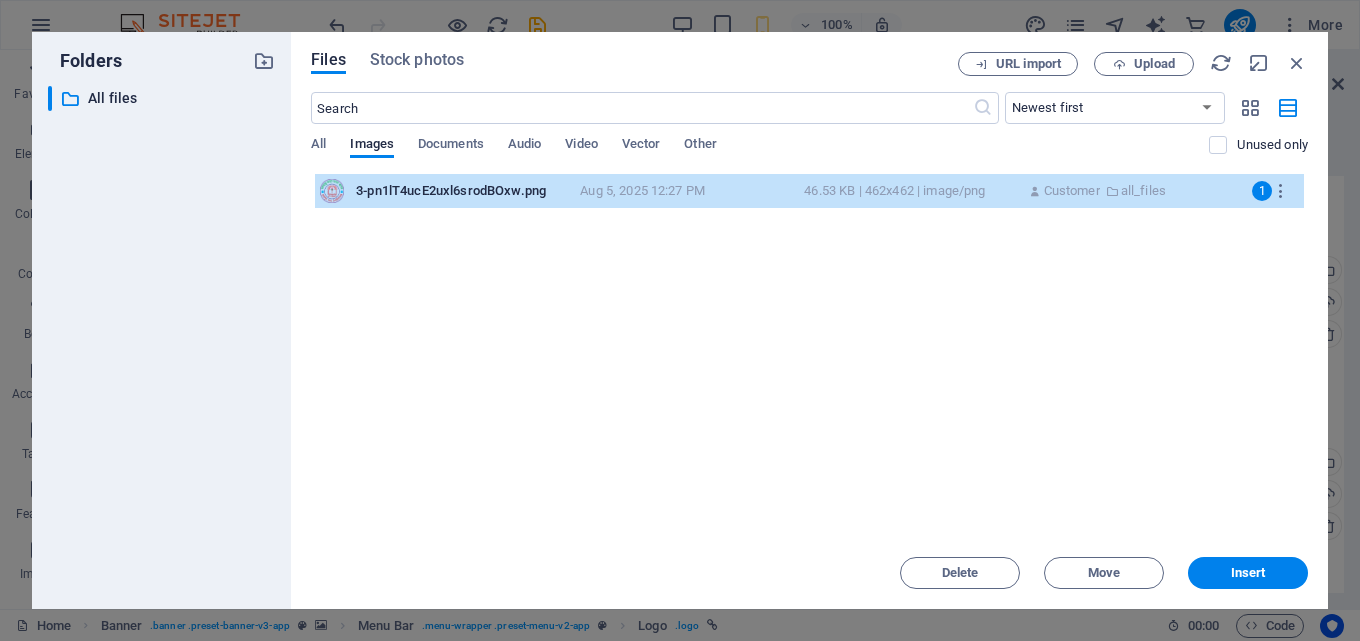click on "Drop files here to upload them instantly 3-pn1lT4ucE2uxl6srodBOxw.png 3-pn1lT4ucE2uxl6srodBOxw.png Aug 5, 2025 12:27 PM 46.53 KB | 462x462 | image/png Customer all_files 1" at bounding box center (809, 355) 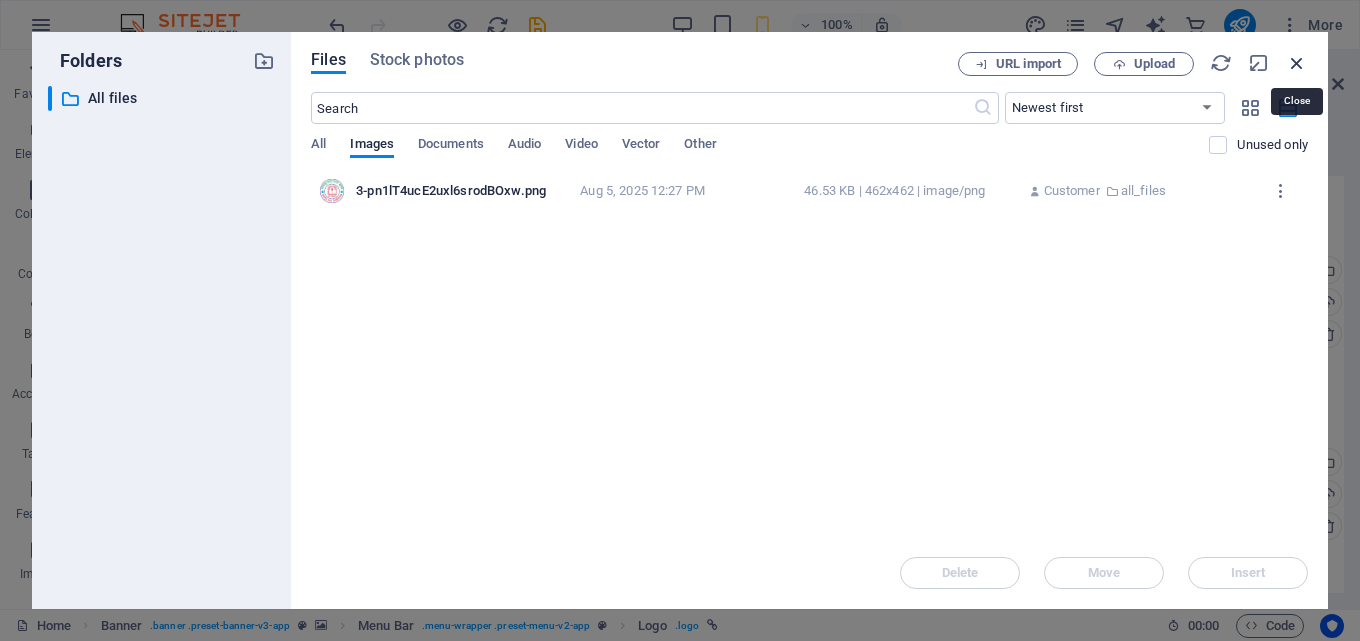 click at bounding box center [1297, 63] 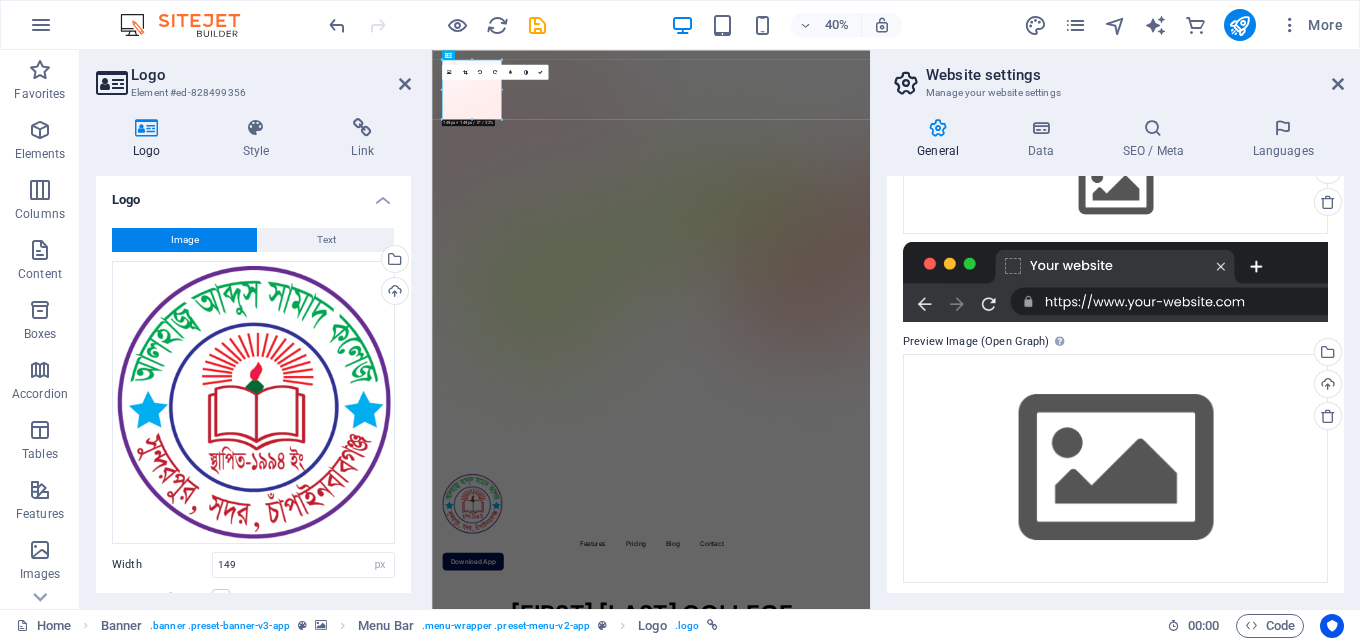 scroll, scrollTop: 330, scrollLeft: 0, axis: vertical 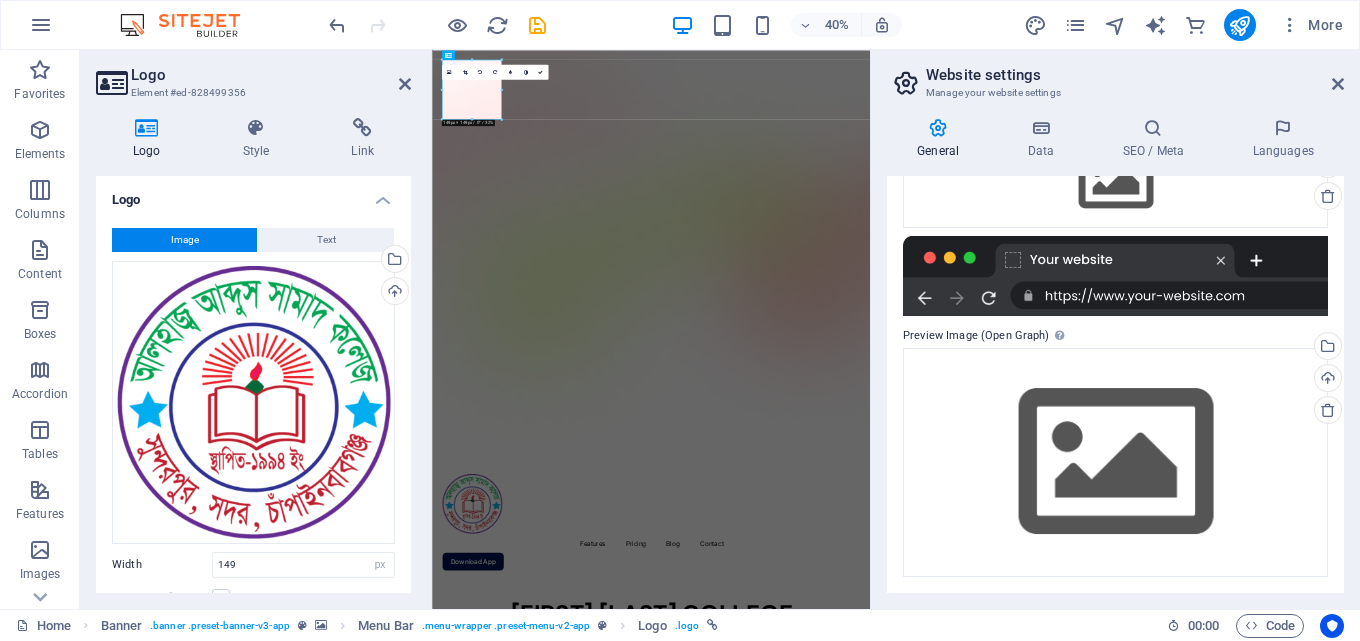 drag, startPoint x: 1345, startPoint y: 393, endPoint x: 1348, endPoint y: 218, distance: 175.02571 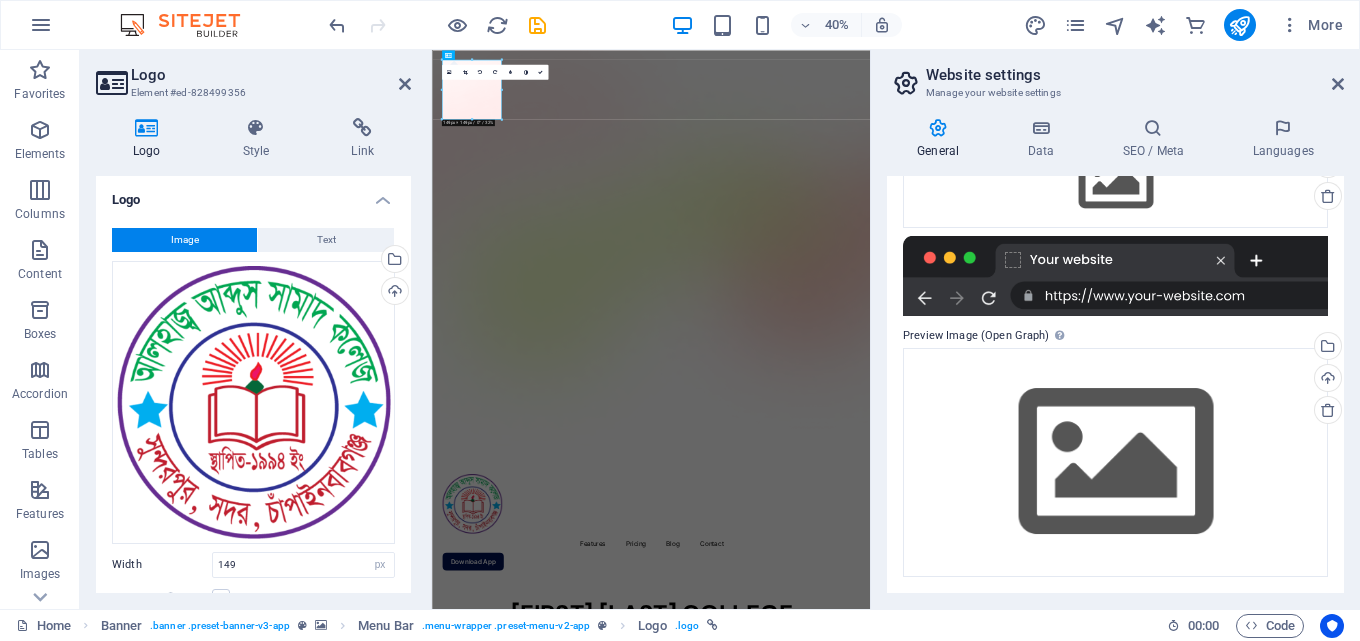 drag, startPoint x: 1344, startPoint y: 378, endPoint x: 1359, endPoint y: 217, distance: 161.69725 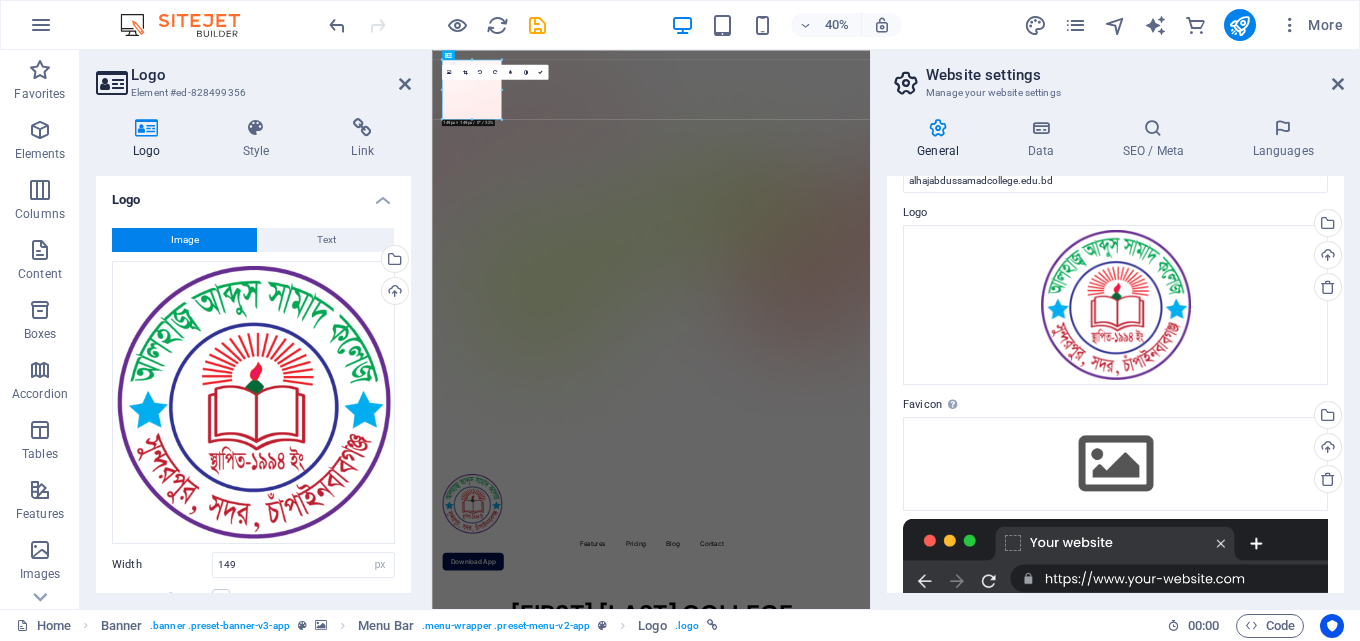 scroll, scrollTop: 0, scrollLeft: 0, axis: both 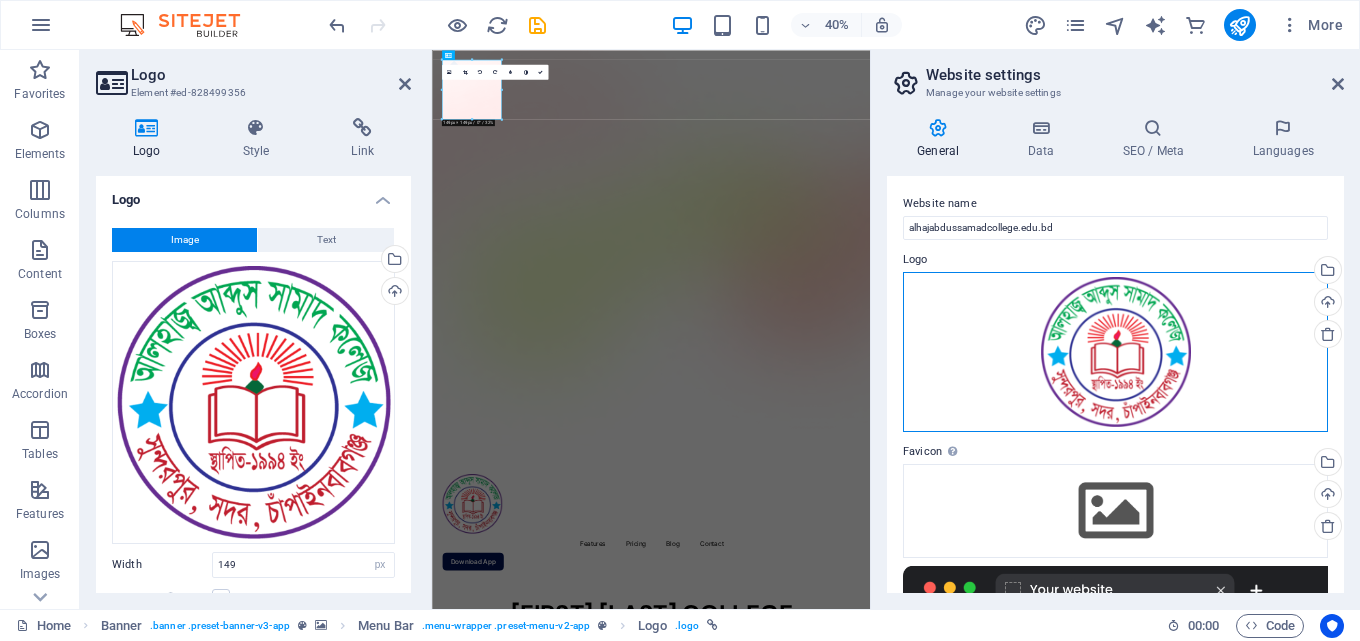 click on "Drag files here, click to choose files or select files from Files or our free stock photos & videos" at bounding box center (1115, 352) 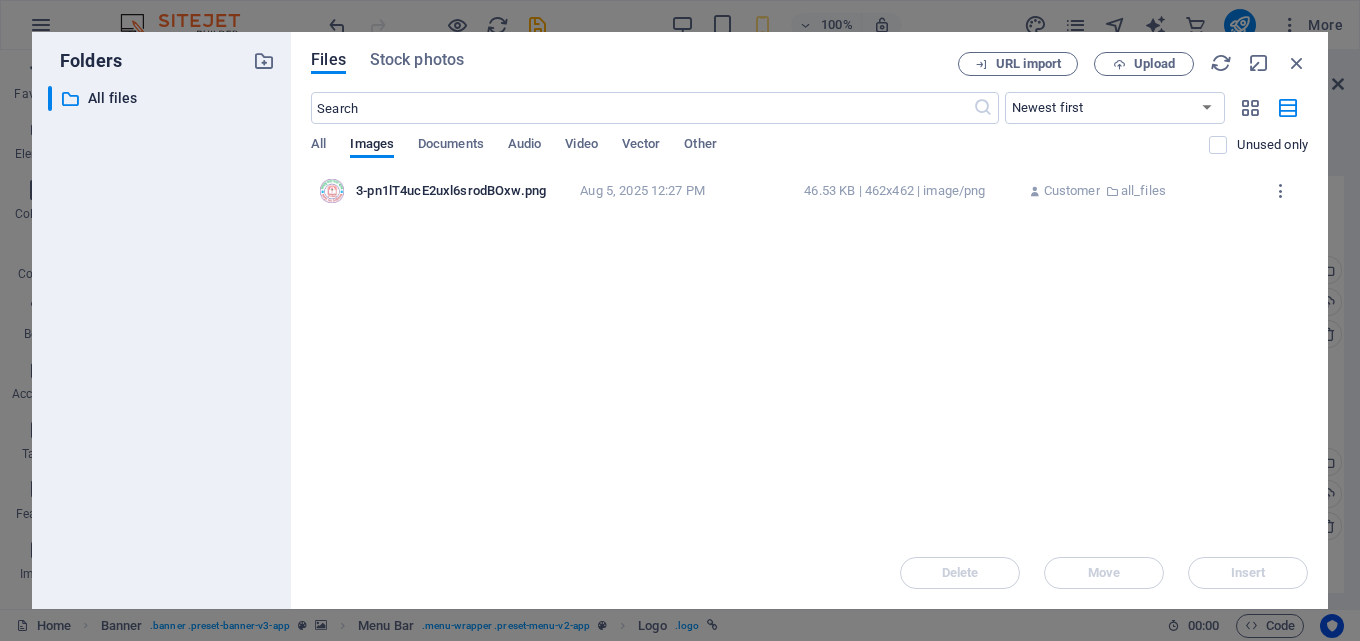 click on "3-pn1lT4ucE2uxl6srodBOxw.png" at bounding box center (462, 191) 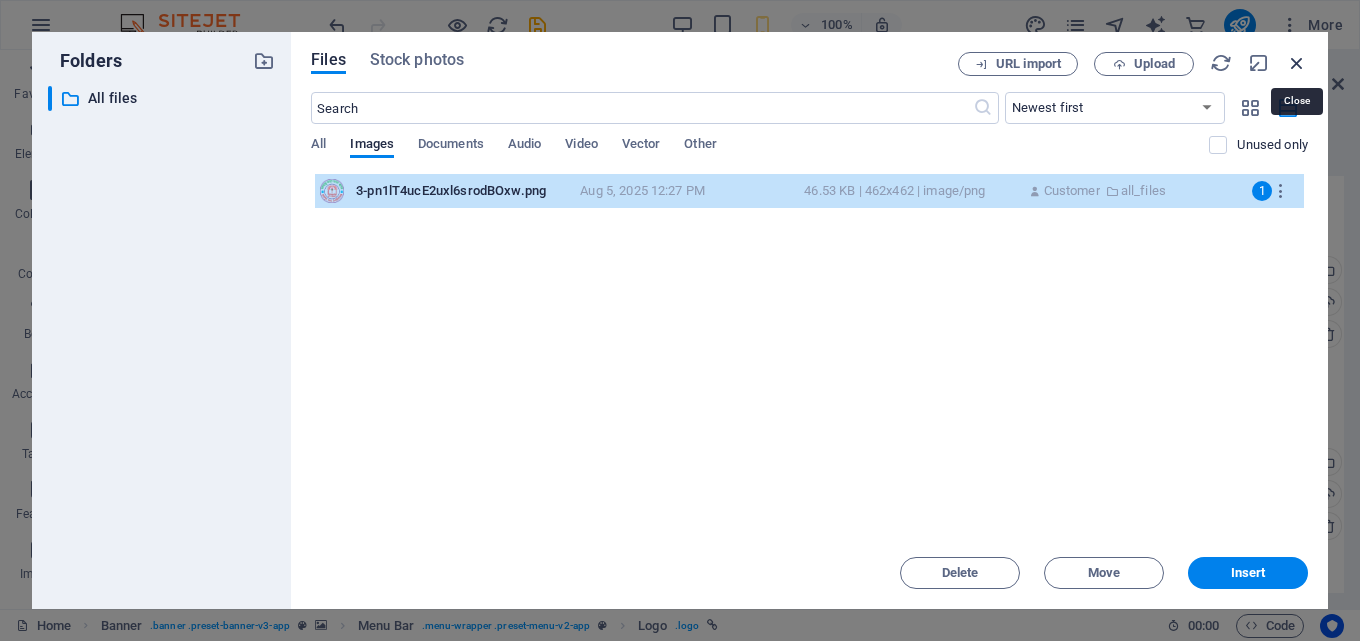 click at bounding box center [1297, 63] 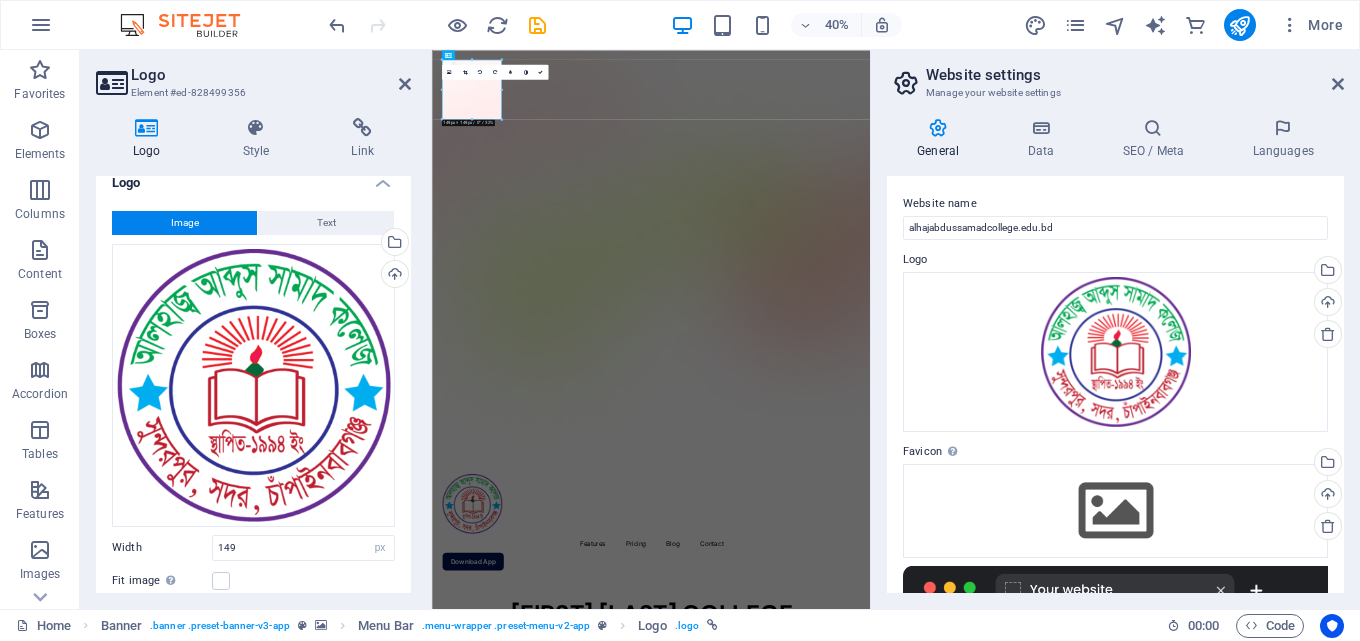 scroll, scrollTop: 0, scrollLeft: 0, axis: both 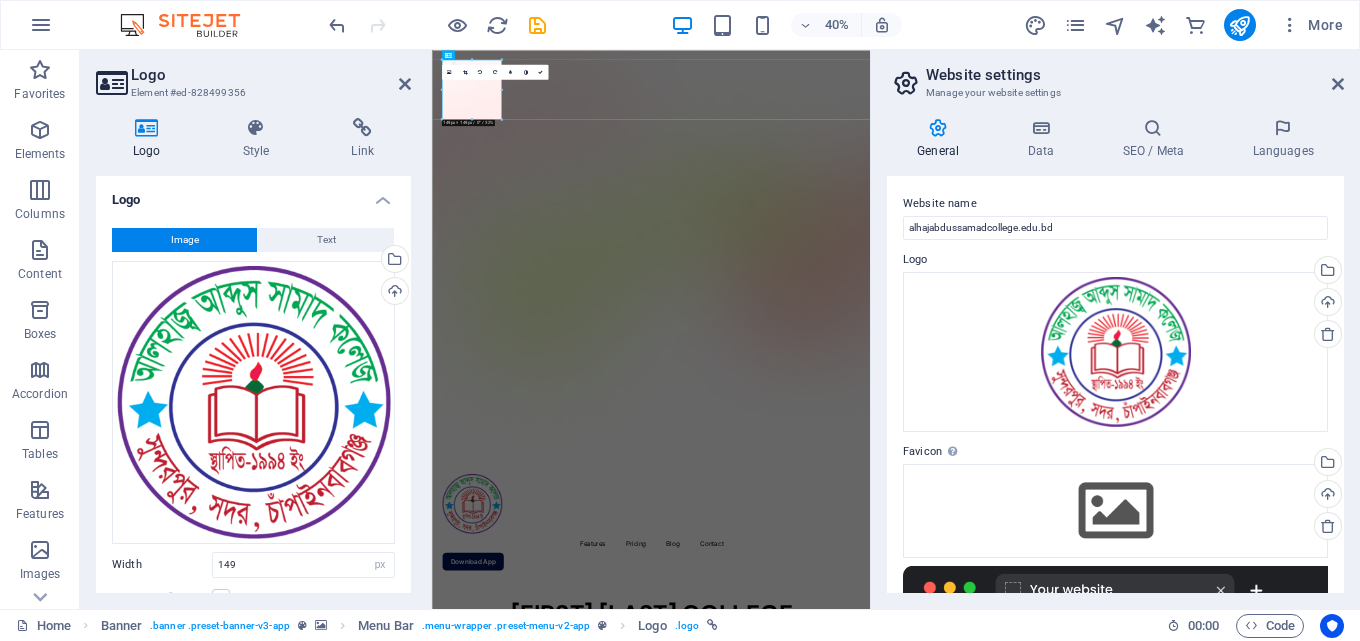 click on "Logo" at bounding box center (253, 194) 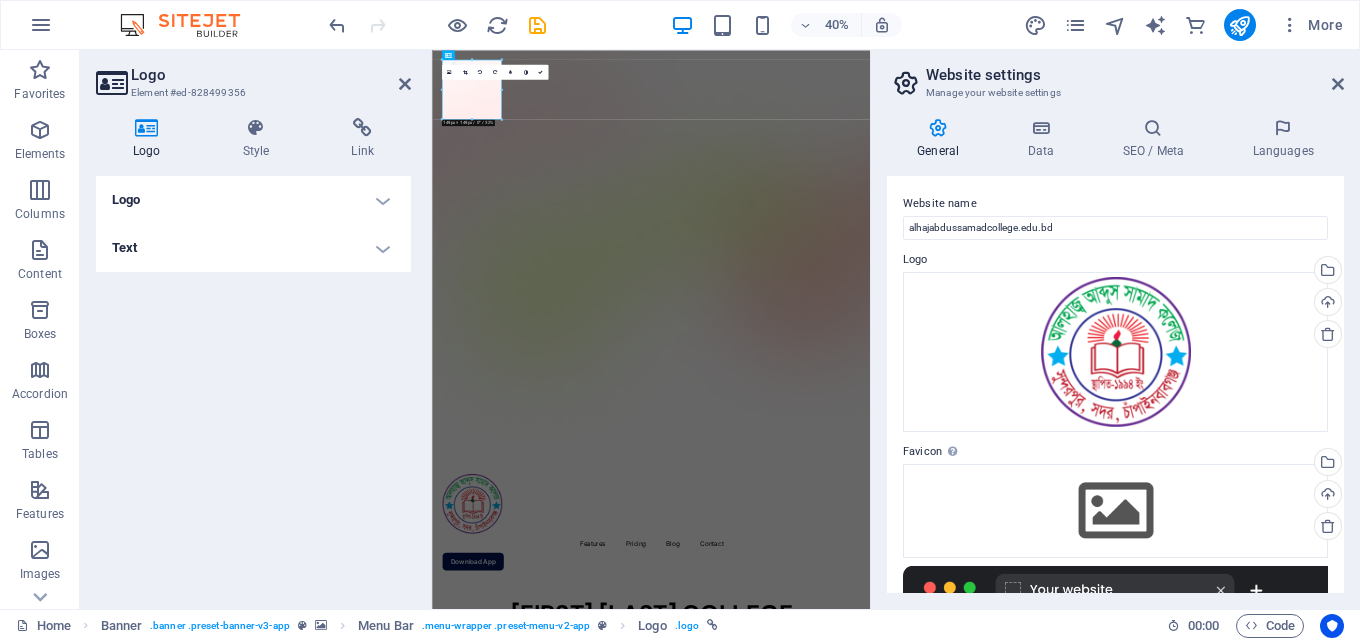click on "Text" at bounding box center [253, 248] 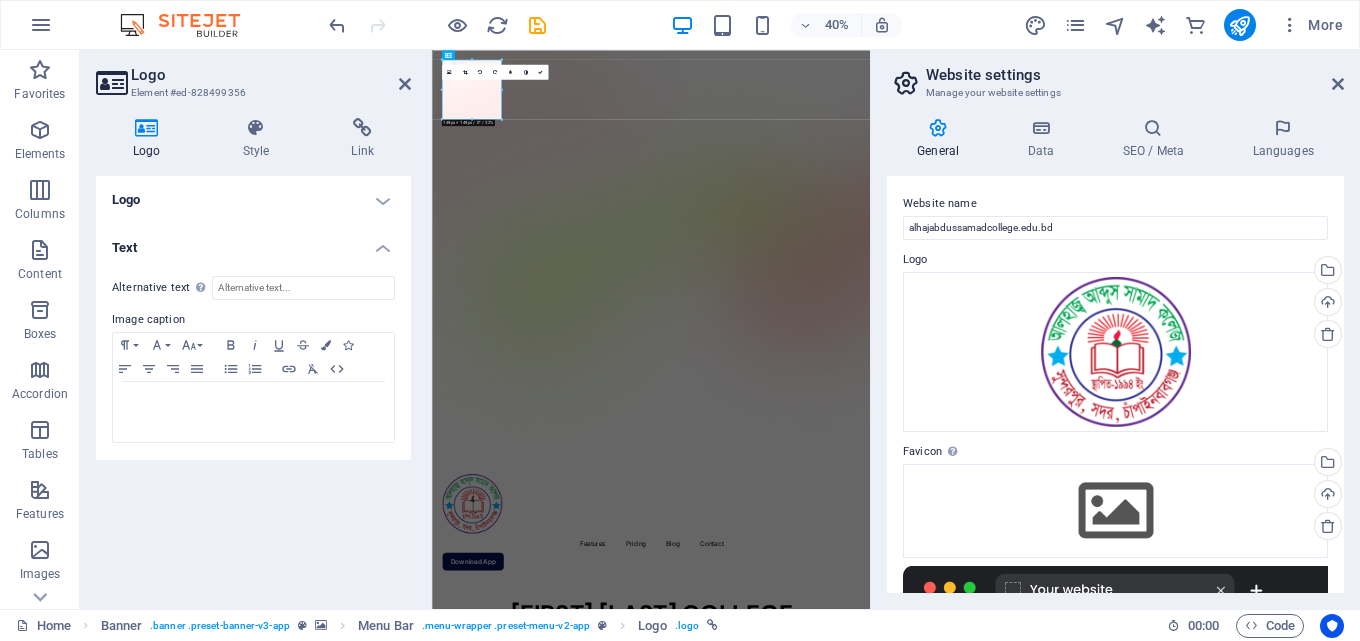 click on "Logo" at bounding box center (253, 200) 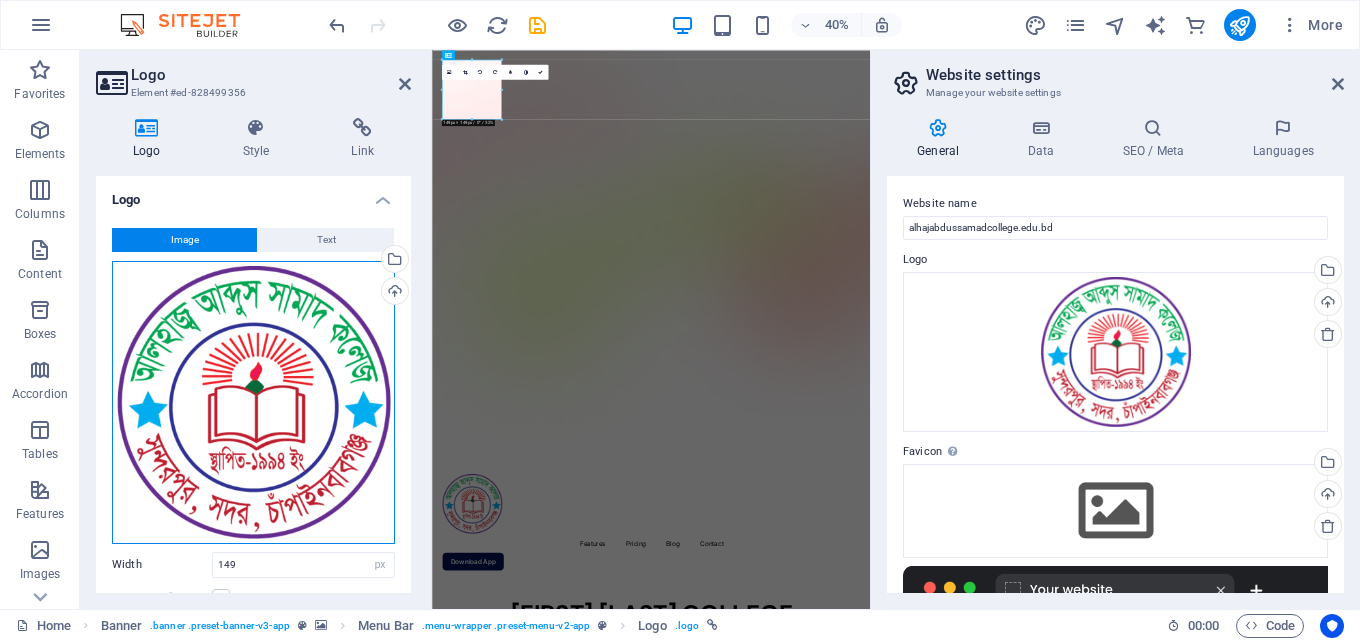 click on "Drag files here, click to choose files or select files from Files or our free stock photos & videos" at bounding box center (253, 402) 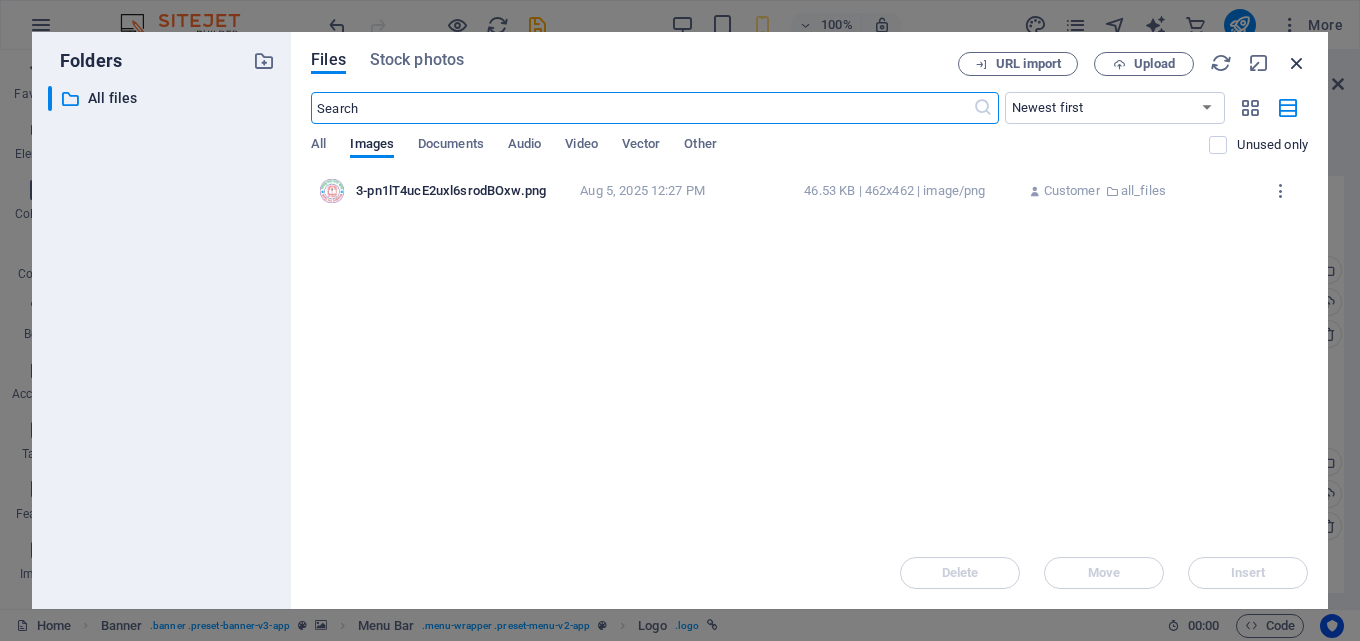 click at bounding box center [1297, 63] 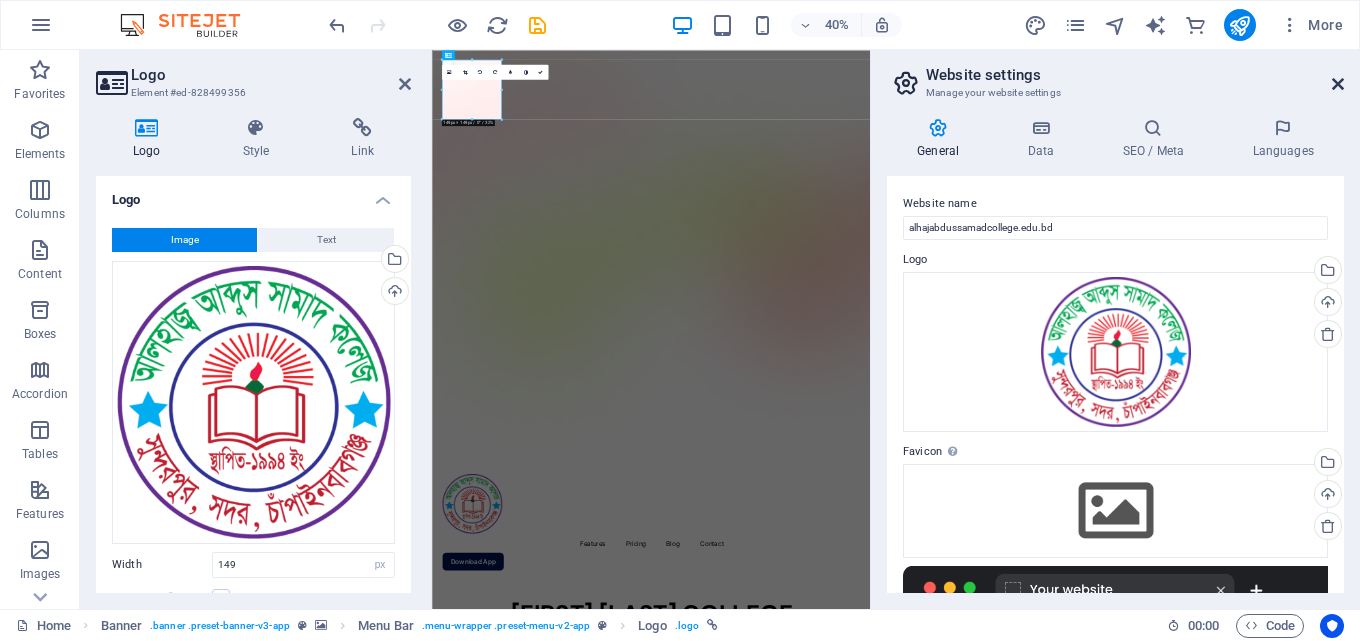 click at bounding box center (1338, 84) 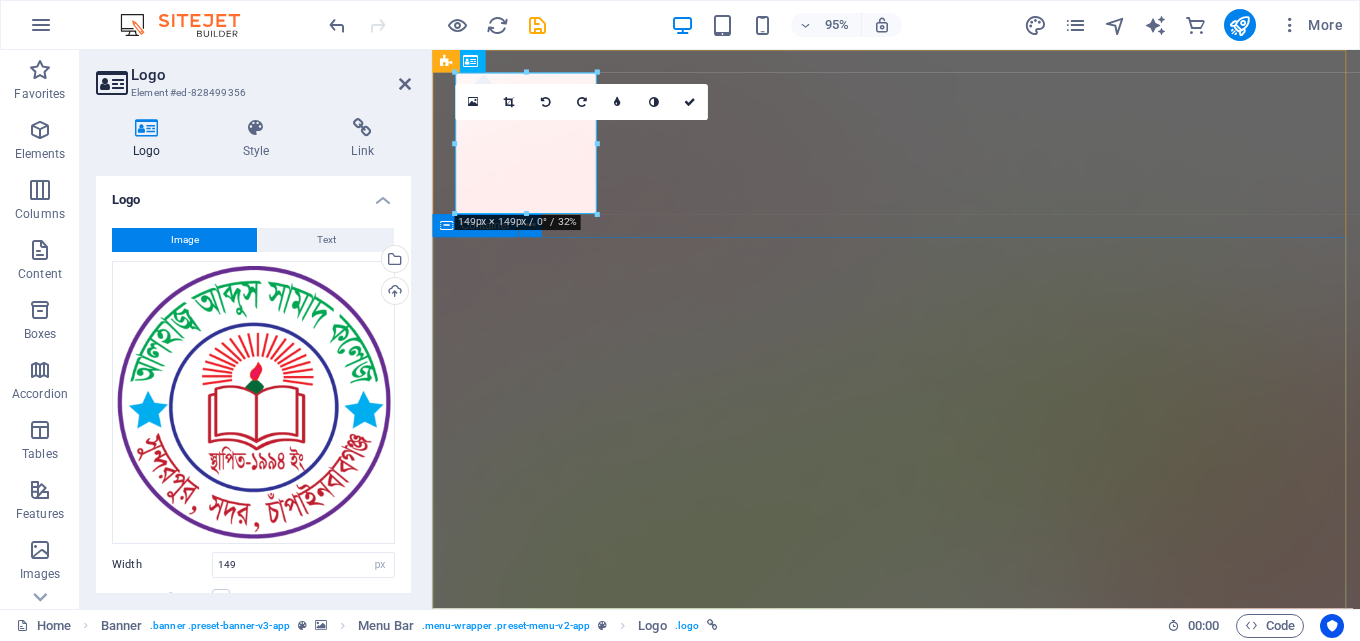 drag, startPoint x: 515, startPoint y: 447, endPoint x: 527, endPoint y: 446, distance: 12.0415945 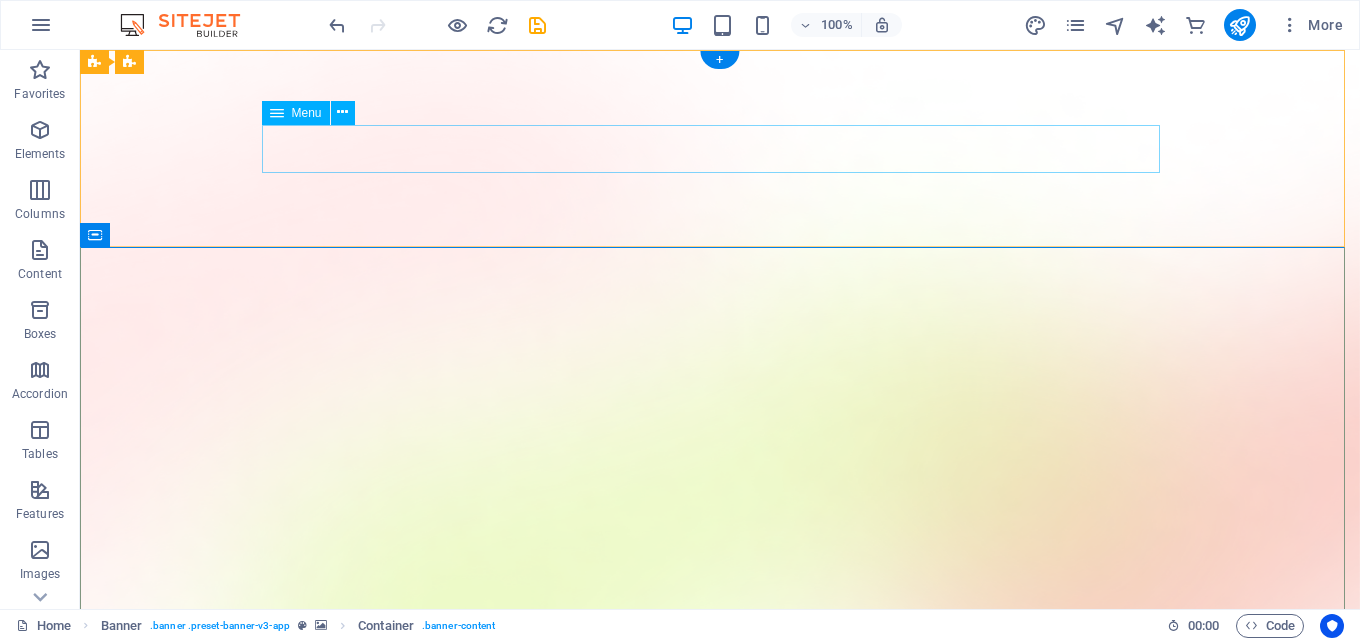 click on "Features Pricing Blog Contact" at bounding box center (720, 1283) 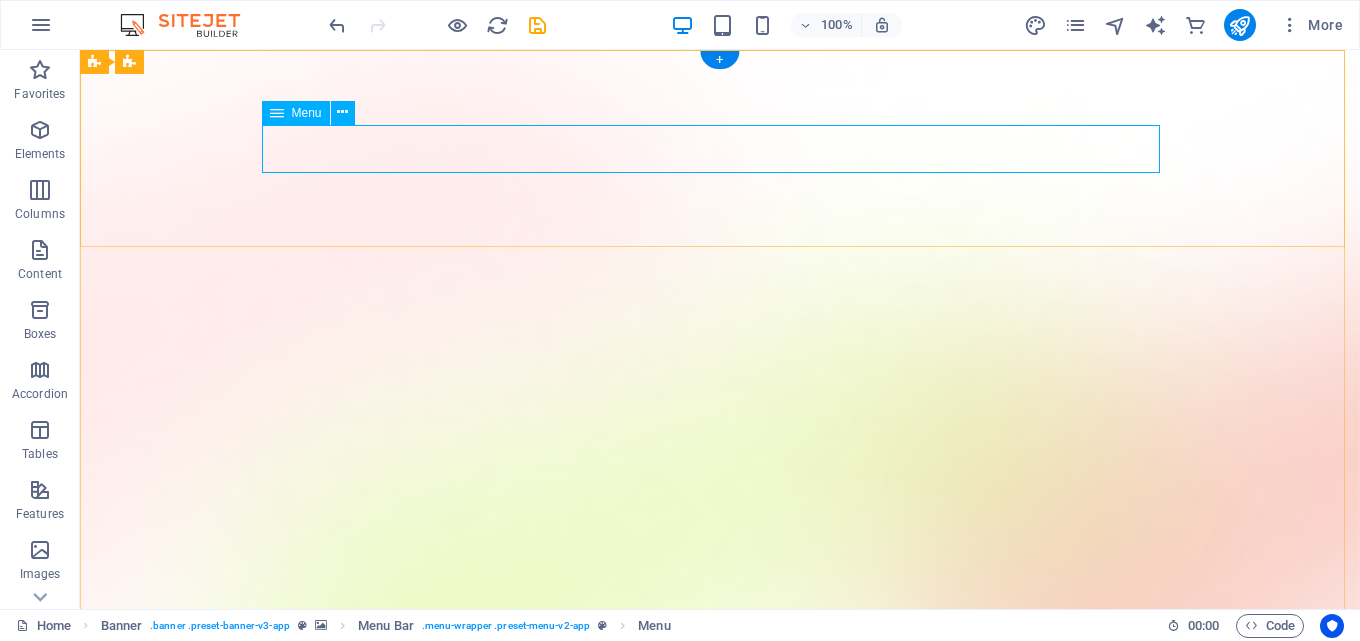 click on "Features Pricing Blog Contact" at bounding box center [720, 1283] 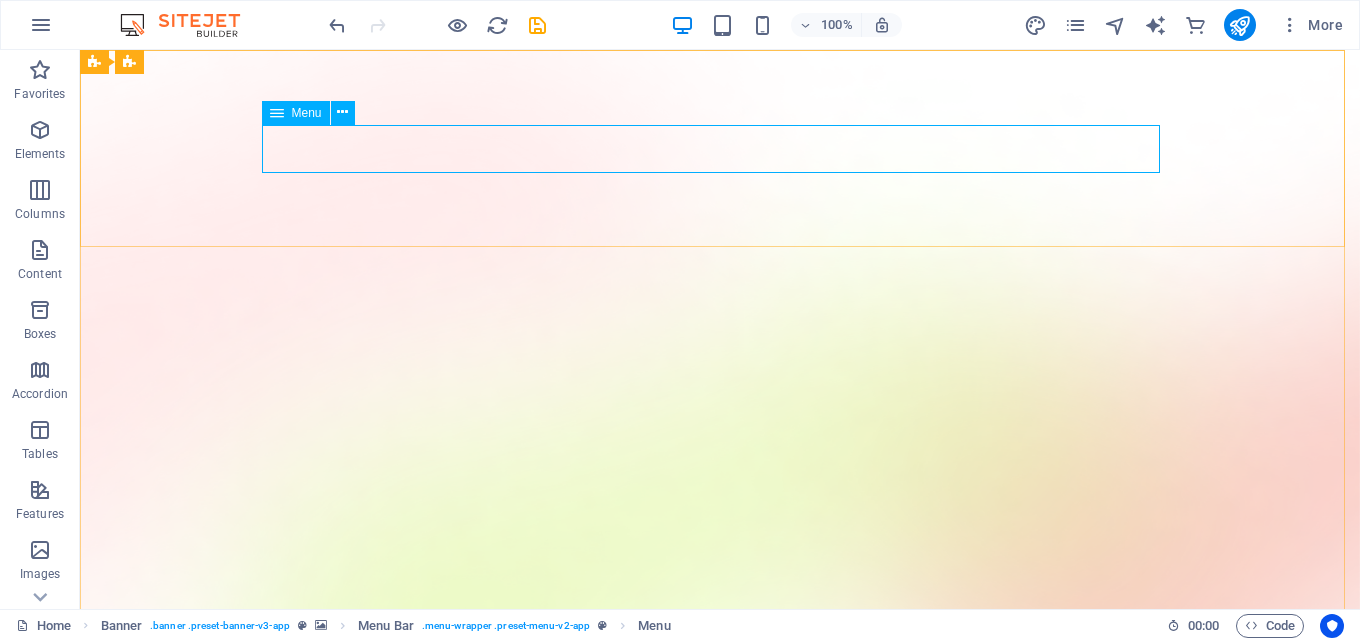 click at bounding box center (277, 113) 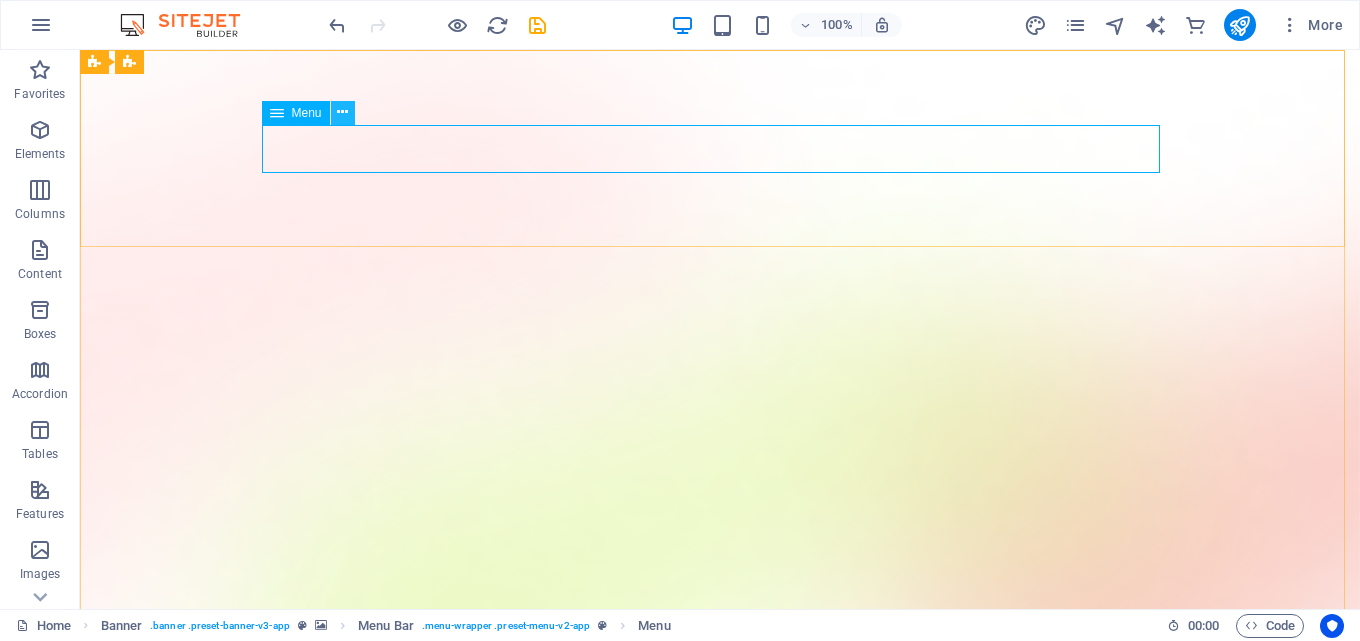 click at bounding box center (342, 112) 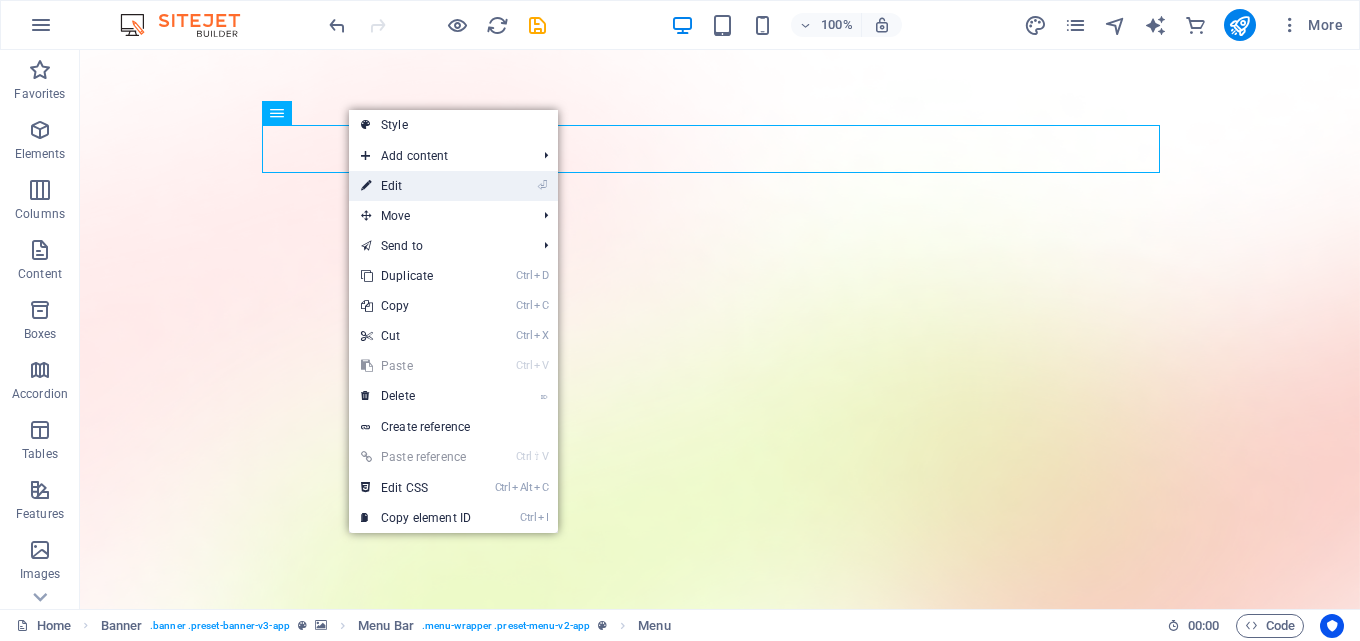 click on "⏎  Edit" at bounding box center [416, 186] 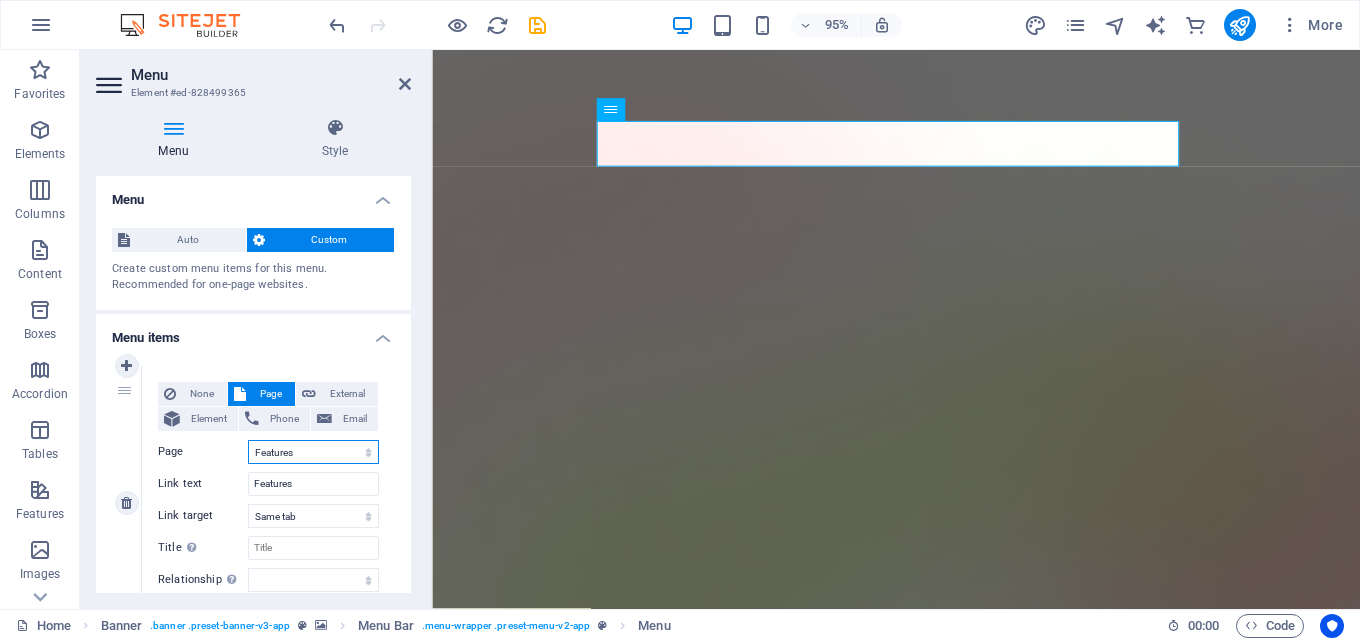 click on "Home Features Pricing Blog Contact Privacy Legal Notice" at bounding box center (313, 452) 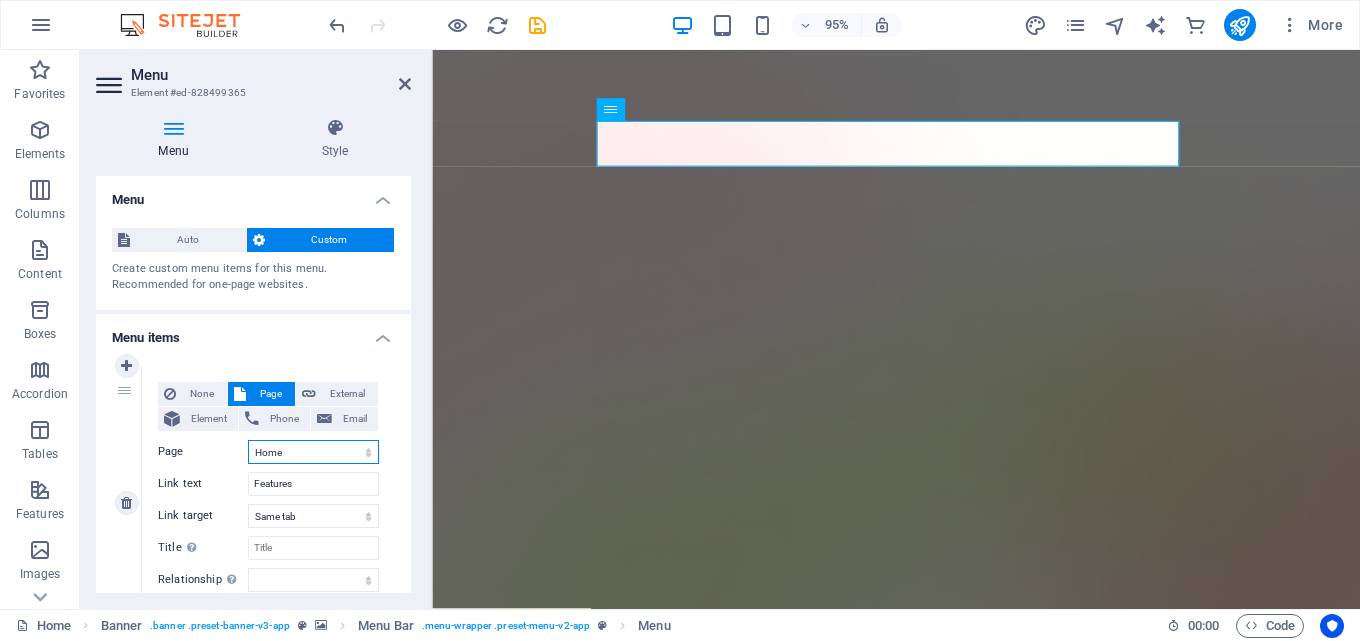 click on "Home Features Pricing Blog Contact Privacy Legal Notice" at bounding box center [313, 452] 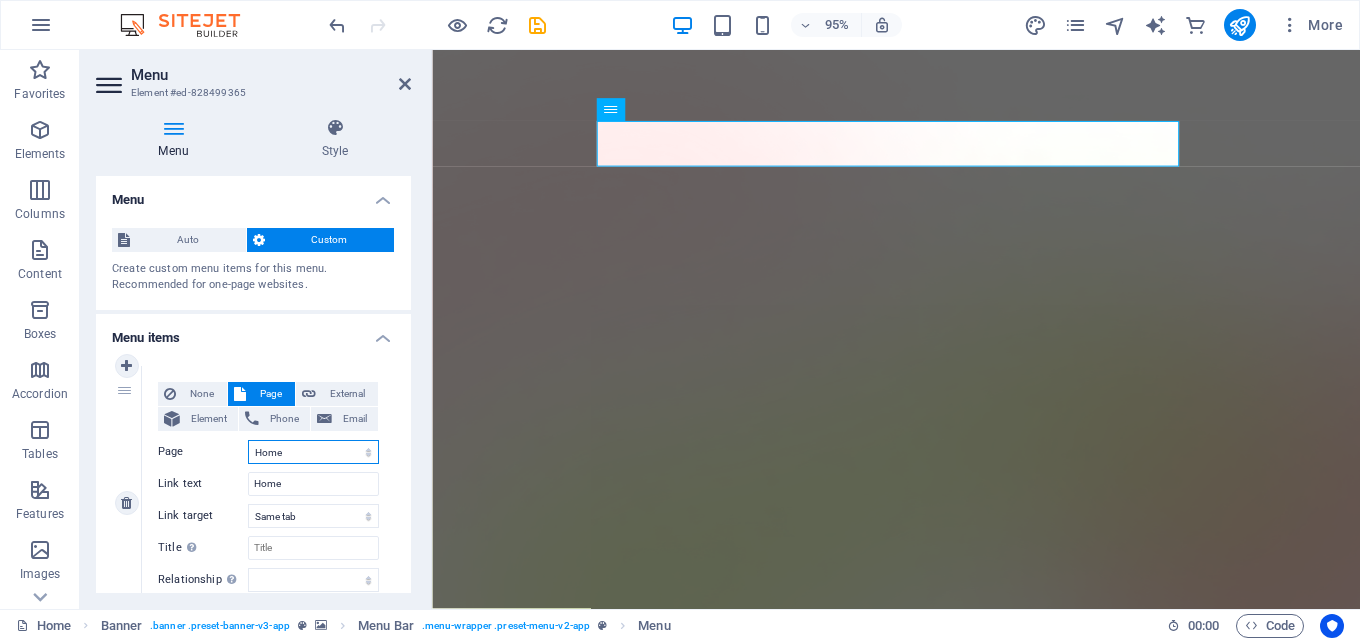 select 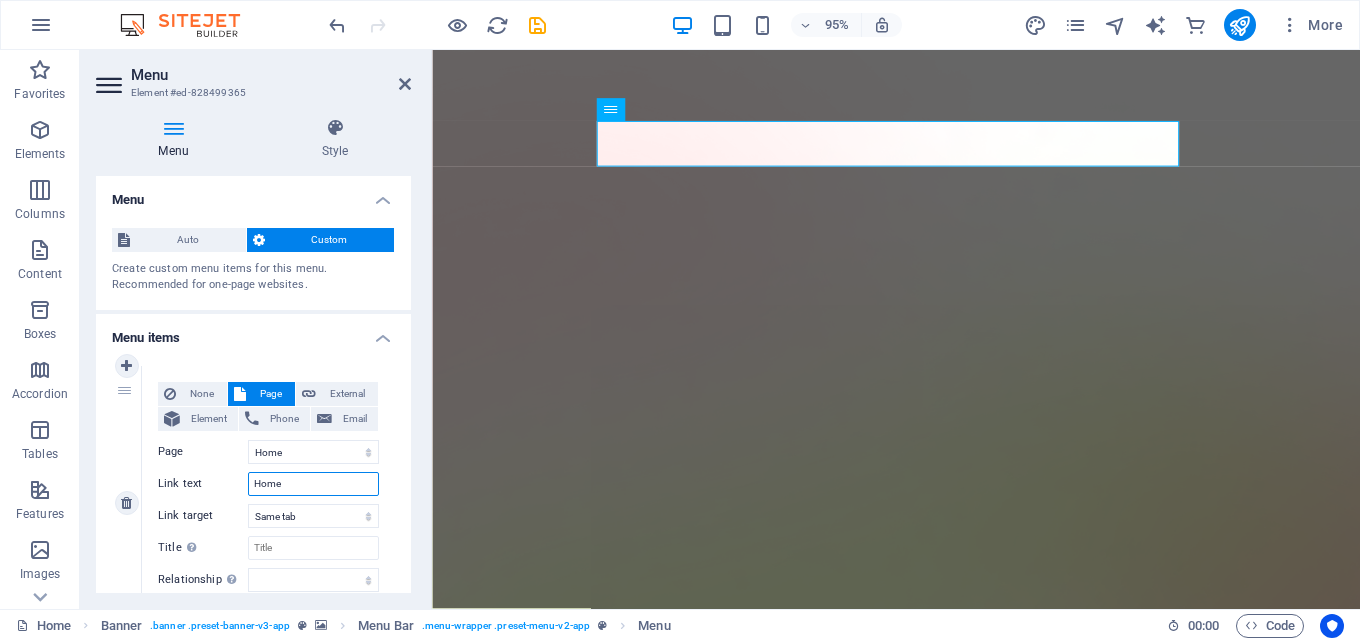 click on "Home" at bounding box center [313, 484] 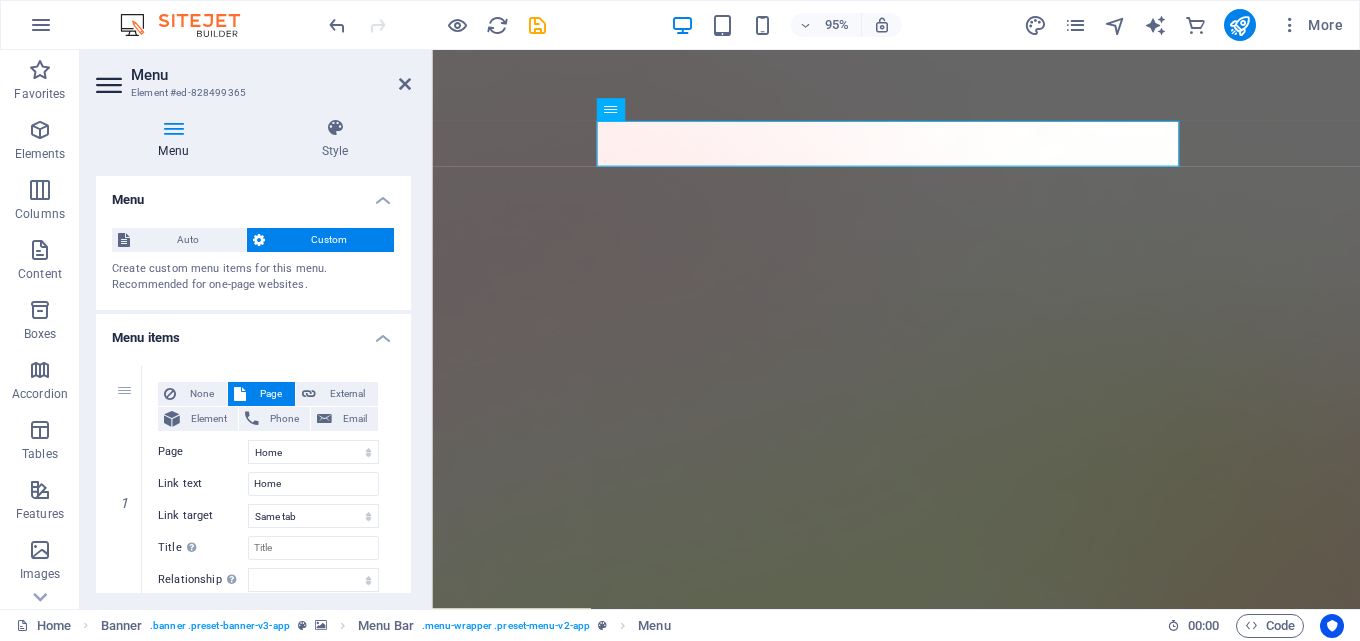 drag, startPoint x: 406, startPoint y: 250, endPoint x: 406, endPoint y: 283, distance: 33 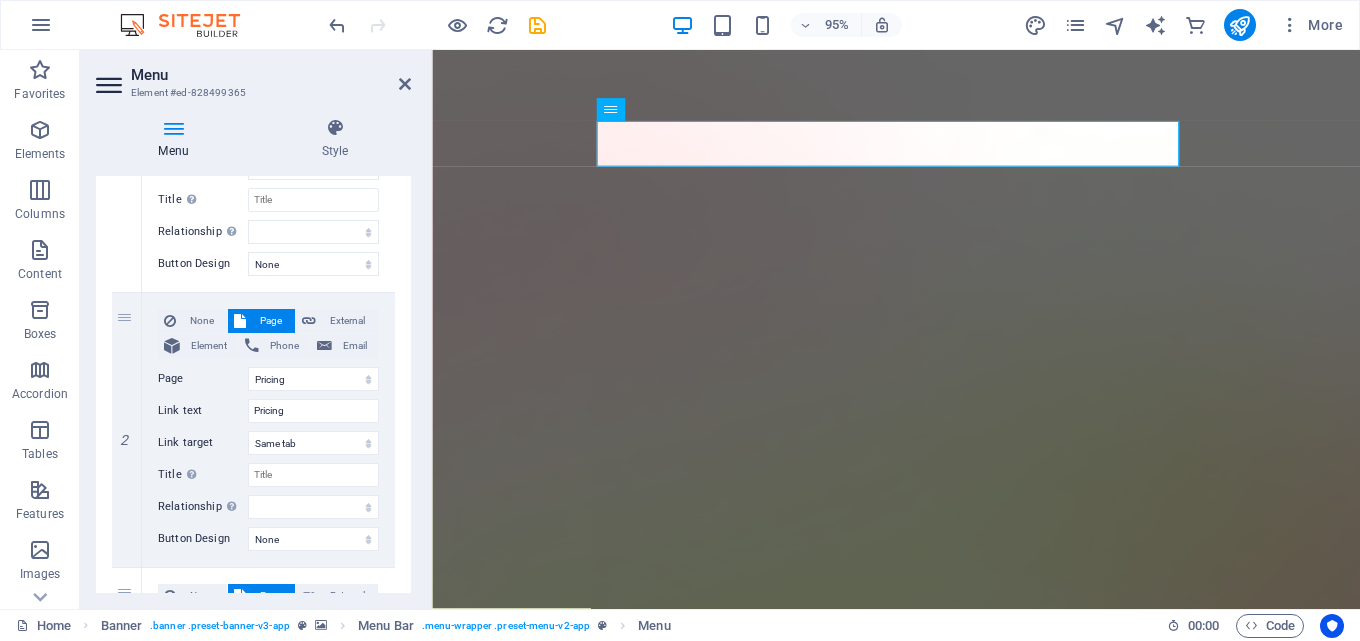 scroll, scrollTop: 364, scrollLeft: 0, axis: vertical 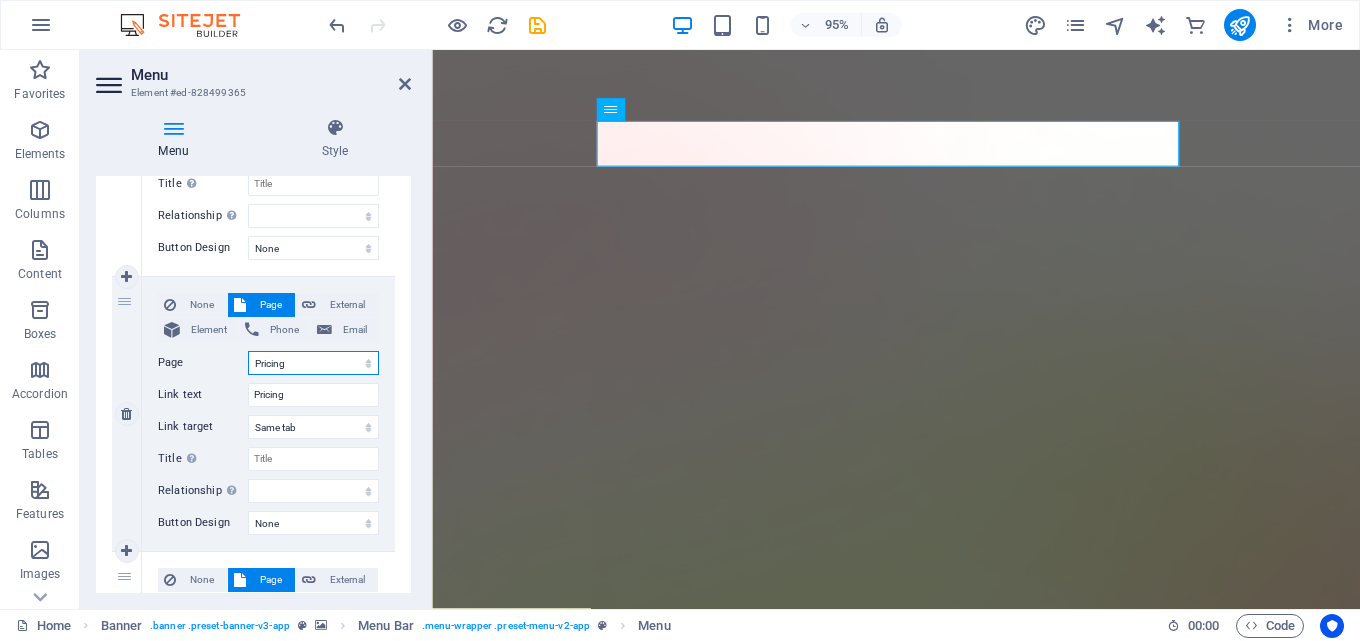 click on "Home Features Pricing Blog Contact Privacy Legal Notice" at bounding box center [313, 363] 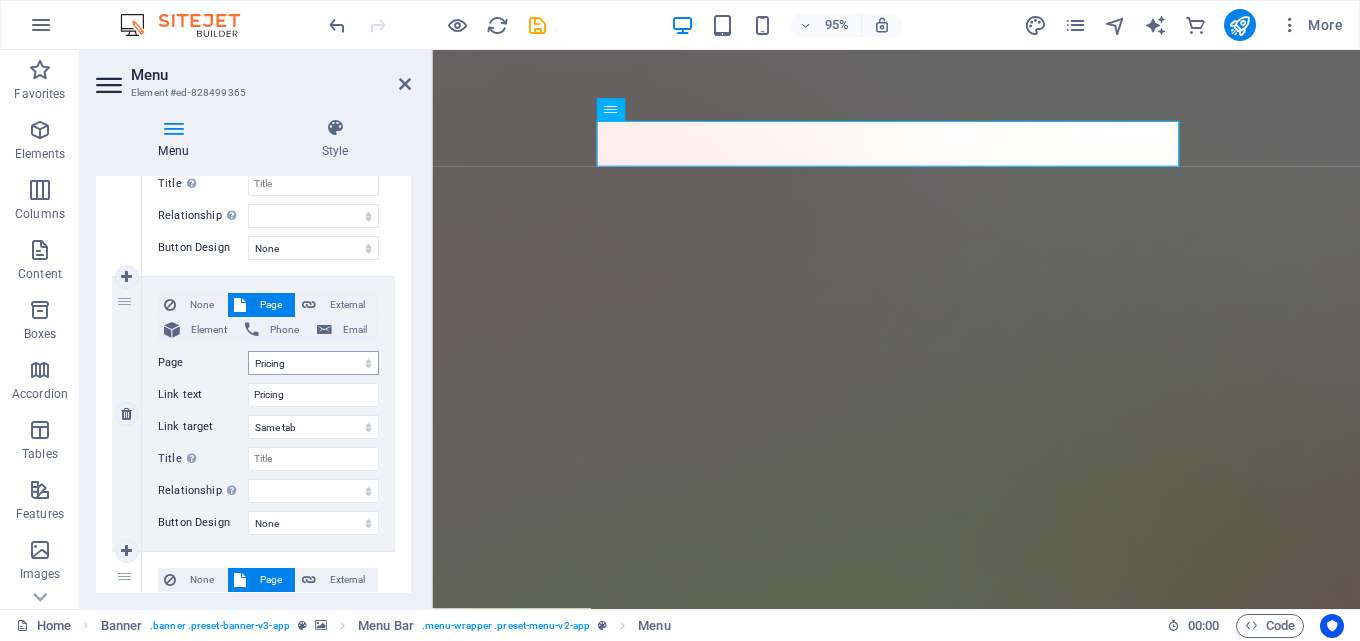 click on "None Page External Element Phone Email Page Home Features Pricing Blog Contact Privacy Legal Notice Element
URL /pricing Phone Email Link text Pricing Link target New tab Same tab Overlay Title Additional link description, should not be the same as the link text. The title is most often shown as a tooltip text when the mouse moves over the element. Leave empty if uncertain. Relationship Sets the  relationship of this link to the link target . For example, the value "nofollow" instructs search engines not to follow the link. Can be left empty. alternate author bookmark external help license next nofollow noreferrer noopener prev search tag" at bounding box center (268, 398) 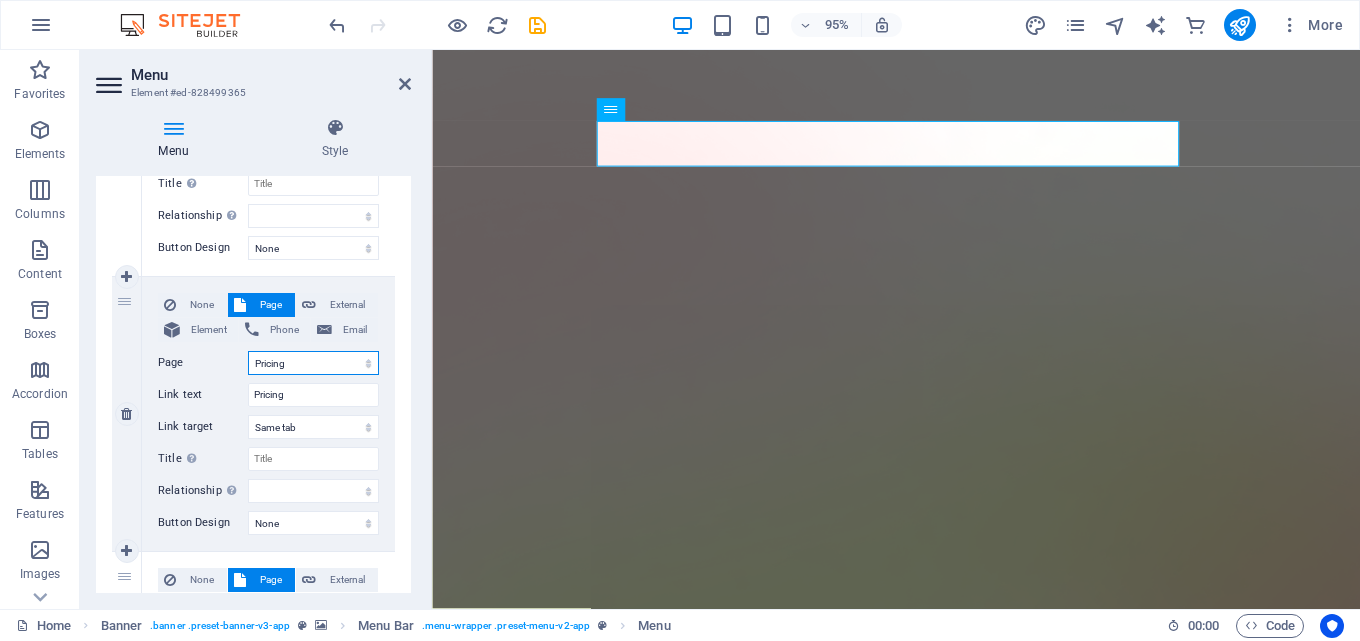 click on "Home Features Pricing Blog Contact Privacy Legal Notice" at bounding box center (313, 363) 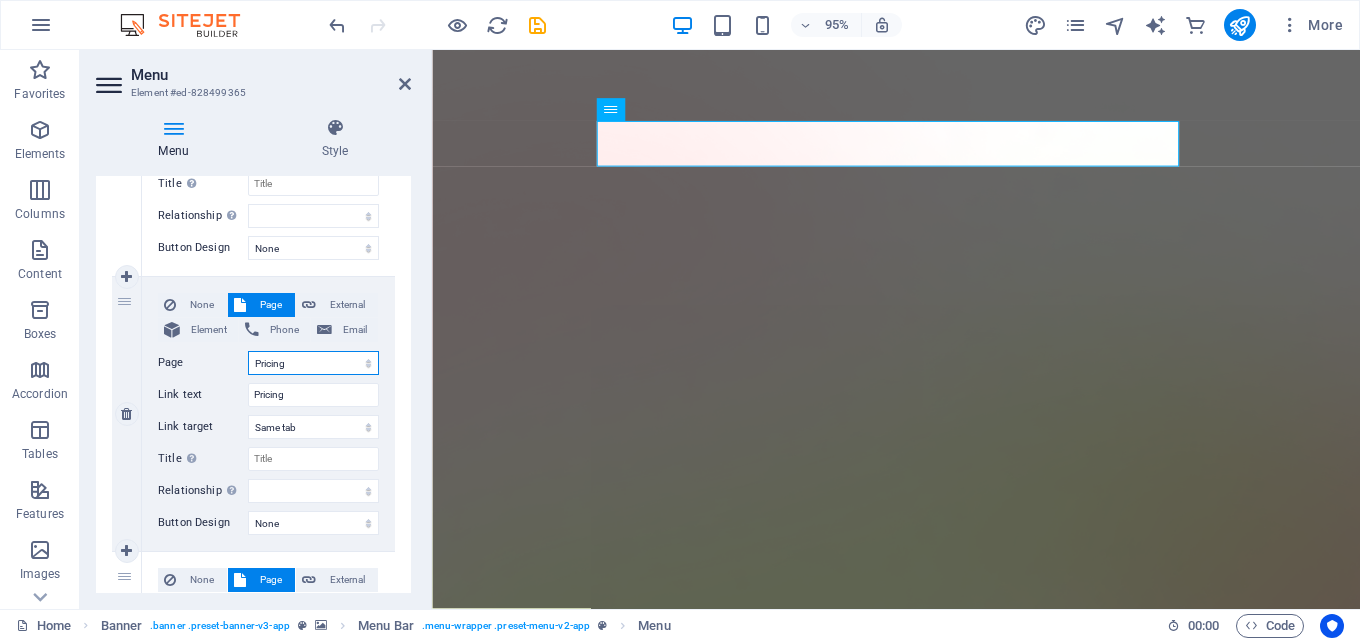 click on "Home Features Pricing Blog Contact Privacy Legal Notice" at bounding box center [313, 363] 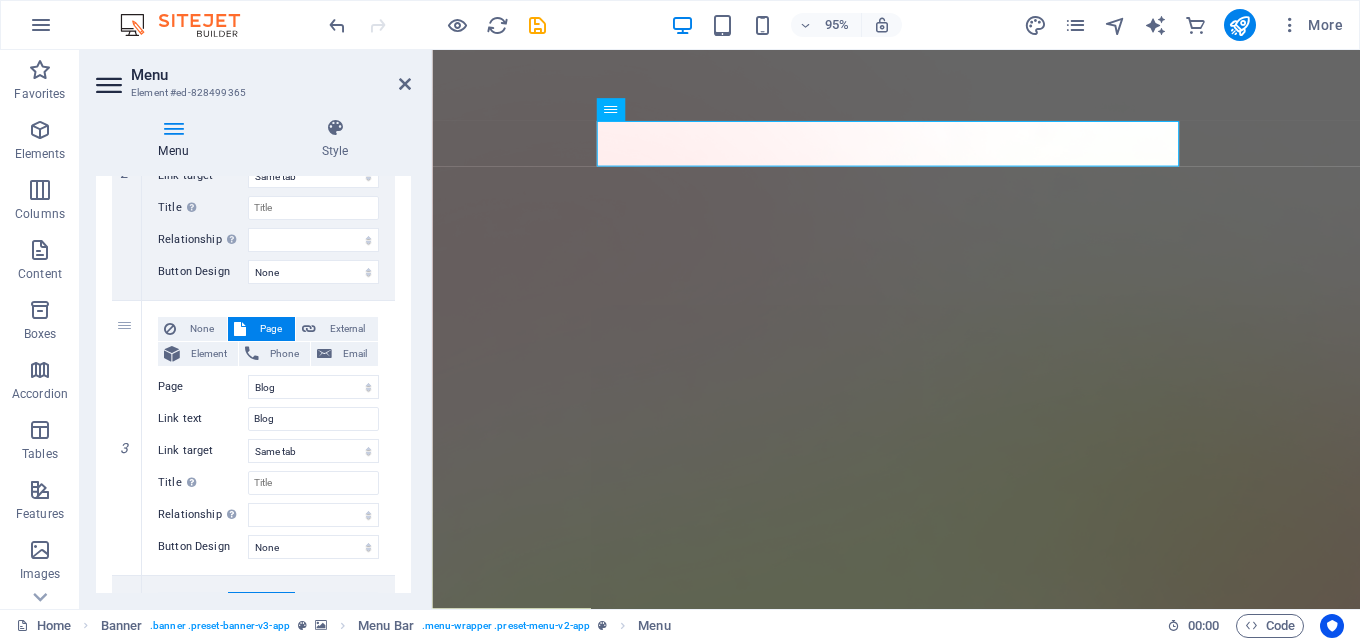 scroll, scrollTop: 609, scrollLeft: 0, axis: vertical 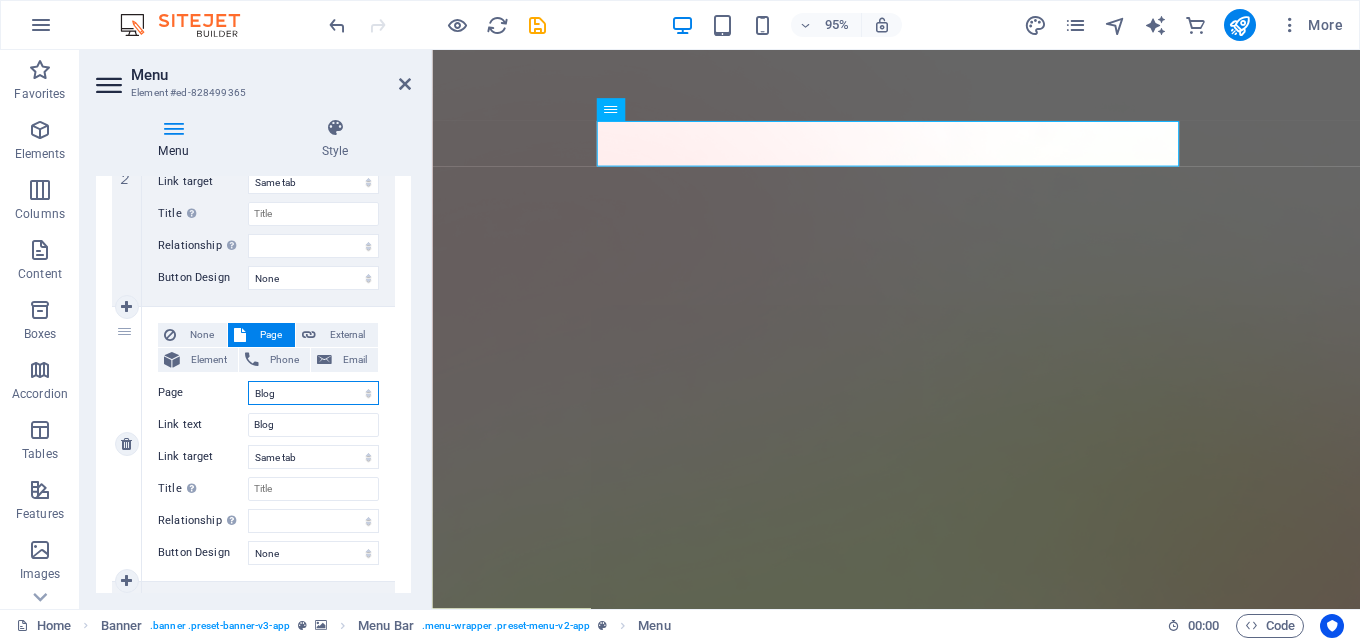 click on "Home Features Pricing Blog Contact Privacy Legal Notice" at bounding box center (313, 393) 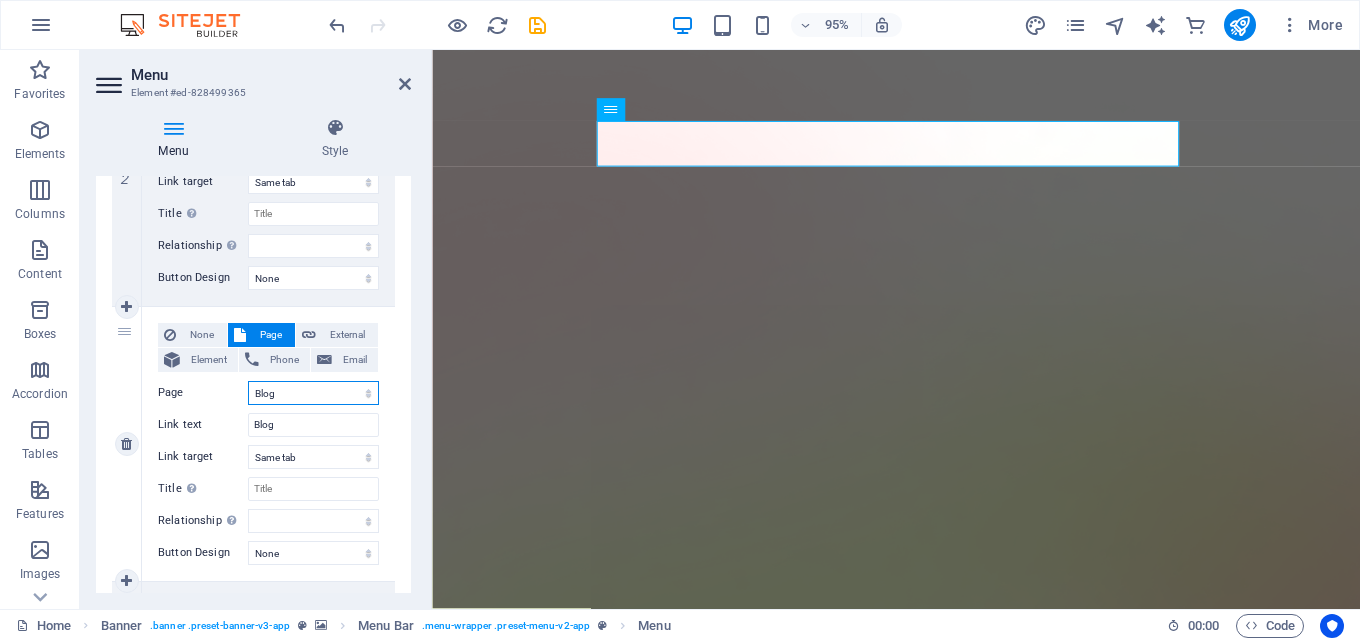 click on "Home Features Pricing Blog Contact Privacy Legal Notice" at bounding box center (313, 393) 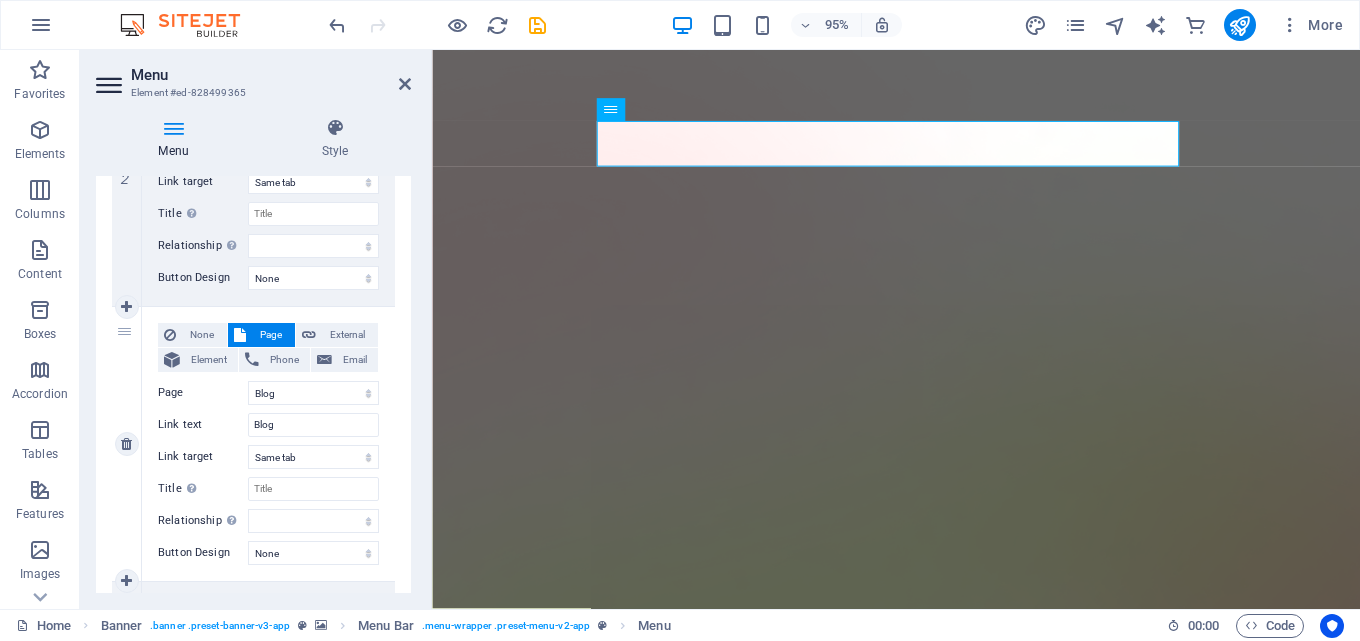 click on "Page" at bounding box center [203, 393] 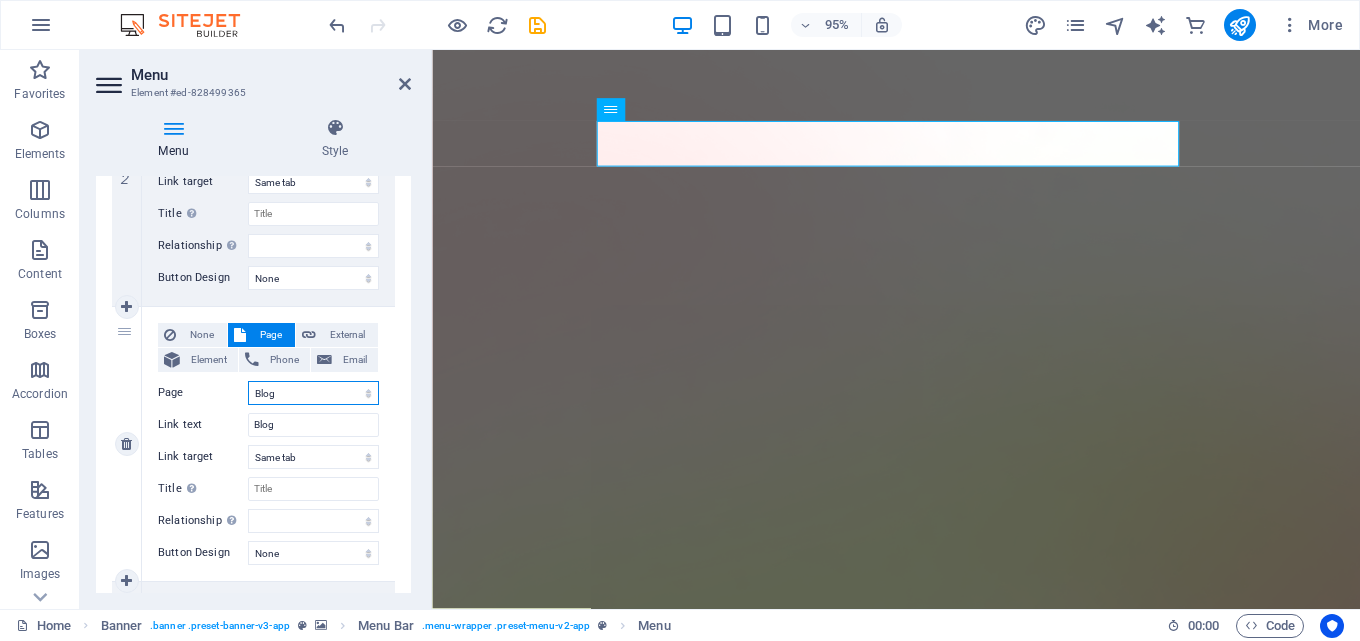 click on "Home Features Pricing Blog Contact Privacy Legal Notice" at bounding box center (313, 393) 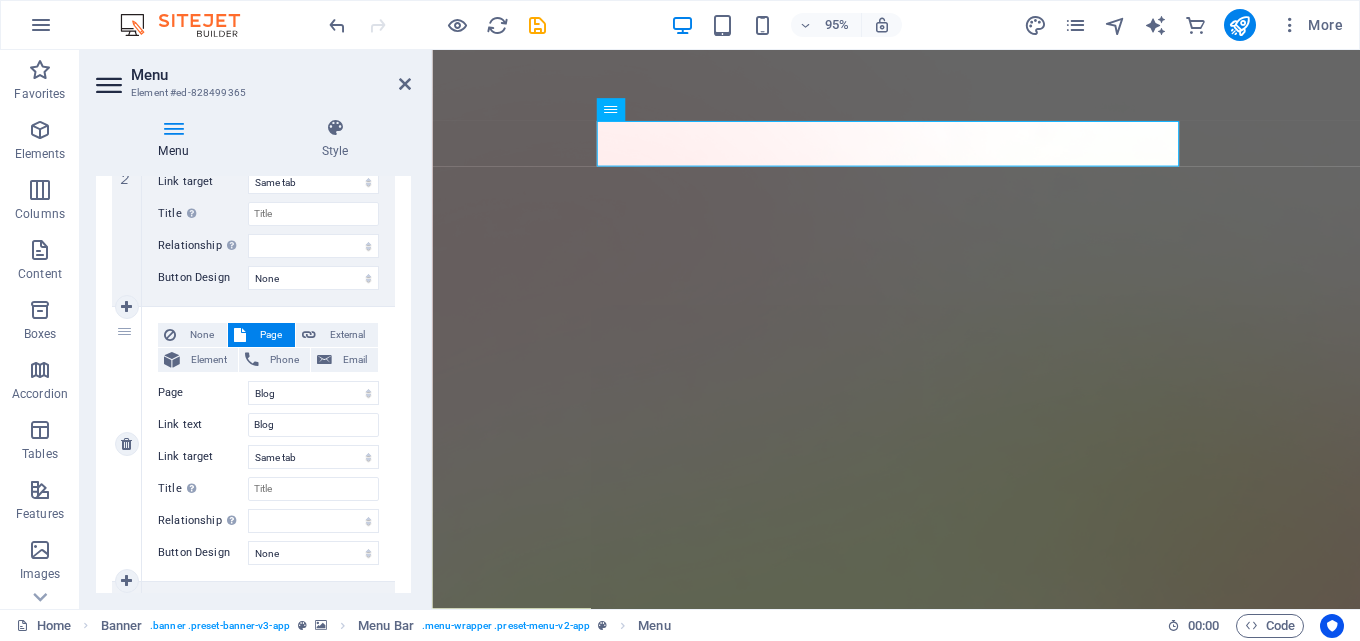 click on "Page" at bounding box center [203, 393] 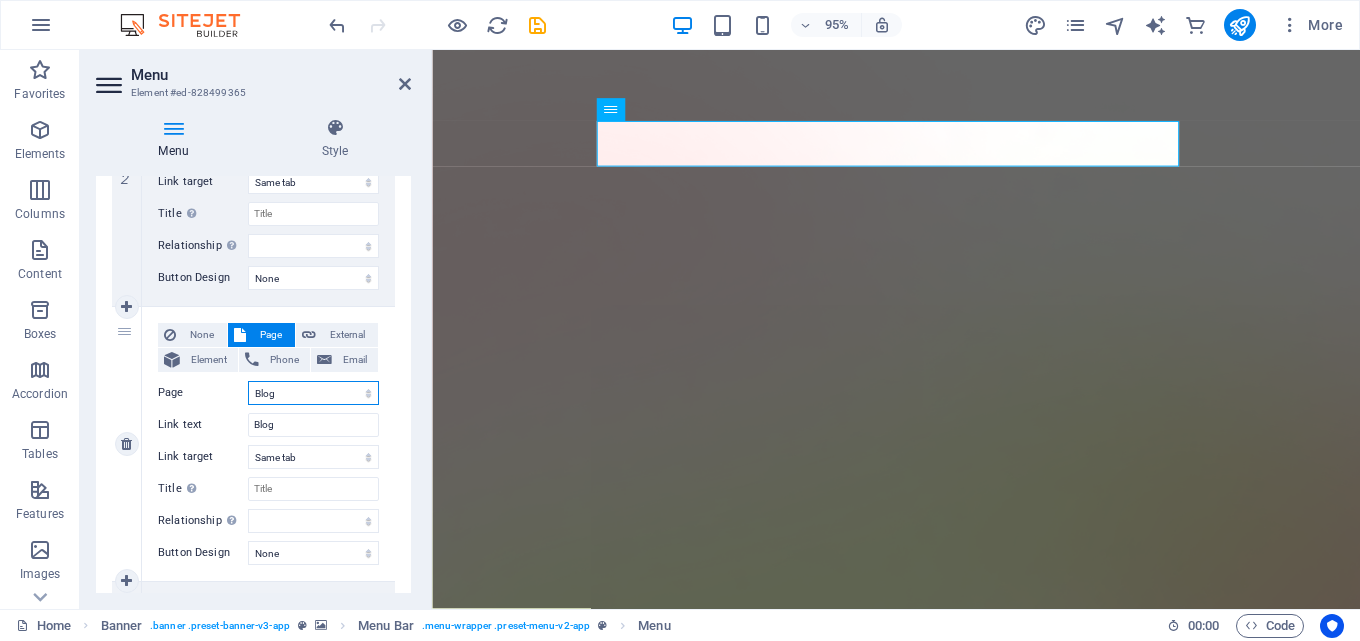 click on "Home Features Pricing Blog Contact Privacy Legal Notice" at bounding box center (313, 393) 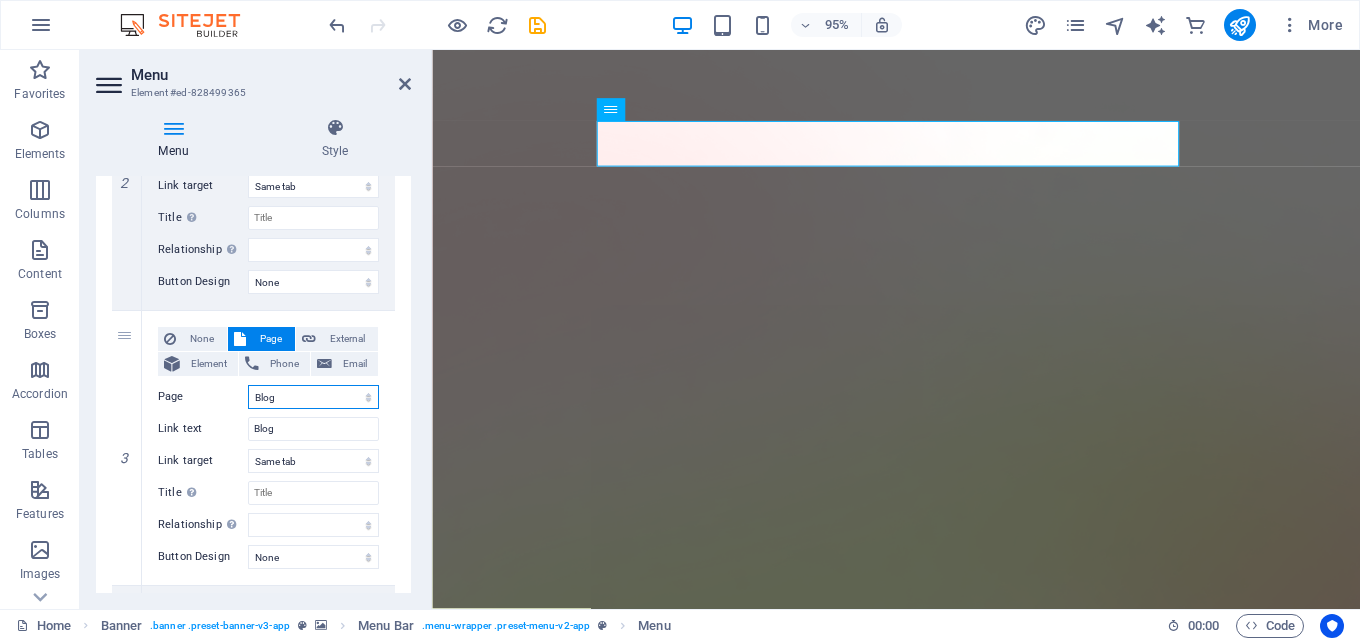 scroll, scrollTop: 599, scrollLeft: 0, axis: vertical 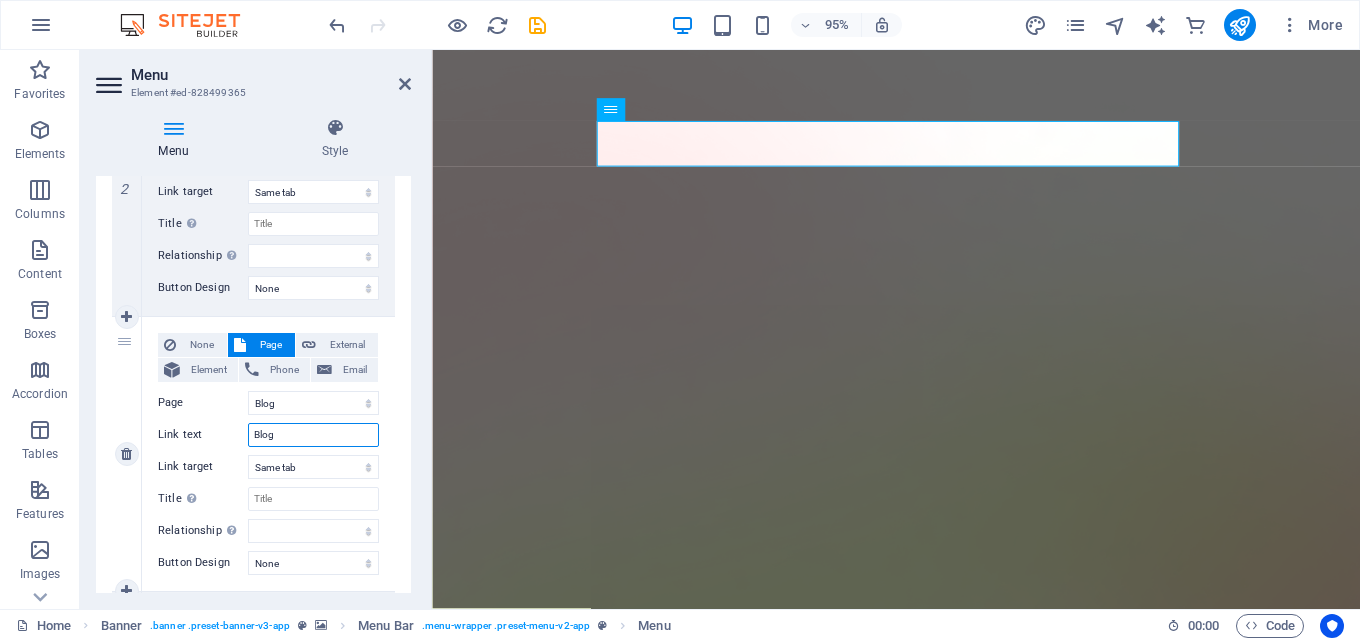 click on "Blog" at bounding box center [313, 435] 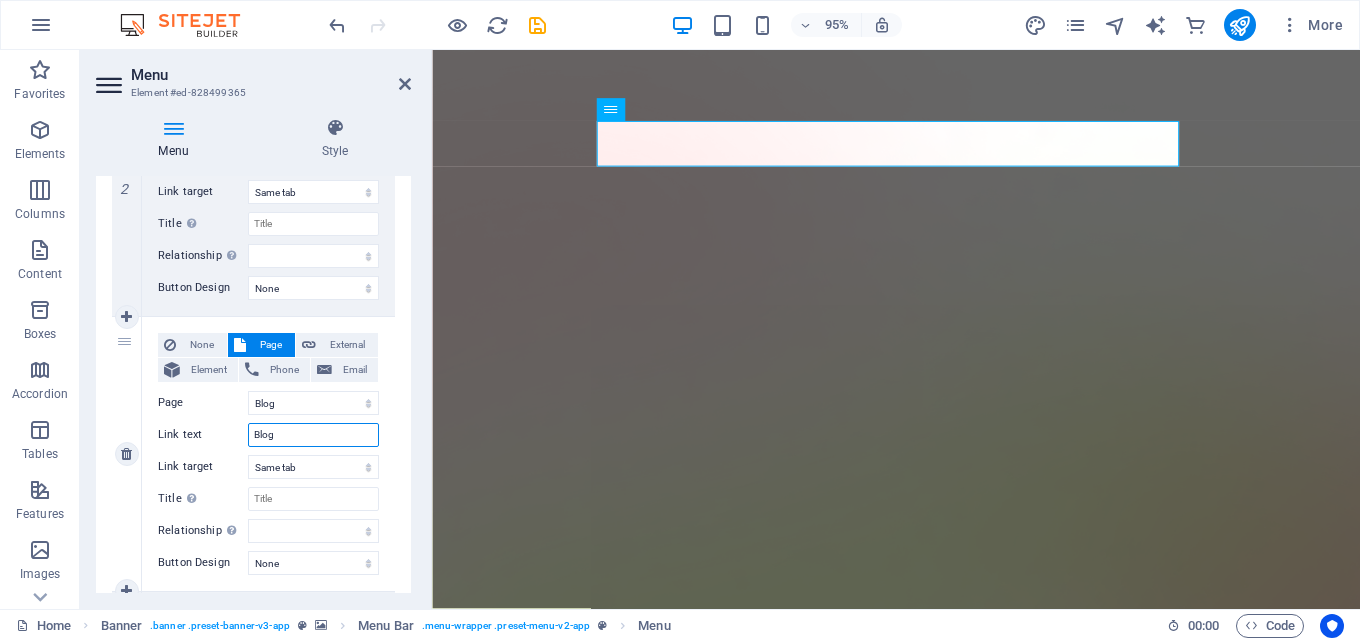 drag, startPoint x: 279, startPoint y: 427, endPoint x: 214, endPoint y: 427, distance: 65 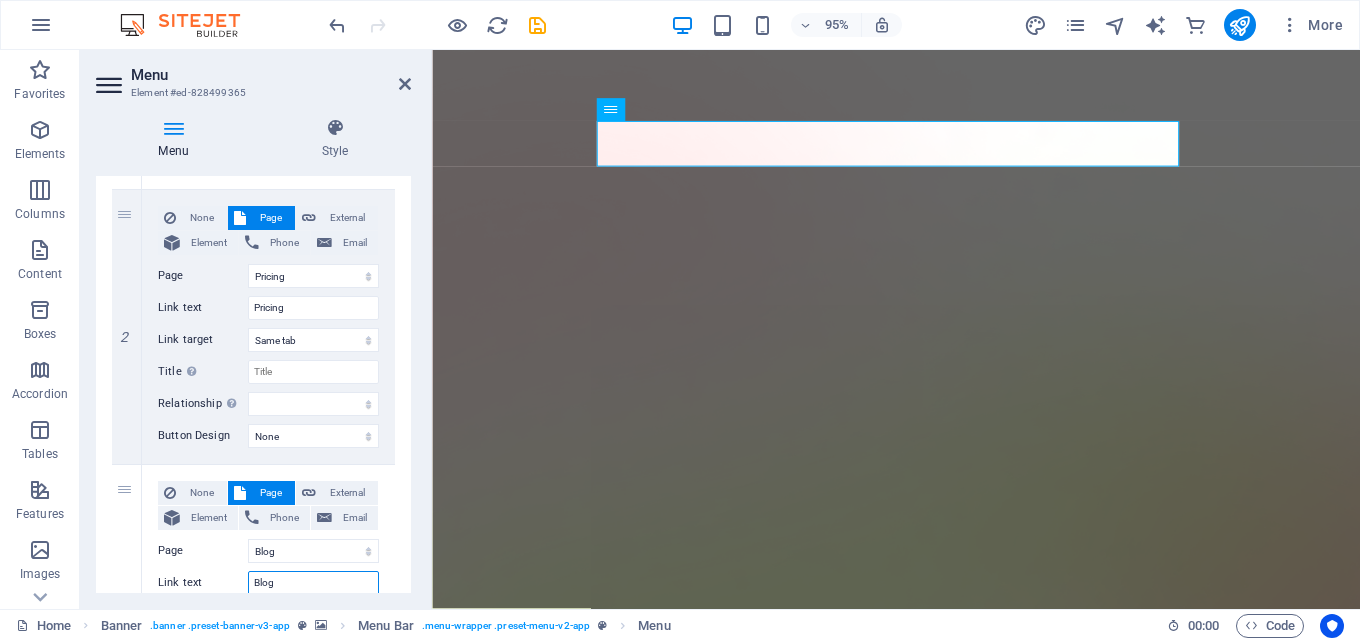 scroll, scrollTop: 399, scrollLeft: 0, axis: vertical 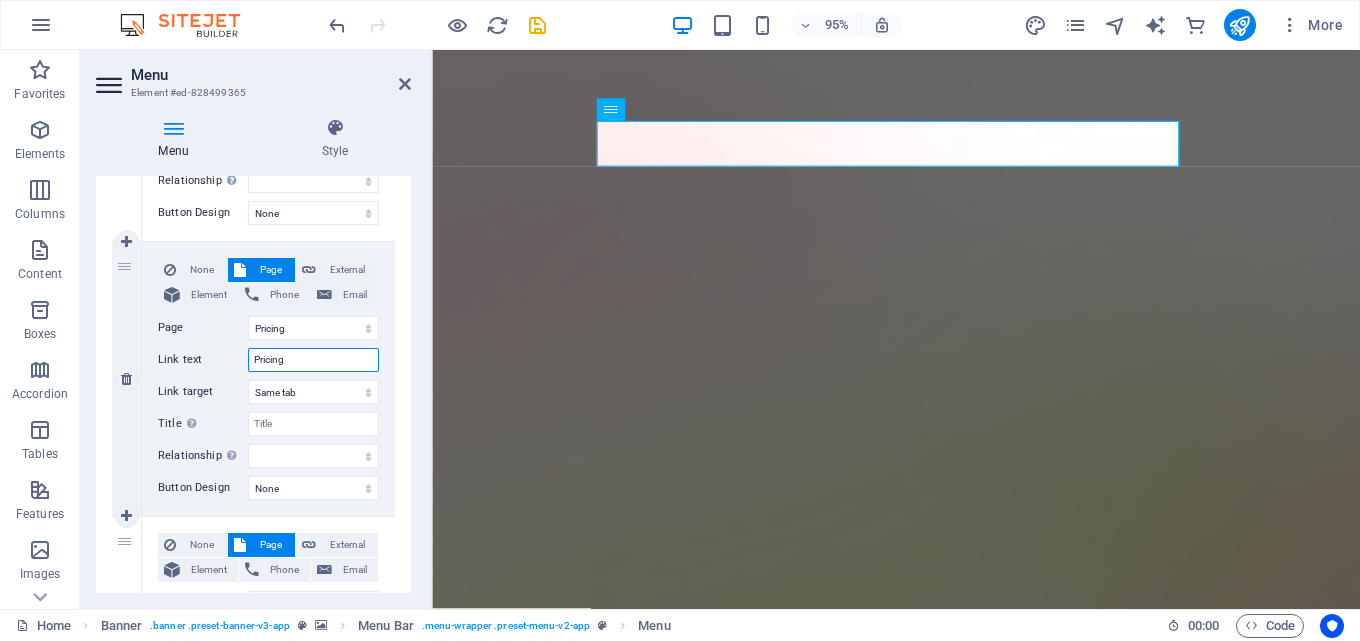 drag, startPoint x: 302, startPoint y: 361, endPoint x: 185, endPoint y: 360, distance: 117.00427 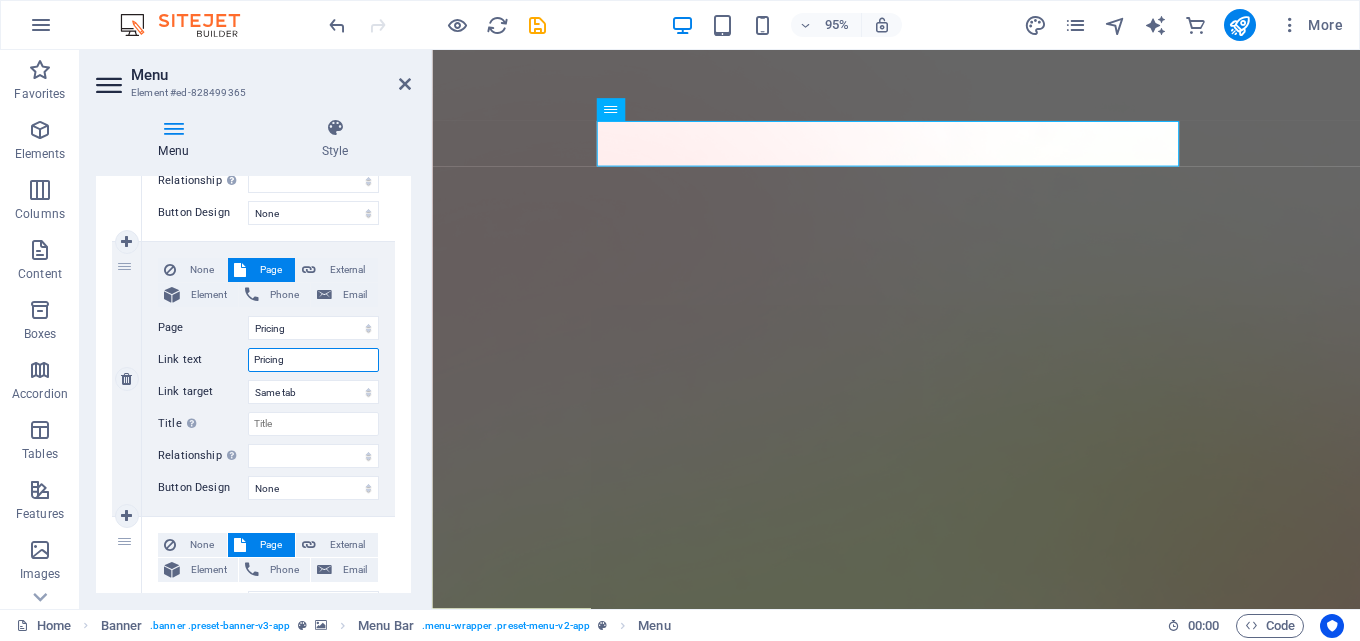 type on "a" 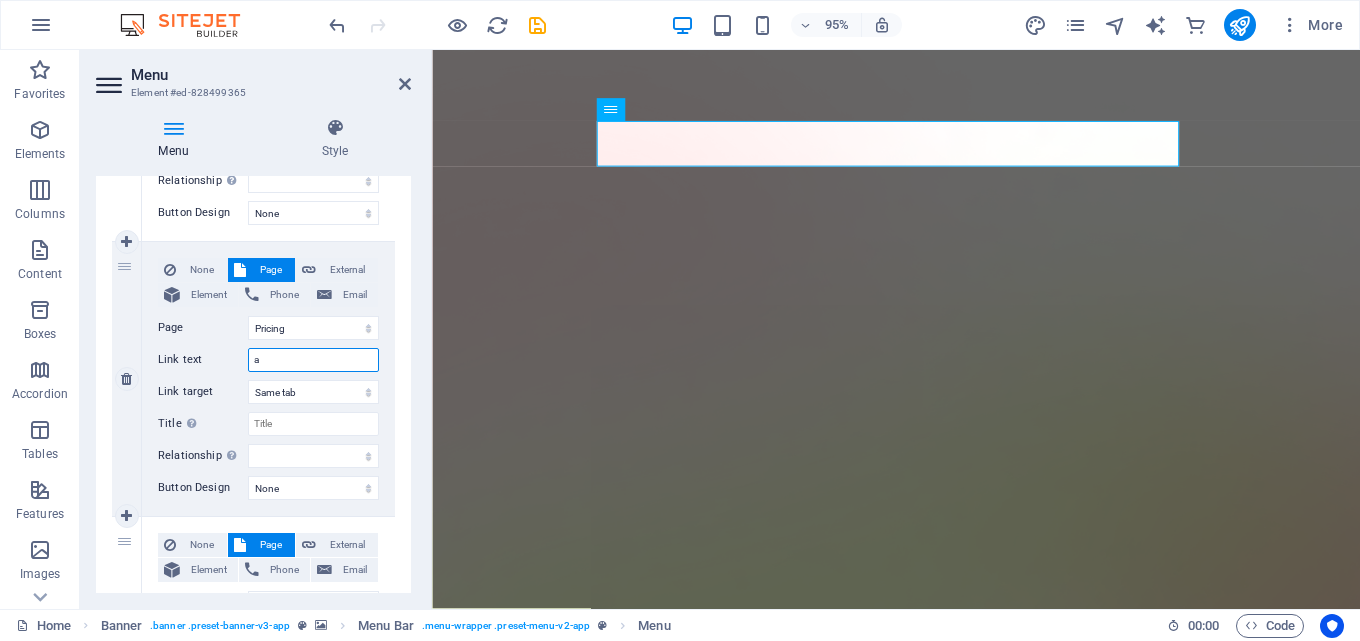 select 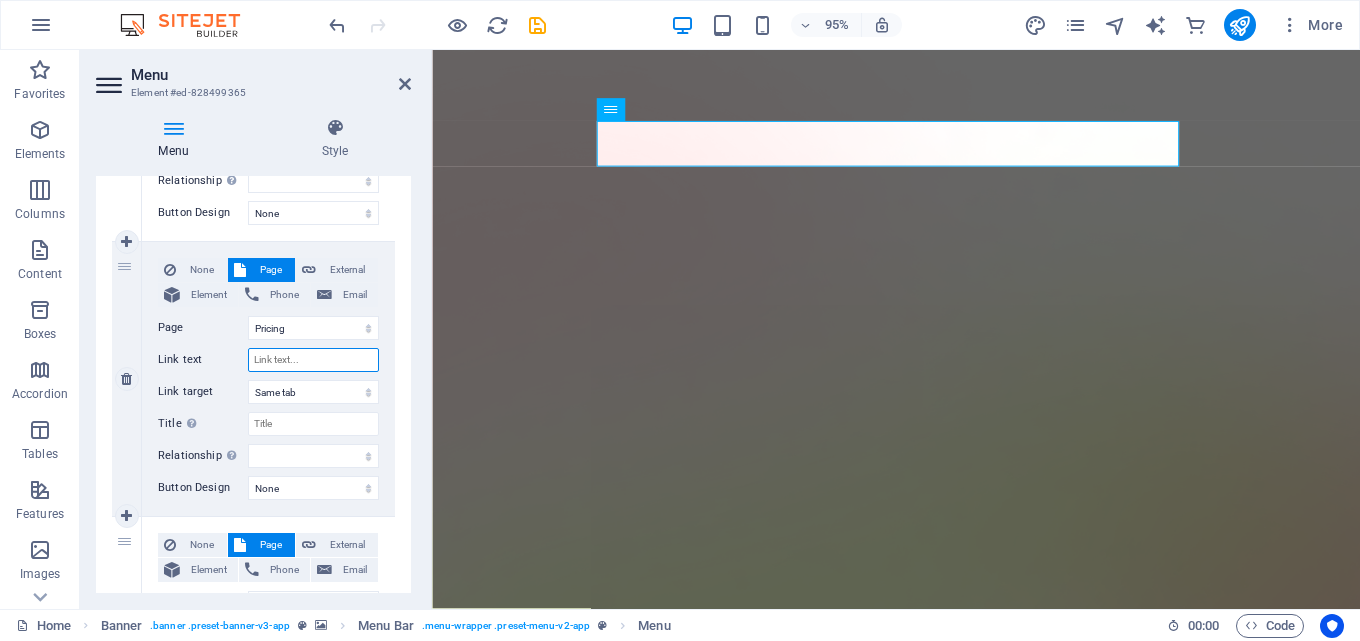 type on "A" 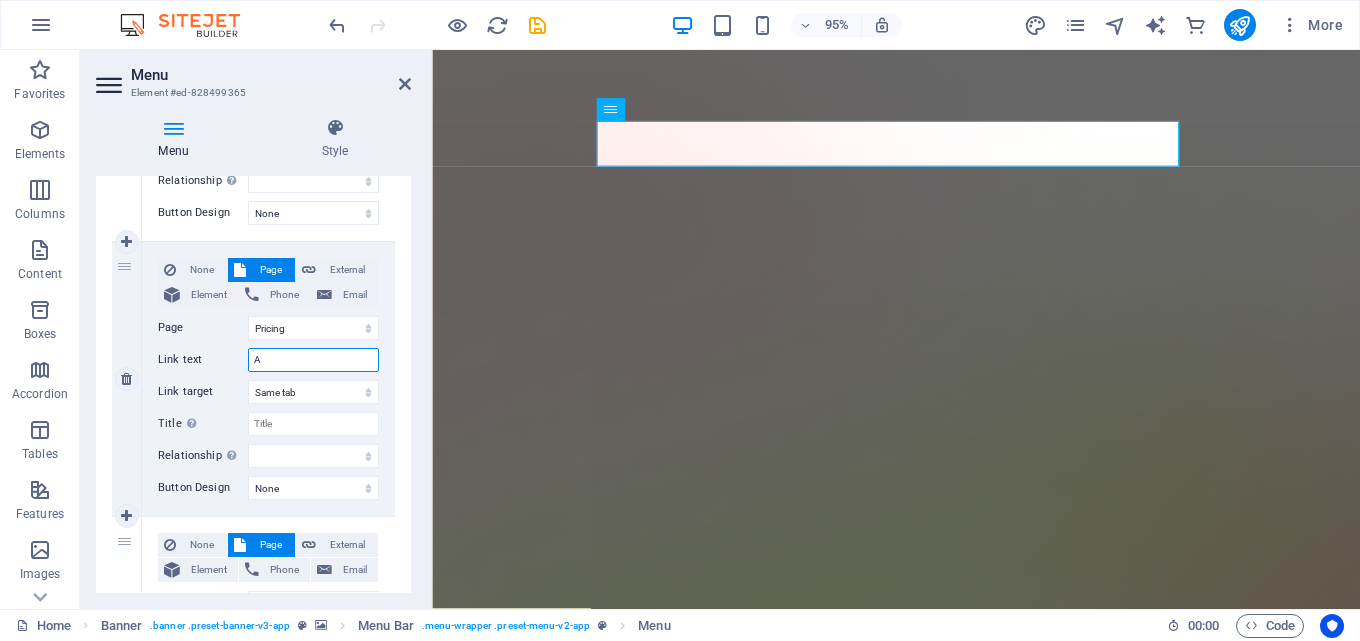 select 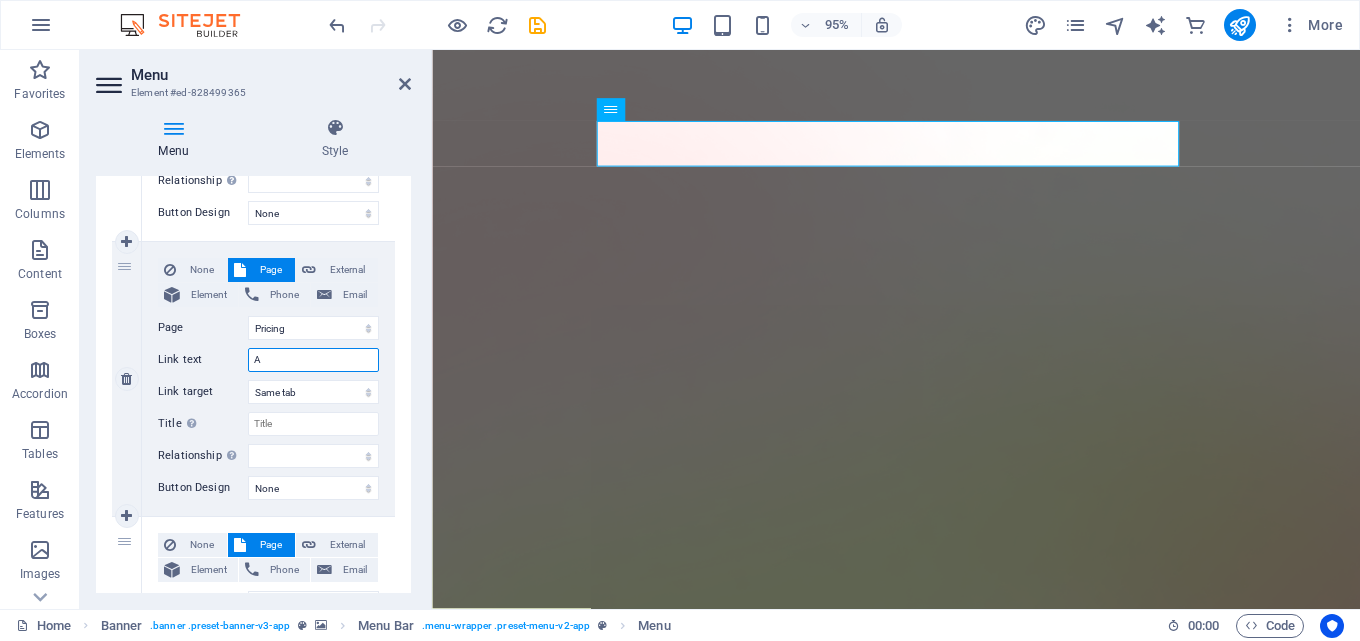 type on "Ab" 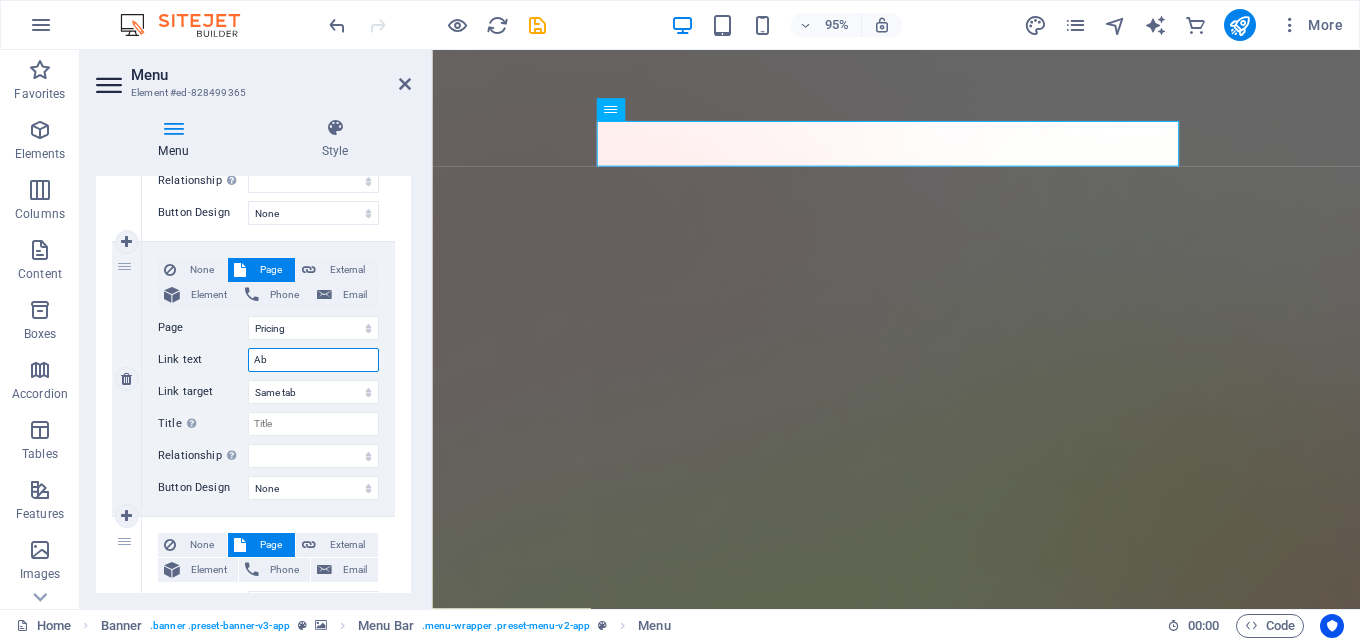 select 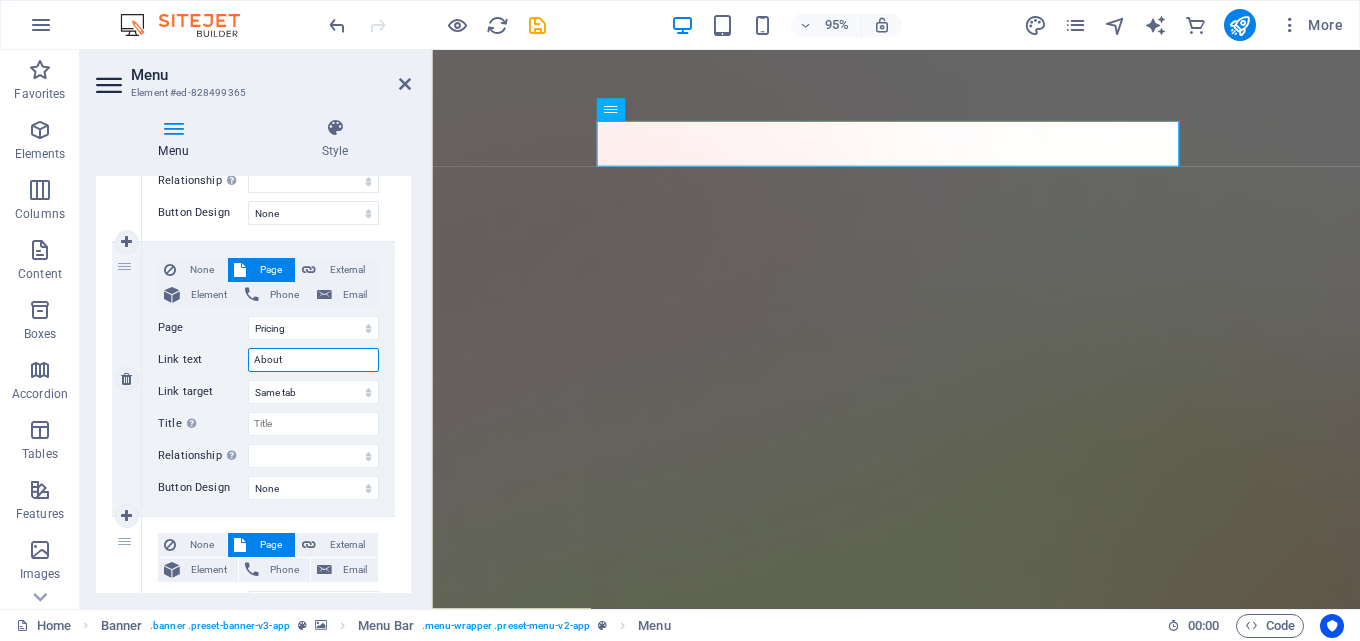 type on "About" 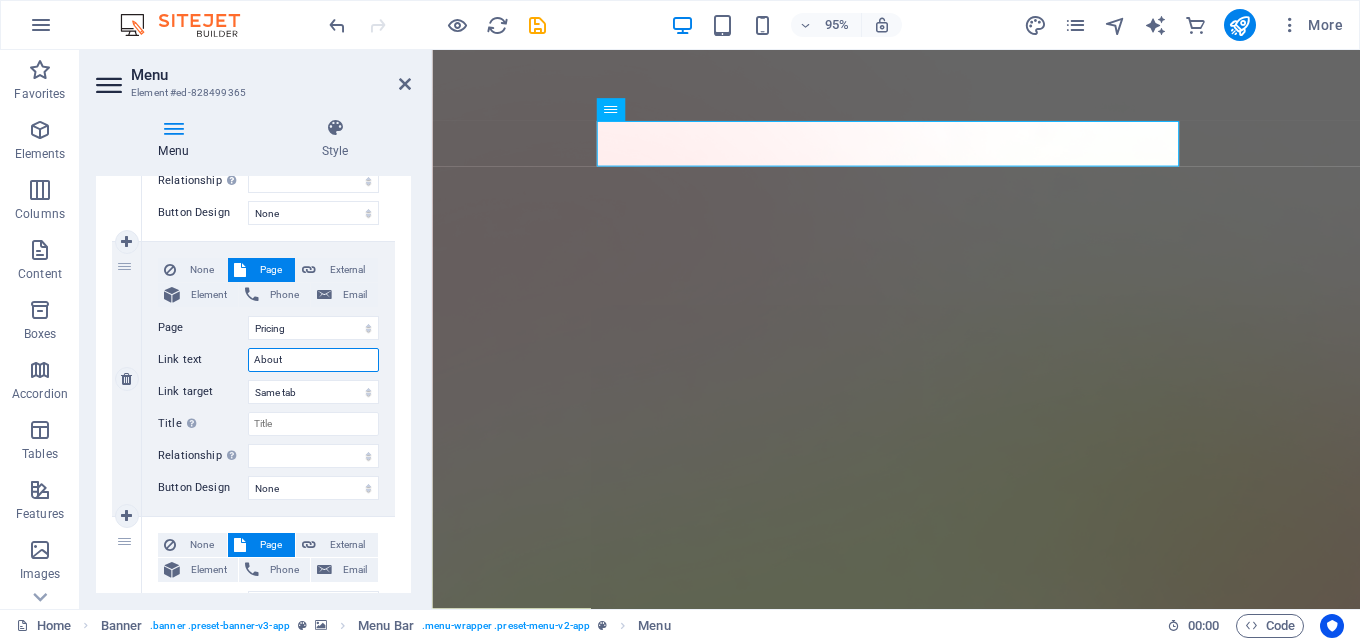 select 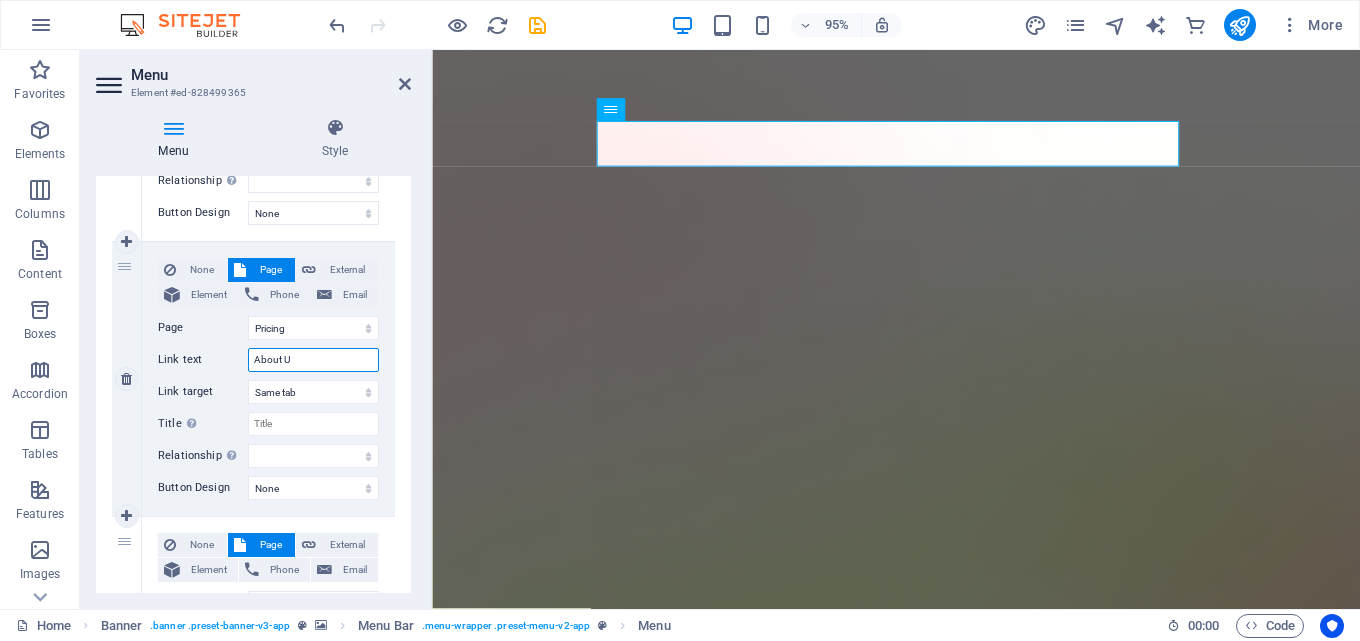 type on "About Us" 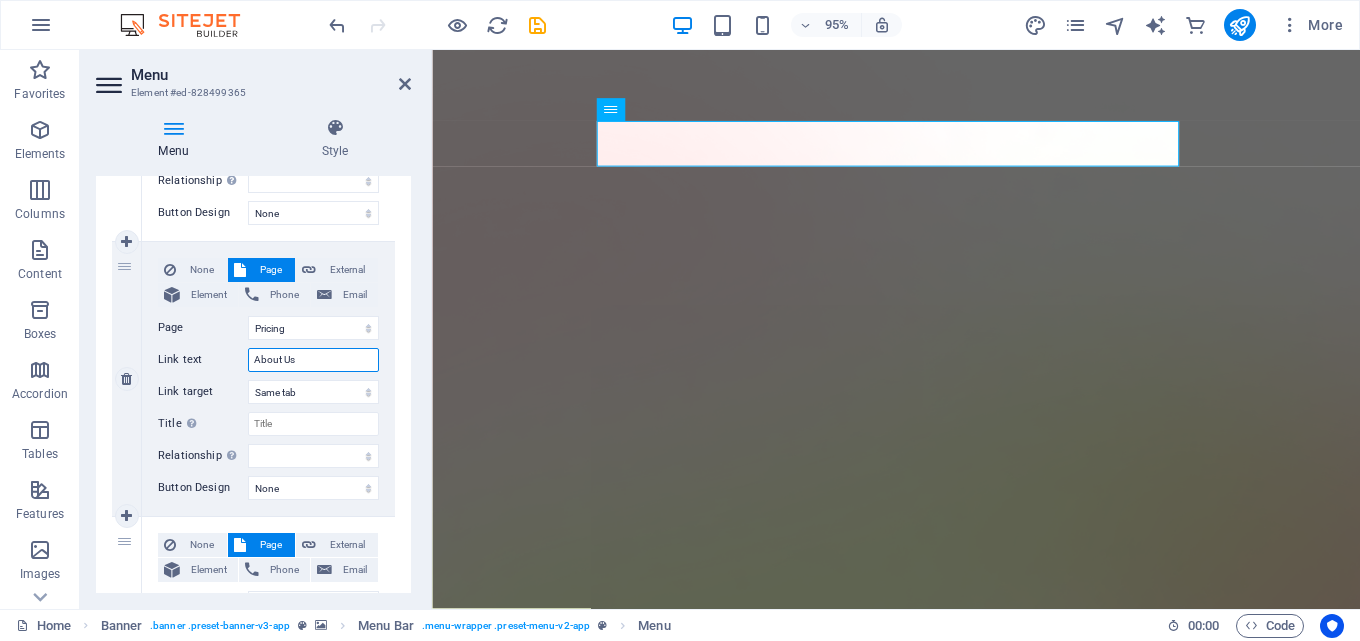 select 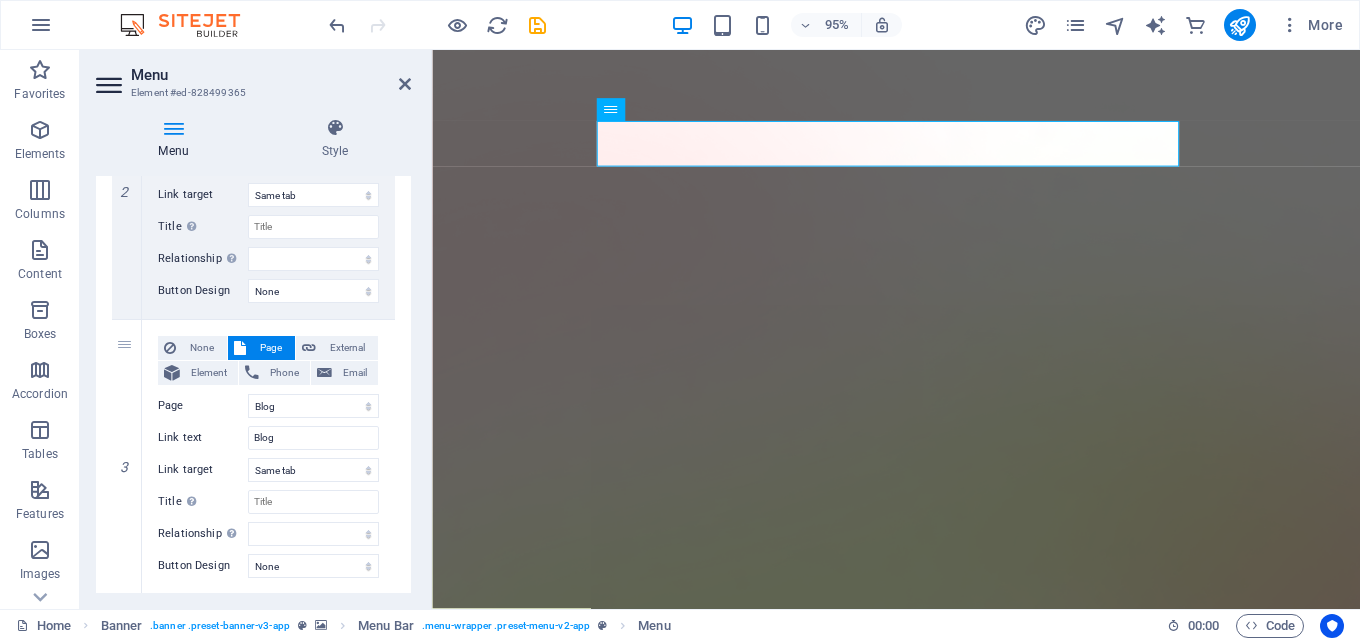 scroll, scrollTop: 606, scrollLeft: 0, axis: vertical 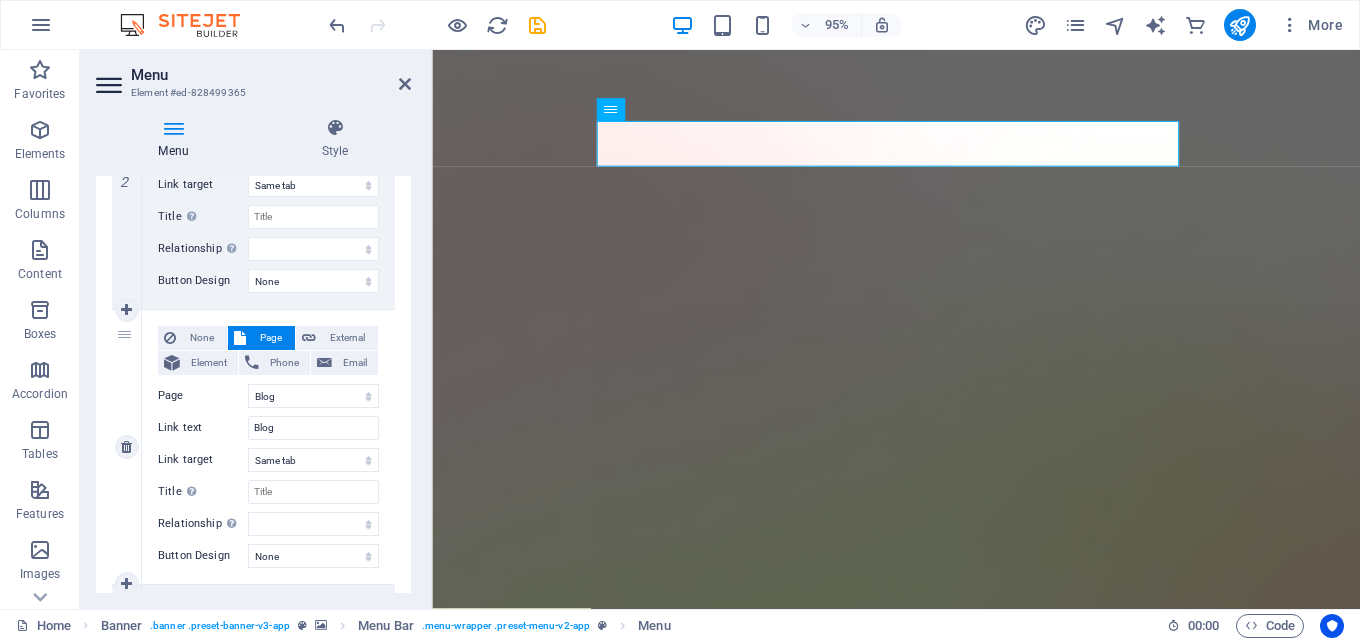type on "About Us" 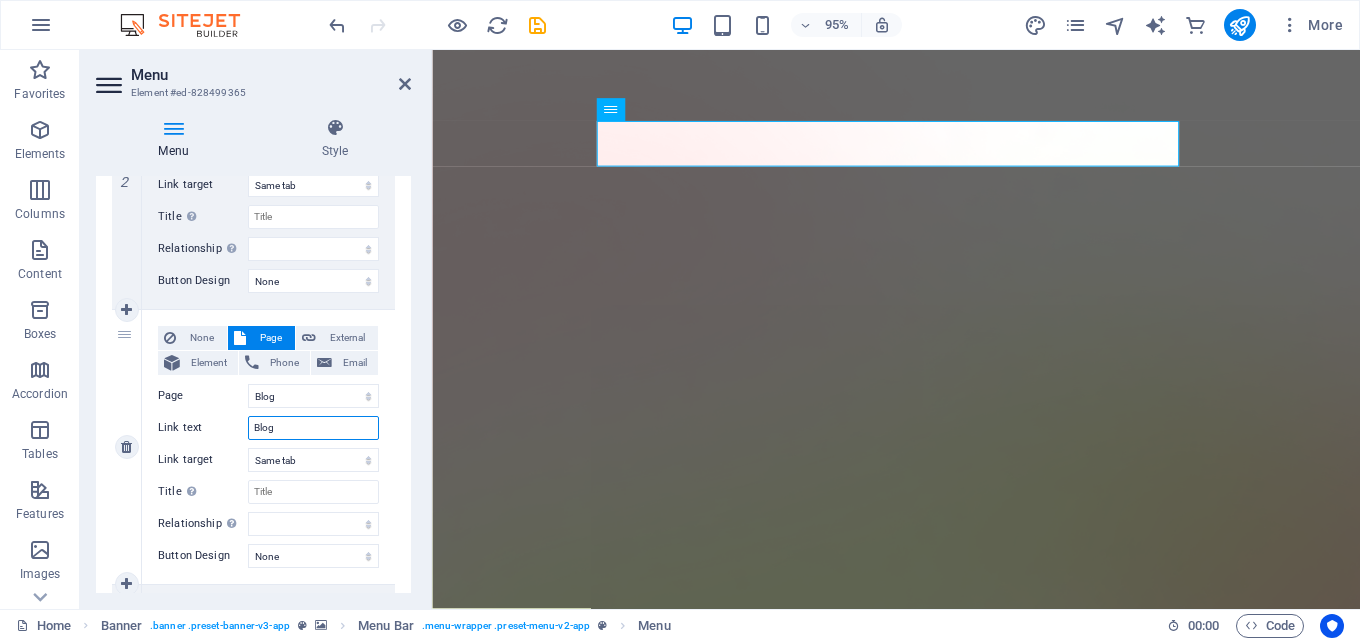drag, startPoint x: 227, startPoint y: 433, endPoint x: 157, endPoint y: 444, distance: 70.85902 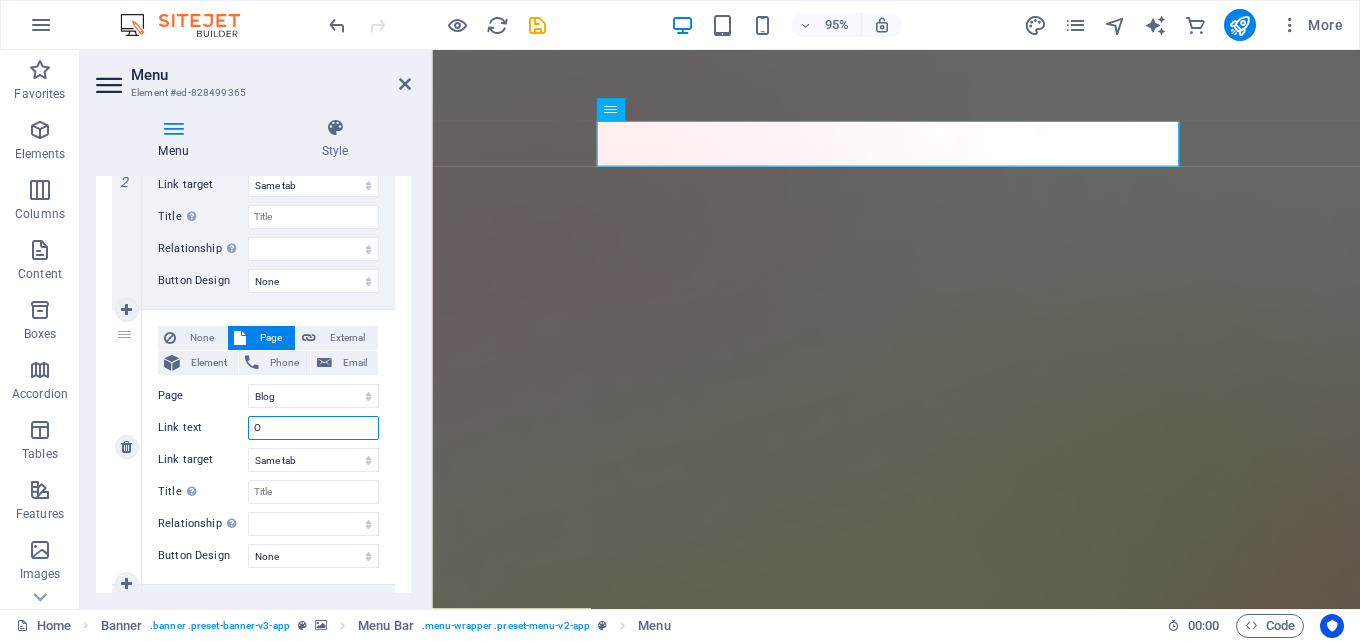 type on "On" 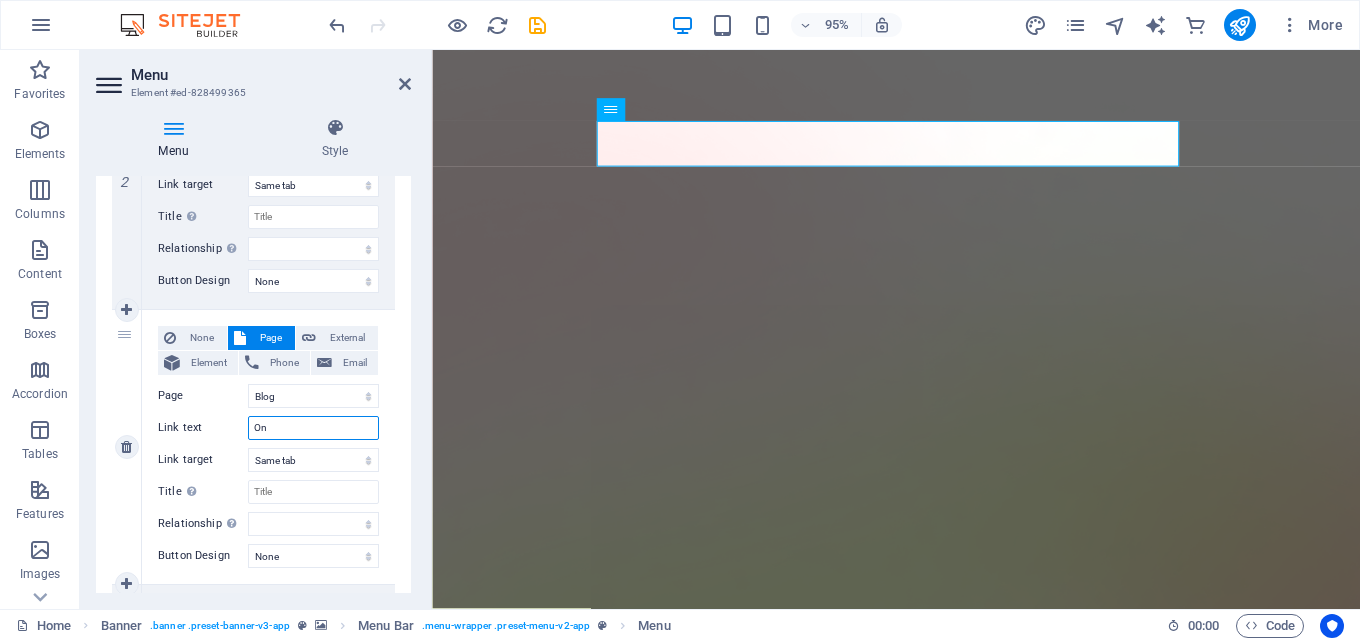 select 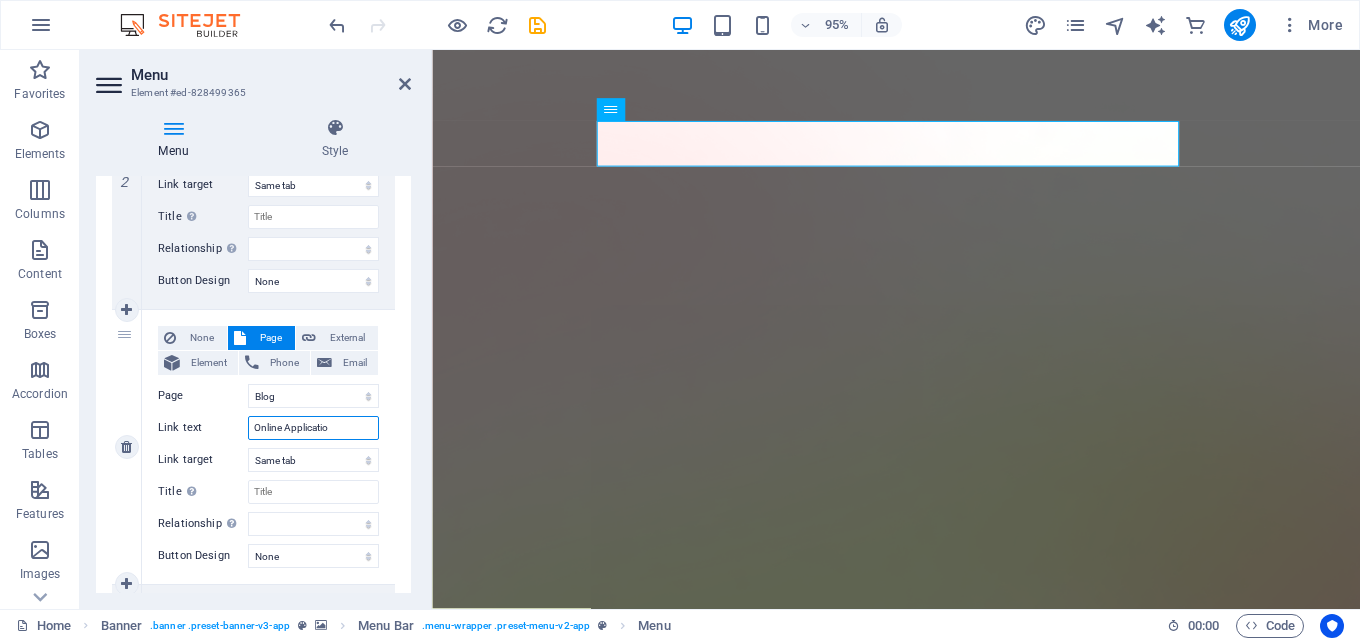 type on "Online Application" 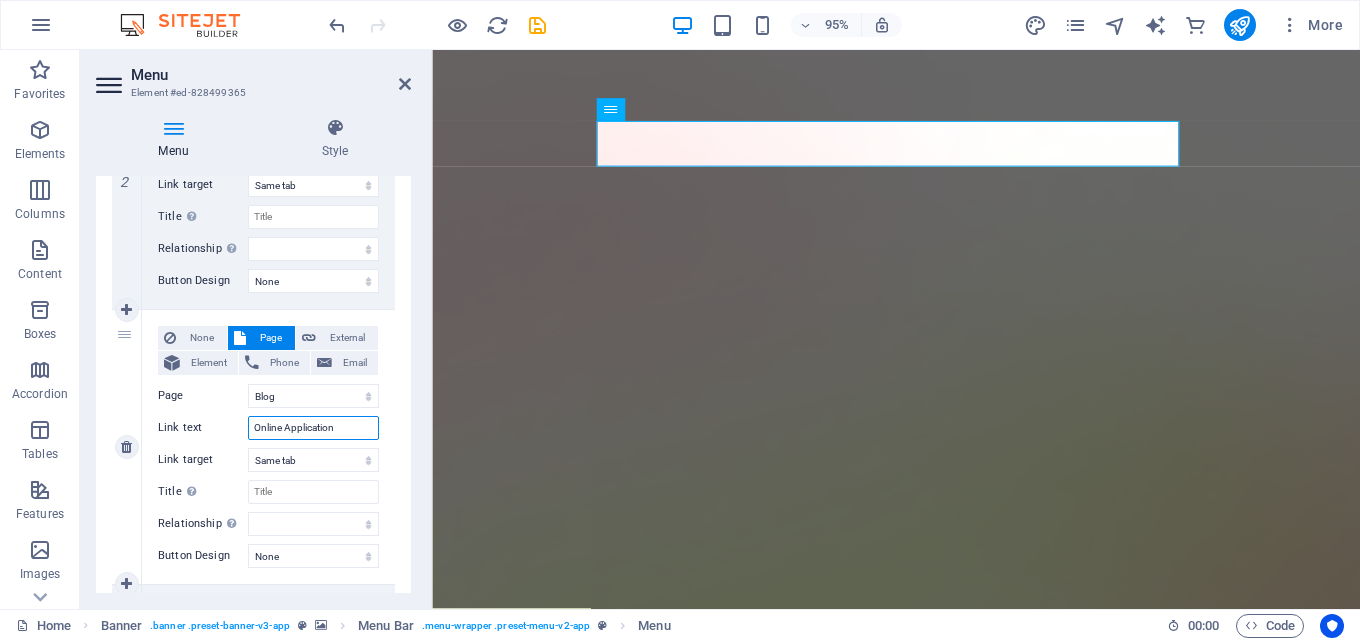 select 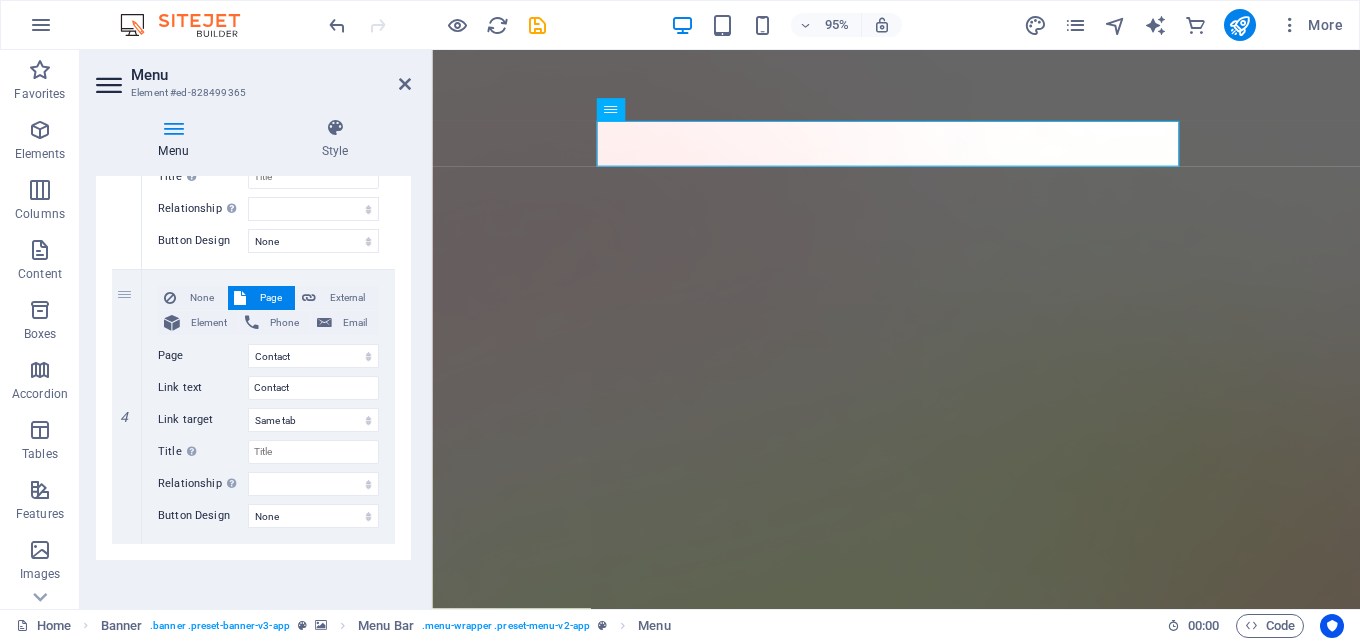 scroll, scrollTop: 928, scrollLeft: 0, axis: vertical 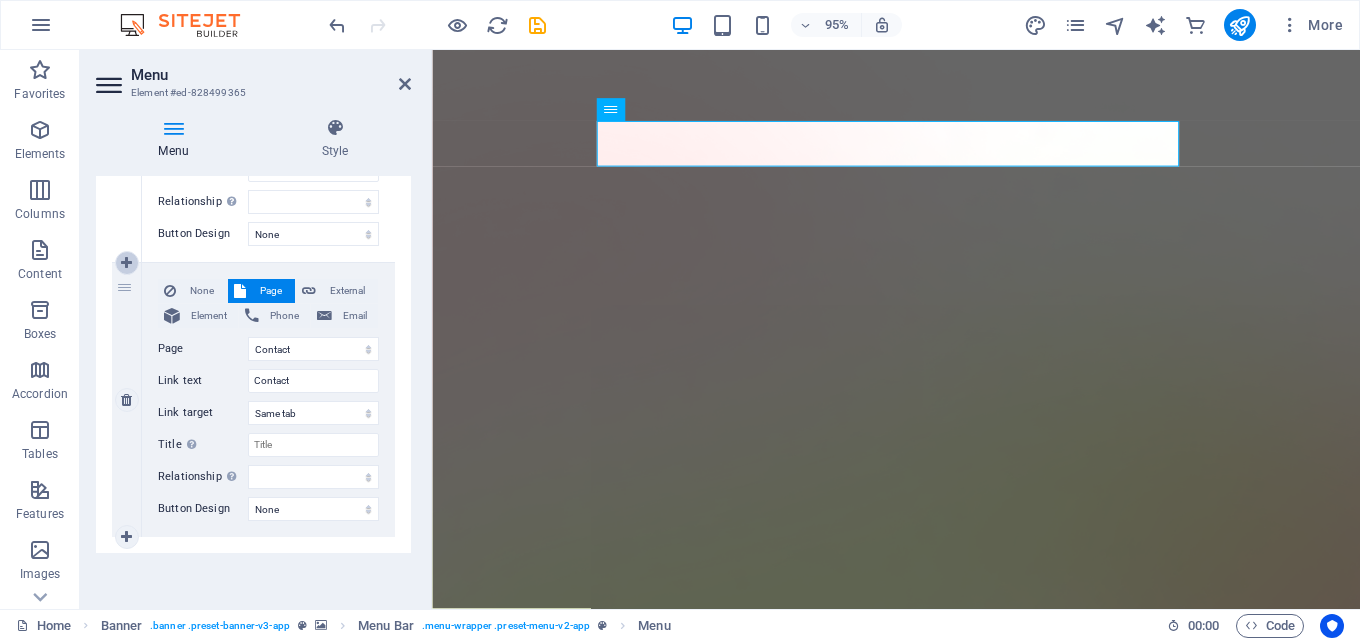 type on "Online Application" 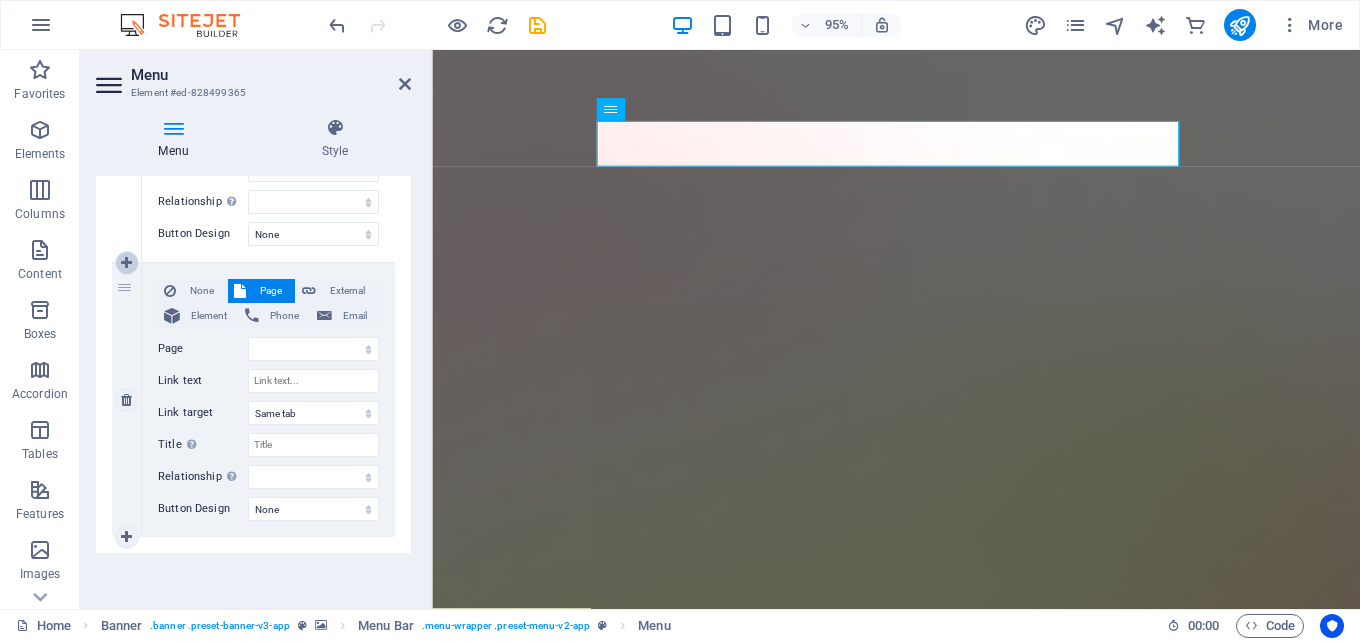select on "4" 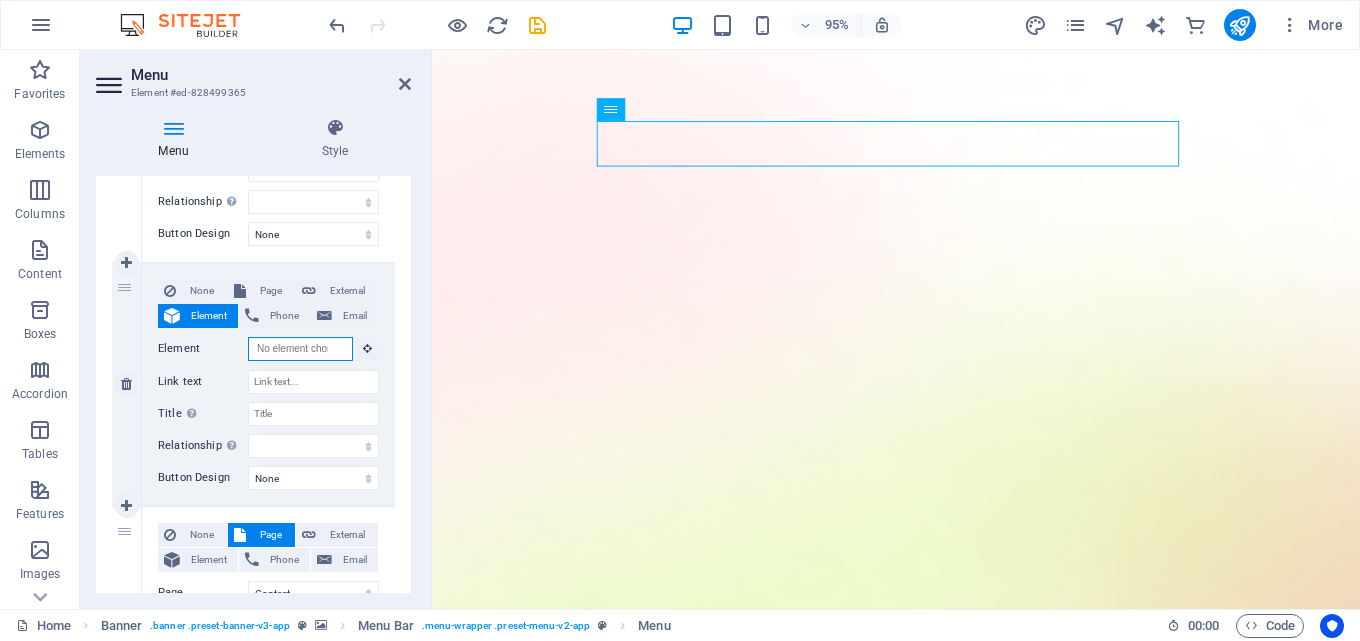click on "Element" at bounding box center (300, 349) 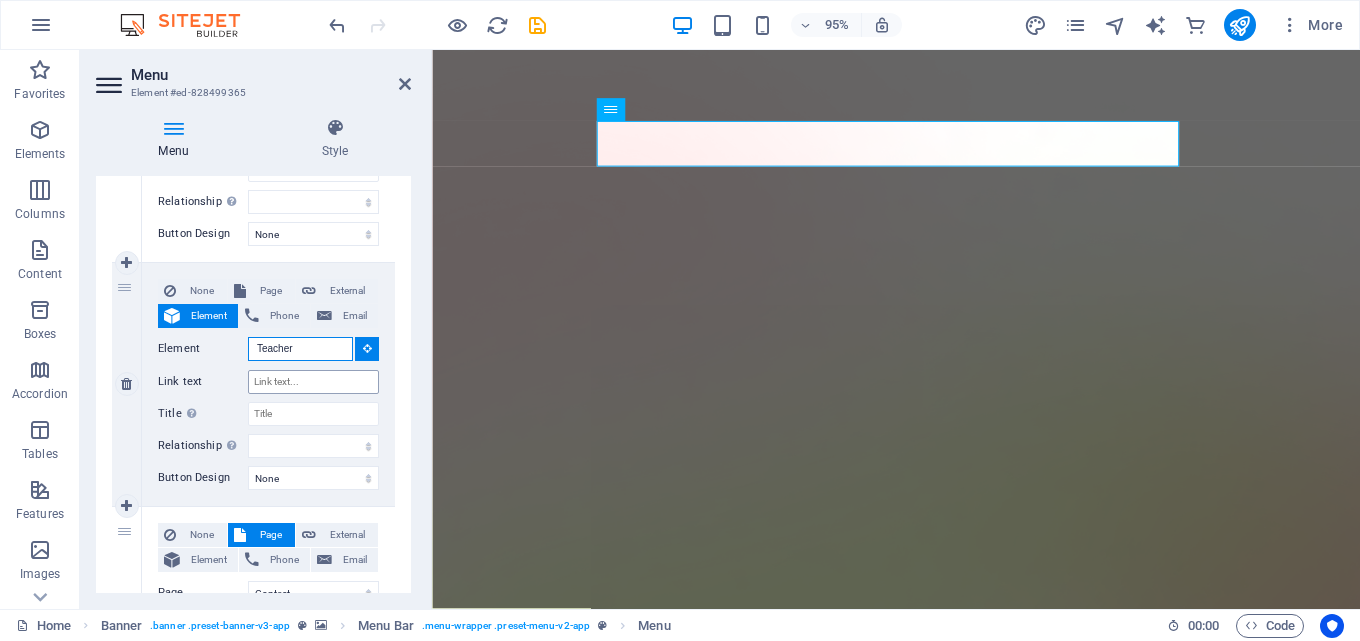 type on "Teacher" 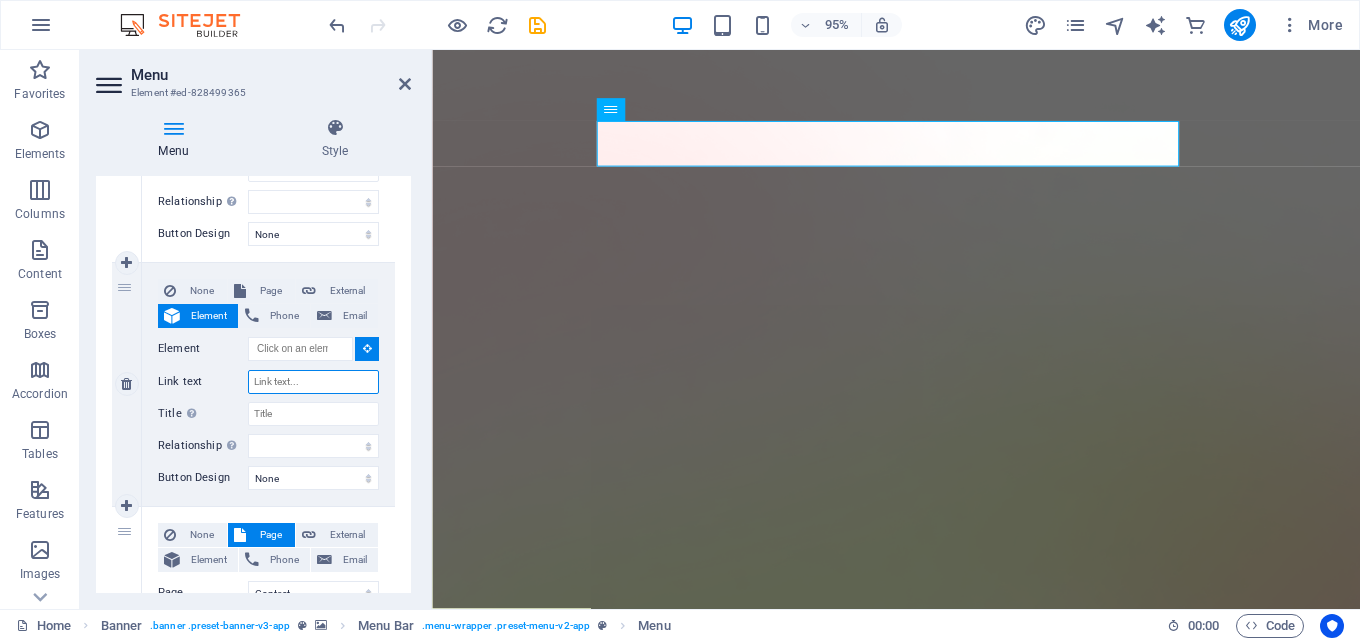 click on "Link text" at bounding box center [313, 382] 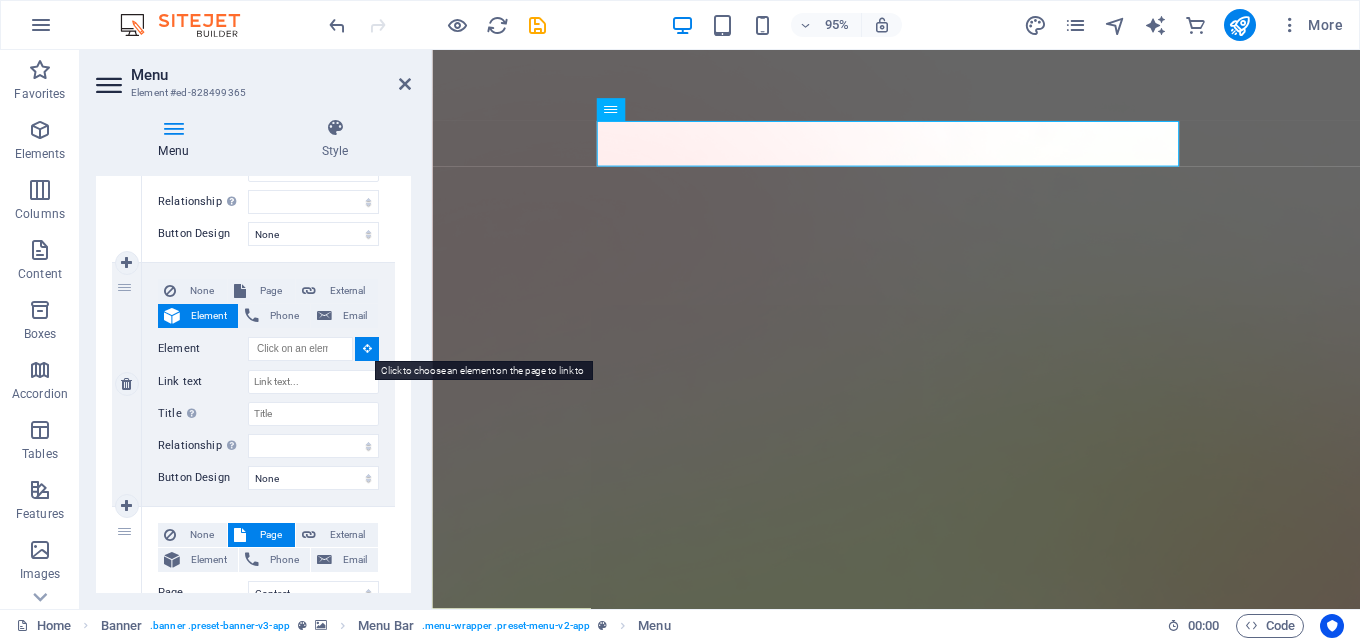 click at bounding box center (367, 349) 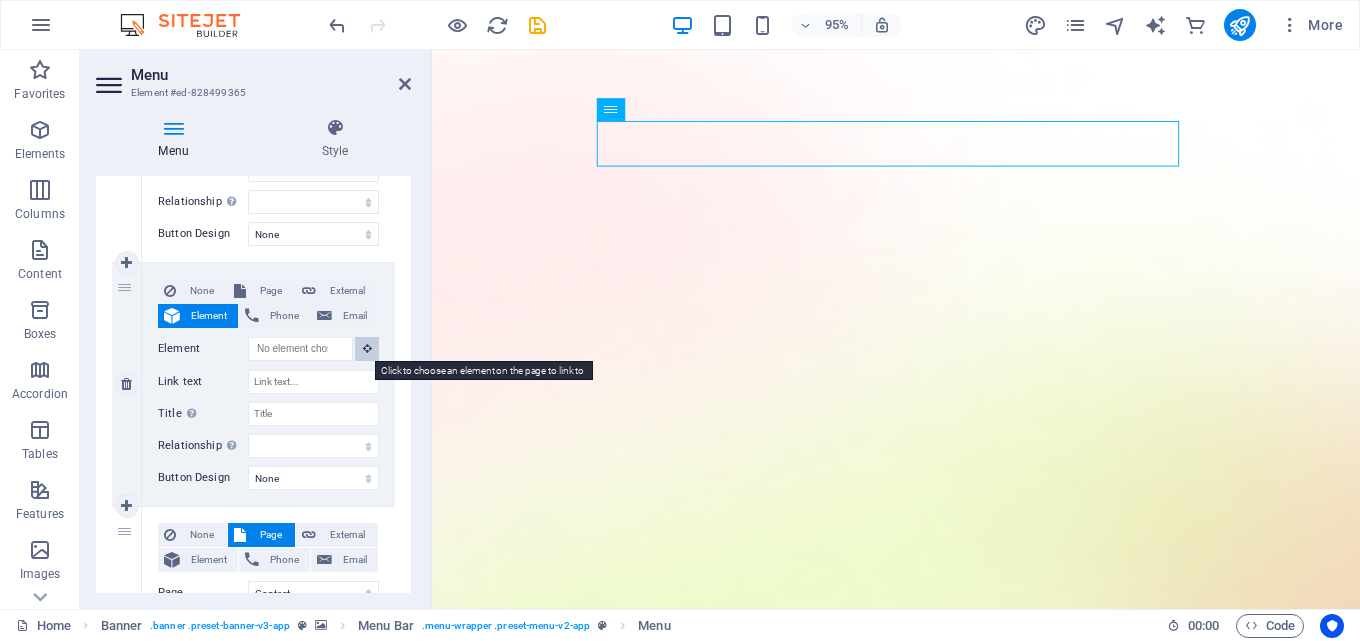 click at bounding box center [367, 348] 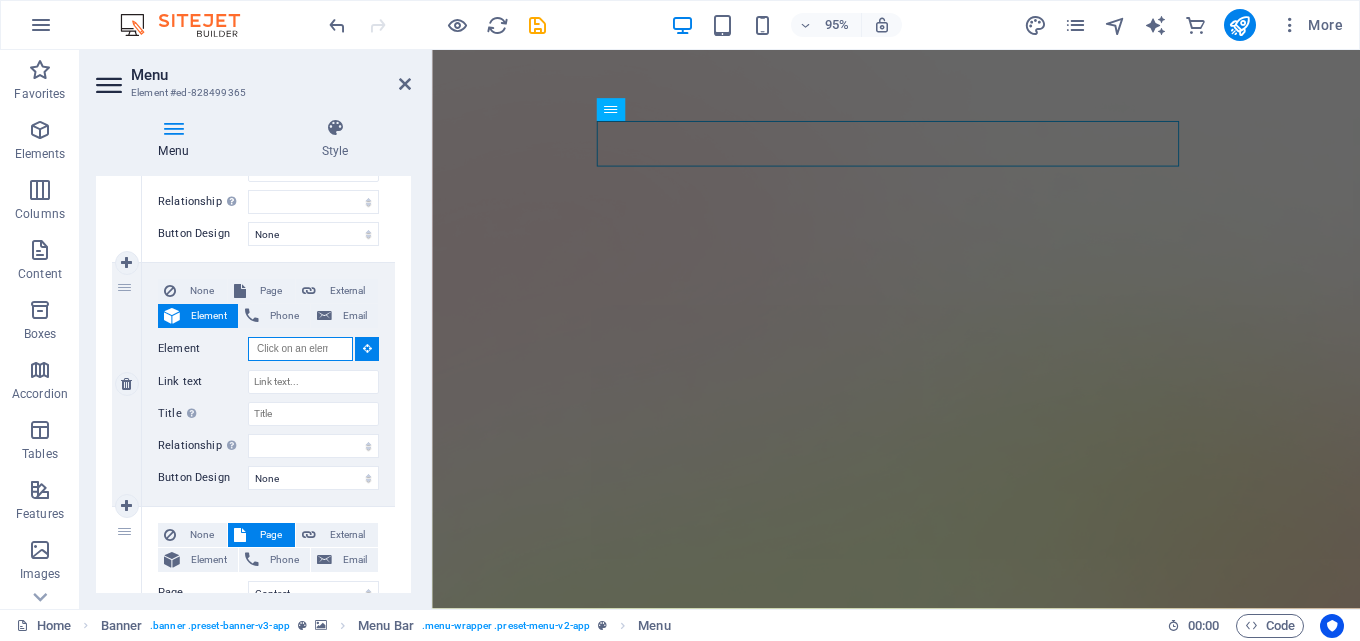 click on "Element" at bounding box center [300, 349] 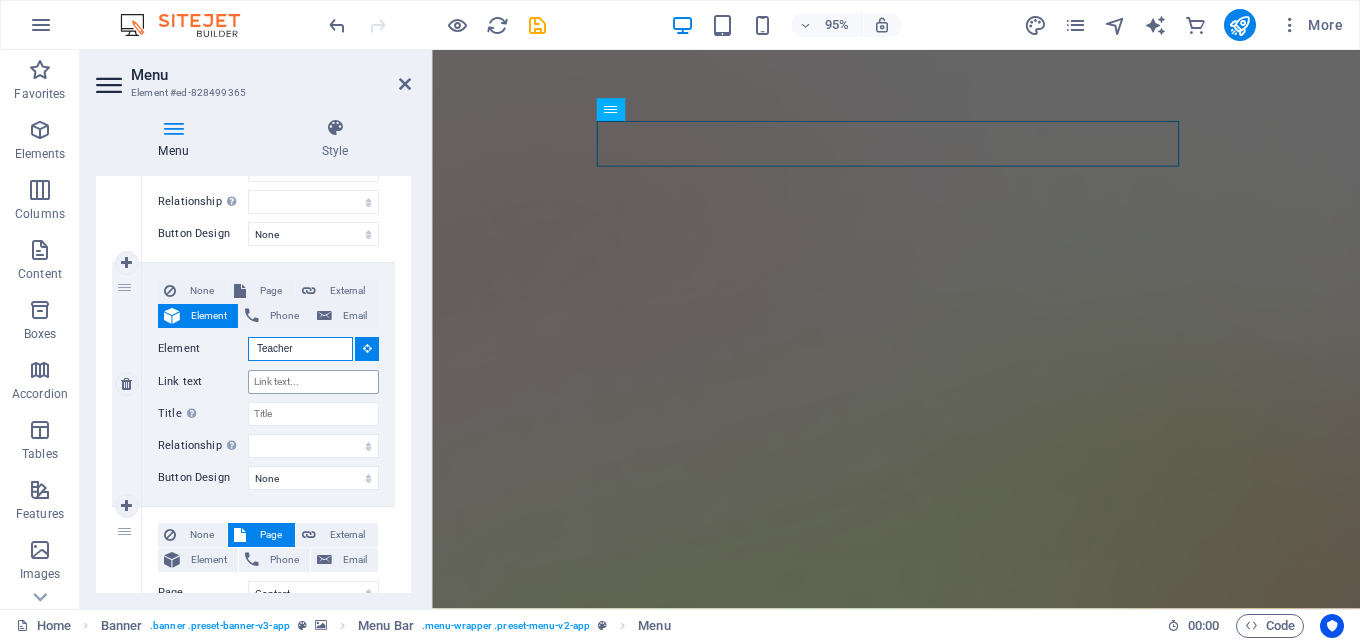 type on "Teacher" 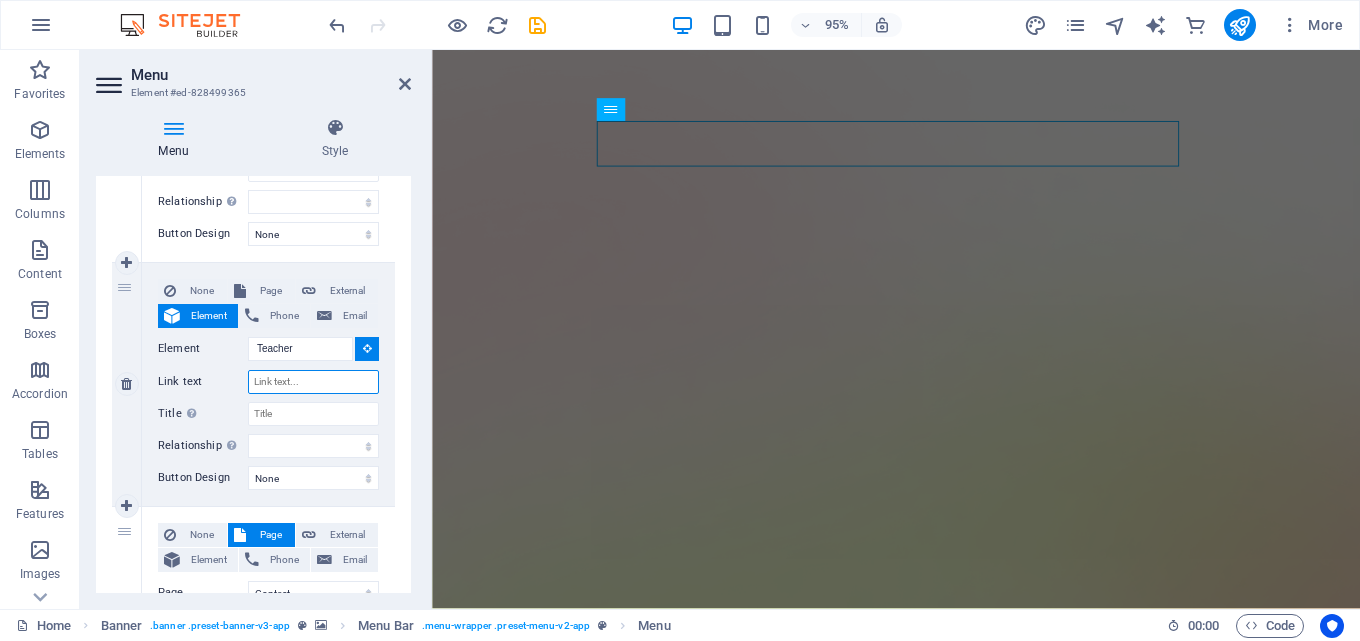 type 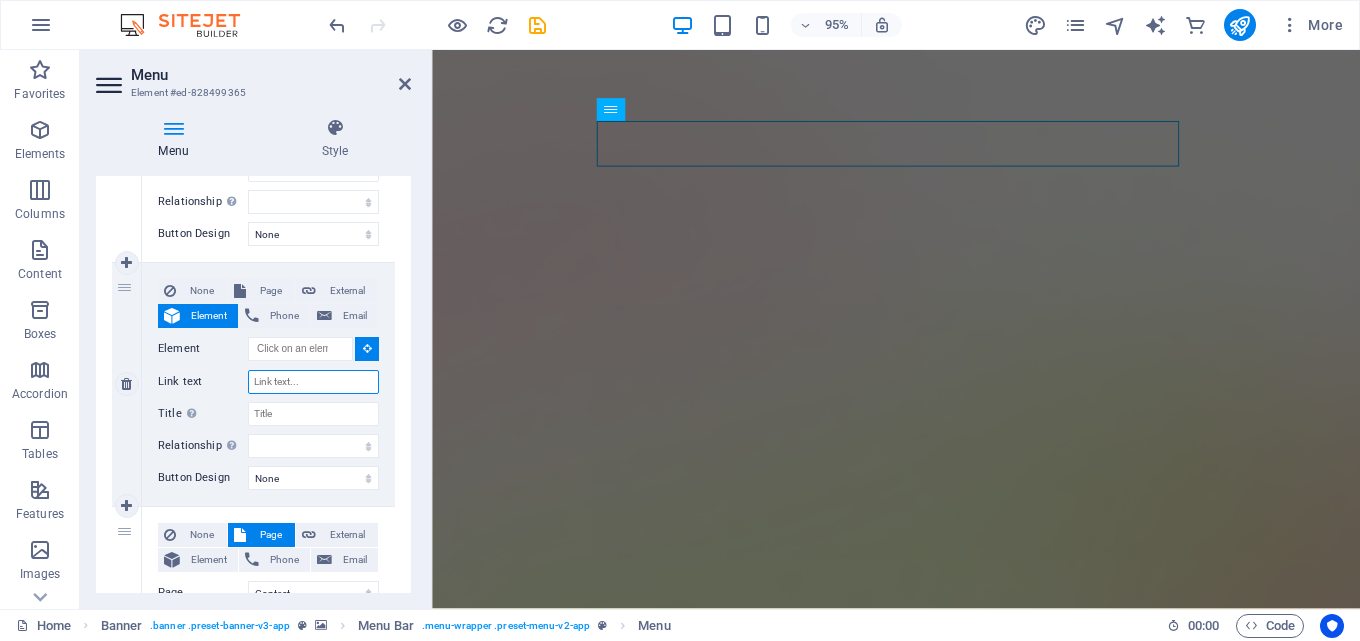 click on "Link text" at bounding box center (313, 382) 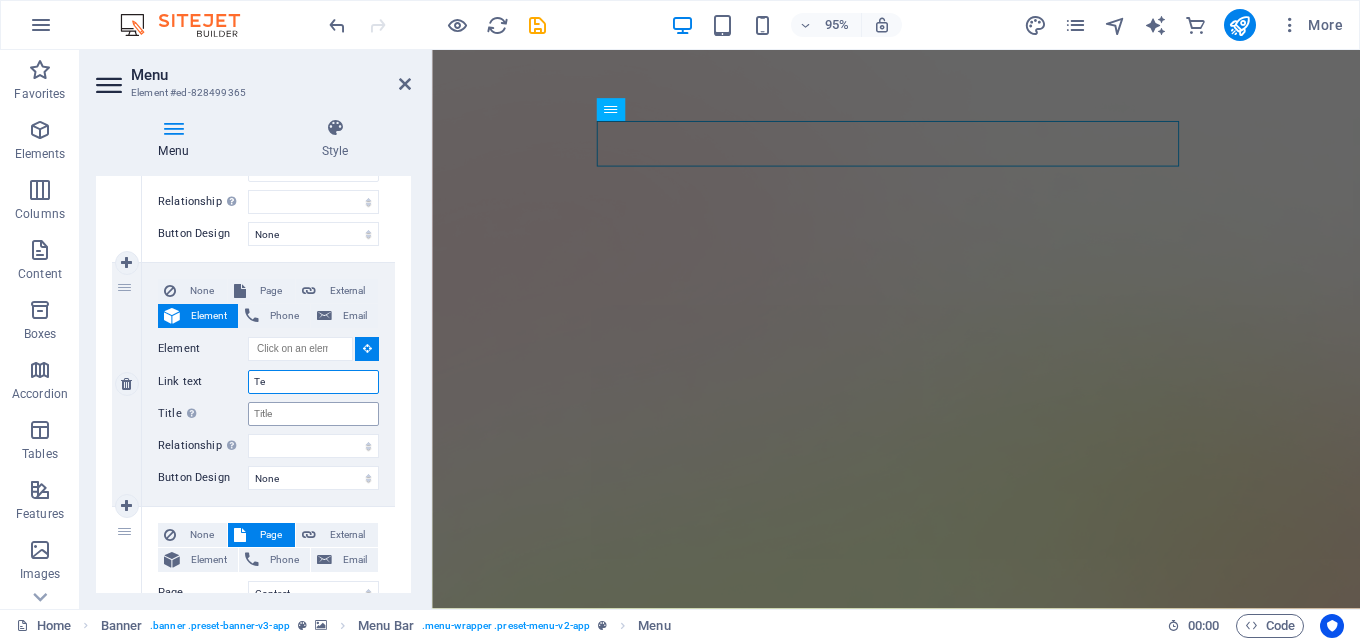 type on "Tea" 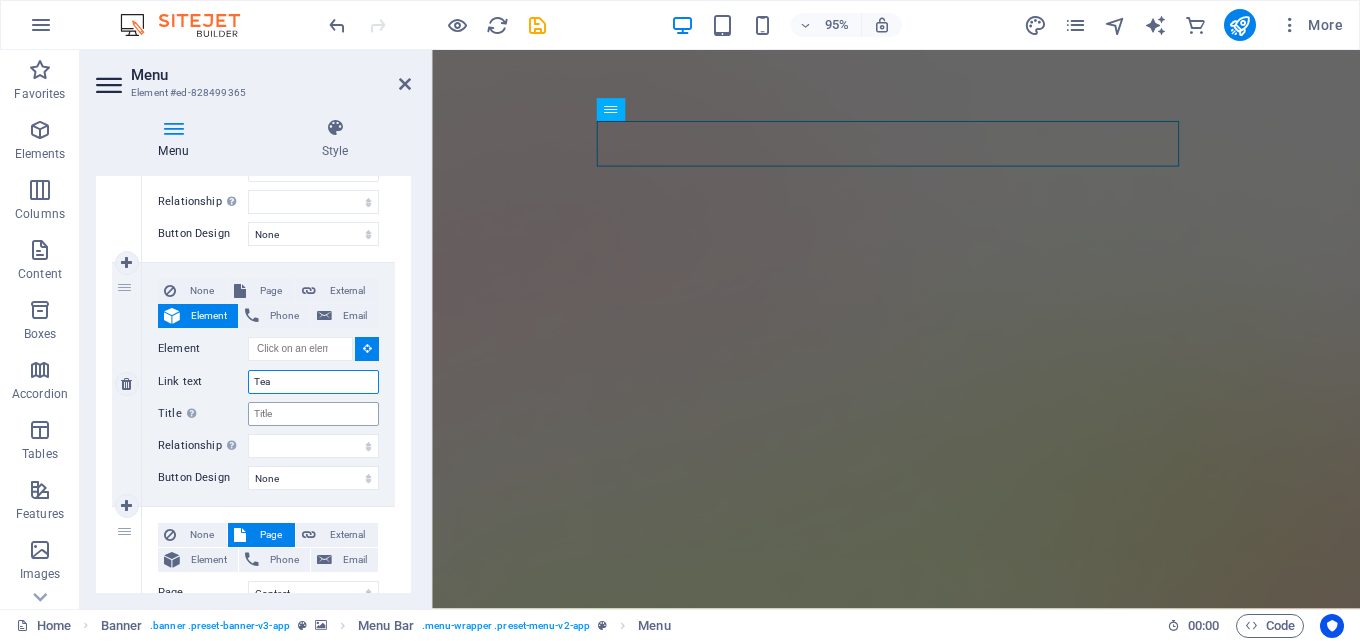 select 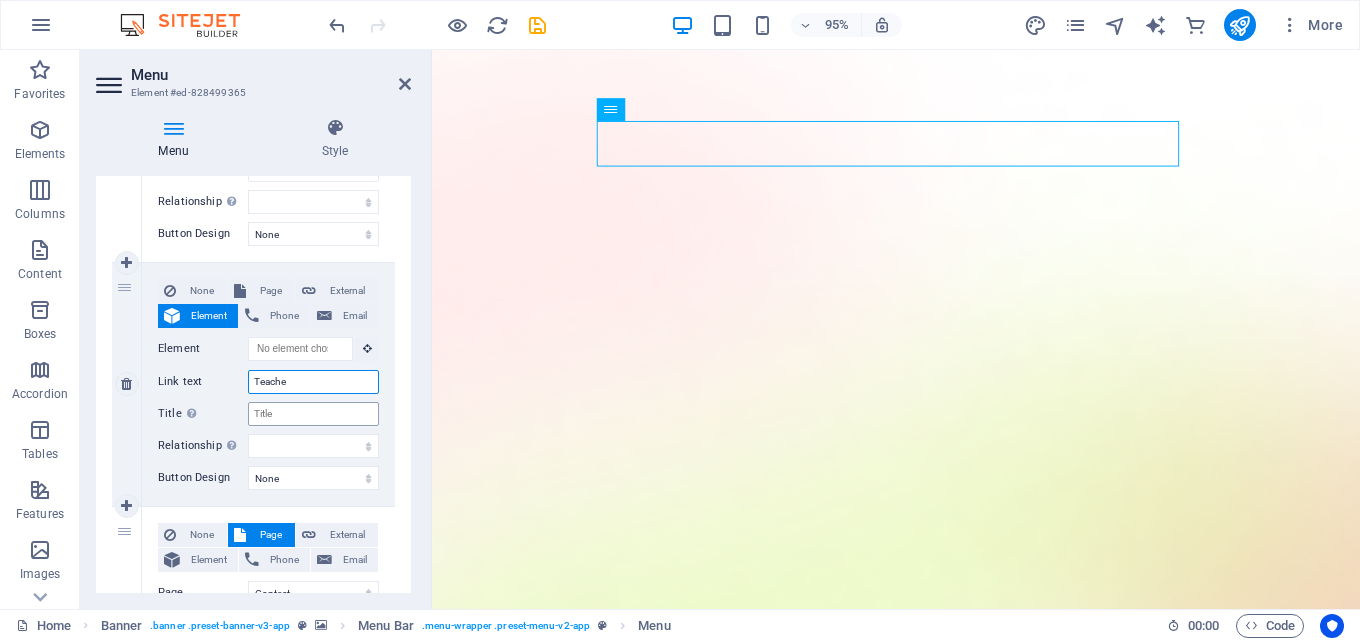 type on "Teacher" 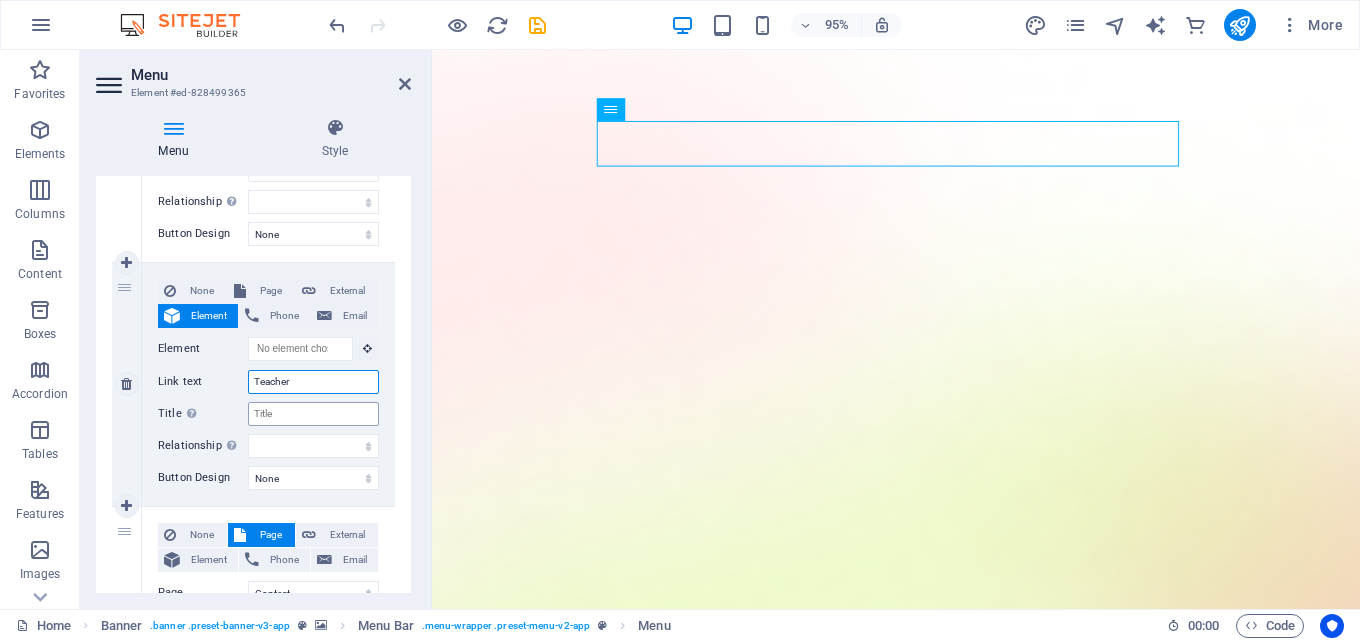 select 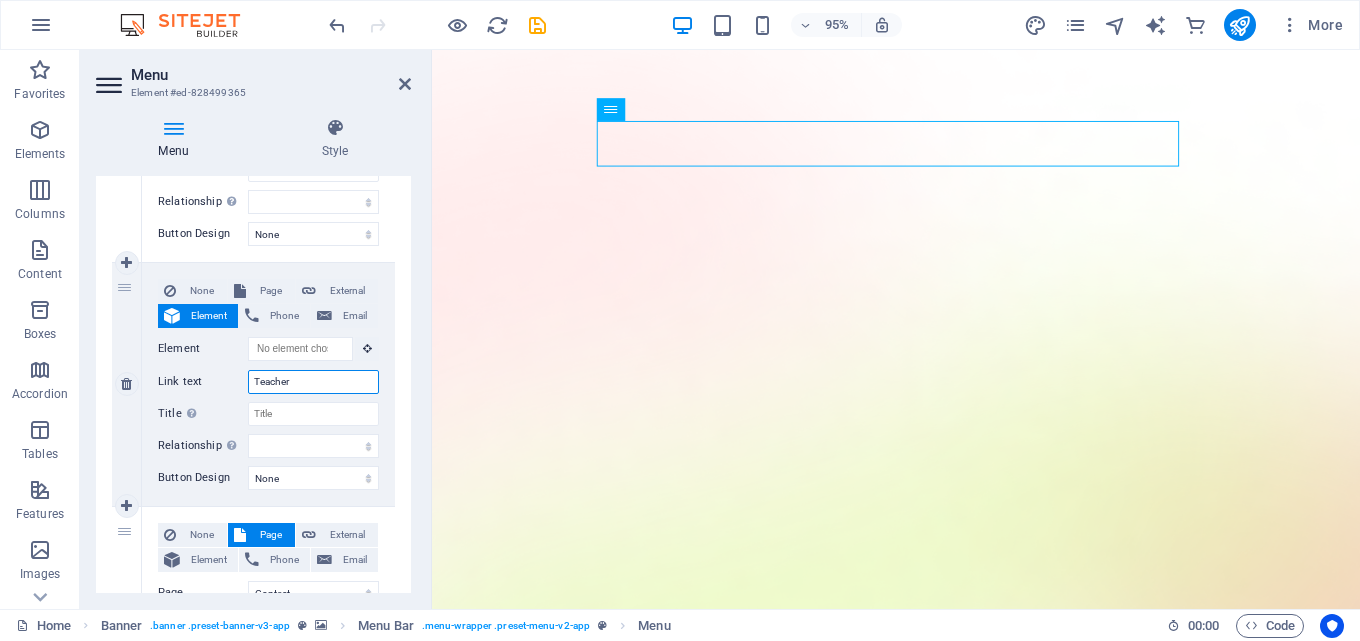 click on "Teacher" at bounding box center (313, 382) 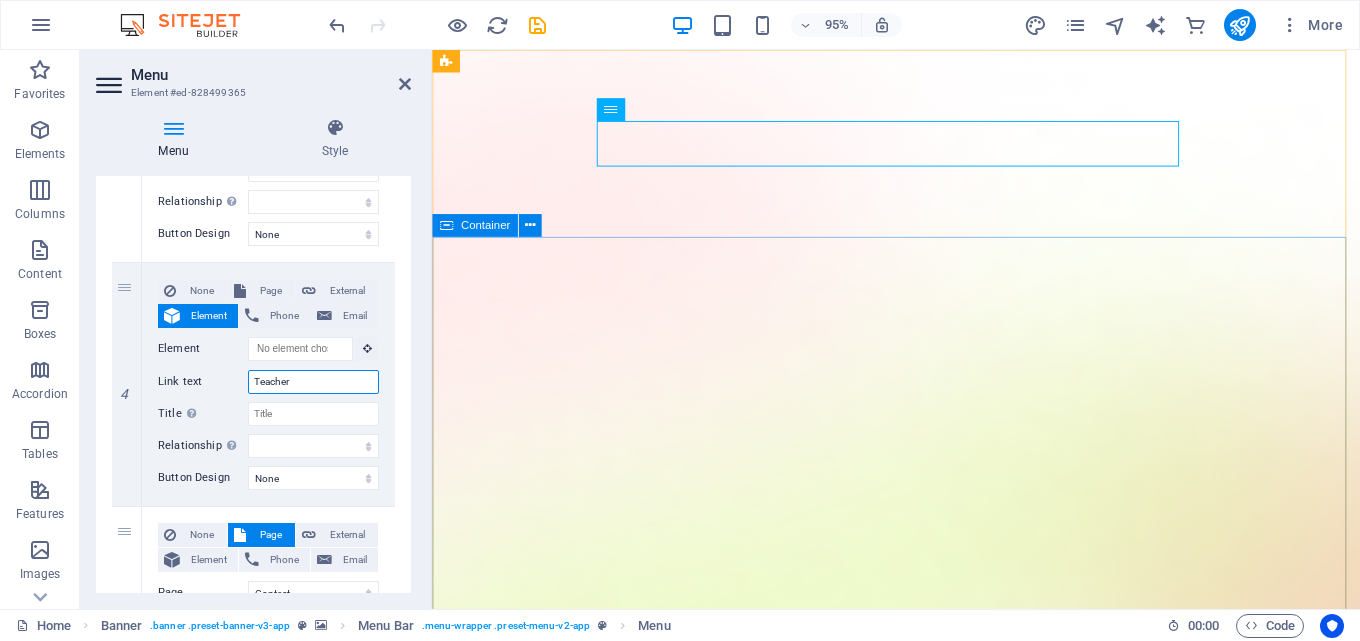 type on "Teacher" 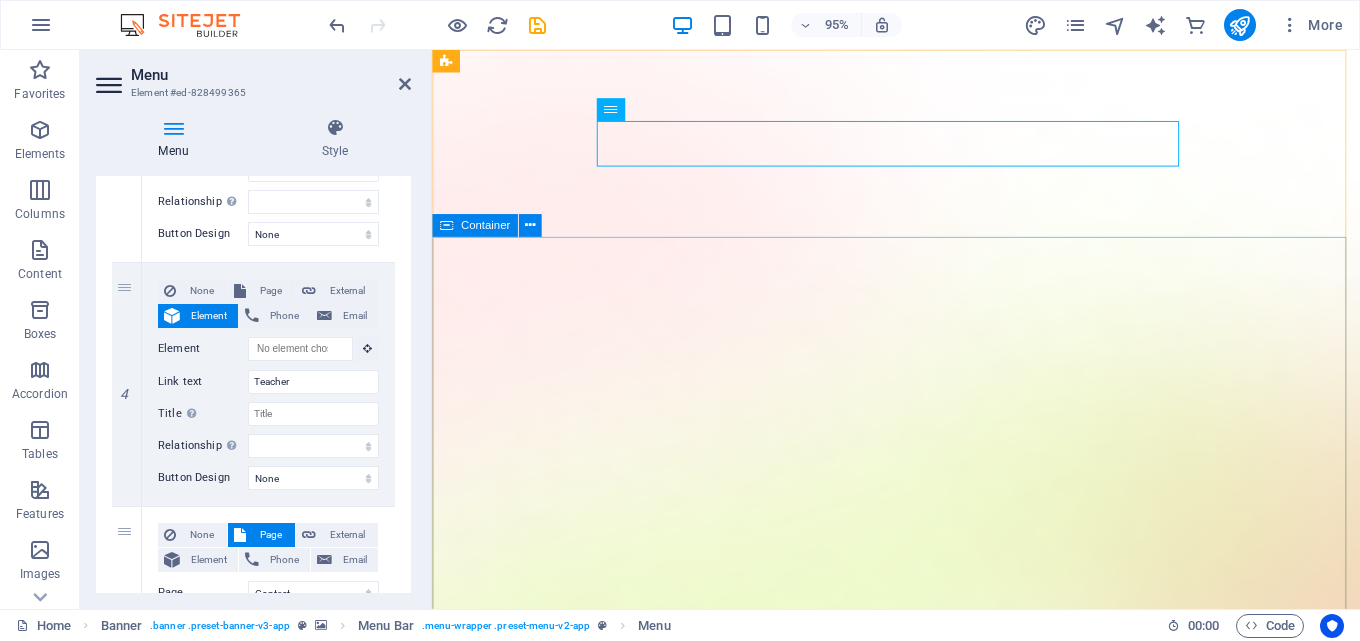 click on "[FIRST] [LAST] COLLEGE Lorem ipsum dolor sit amet, consectetur adipiscing elit, sed do eiusmod tempor incididunt ut labore et dolore magna aliqua. Download App" at bounding box center (920, 2158) 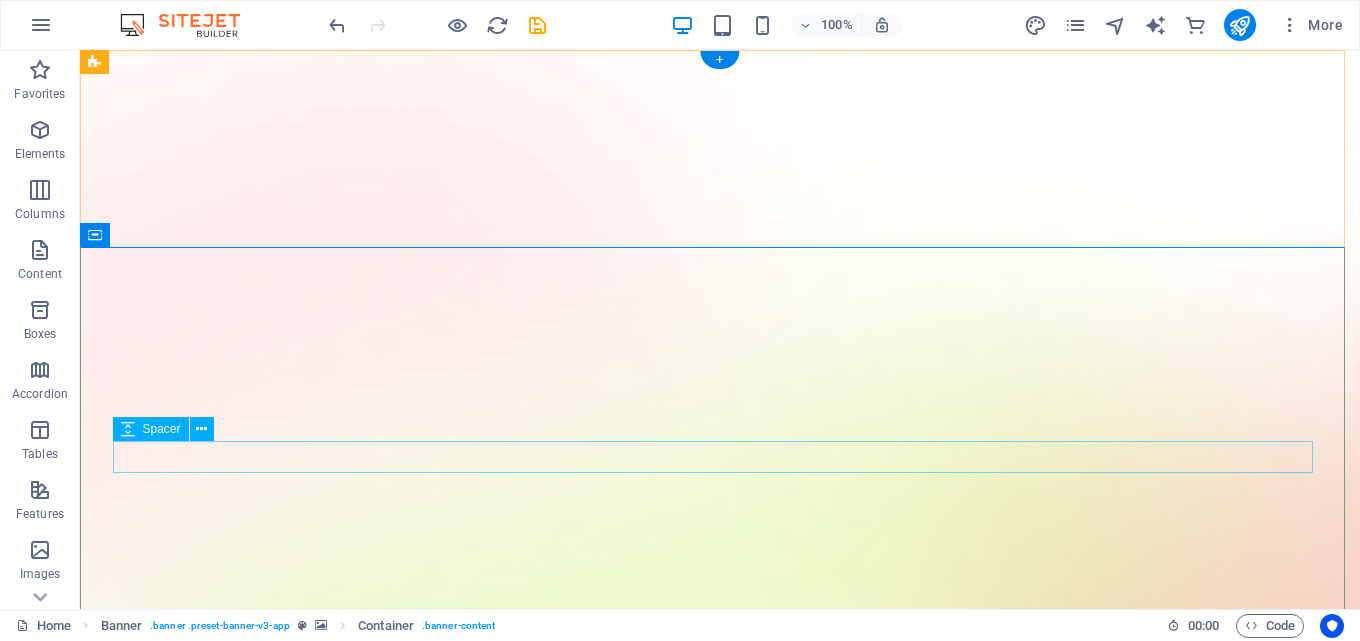 click at bounding box center (720, 1806) 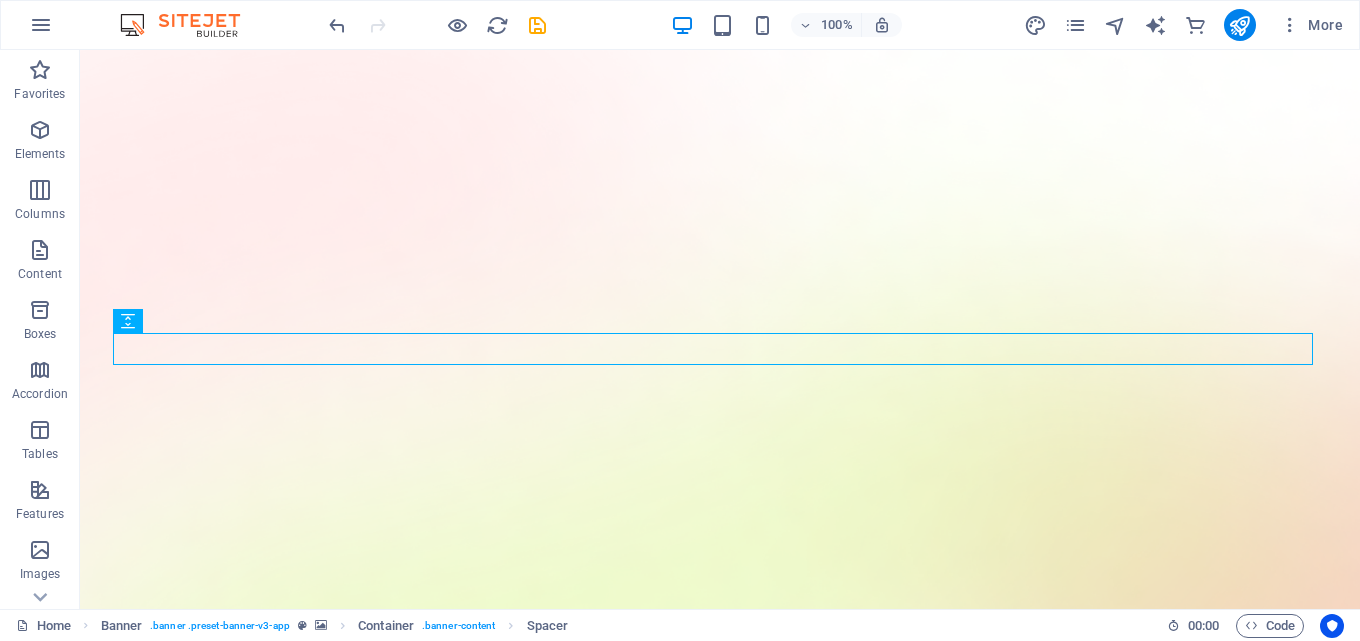 scroll, scrollTop: 108, scrollLeft: 0, axis: vertical 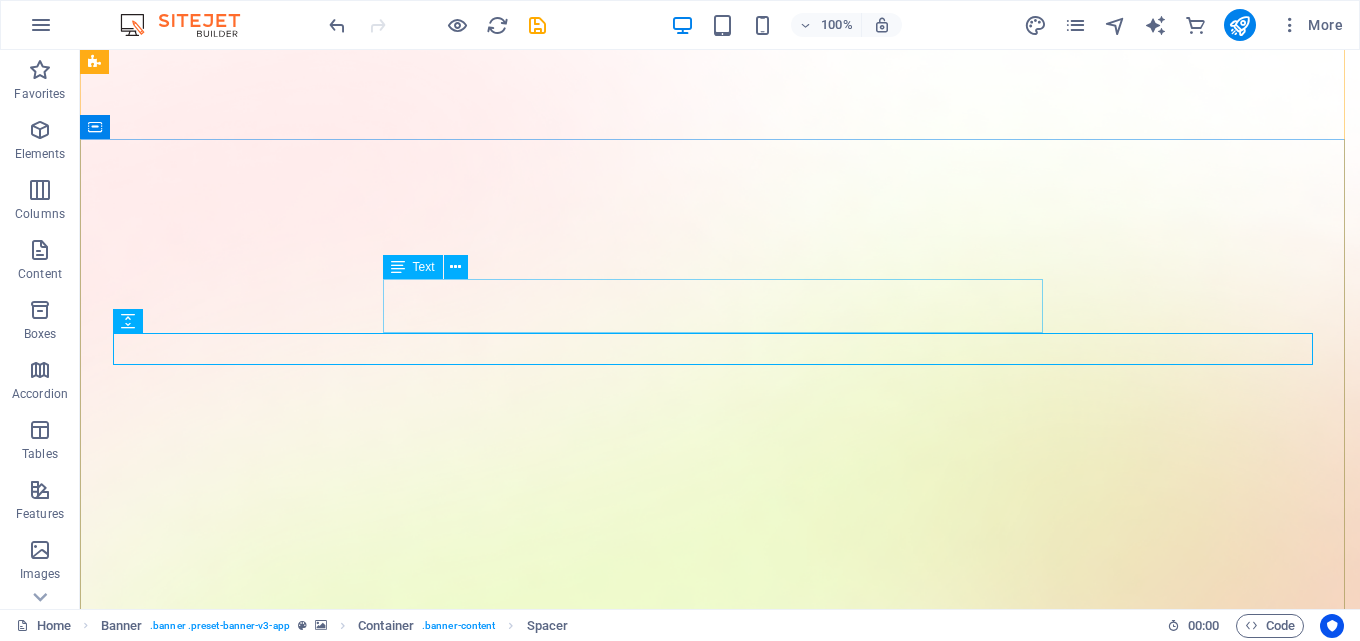 click on "Lorem ipsum dolor sit amet, consectetur adipiscing elit, sed do eiusmod tempor incididunt ut labore et dolore magna aliqua." at bounding box center [720, 1845] 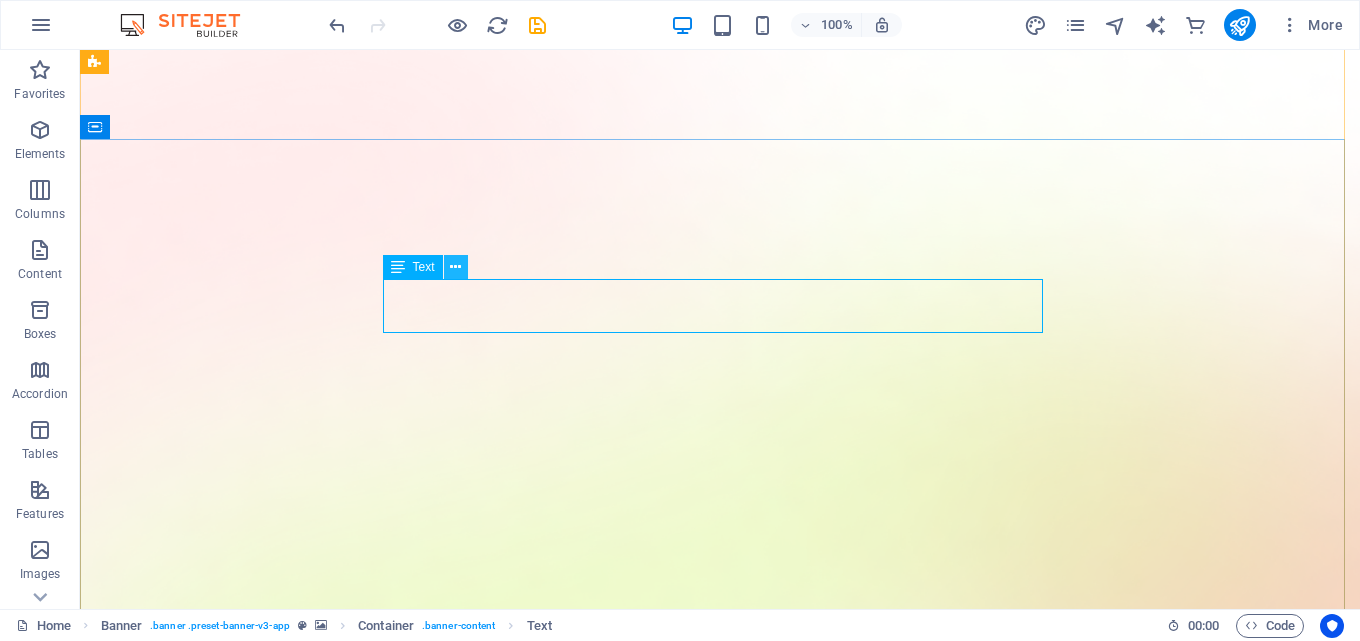 click at bounding box center (455, 267) 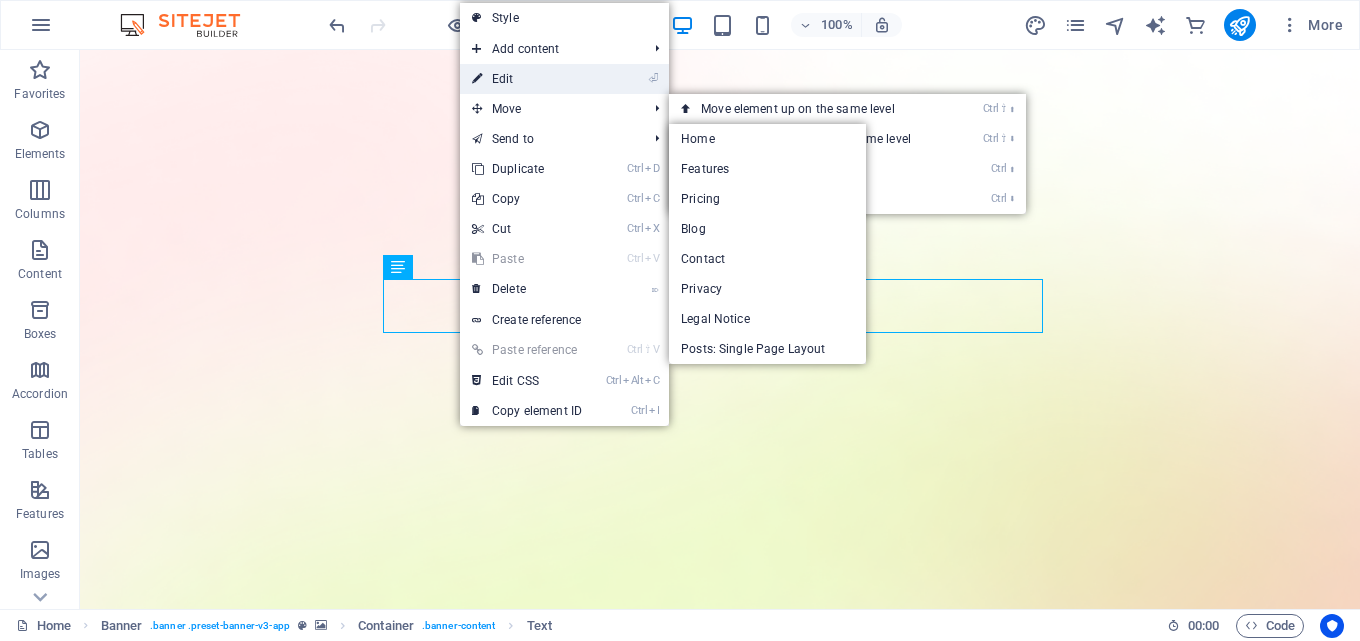 drag, startPoint x: 520, startPoint y: 74, endPoint x: 91, endPoint y: 30, distance: 431.25052 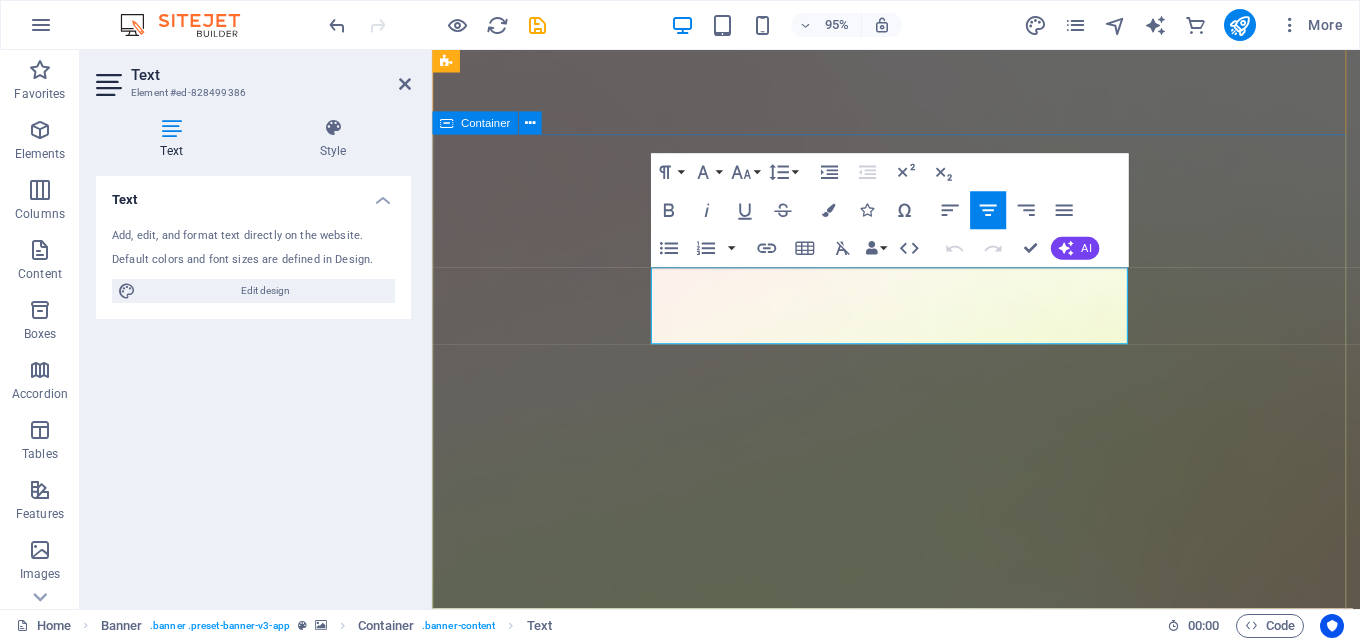 drag, startPoint x: 986, startPoint y: 345, endPoint x: 650, endPoint y: 280, distance: 342.22946 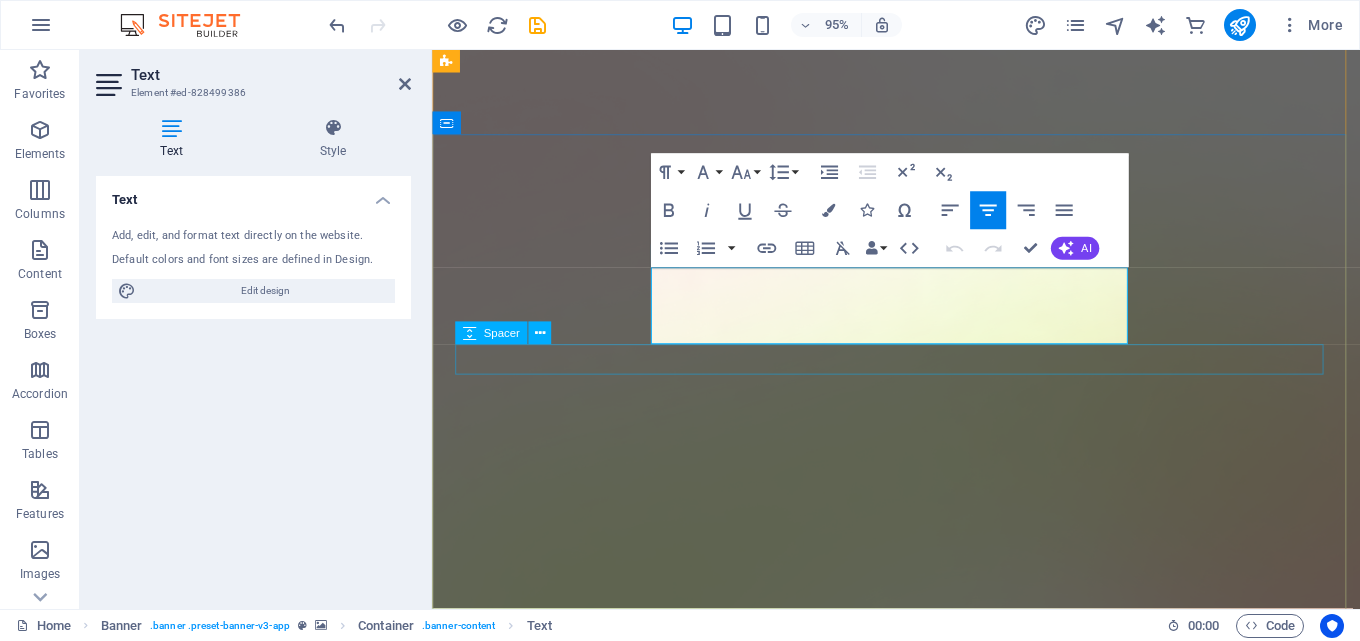 type 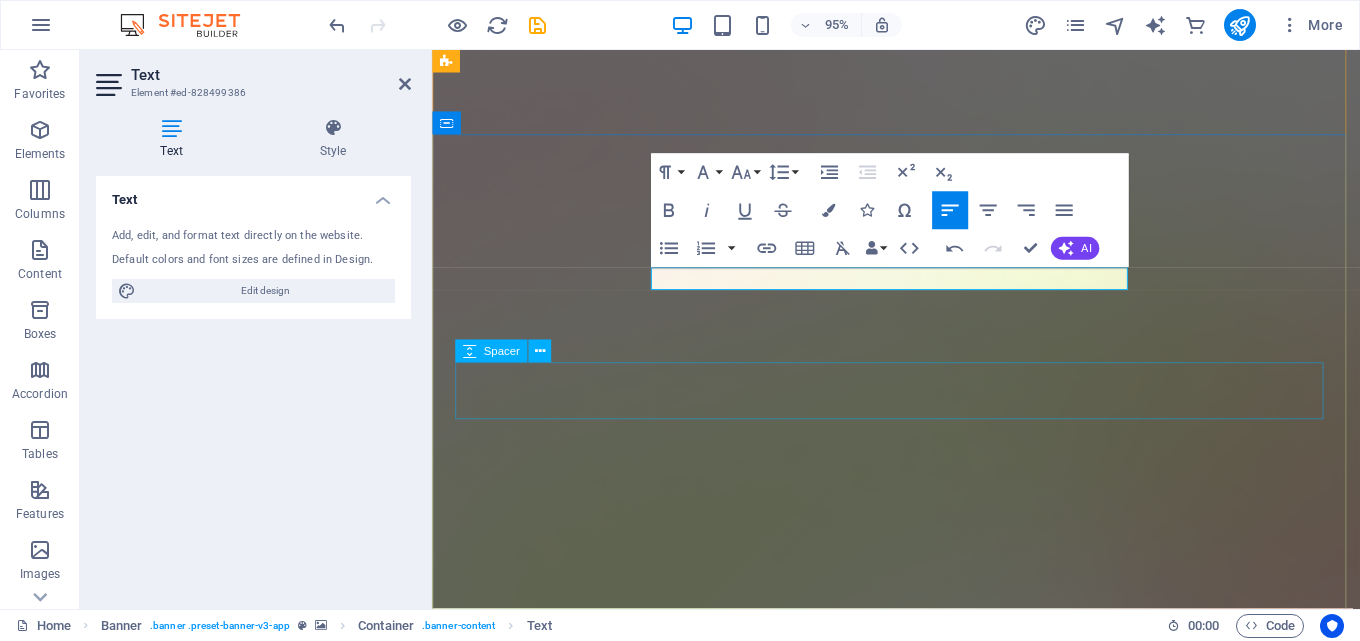 click at bounding box center [920, 1728] 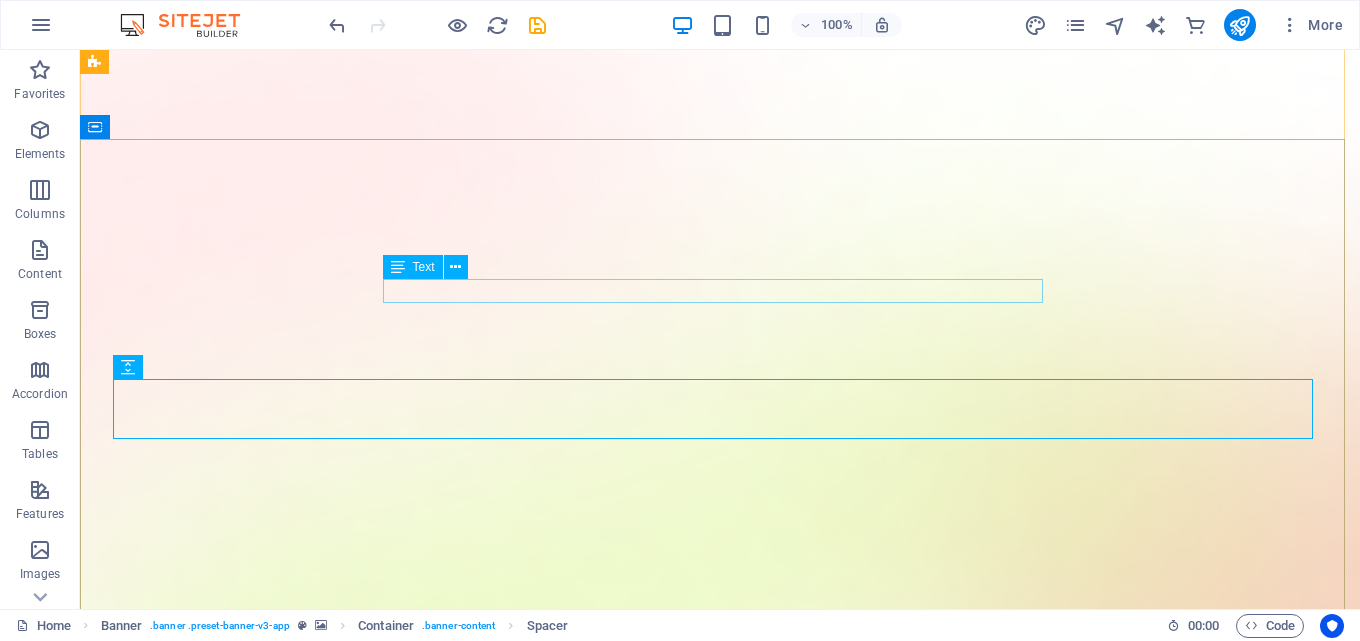 click on "[ADDRESS], [CITY], [STATE]" at bounding box center (720, 1814) 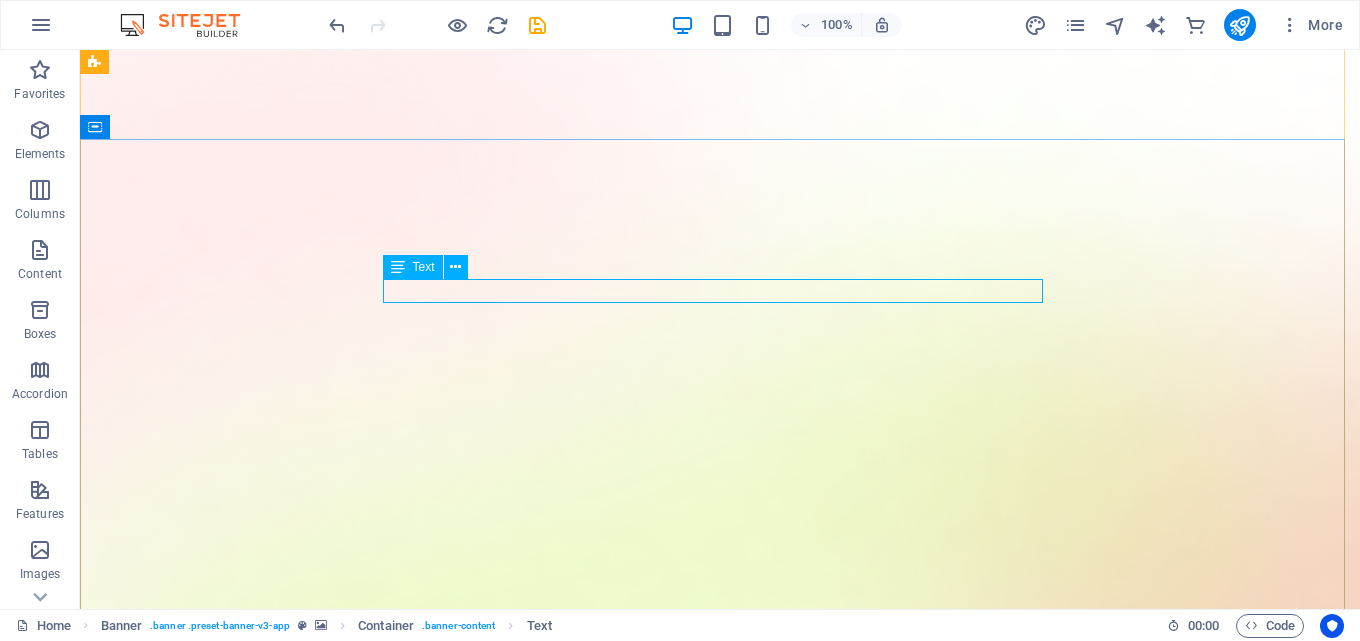 click on "Text" at bounding box center (413, 267) 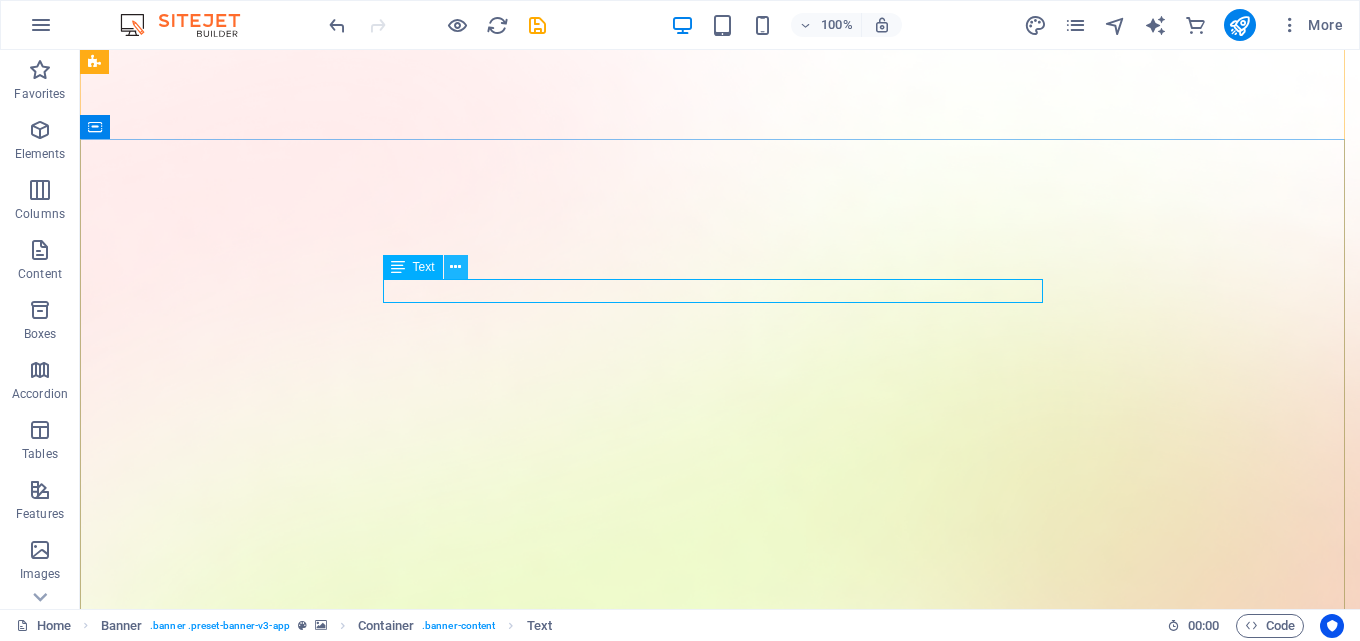 click at bounding box center (455, 267) 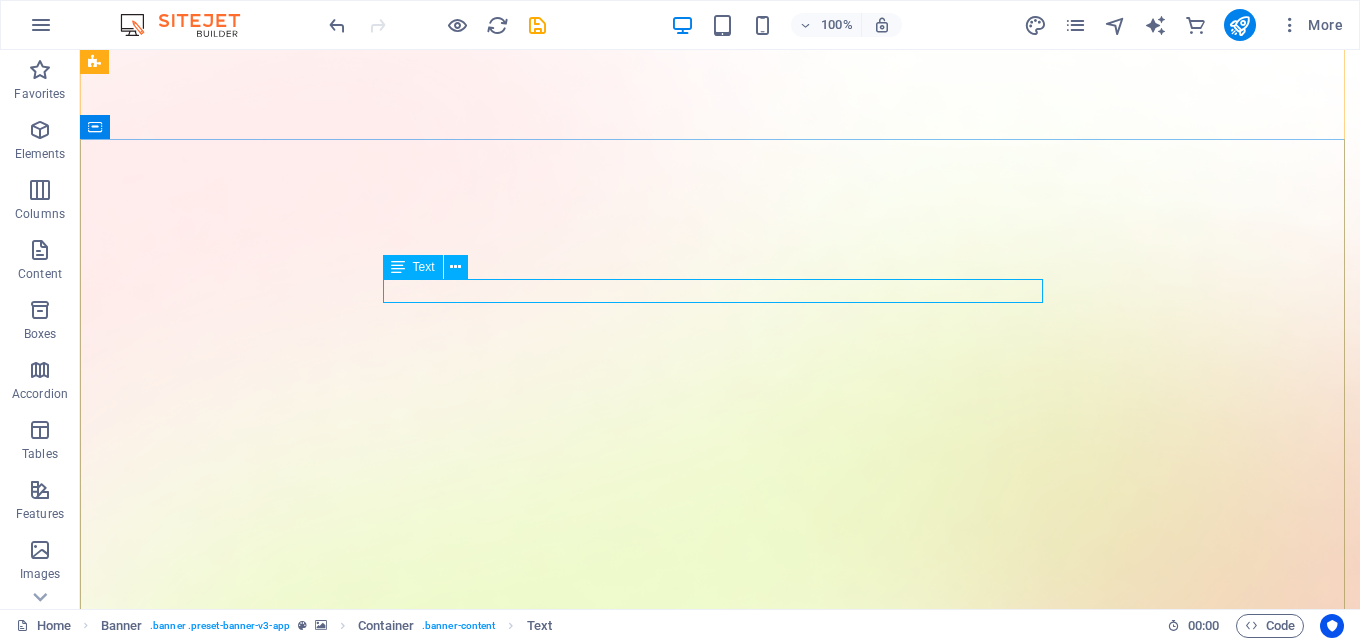 click at bounding box center (398, 267) 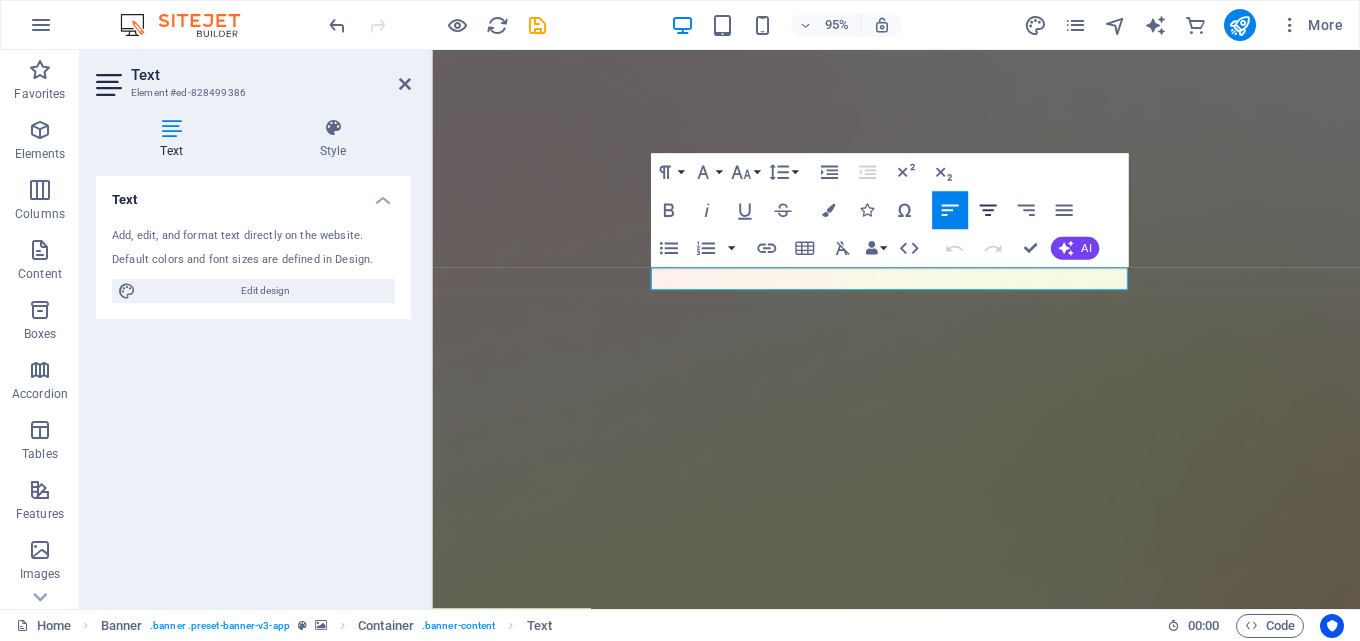 click 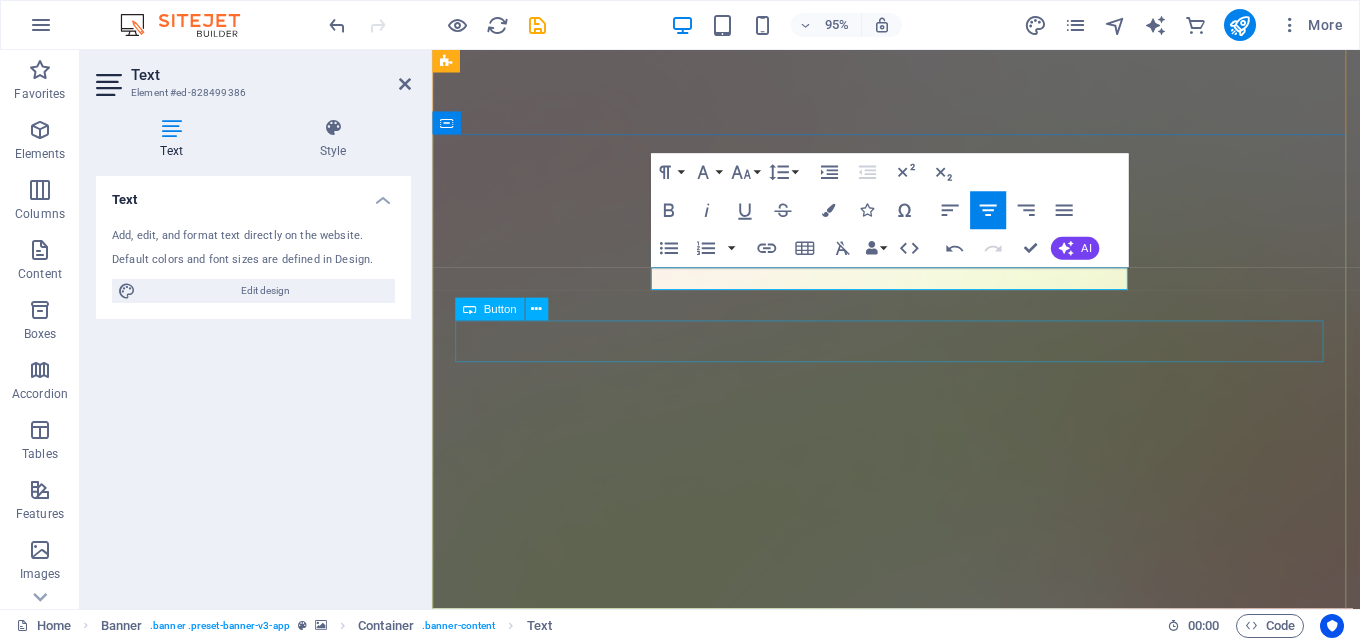 click on "Download App" at bounding box center [920, 1676] 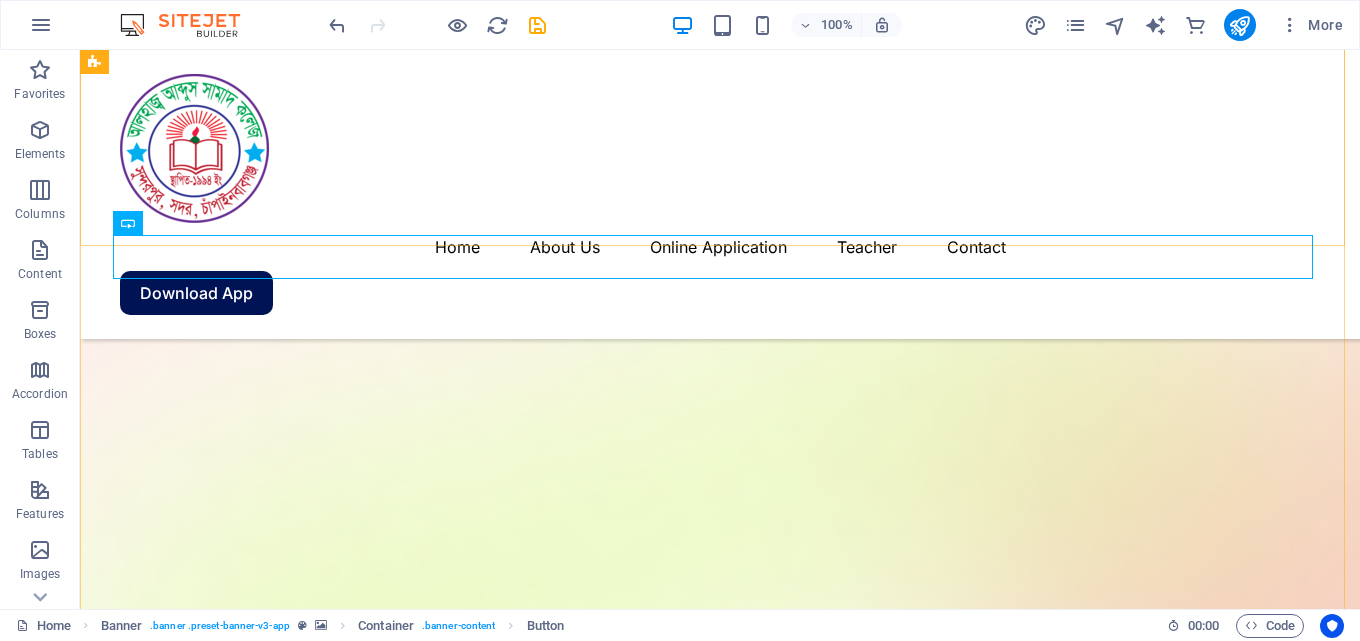 scroll, scrollTop: 208, scrollLeft: 0, axis: vertical 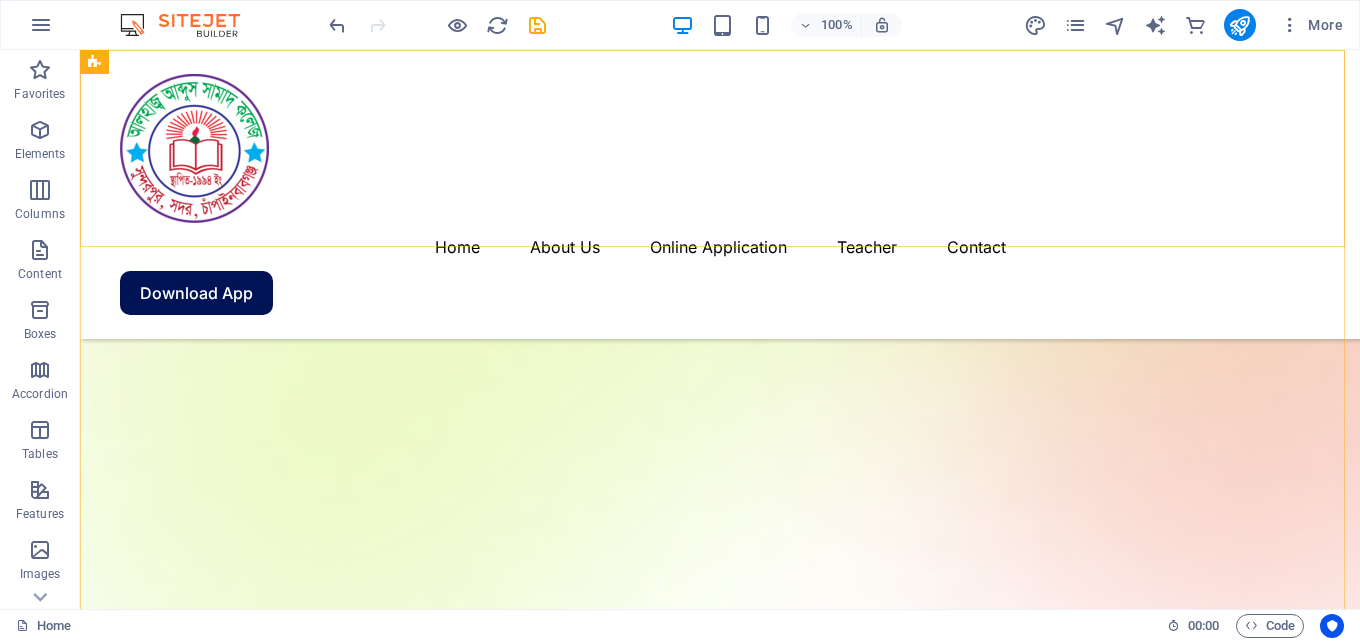 drag, startPoint x: 1150, startPoint y: 201, endPoint x: 1259, endPoint y: 208, distance: 109.22454 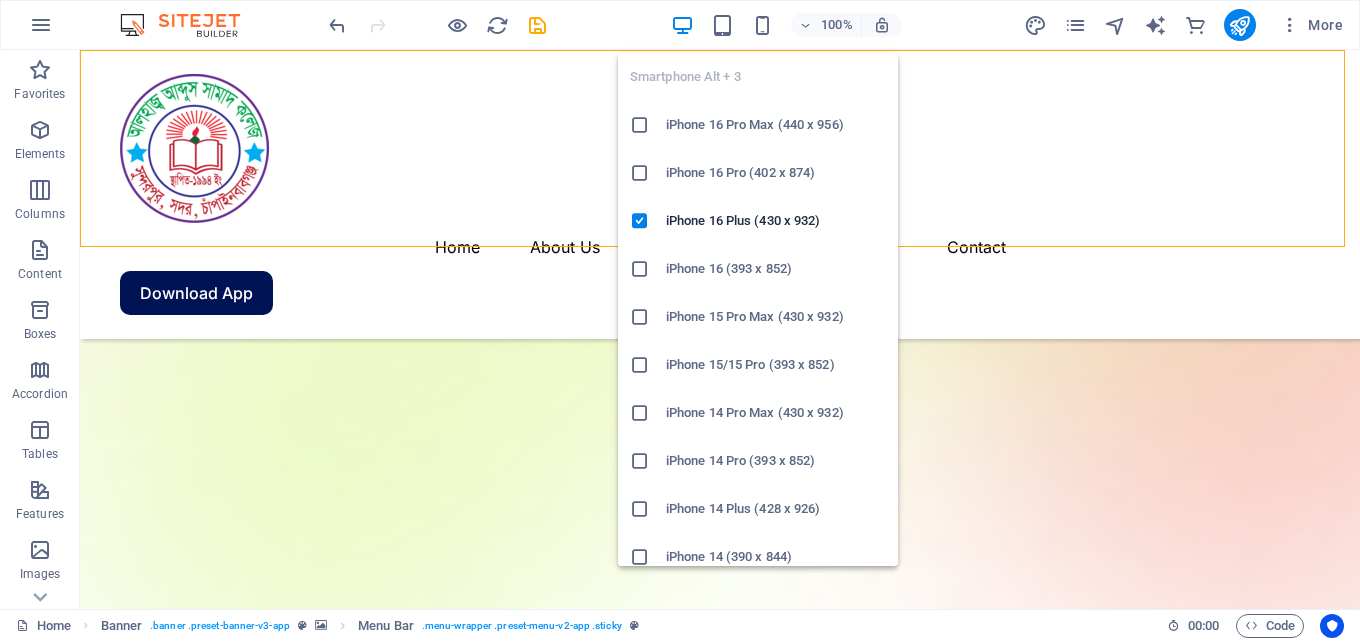 click on "iPhone 16 Pro Max (440 x 956)" at bounding box center (776, 125) 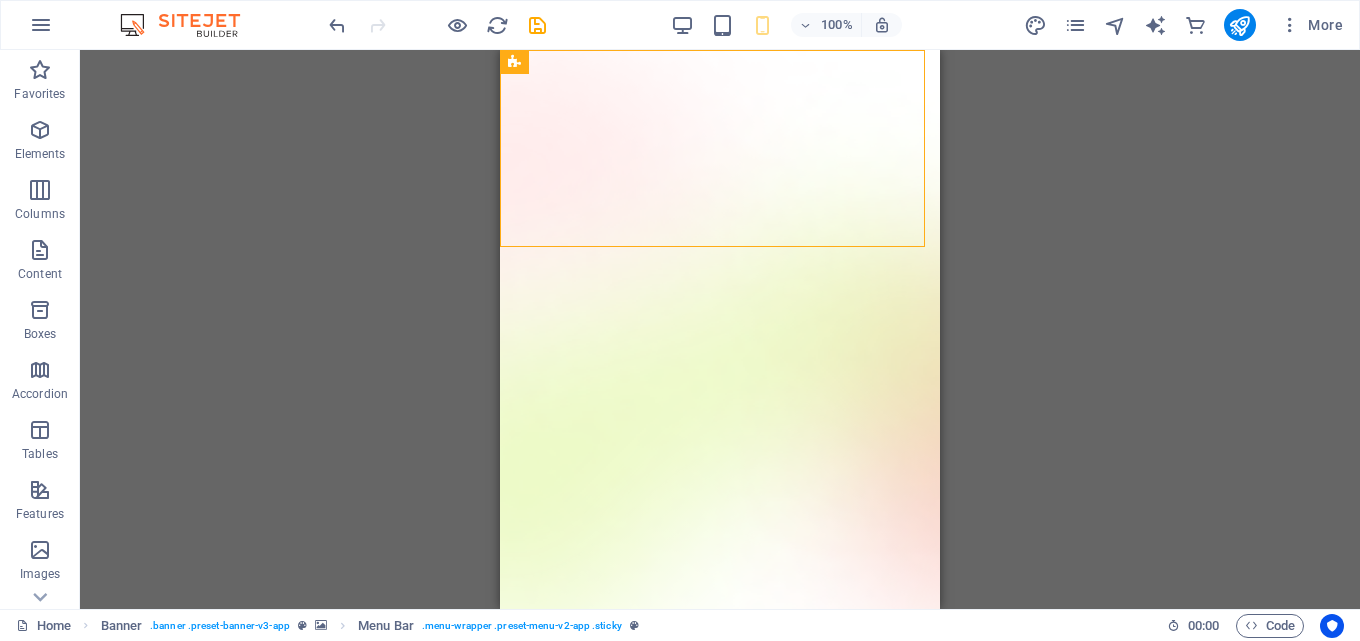 scroll, scrollTop: 0, scrollLeft: 0, axis: both 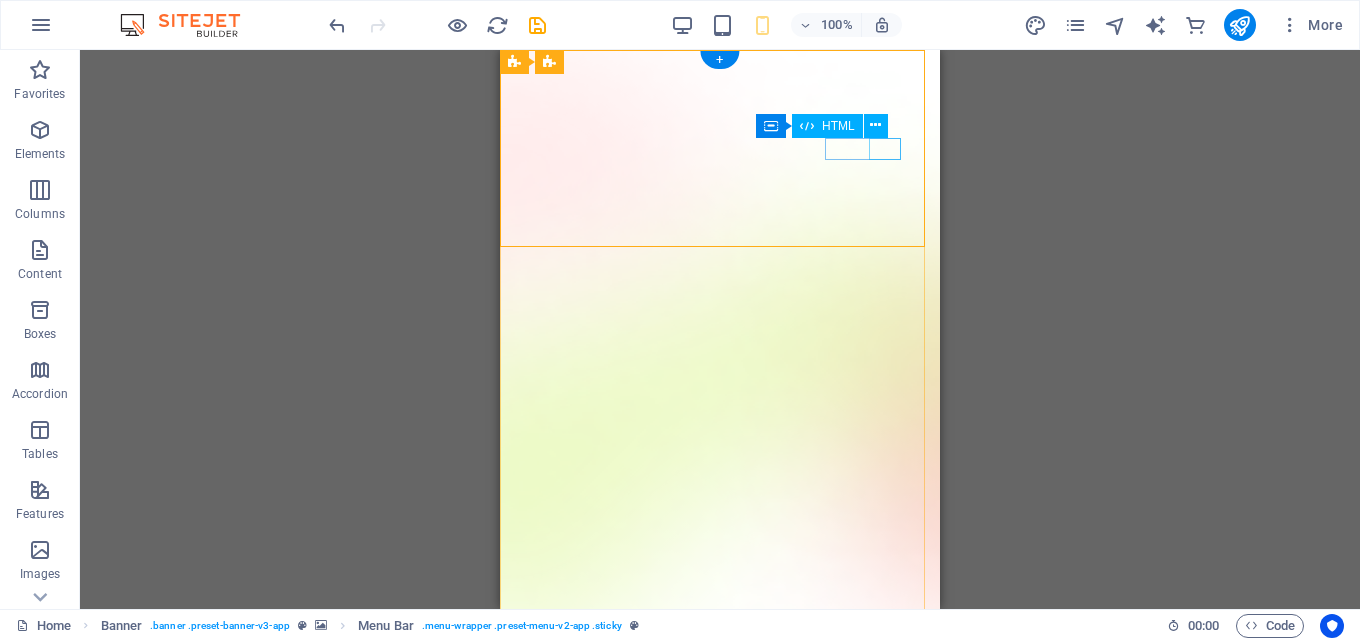 click at bounding box center [720, 987] 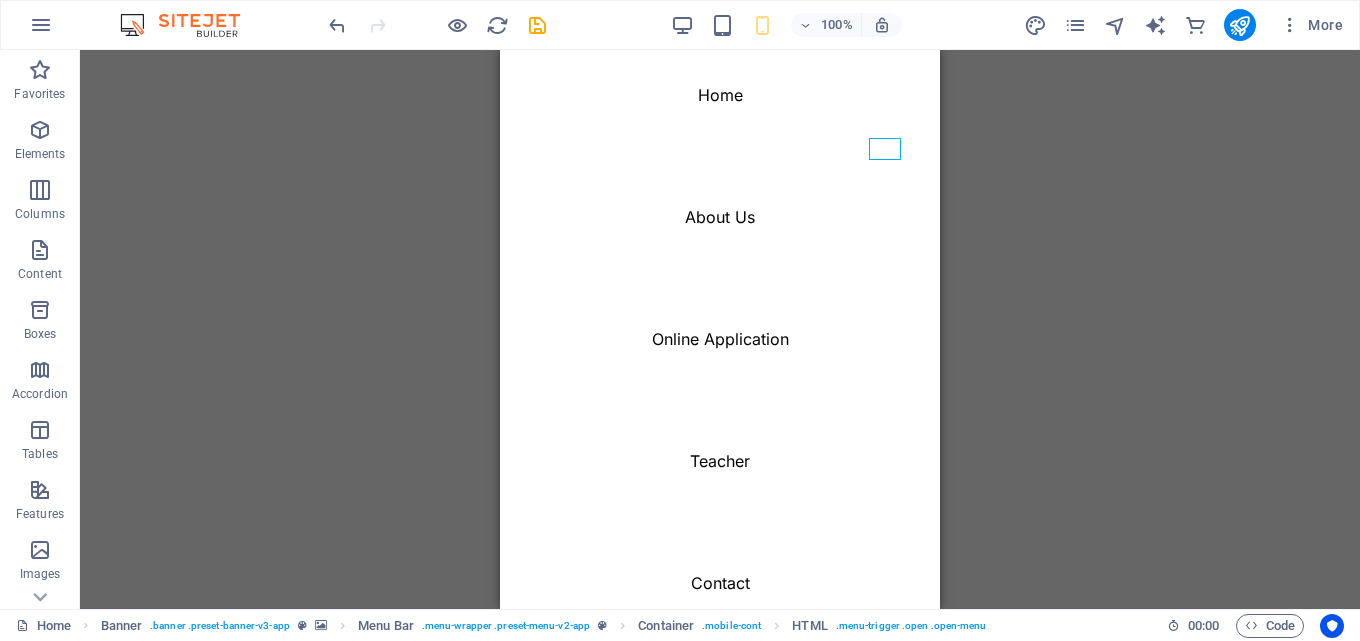 scroll, scrollTop: 0, scrollLeft: 0, axis: both 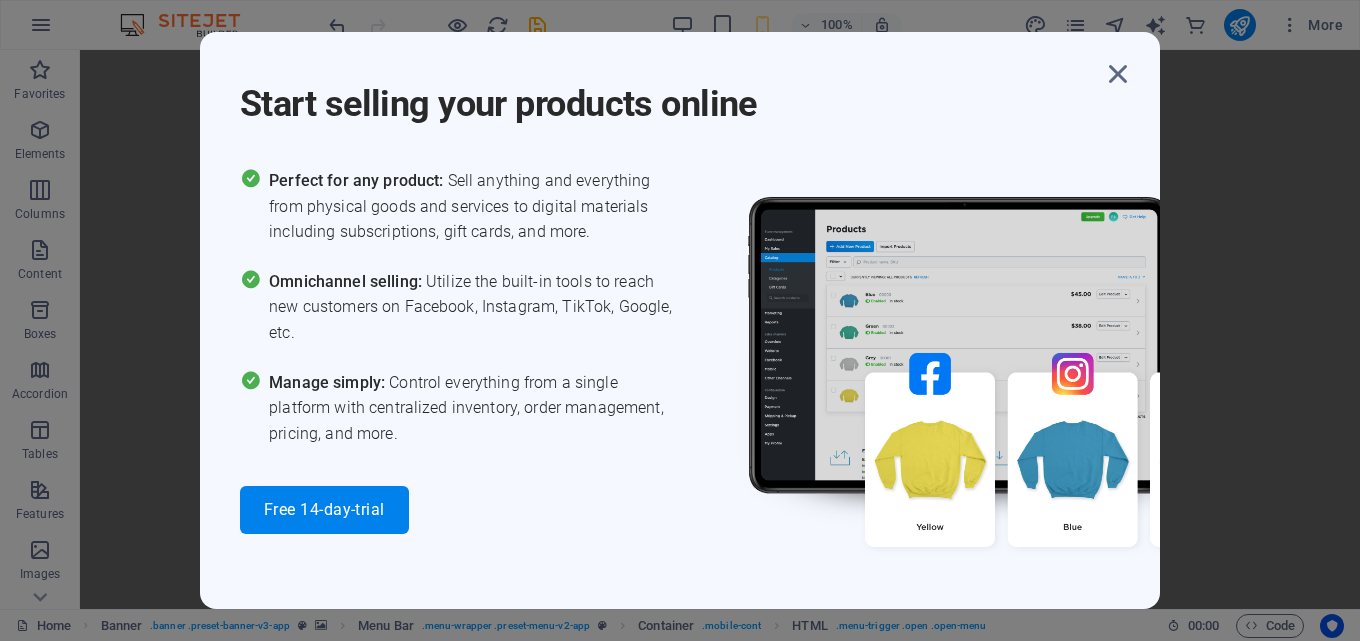 click at bounding box center [940, 351] 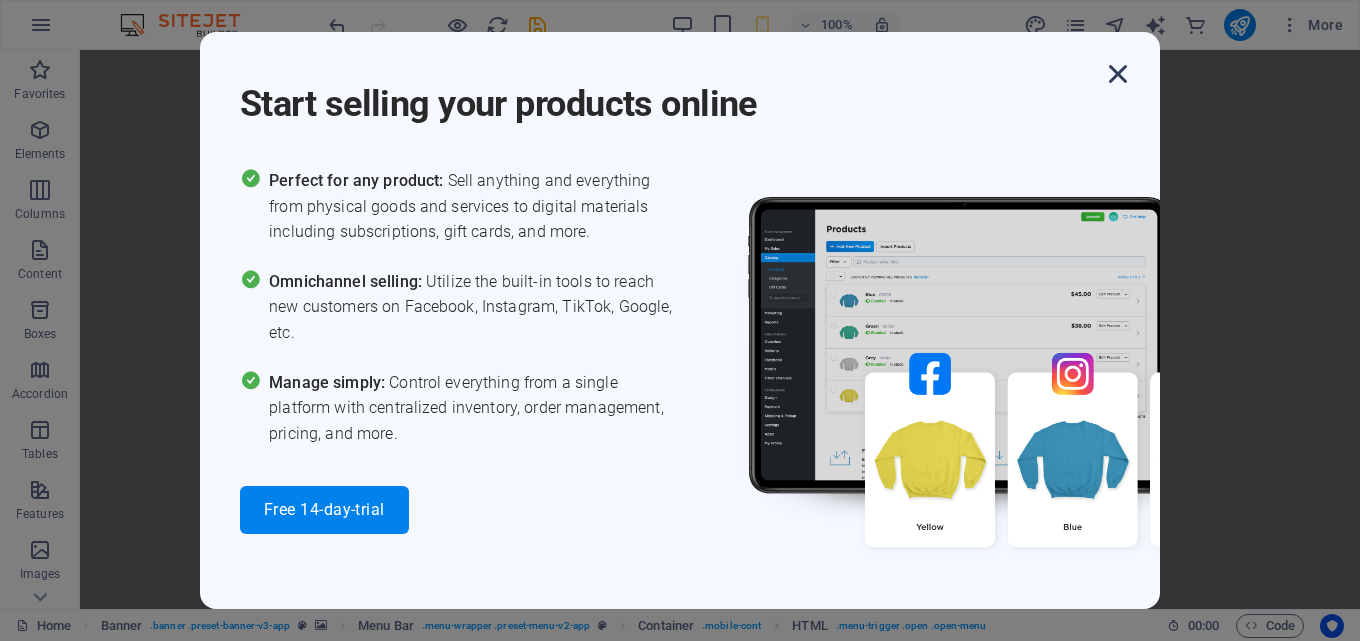 drag, startPoint x: 1119, startPoint y: 76, endPoint x: 317, endPoint y: 119, distance: 803.1519 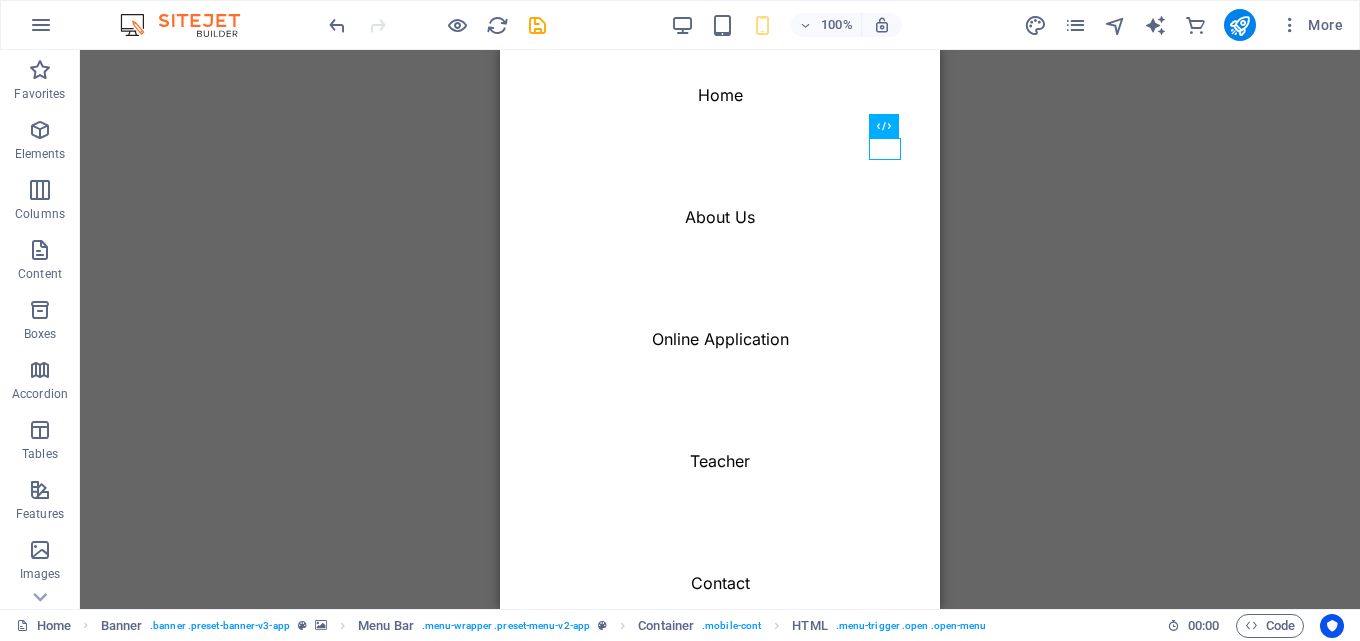click on "Container   H2   Banner   Container   Spacer   Banner   Menu Bar   Menu Bar   Banner   Menu   Spacer   Text   Spacer   Button   Logo   Spacer   Button   Text   Image   Marquee   Container   Marquee   Container   Container   HTML" at bounding box center (720, 329) 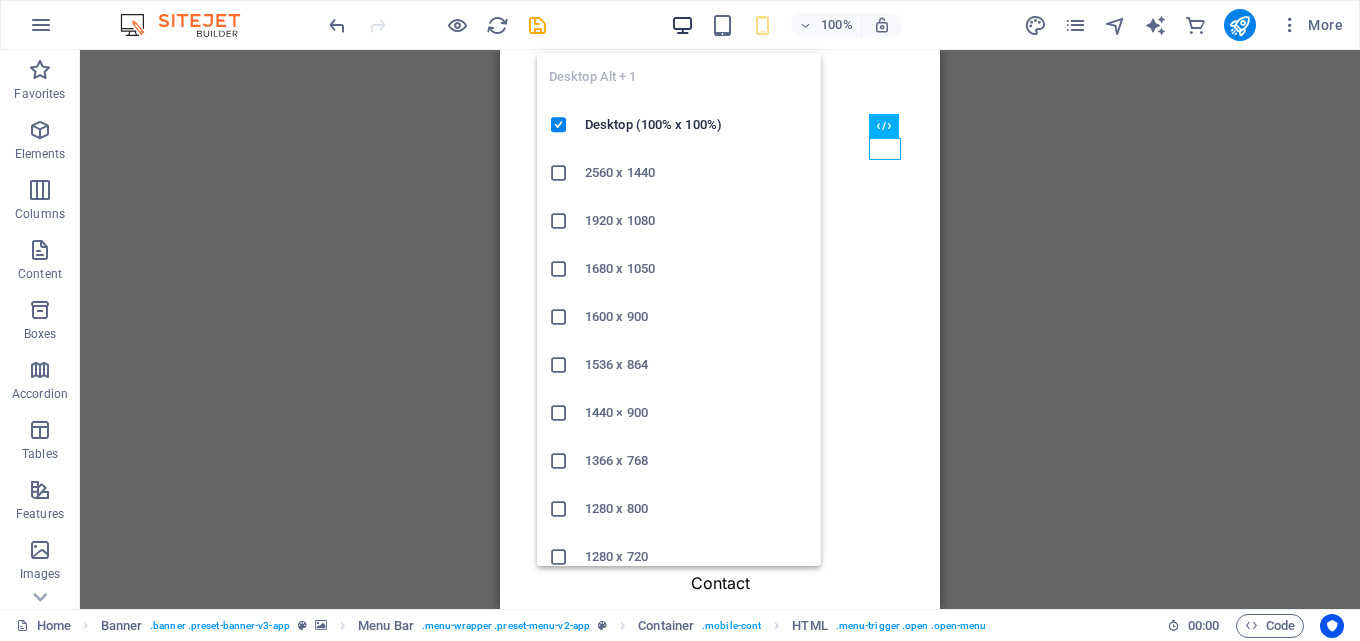 click at bounding box center (682, 25) 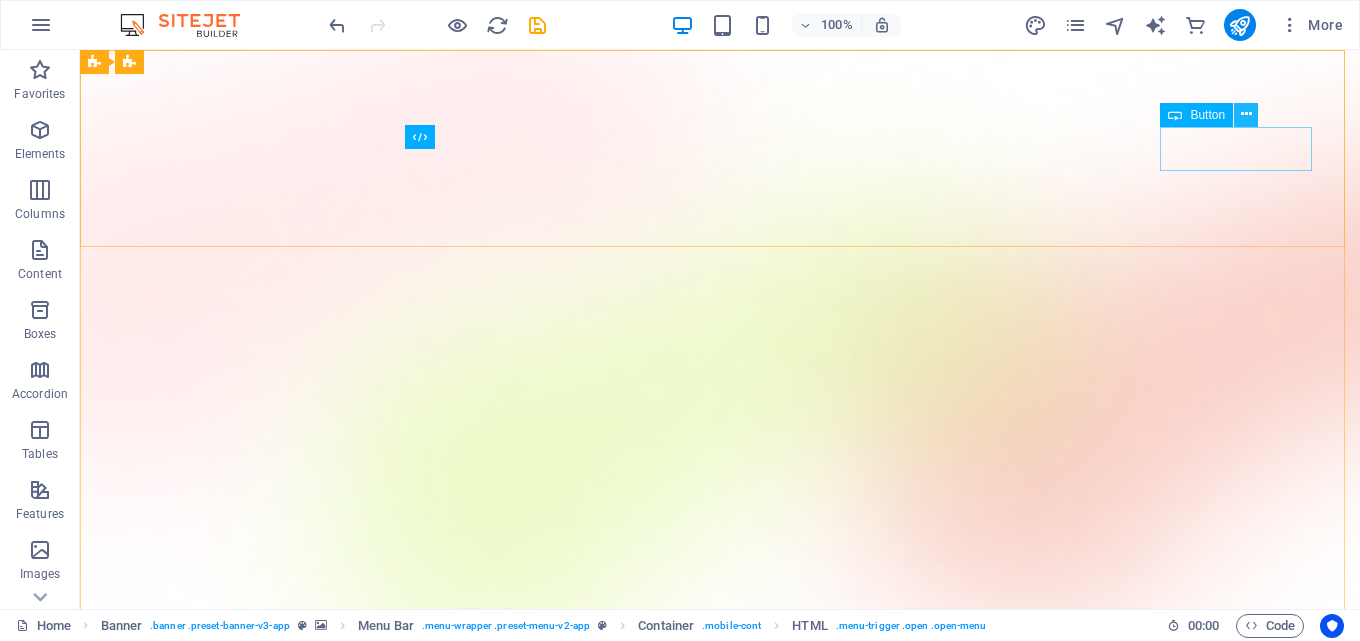 click at bounding box center [1246, 114] 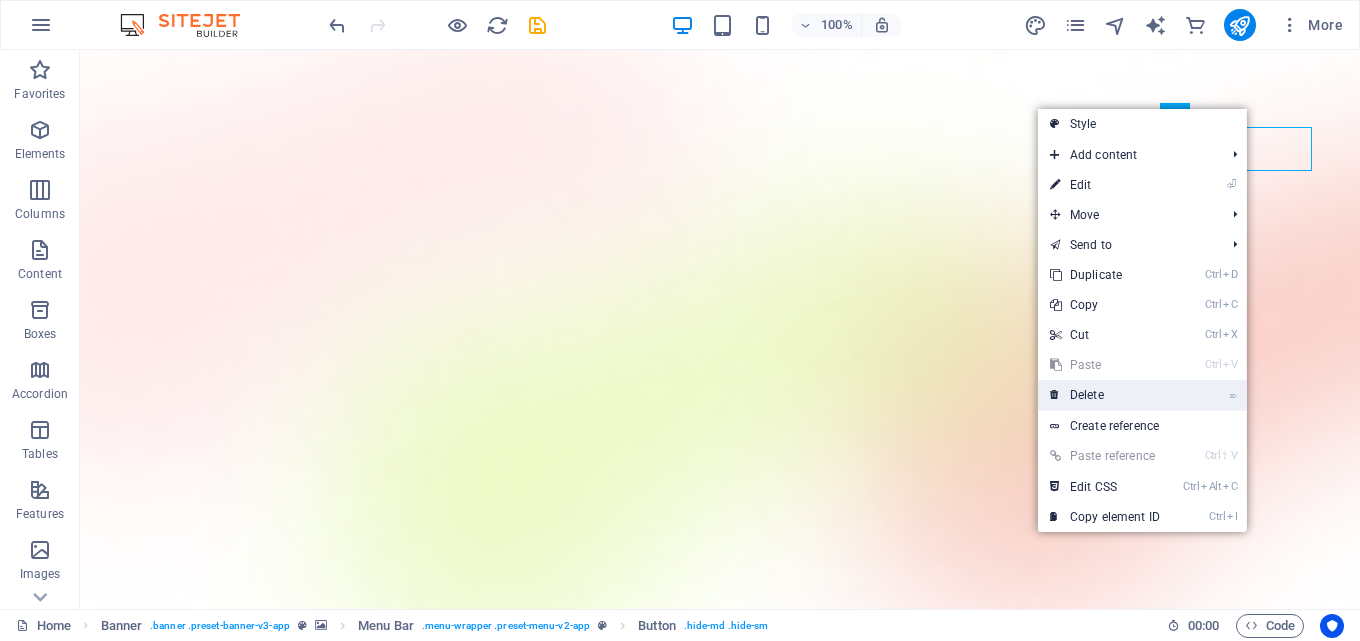 click on "⌦  Delete" at bounding box center (1105, 395) 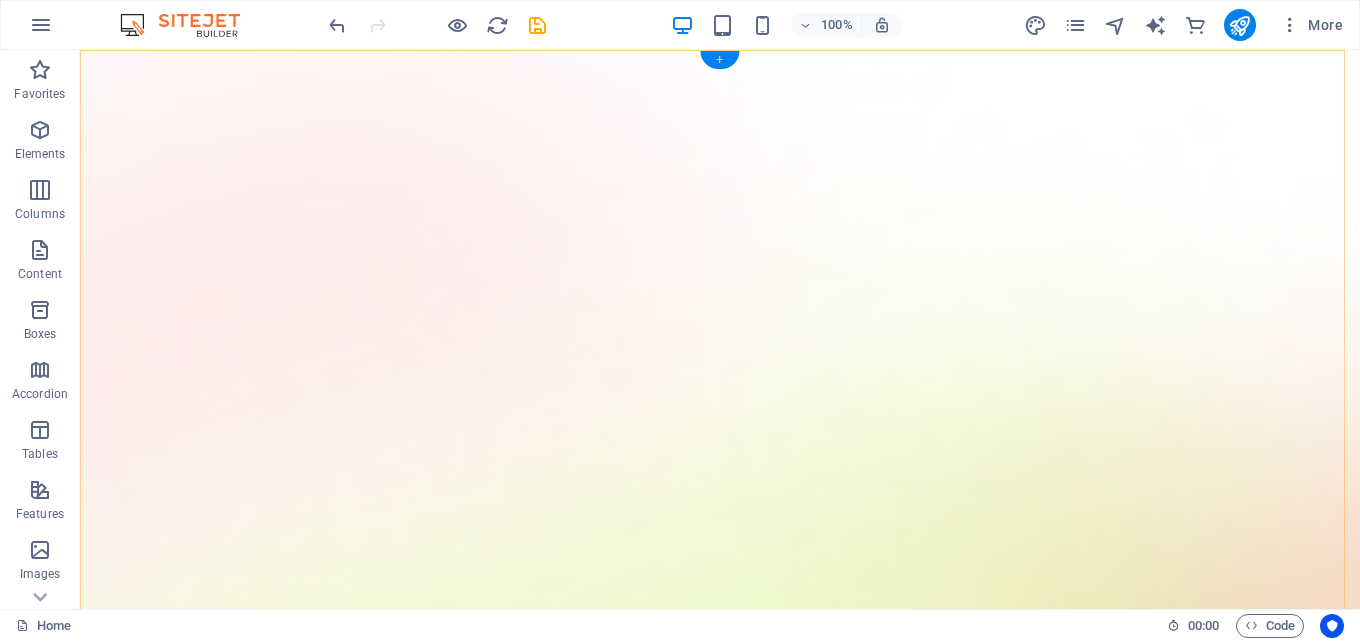 click on "+" at bounding box center (719, 60) 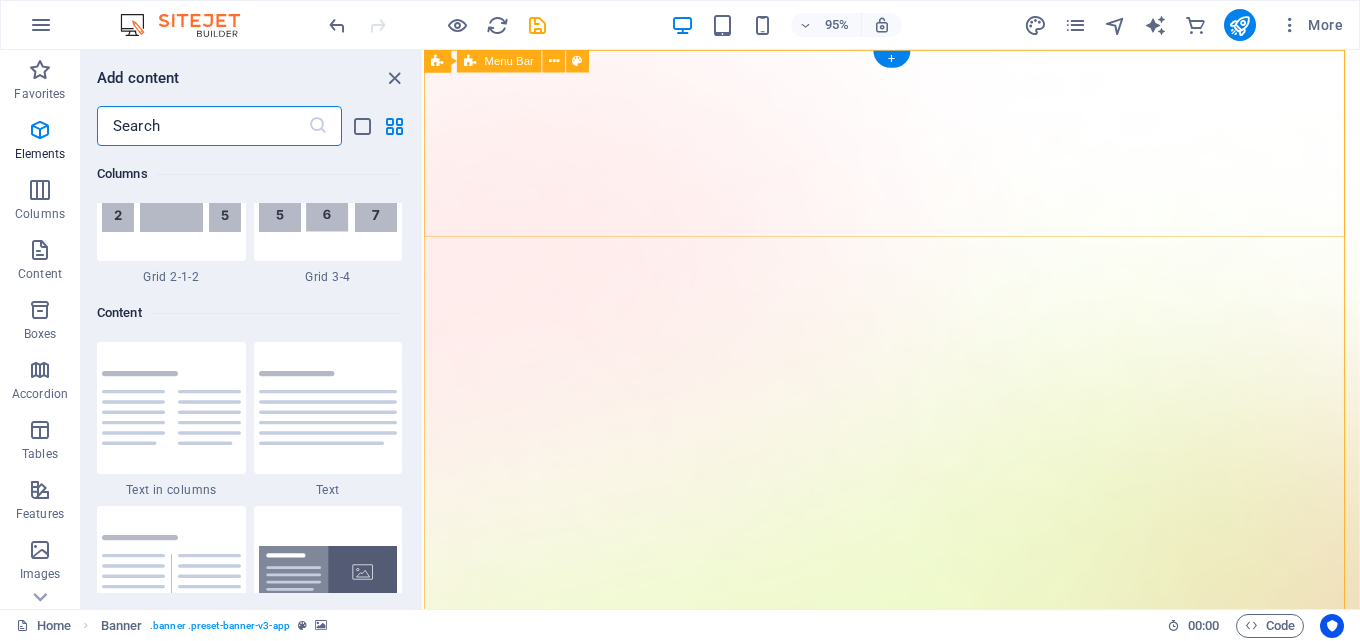 scroll, scrollTop: 3499, scrollLeft: 0, axis: vertical 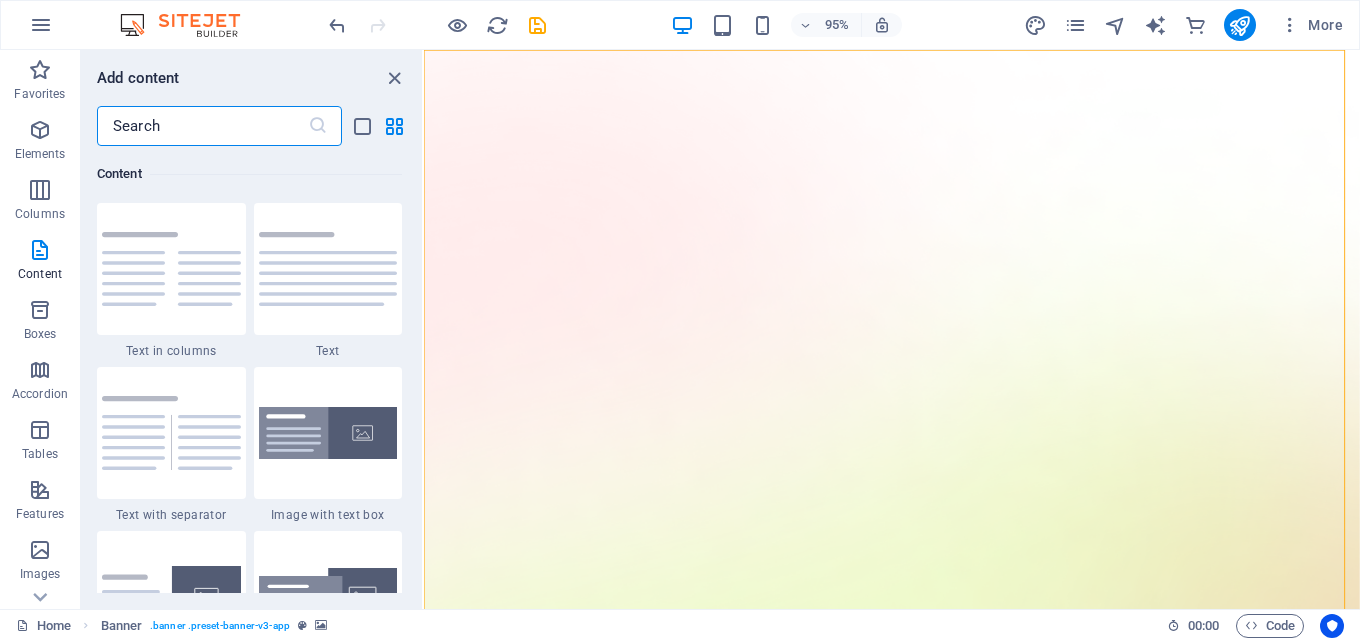 click at bounding box center (202, 126) 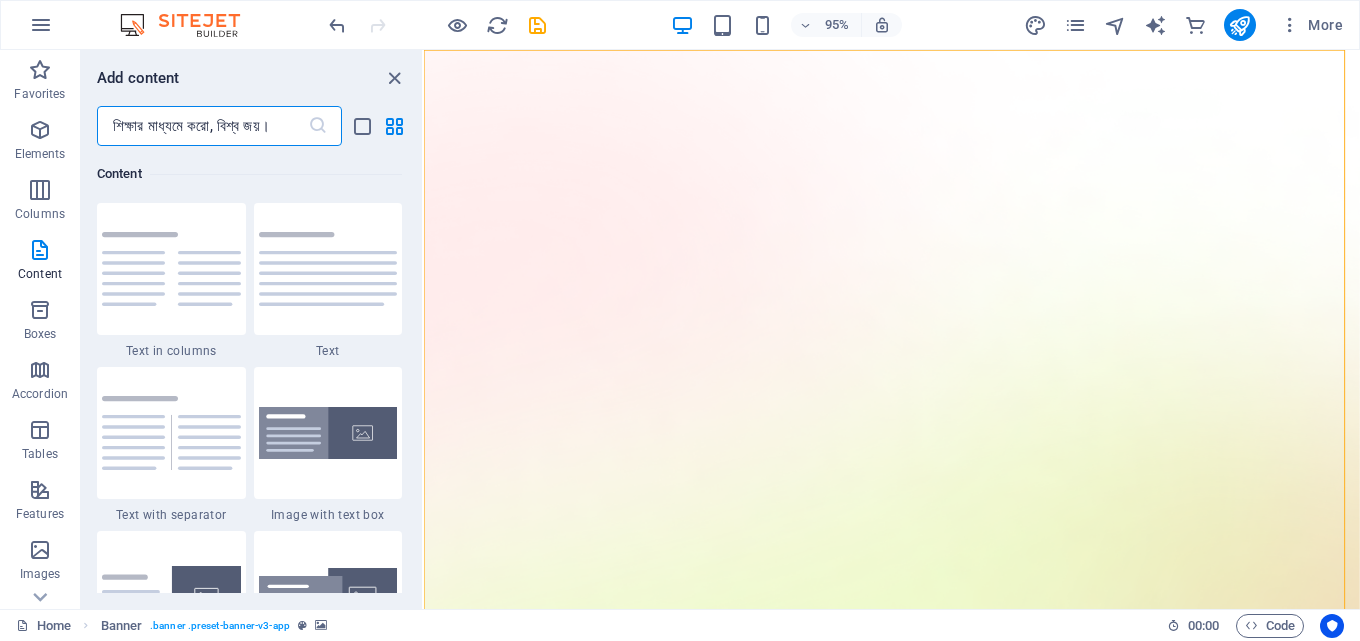 scroll, scrollTop: 0, scrollLeft: 0, axis: both 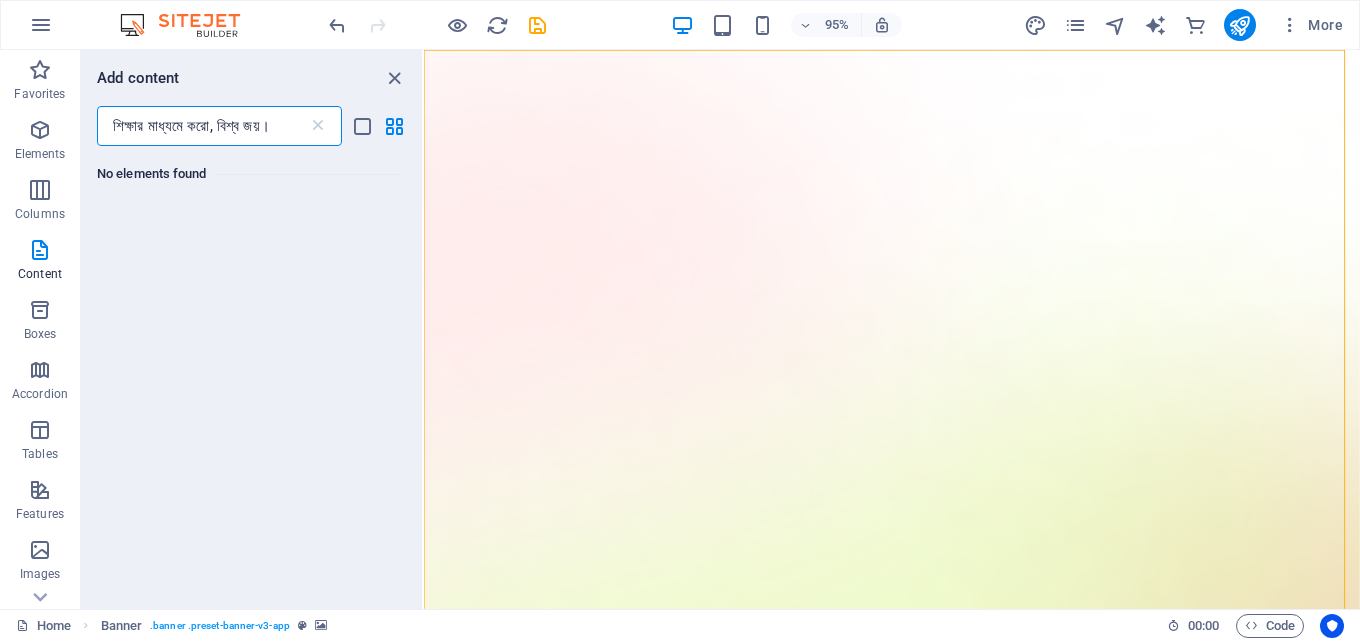 type on "শিক্ষার মাধ্যমে করো, বিশ্ব জয়।" 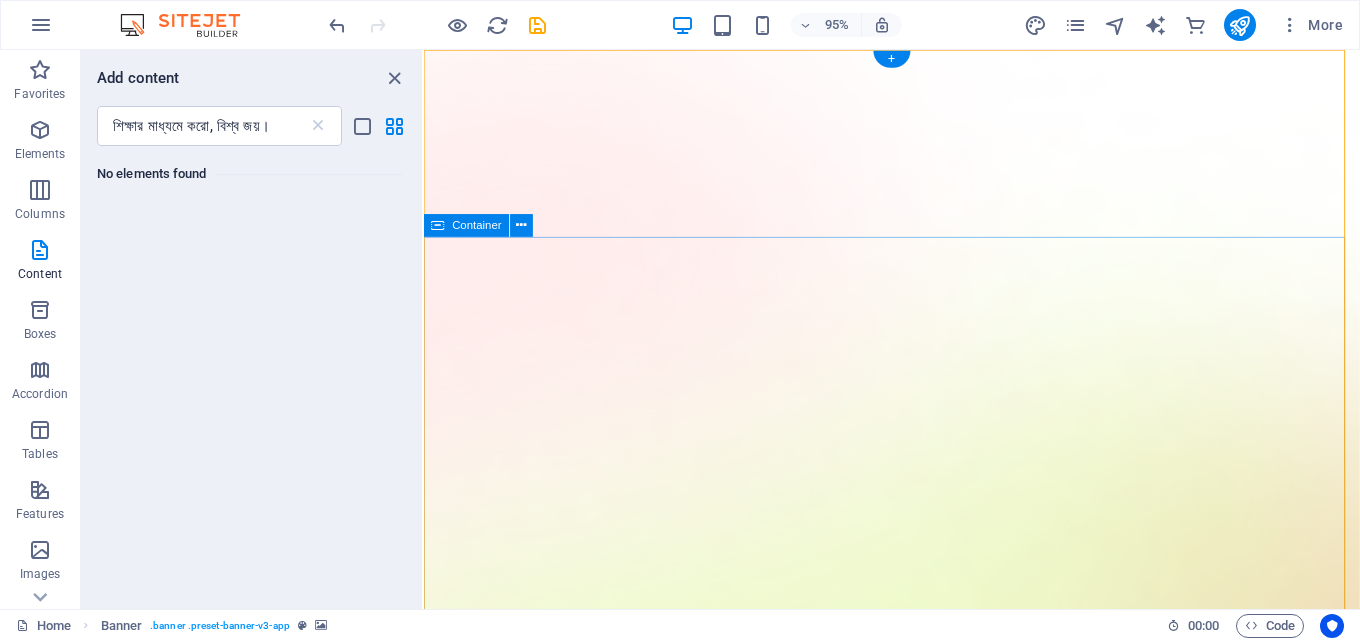 click on "[FIRST] [LAST] COLLEGE [ADDRESS], [CITY], [STATE]  Download App" at bounding box center (916, 2249) 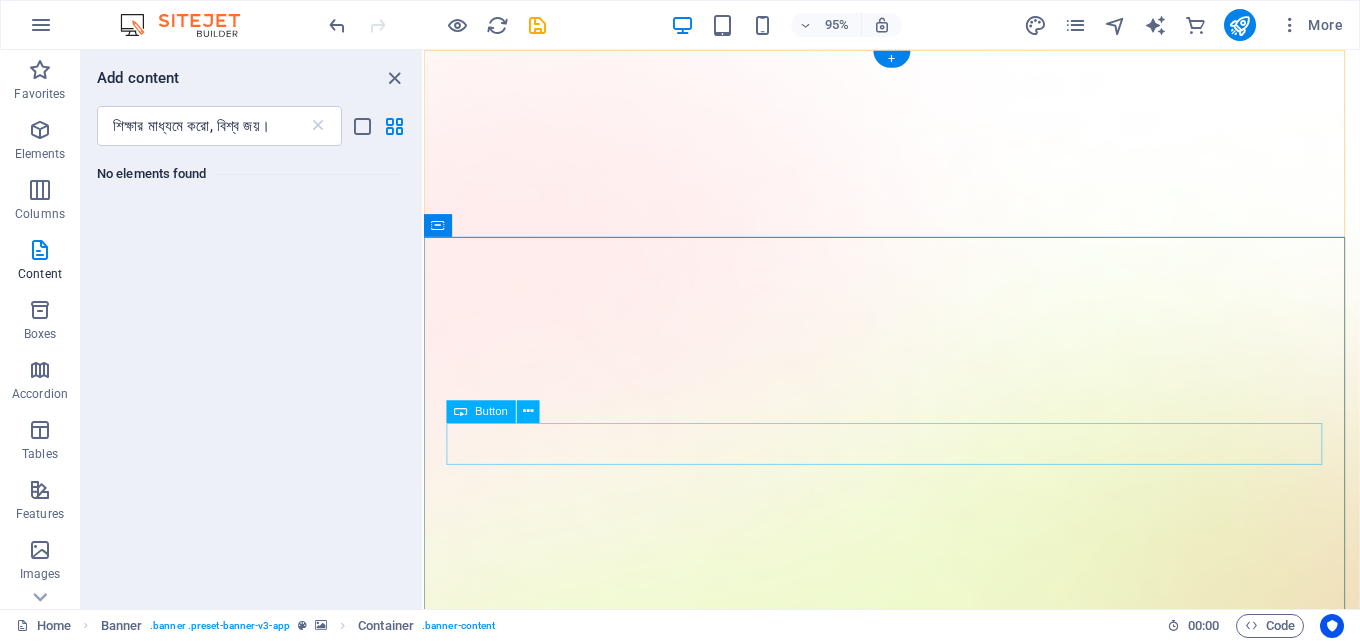 click on "Download App" at bounding box center (916, 1944) 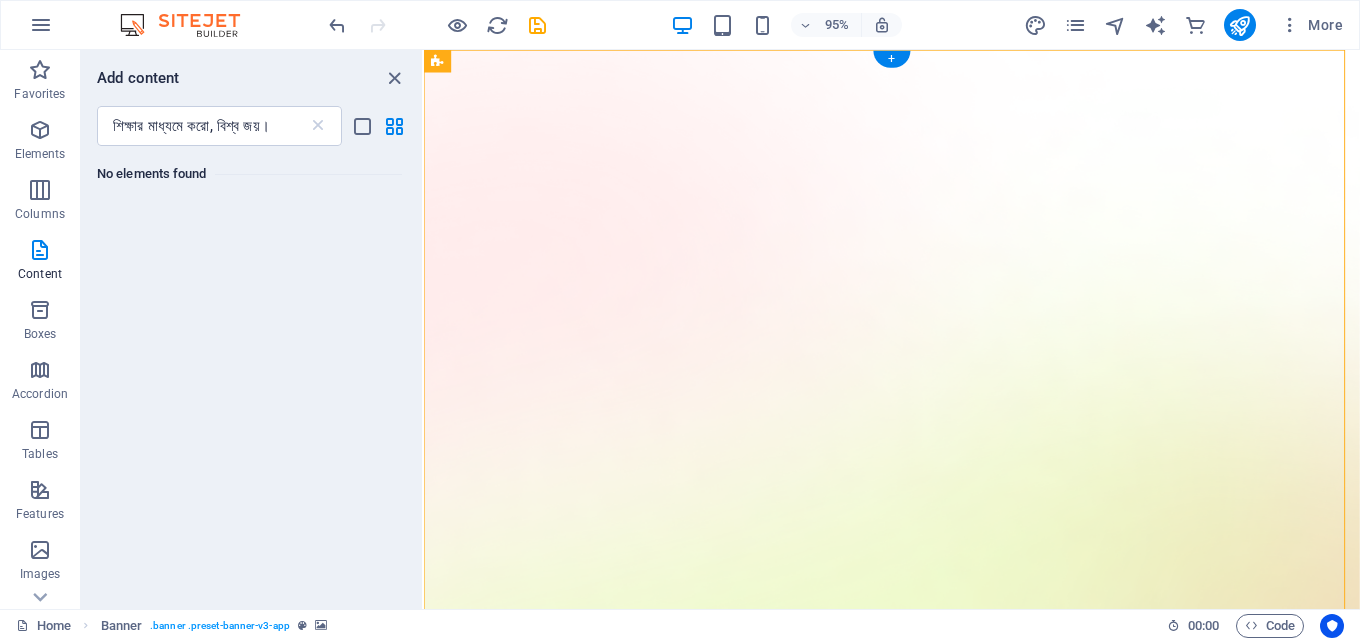 drag, startPoint x: 859, startPoint y: 111, endPoint x: 434, endPoint y: 101, distance: 425.11765 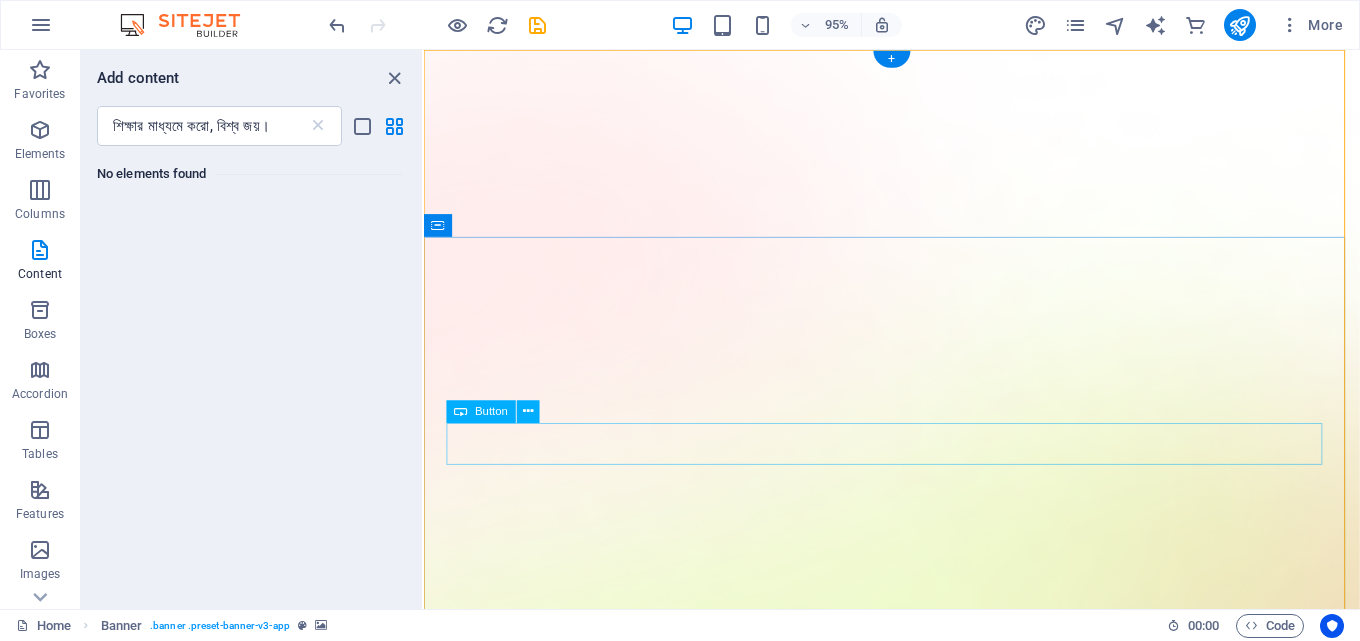 click on "Download App" at bounding box center [916, 1944] 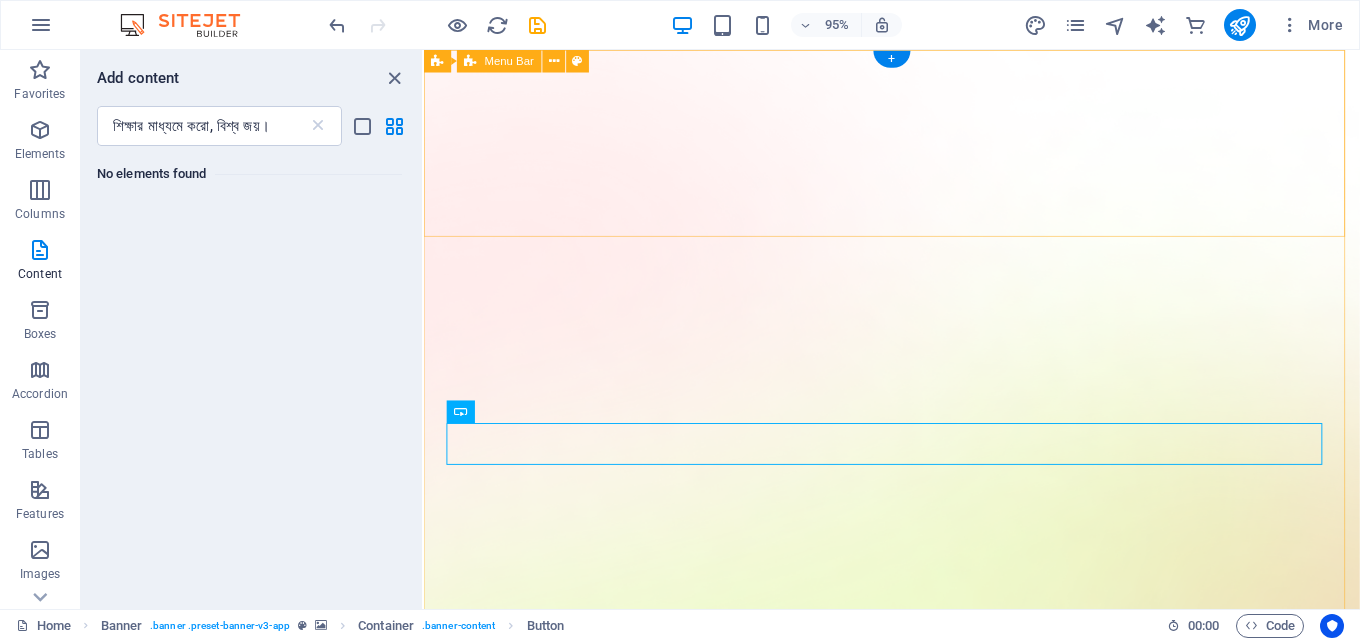 click on "Home About Us Online Application Teacher Contact" at bounding box center [916, 1603] 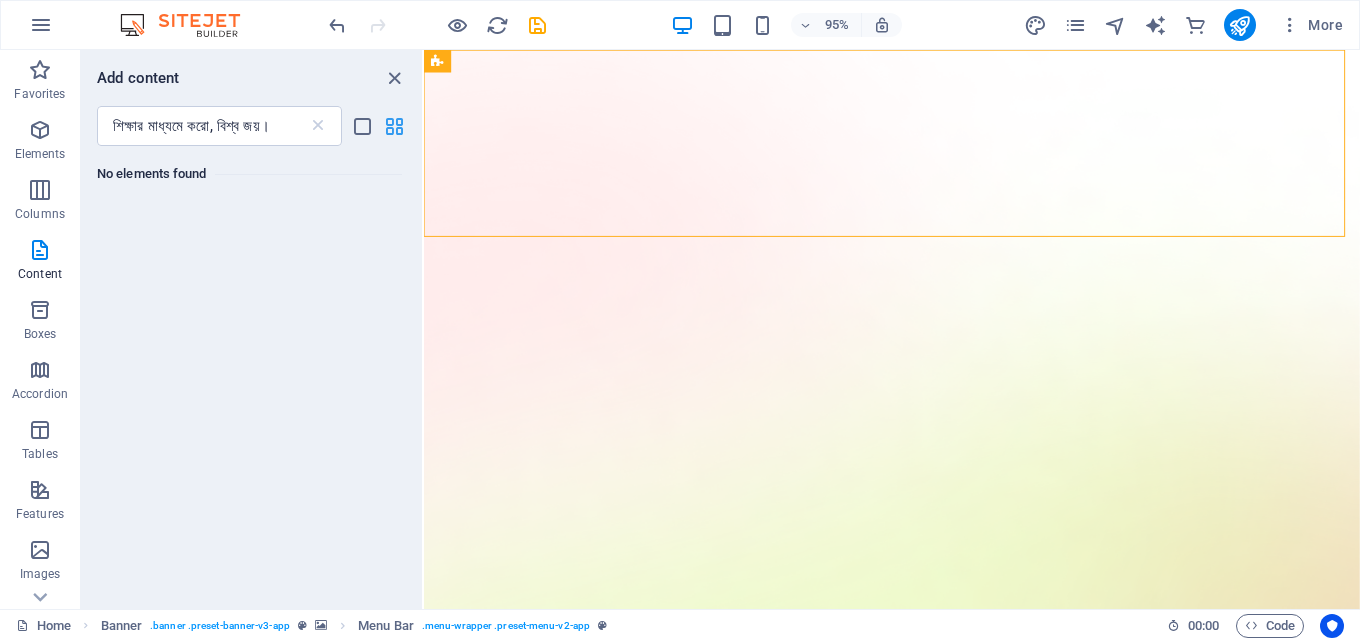 click at bounding box center (394, 126) 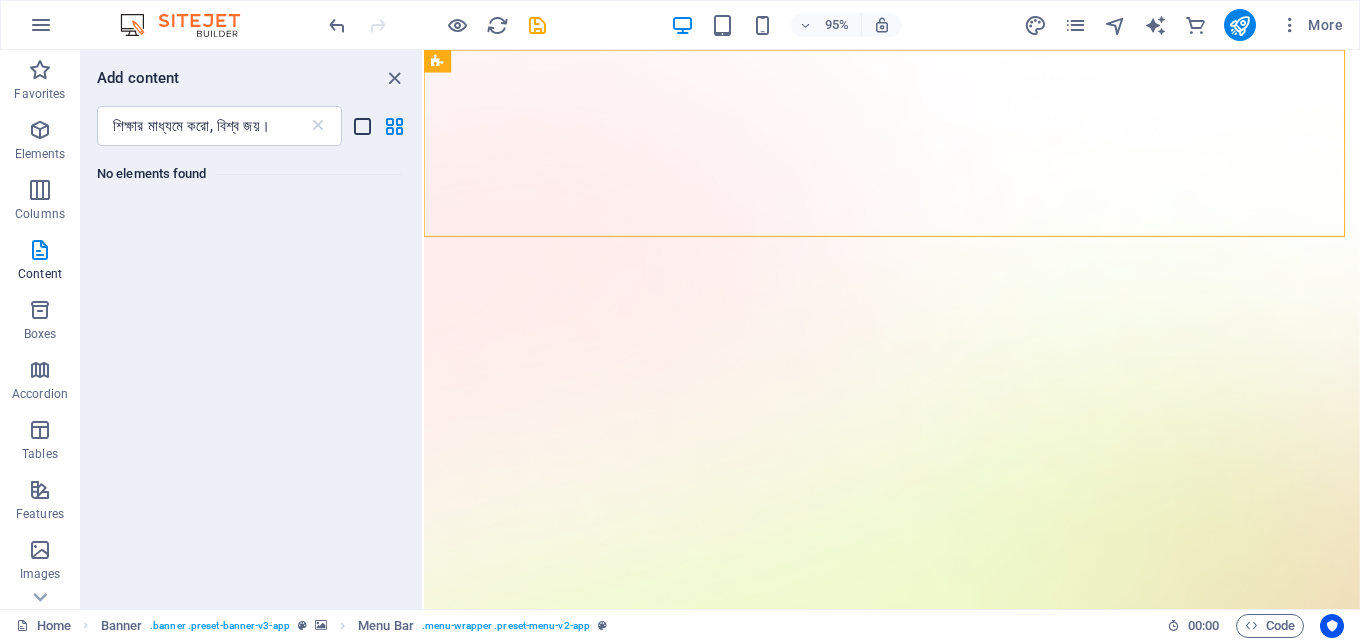 click at bounding box center [362, 126] 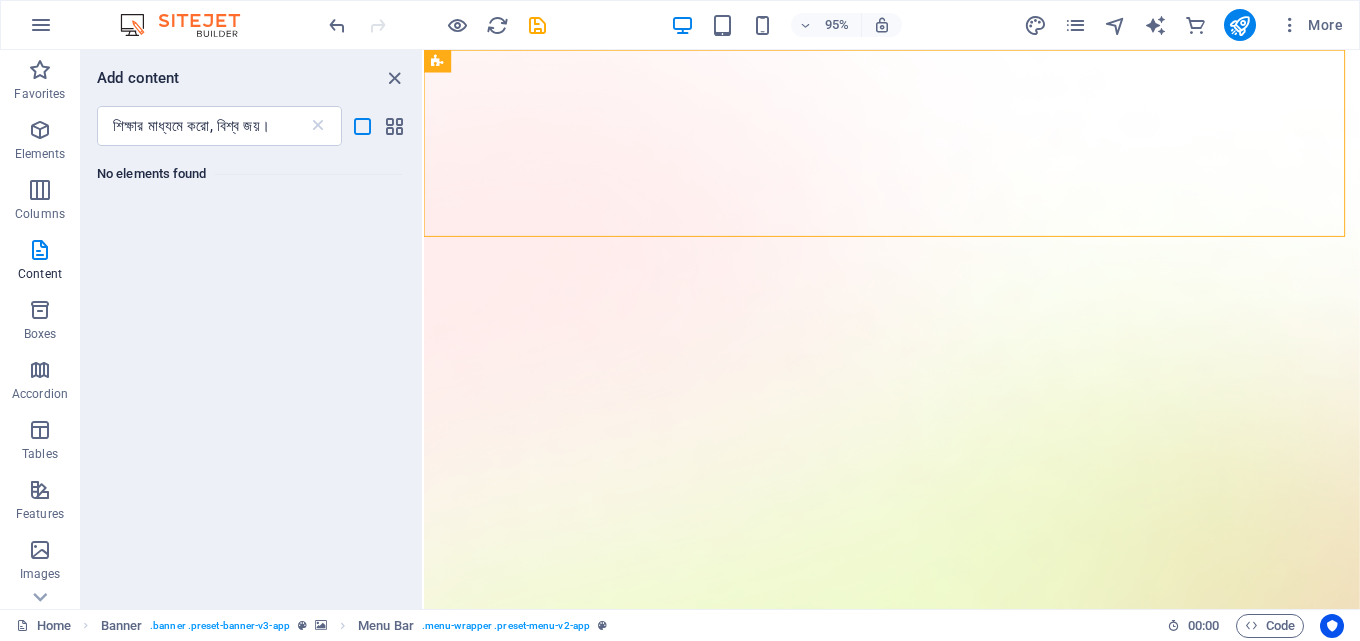 click on "No elements found" at bounding box center [249, 174] 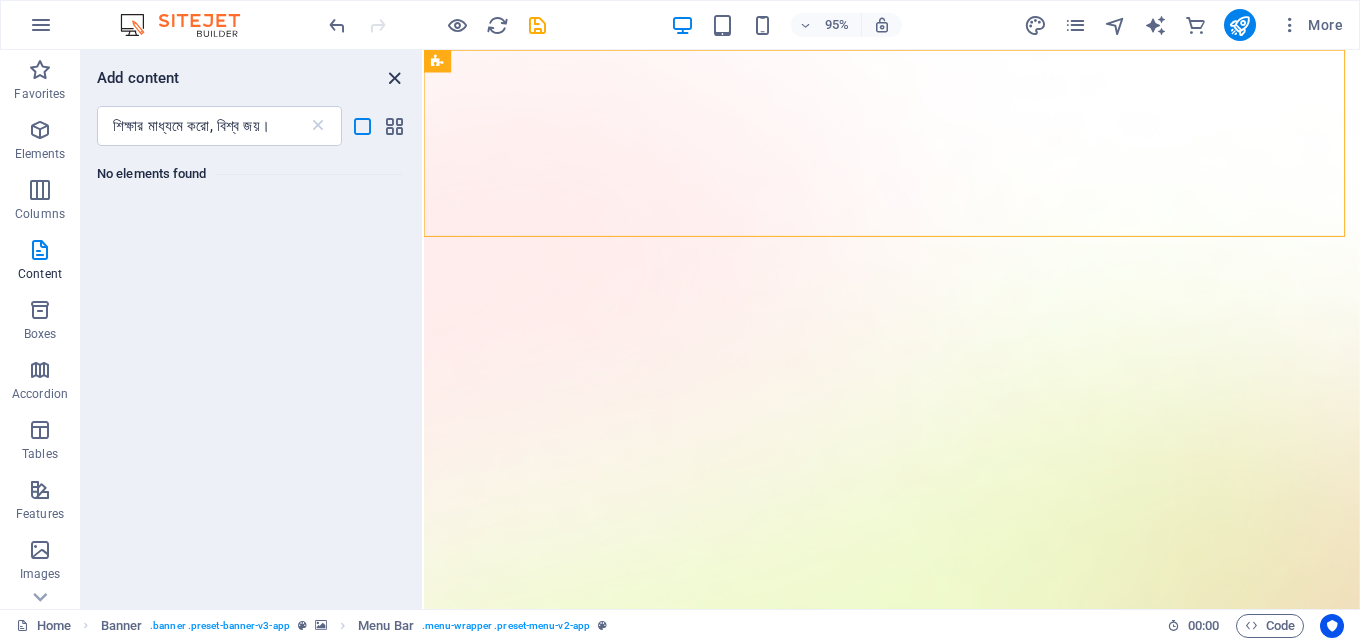 drag, startPoint x: 396, startPoint y: 77, endPoint x: 332, endPoint y: 27, distance: 81.21576 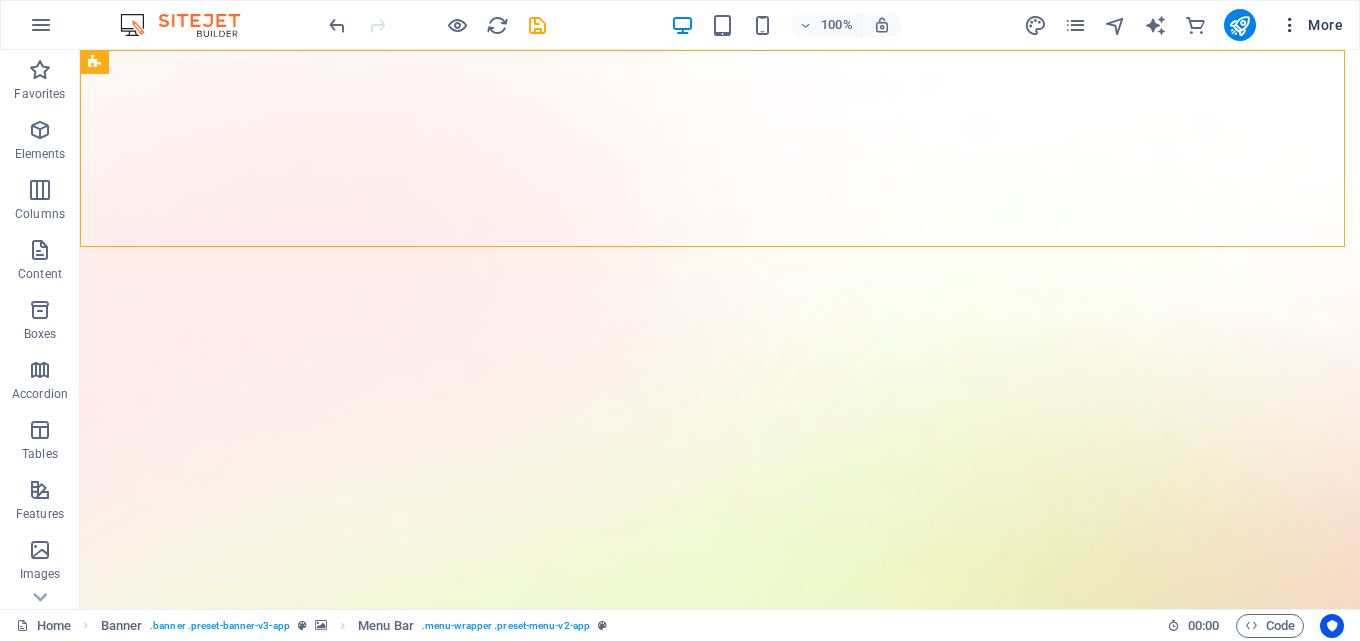 click on "More" at bounding box center (1311, 25) 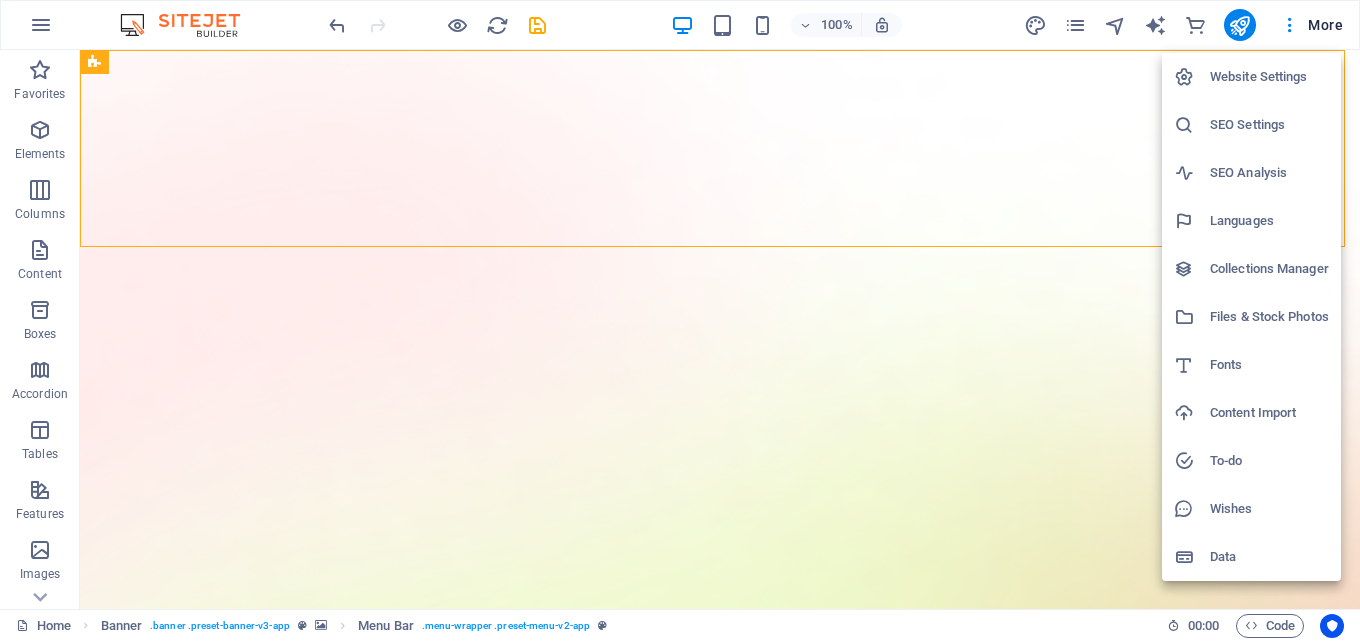 drag, startPoint x: 1353, startPoint y: 92, endPoint x: 1353, endPoint y: 126, distance: 34 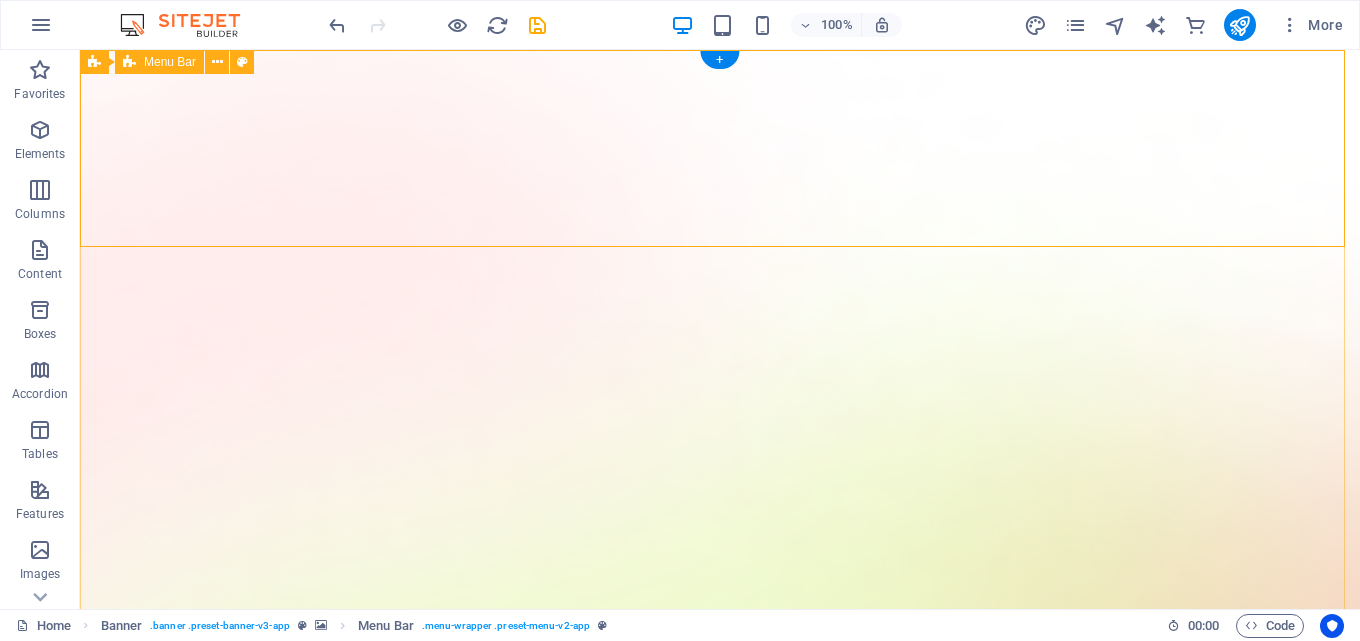 click on "Home About Us Online Application Teacher Contact" at bounding box center [720, 1603] 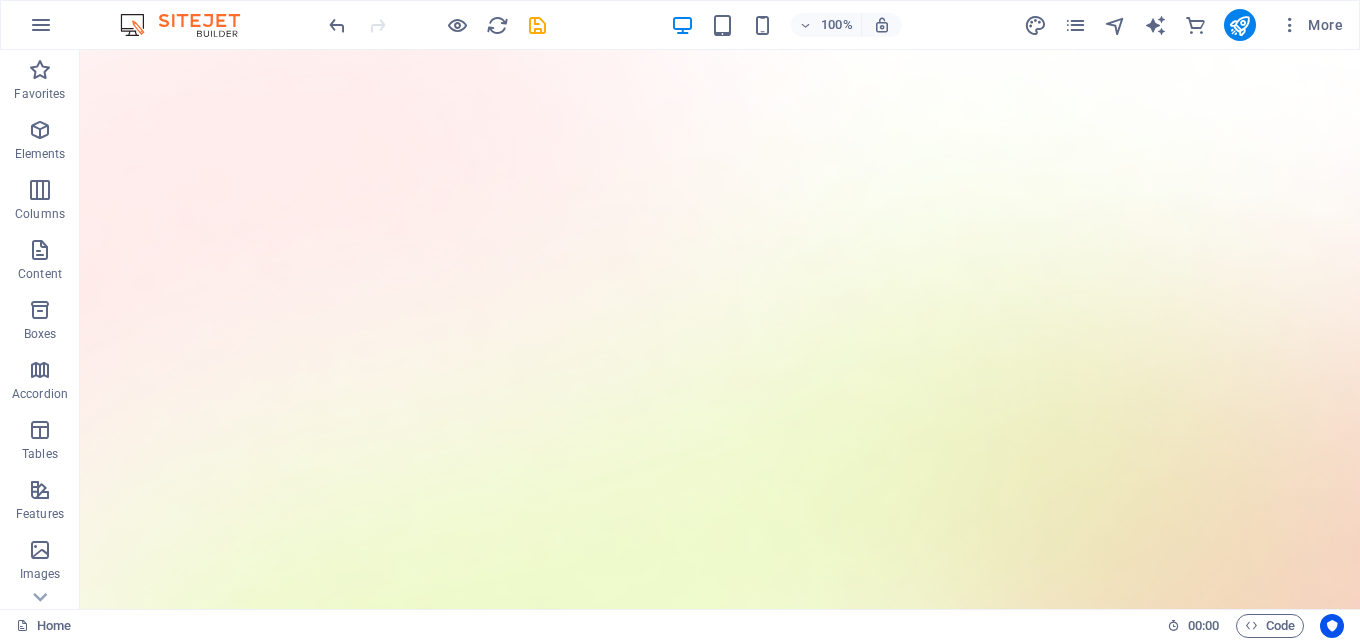 scroll, scrollTop: 0, scrollLeft: 0, axis: both 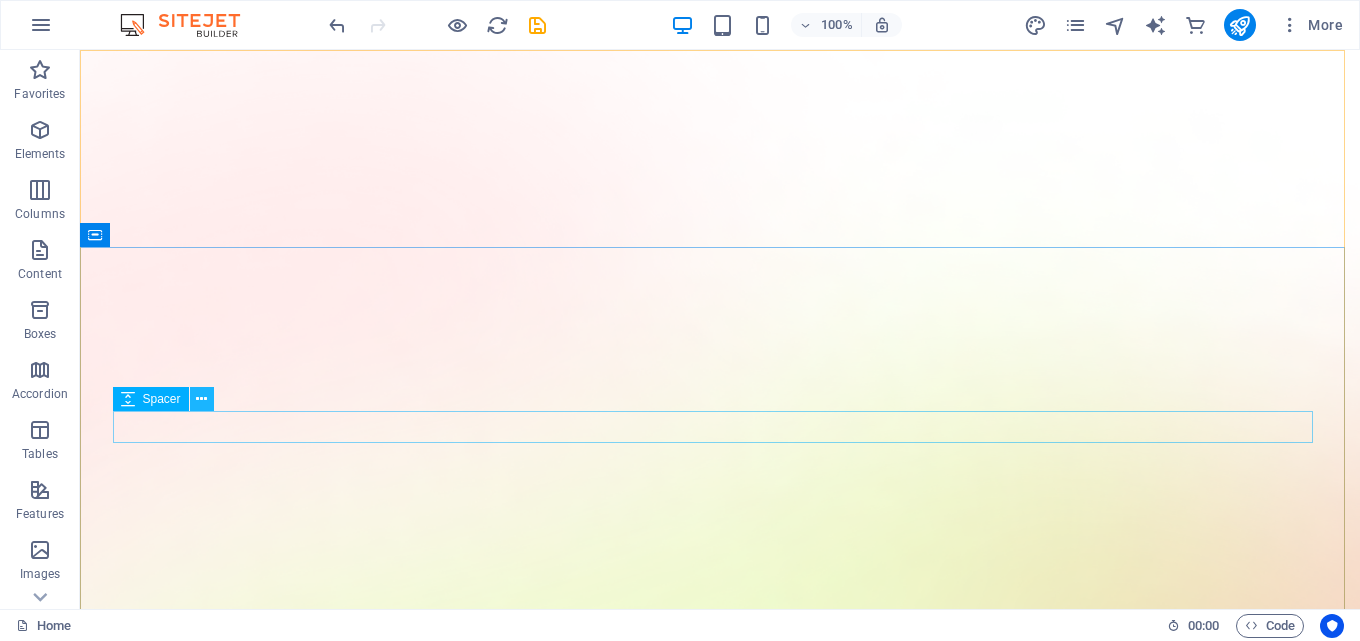 click at bounding box center (201, 399) 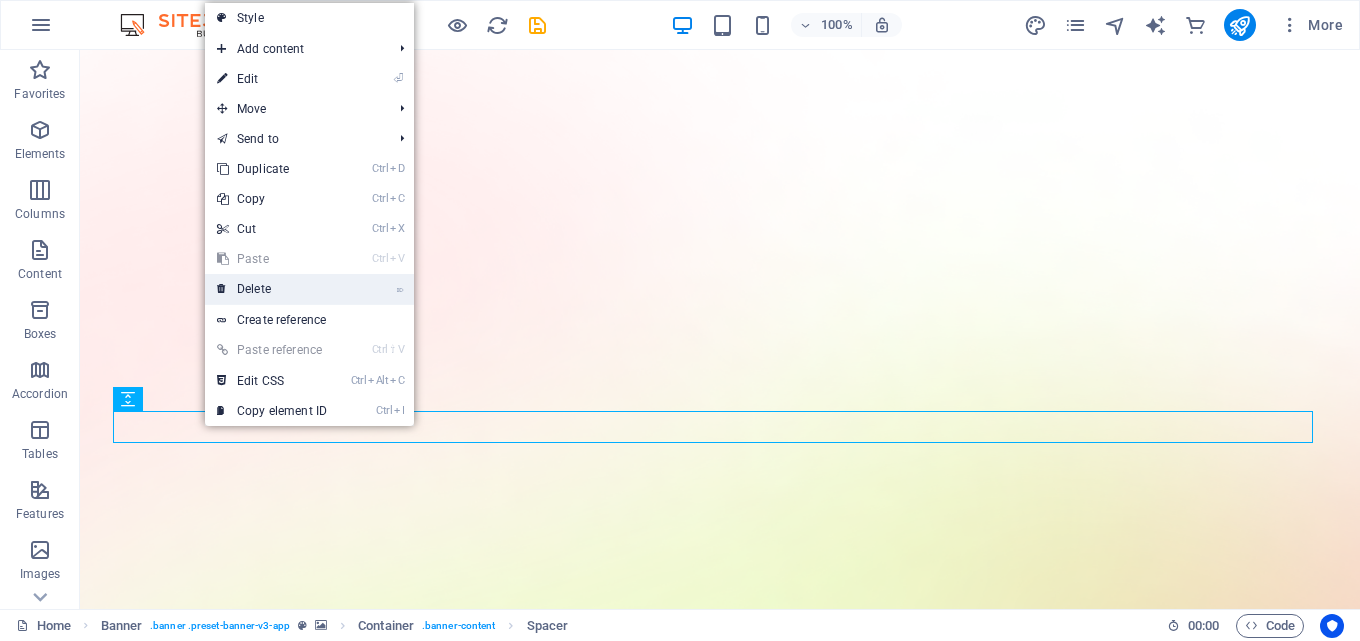 click on "⌦  Delete" at bounding box center (272, 289) 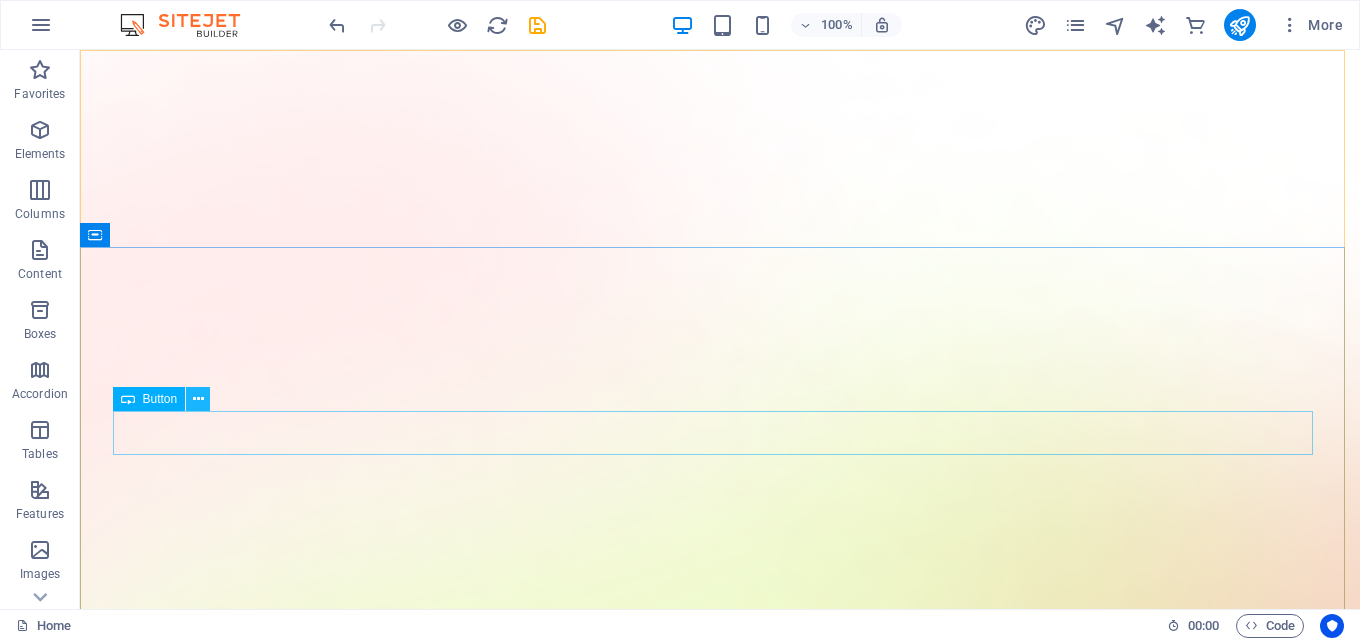 click at bounding box center (198, 399) 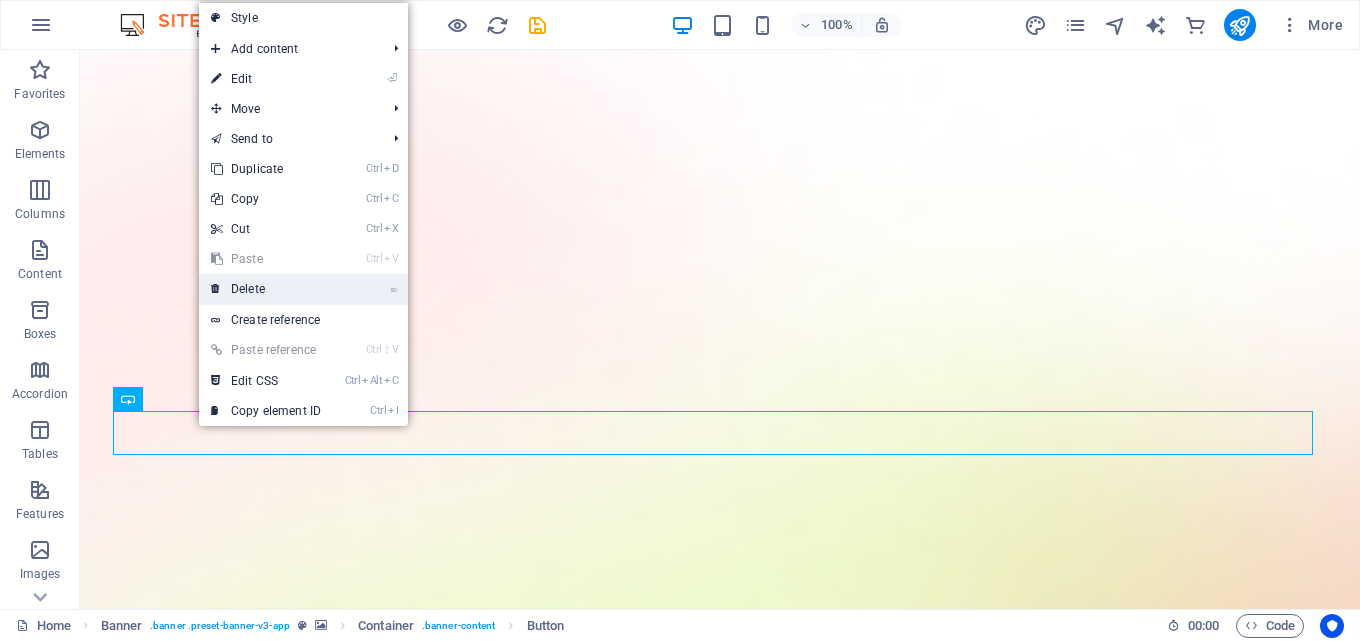 drag, startPoint x: 249, startPoint y: 279, endPoint x: 170, endPoint y: 228, distance: 94.031906 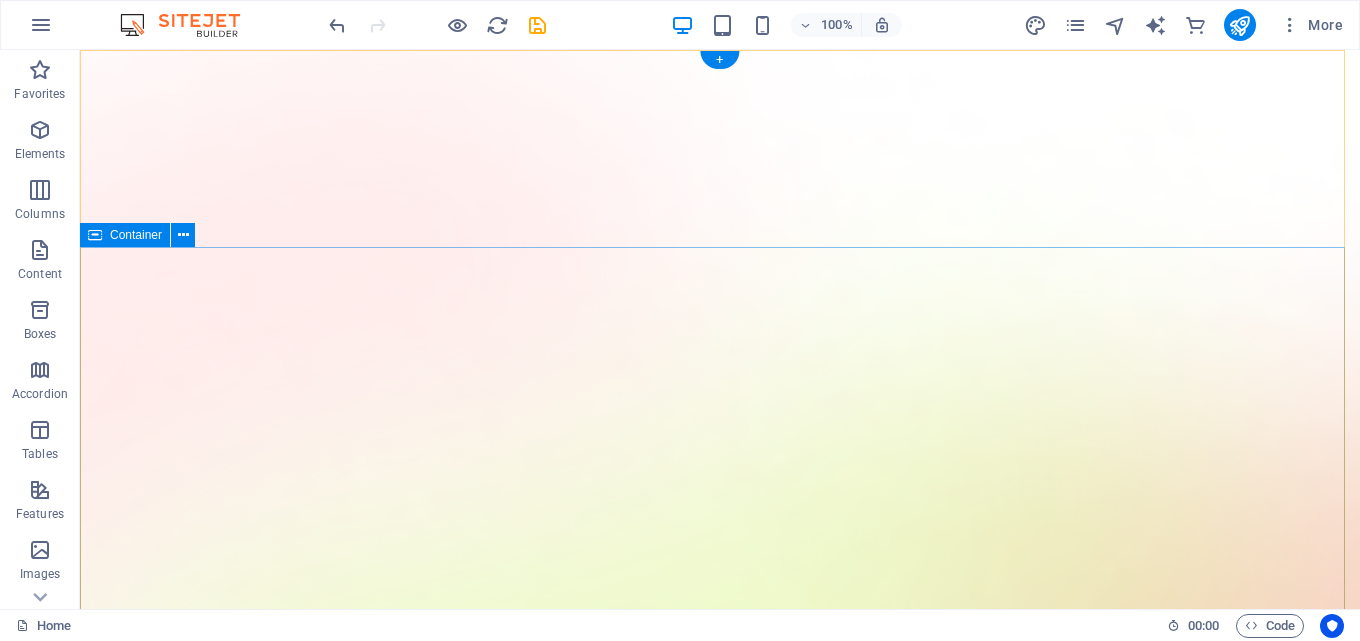 click on "[FIRST] [LAST] COLLEGE [ADDRESS], [CITY], [STATE]" at bounding box center (720, 2229) 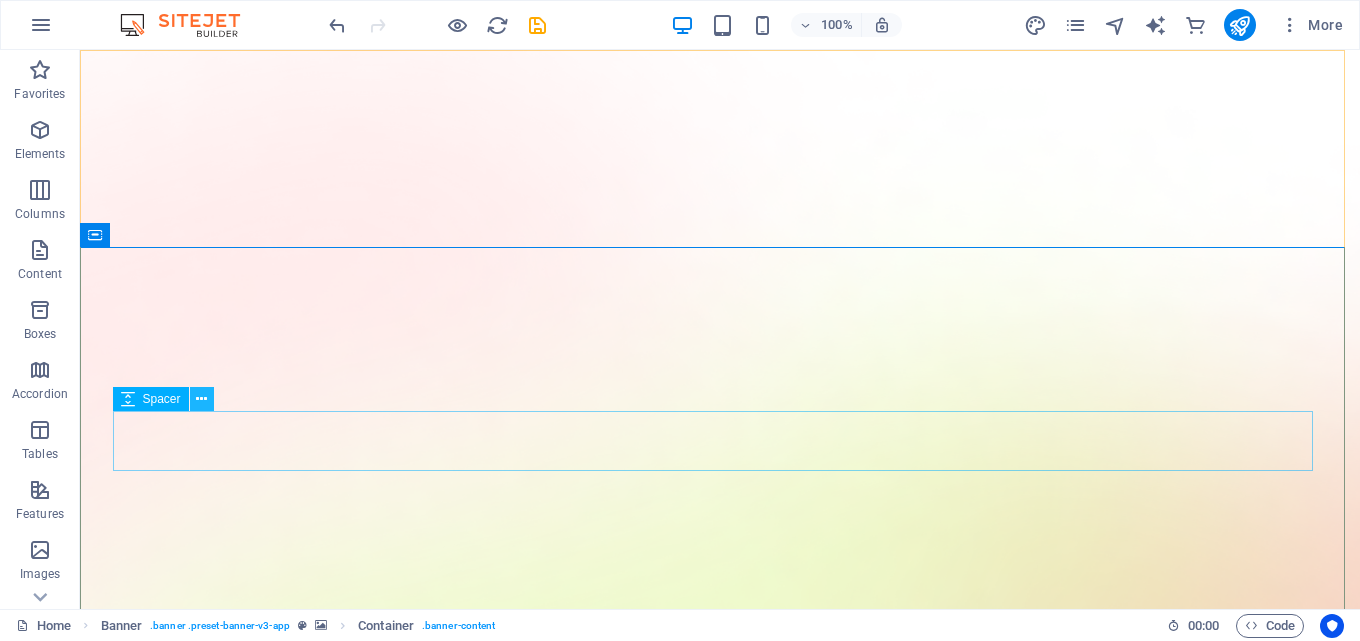 click at bounding box center [201, 399] 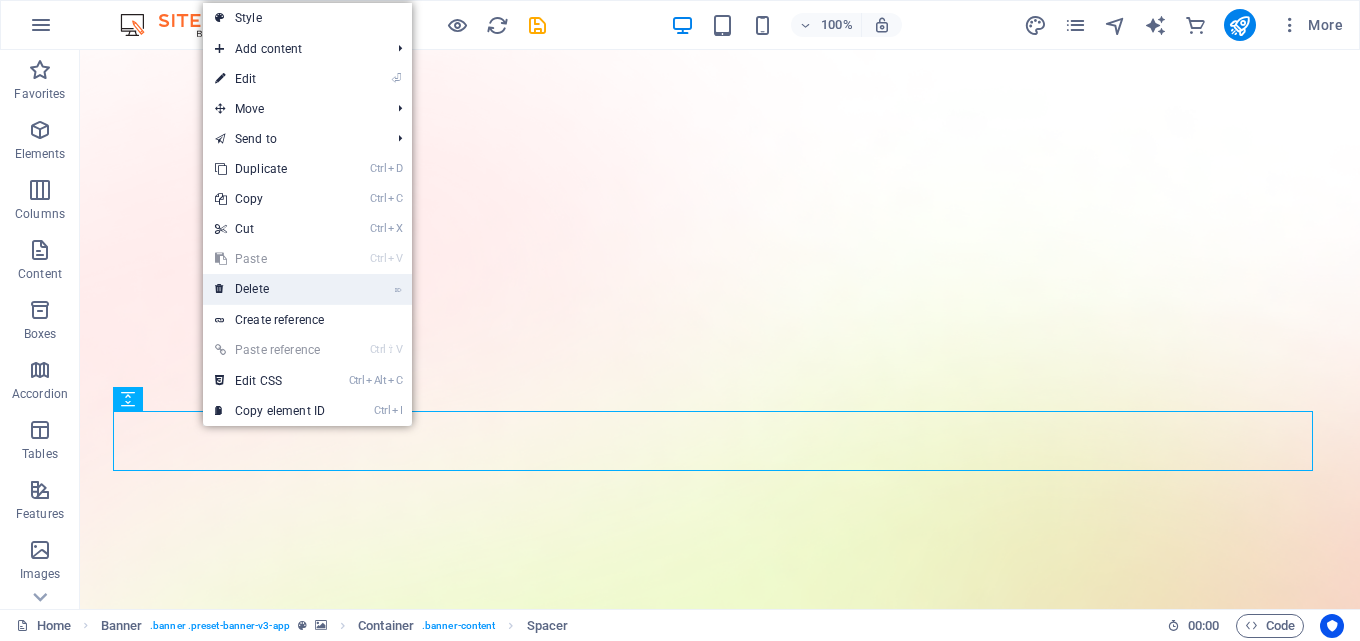 drag, startPoint x: 262, startPoint y: 285, endPoint x: 182, endPoint y: 234, distance: 94.873604 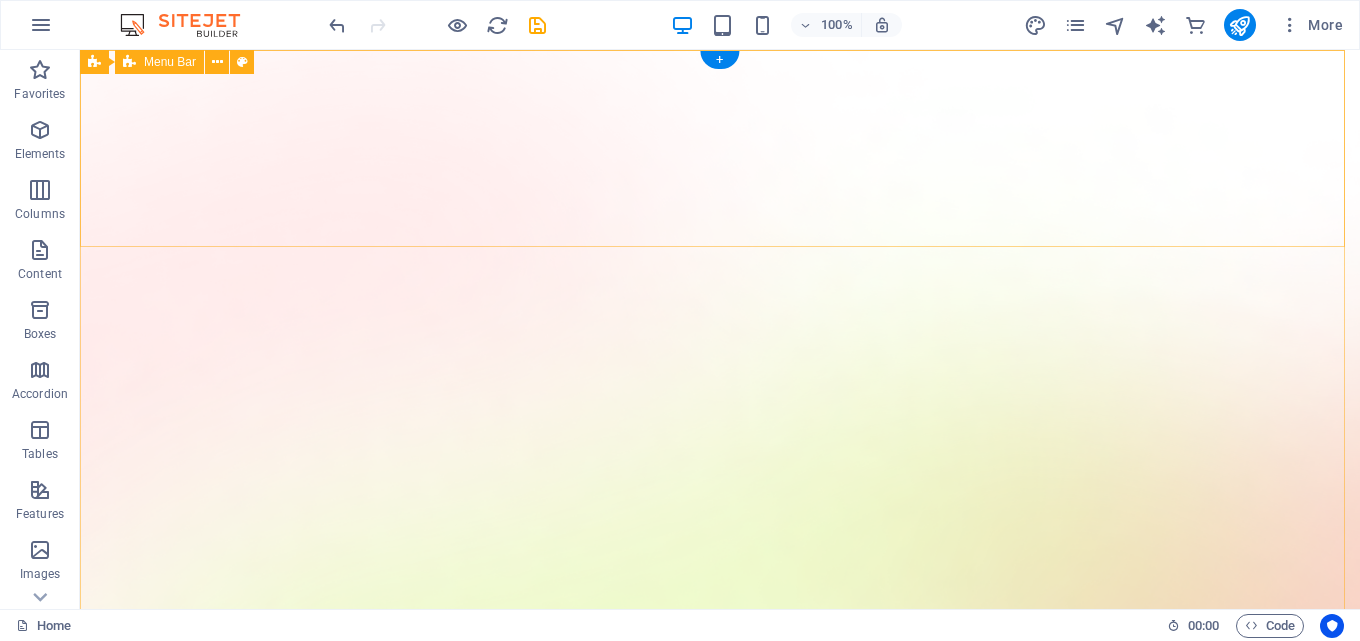 click on "Home About Us Online Application Teacher Contact" at bounding box center (720, 1467) 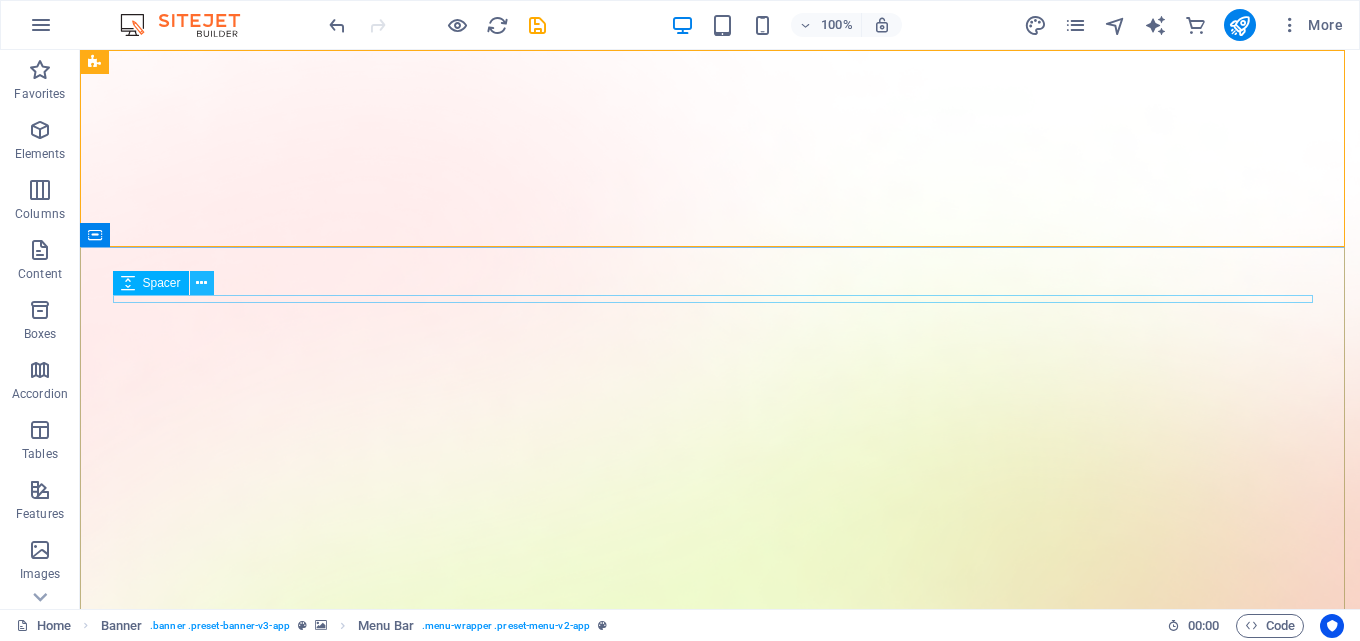 click at bounding box center (201, 283) 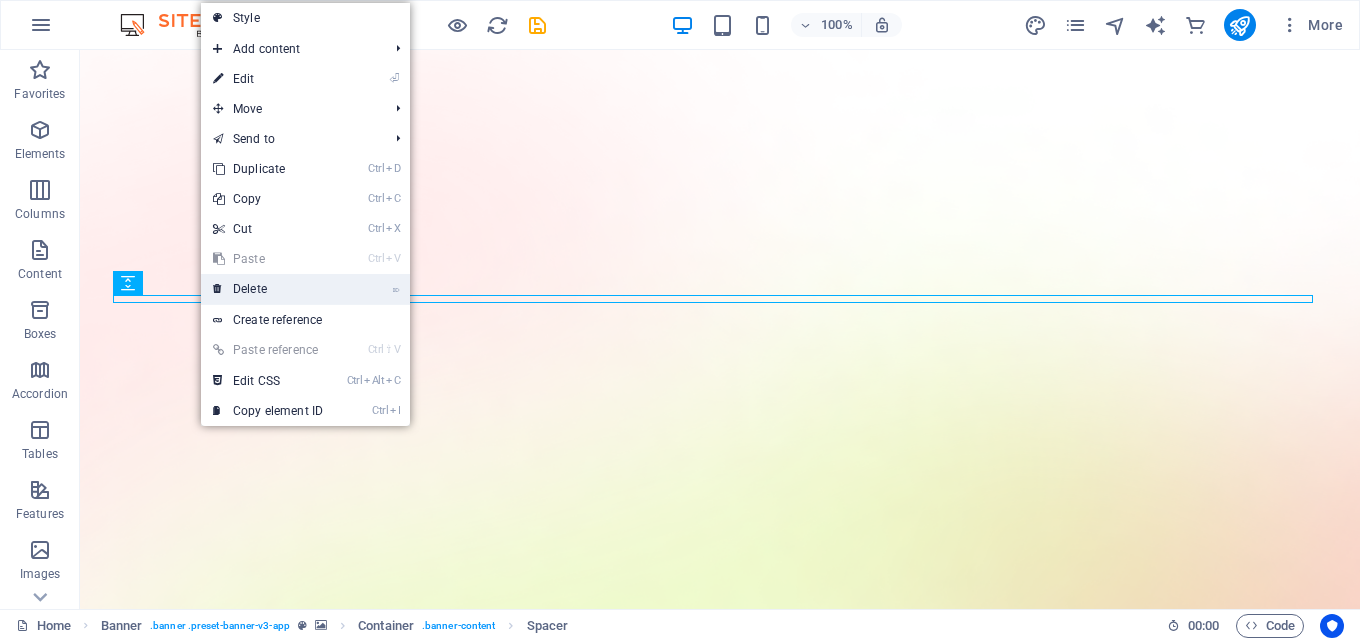 click on "⌦  Delete" at bounding box center (268, 289) 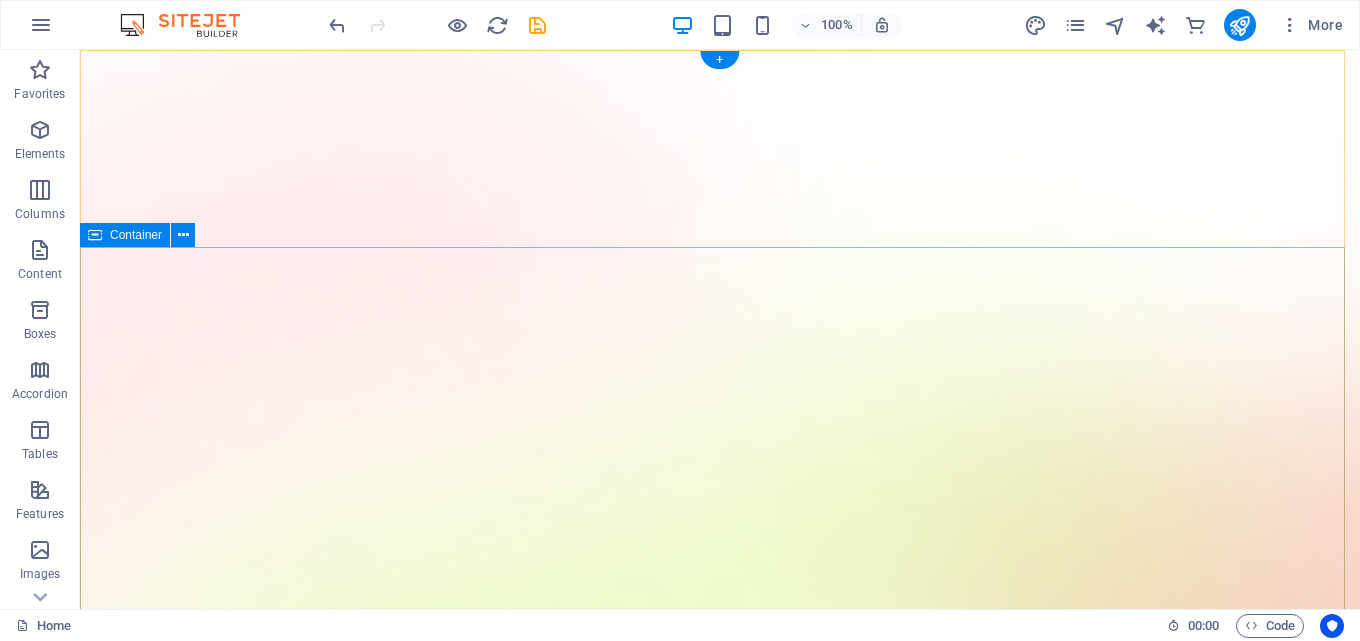 click on "[FIRST] [LAST] COLLEGE [ADDRESS], [CITY], [STATE]" at bounding box center [720, 2127] 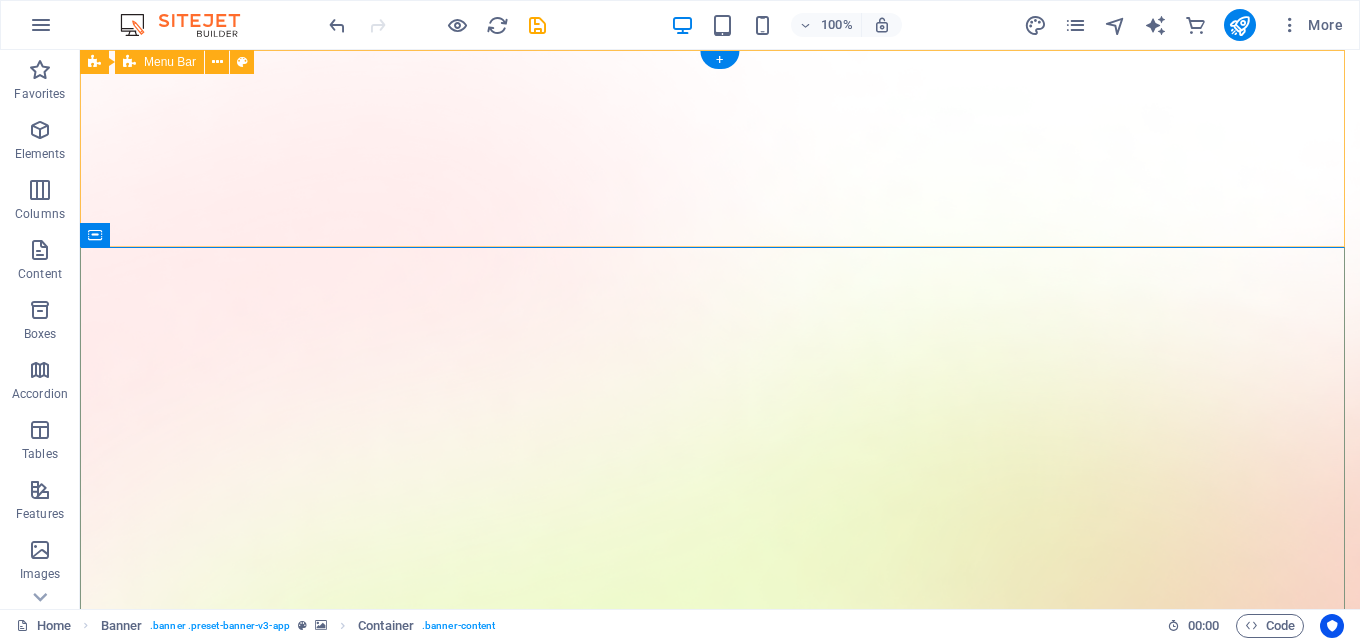 click on "Home About Us Online Application Teacher Contact" at bounding box center (720, 1459) 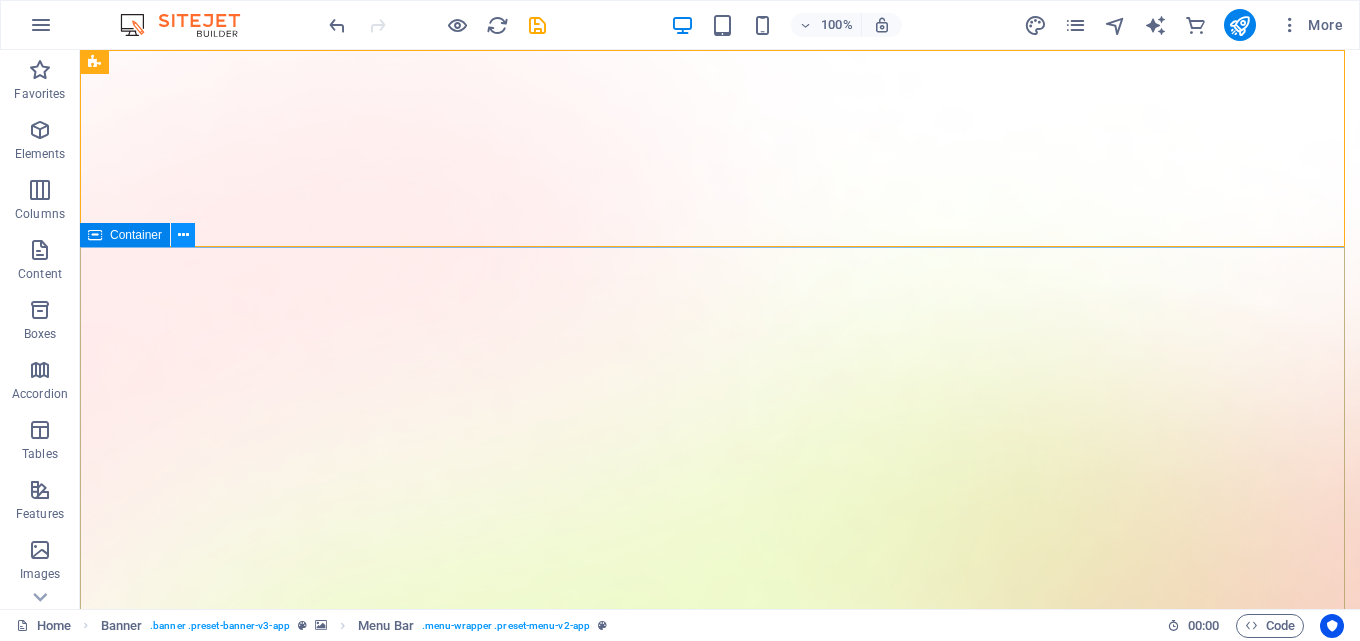 click at bounding box center (183, 235) 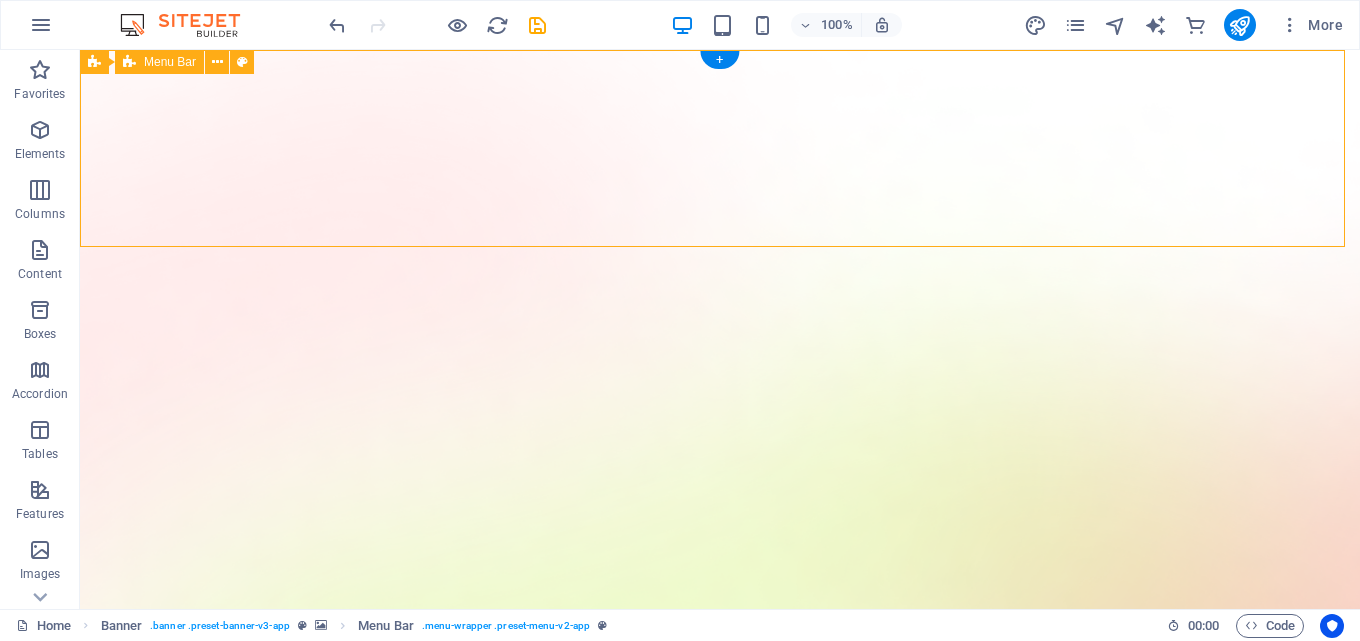 drag, startPoint x: 567, startPoint y: 246, endPoint x: 572, endPoint y: 230, distance: 16.763054 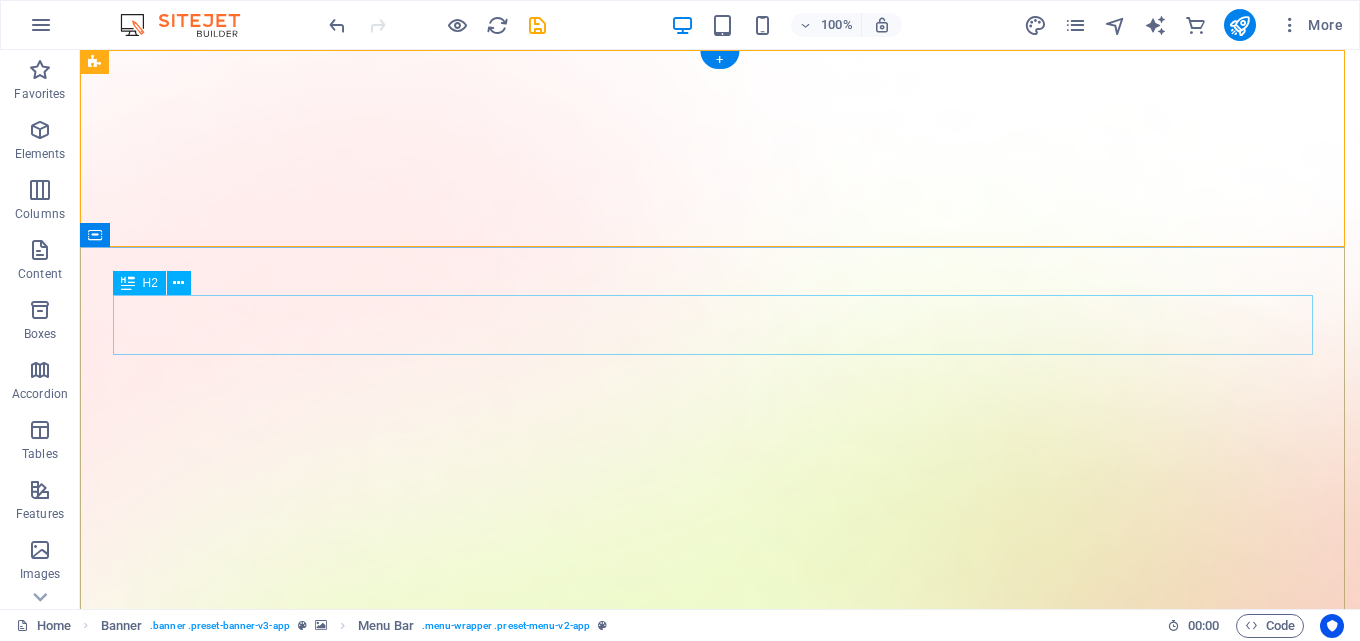 click on "[FIRST] [LAST] COLLEGE" at bounding box center (720, 1660) 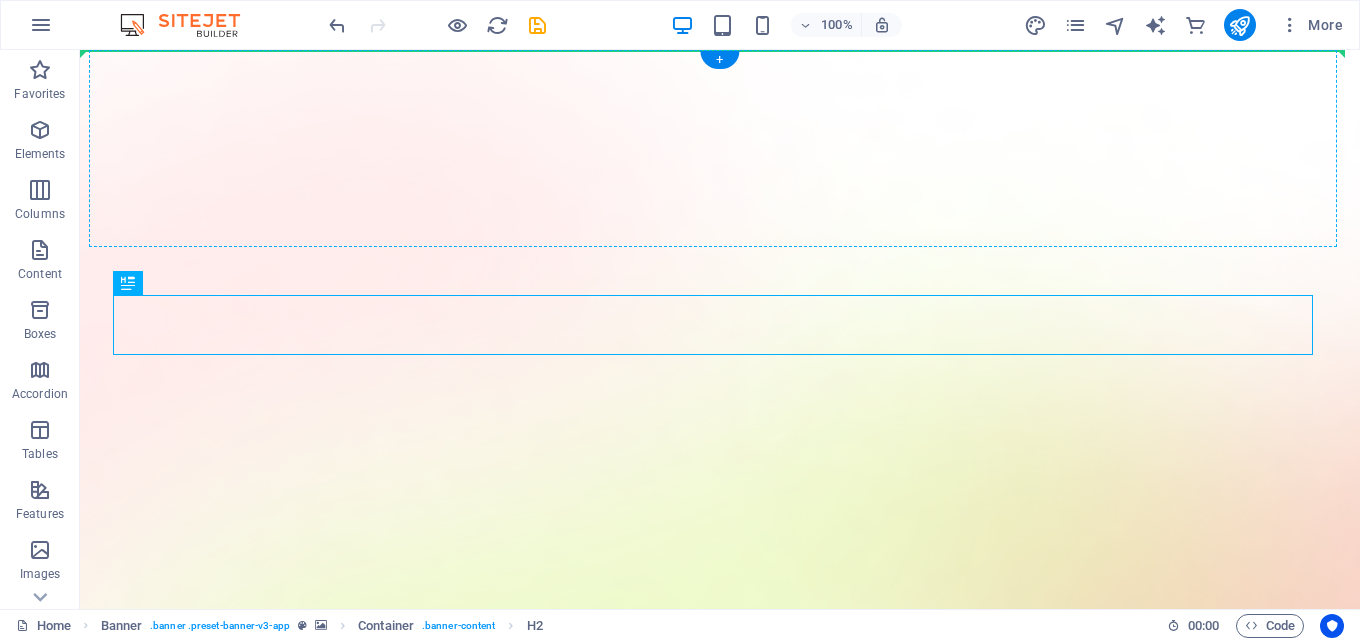 drag, startPoint x: 199, startPoint y: 338, endPoint x: 409, endPoint y: 140, distance: 288.62433 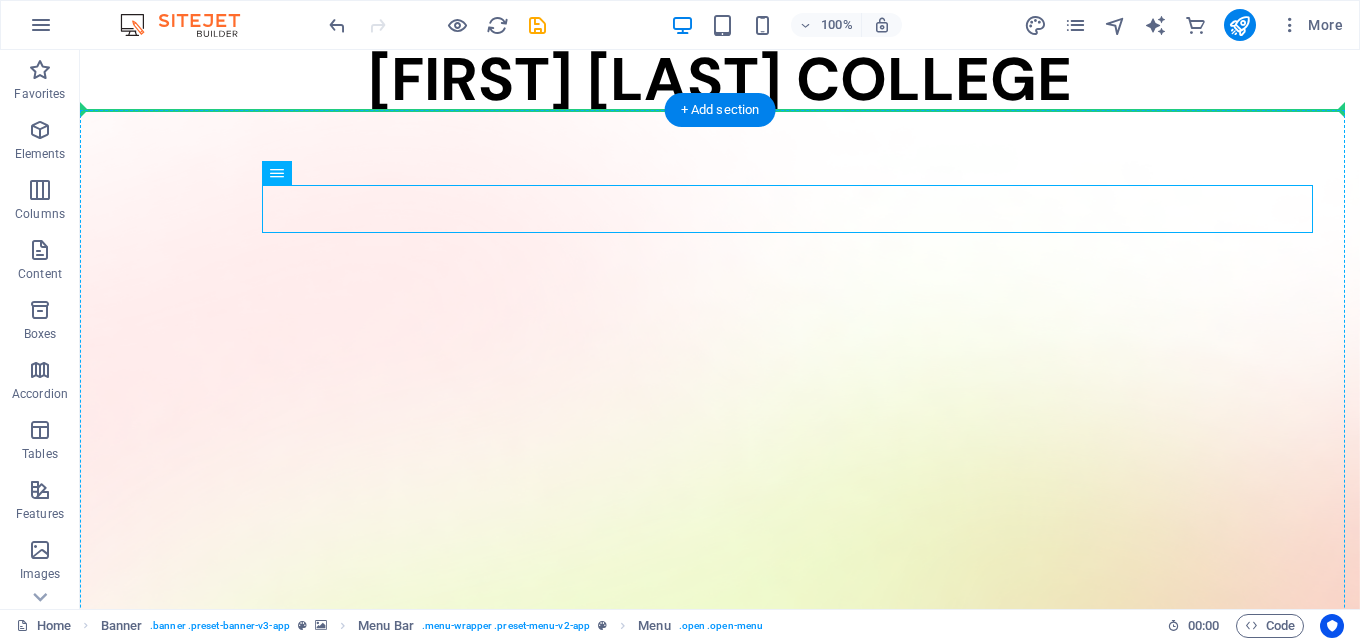 drag, startPoint x: 357, startPoint y: 222, endPoint x: 181, endPoint y: 333, distance: 208.07932 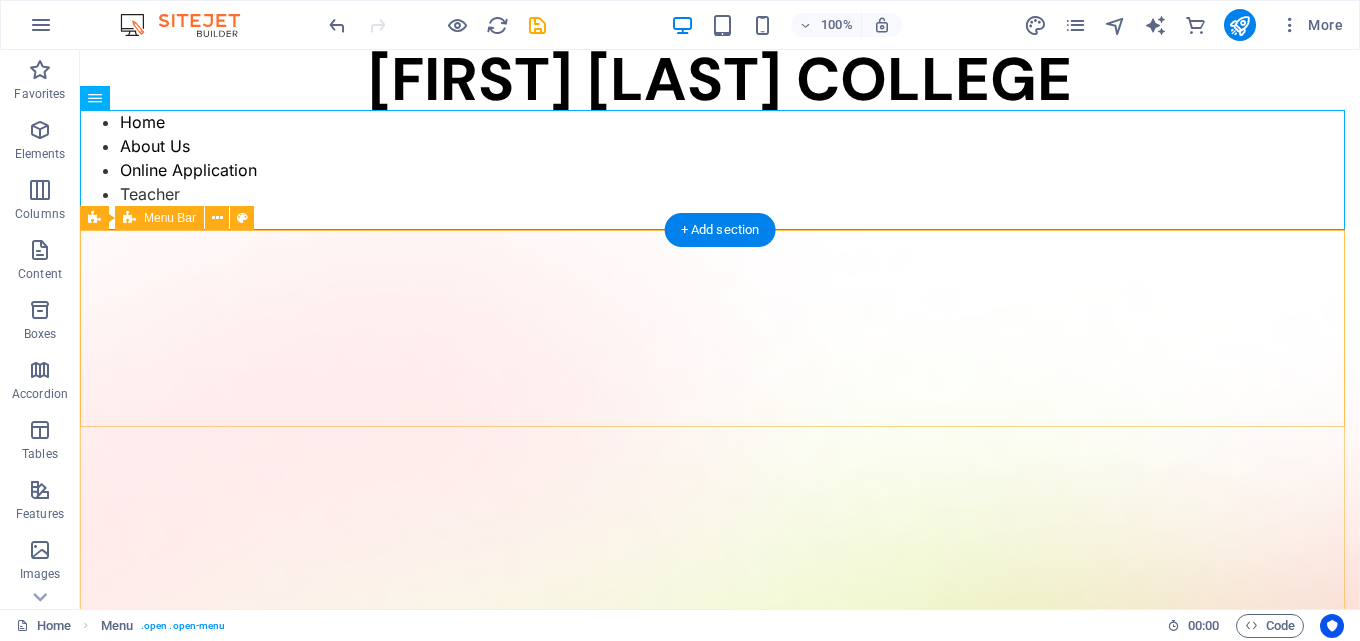 click at bounding box center (720, 1555) 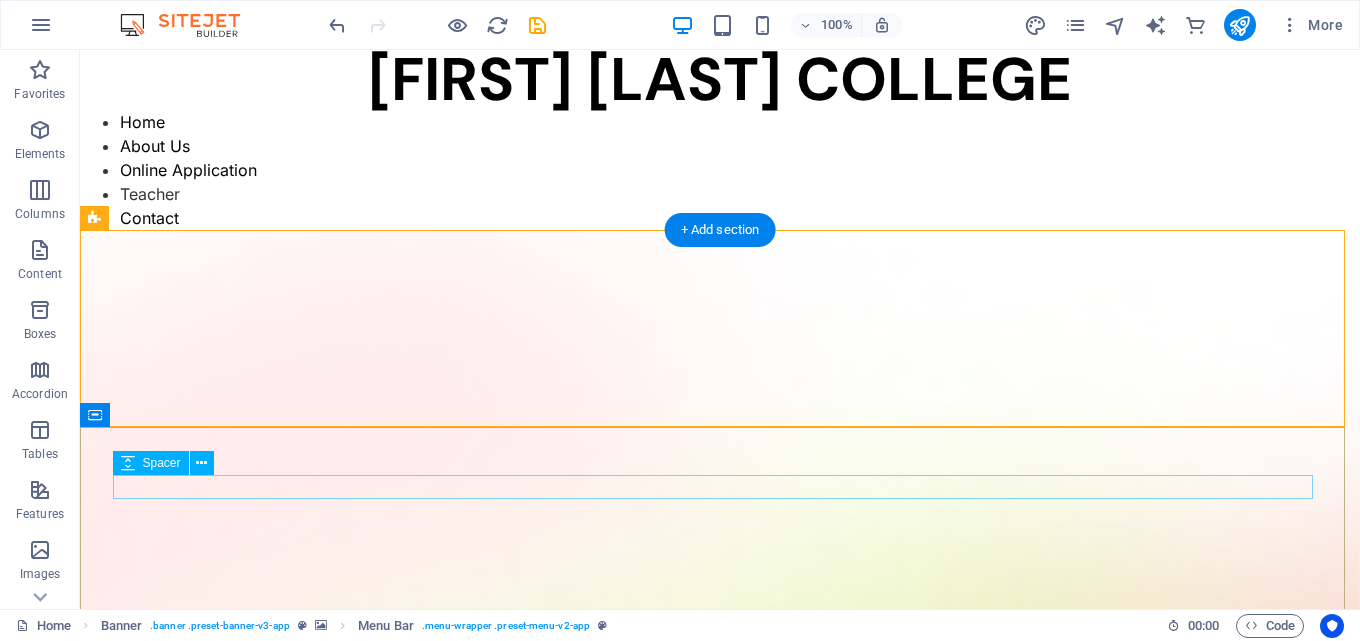 click on "[ADDRESS], [CITY], [STATE]" at bounding box center [720, 2169] 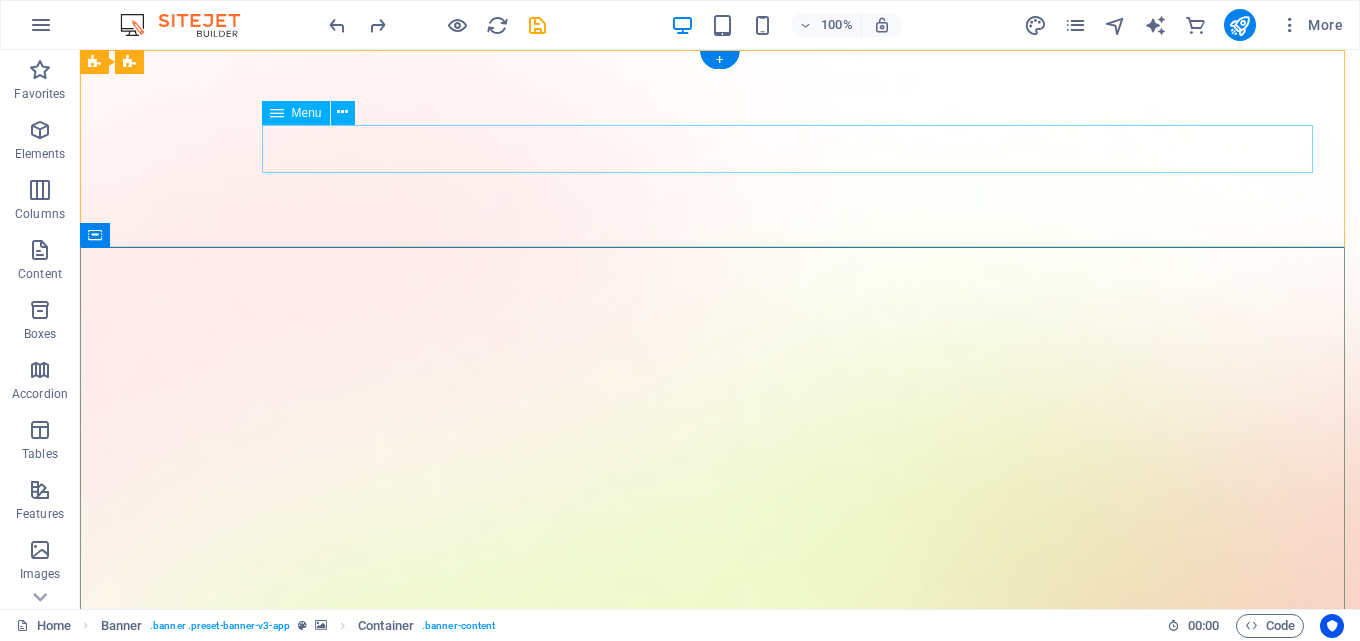 click on "Home About Us Online Application Teacher Contact" at bounding box center [720, 1534] 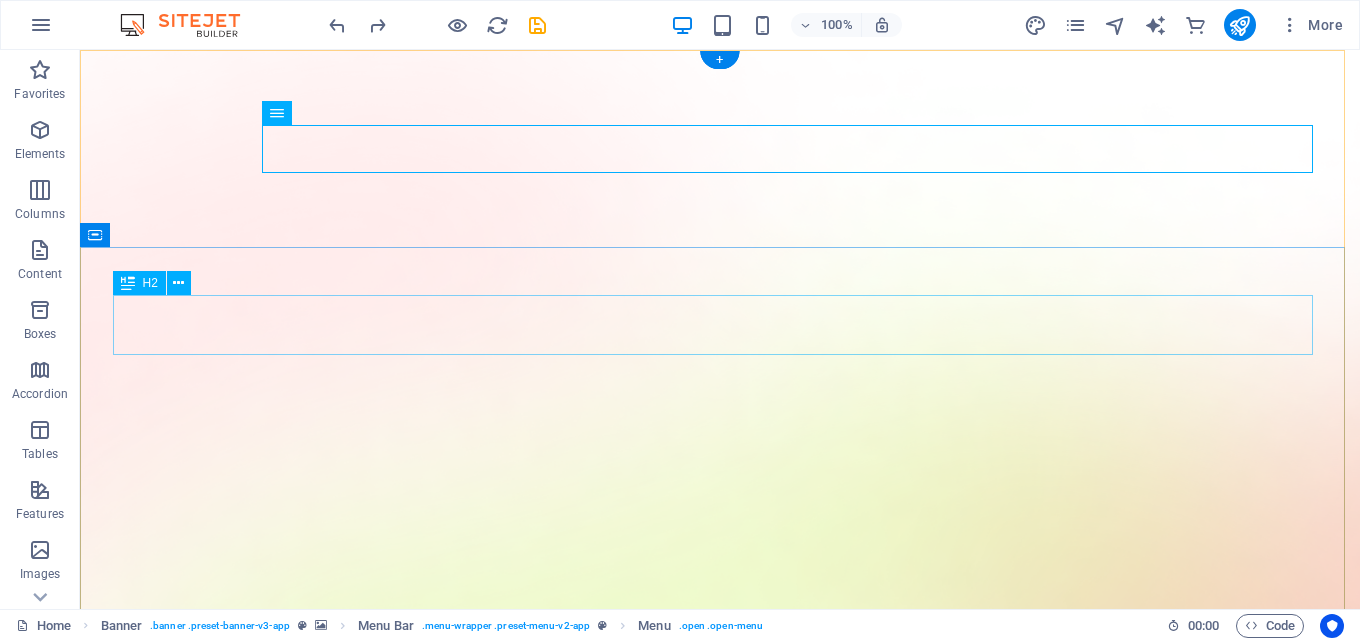 click on "[FIRST] [LAST] COLLEGE" at bounding box center (720, 1660) 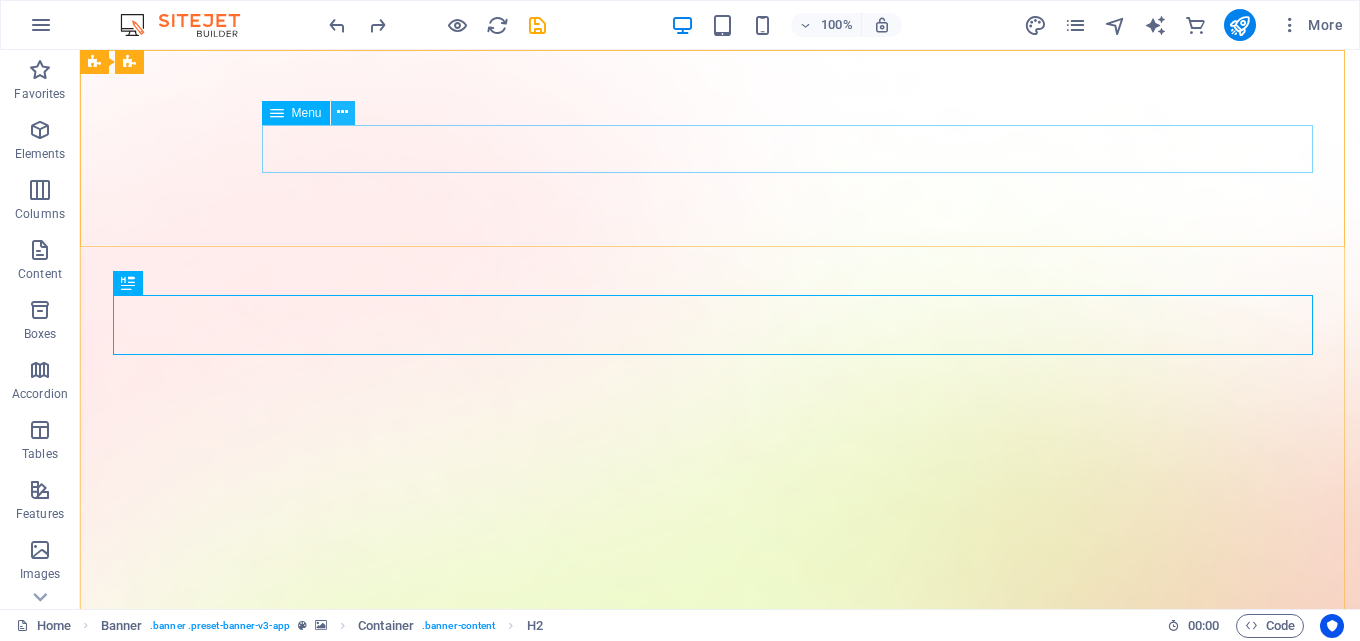click at bounding box center [342, 112] 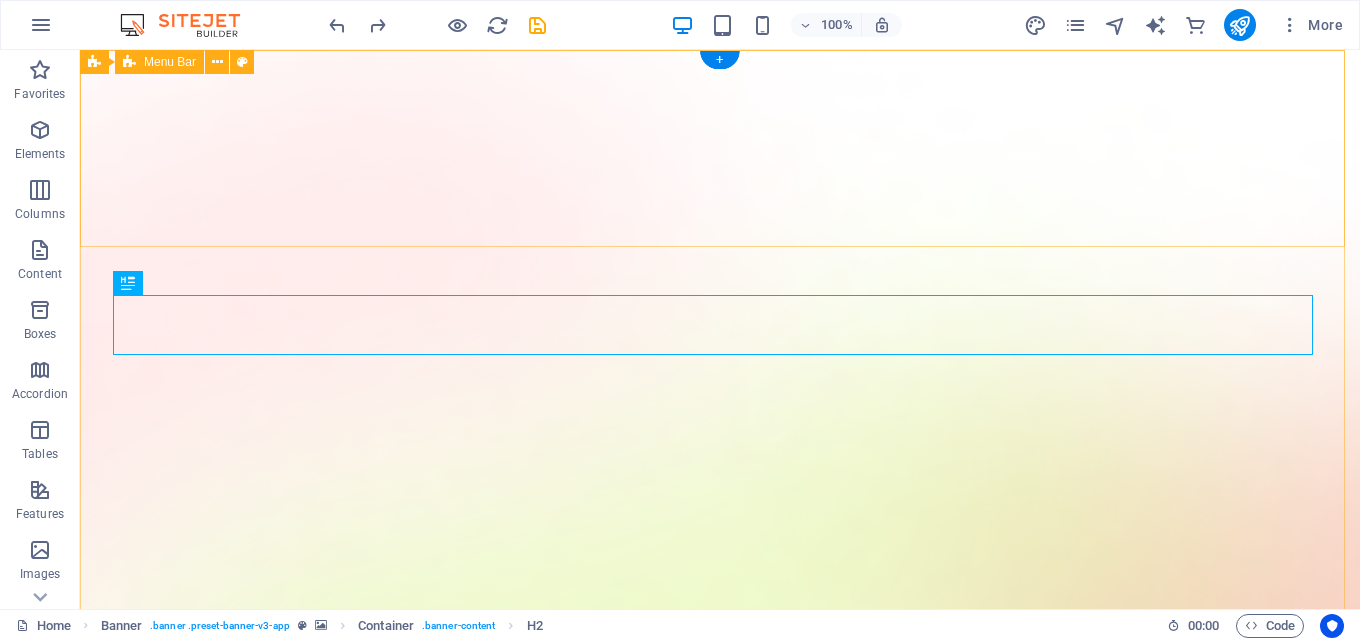 drag, startPoint x: 204, startPoint y: 334, endPoint x: 311, endPoint y: 176, distance: 190.8219 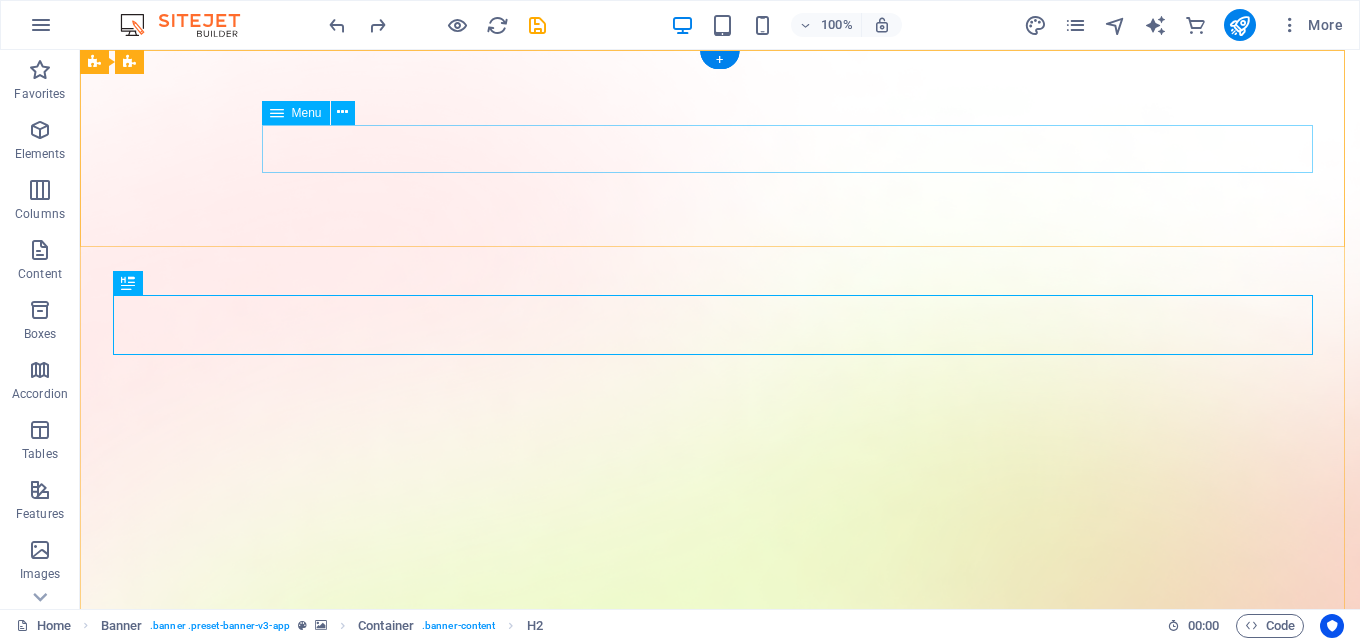 click on "Home About Us Online Application Teacher Contact" at bounding box center (720, 1534) 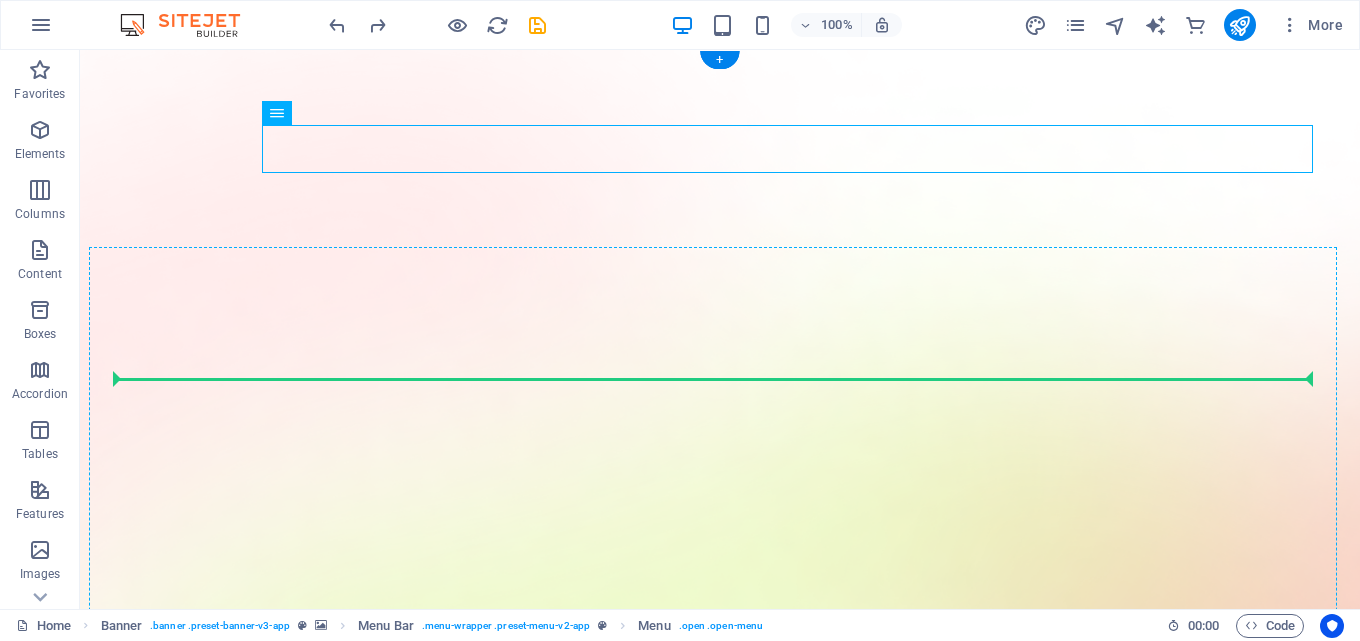 drag, startPoint x: 349, startPoint y: 162, endPoint x: 259, endPoint y: 369, distance: 225.71886 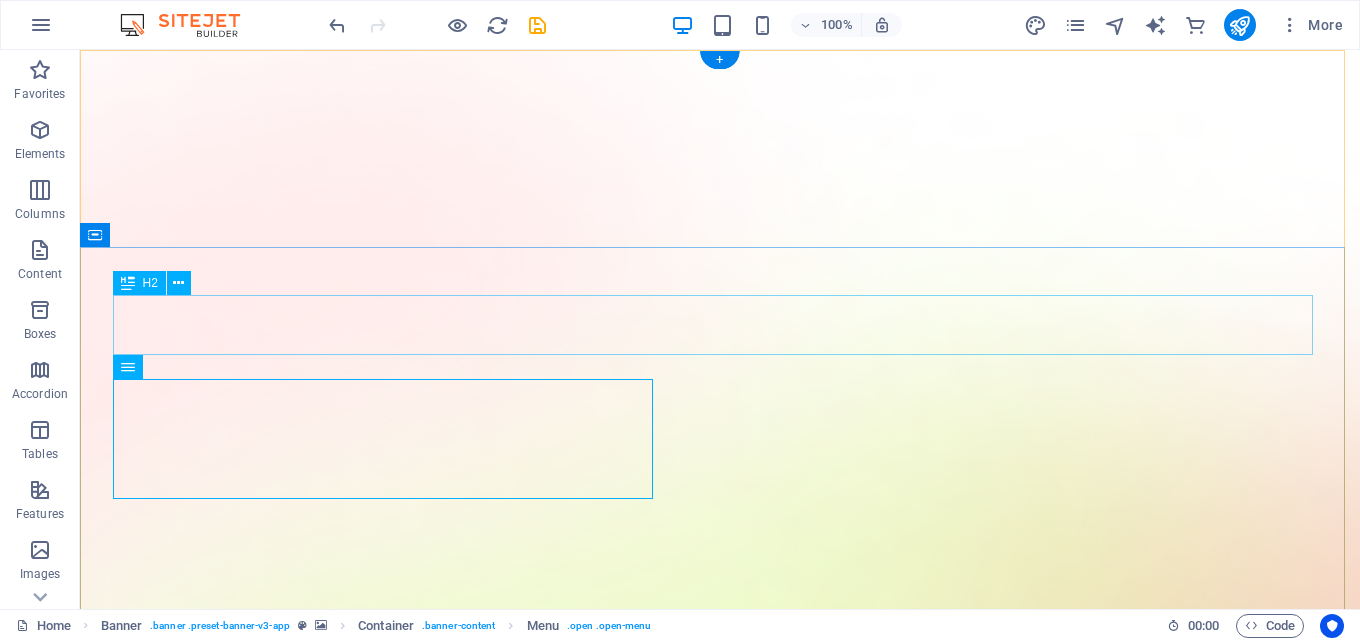 click on "[FIRST] [LAST] COLLEGE" at bounding box center (720, 1708) 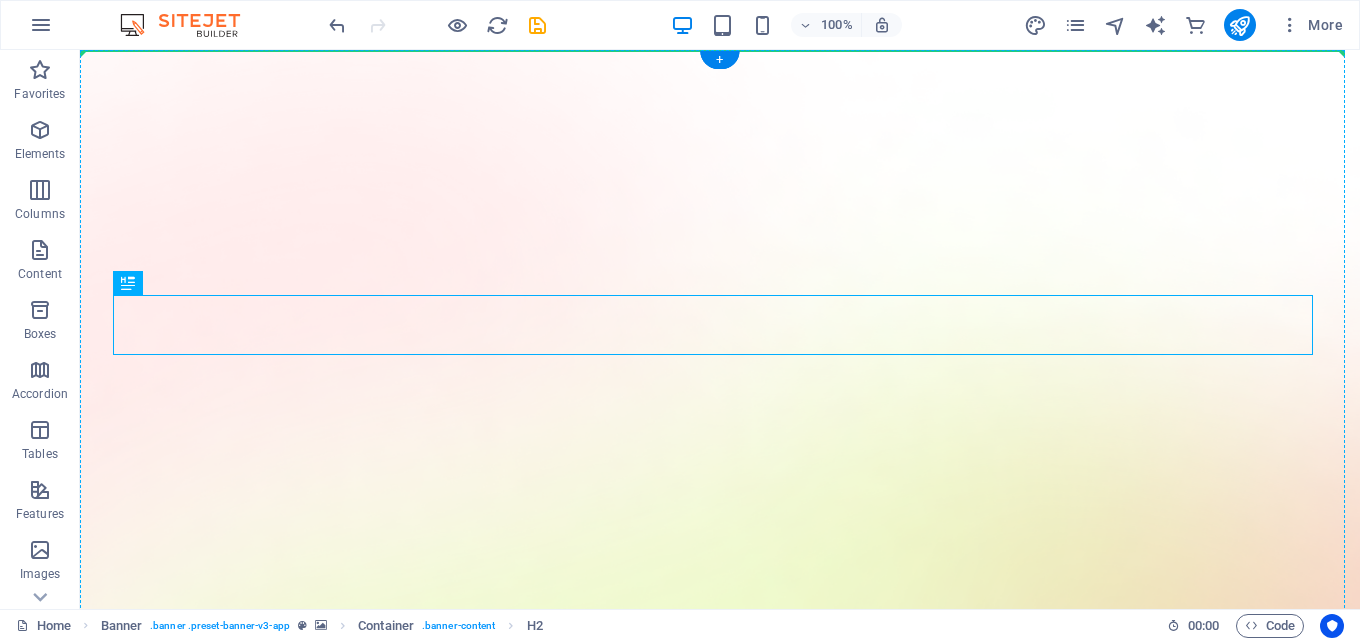 drag, startPoint x: 198, startPoint y: 338, endPoint x: 299, endPoint y: 141, distance: 221.38202 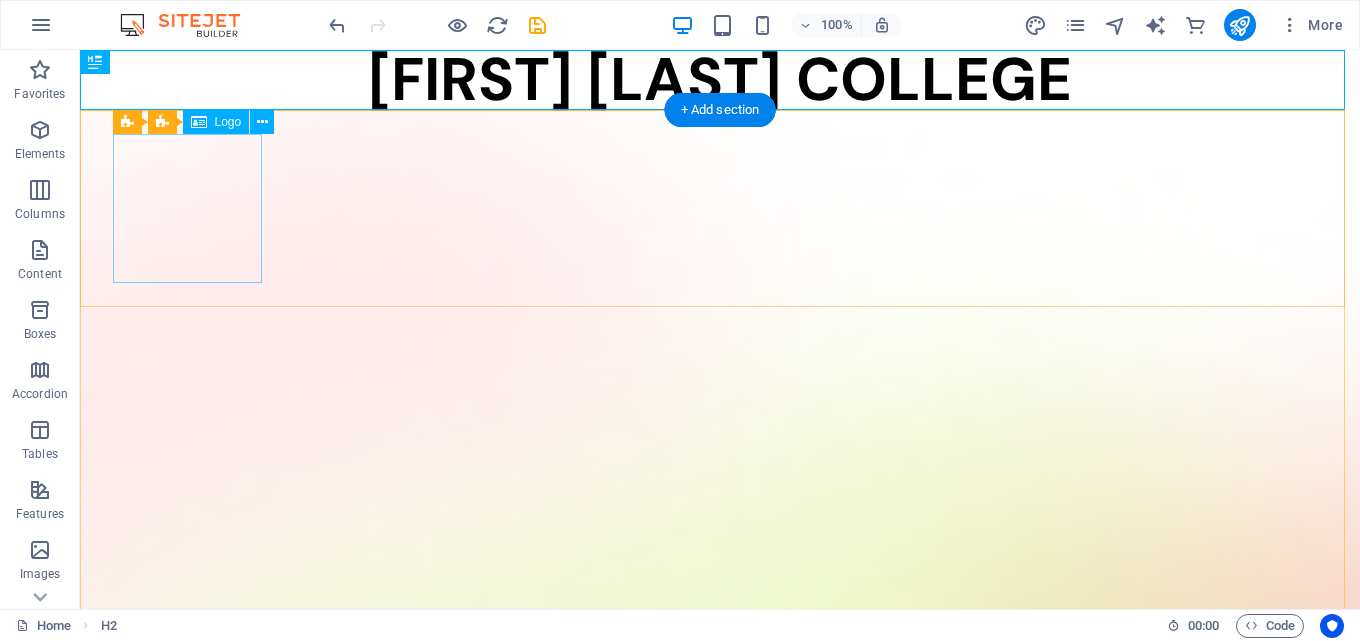 click at bounding box center (720, 1531) 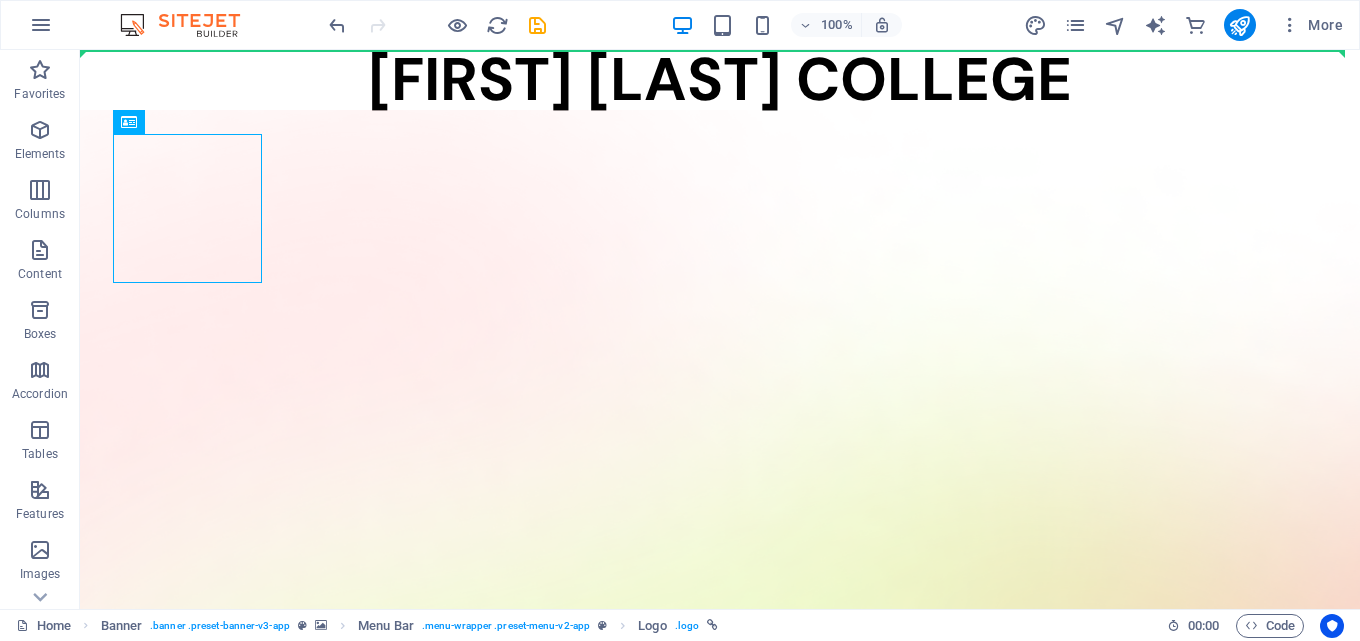 drag, startPoint x: 188, startPoint y: 192, endPoint x: 125, endPoint y: 73, distance: 134.64769 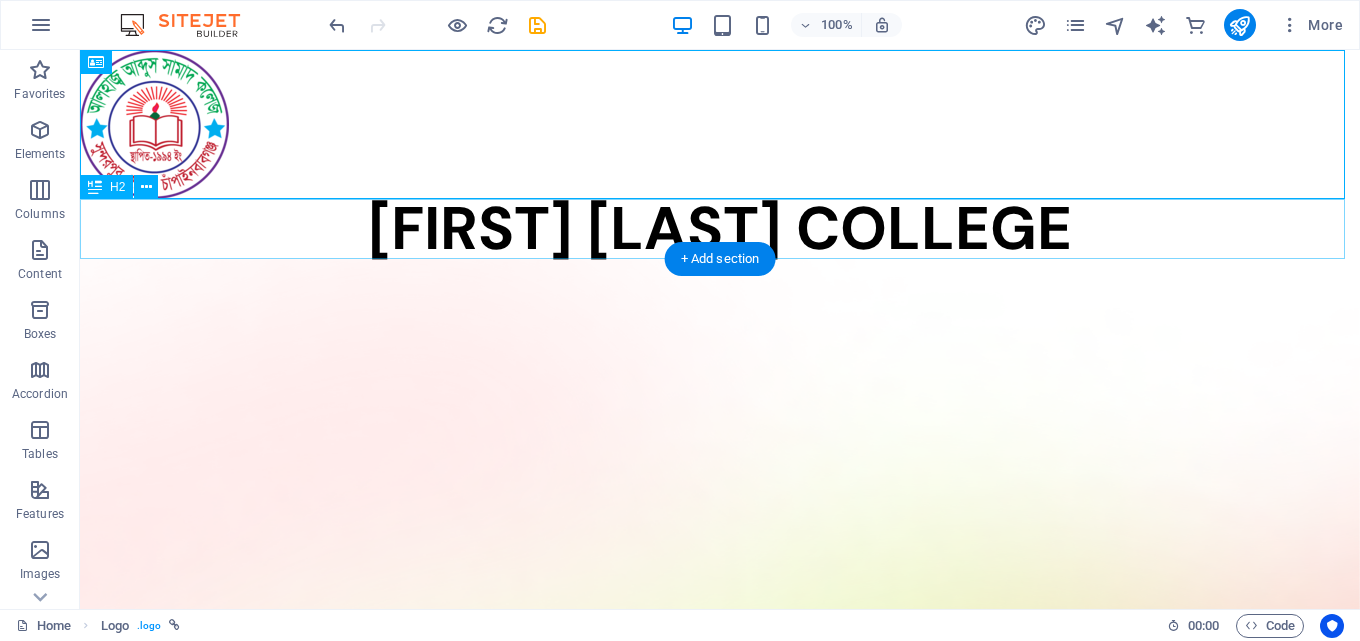 click on "[FIRST] [LAST] COLLEGE" at bounding box center (720, 229) 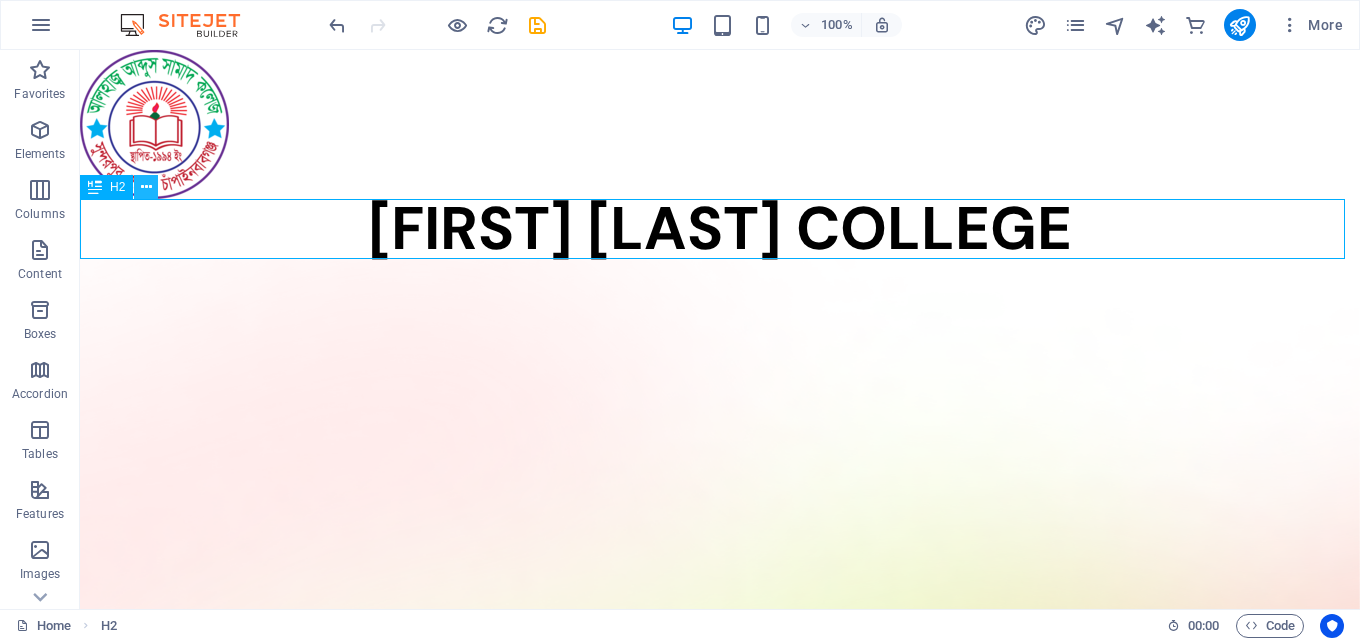 click at bounding box center (146, 187) 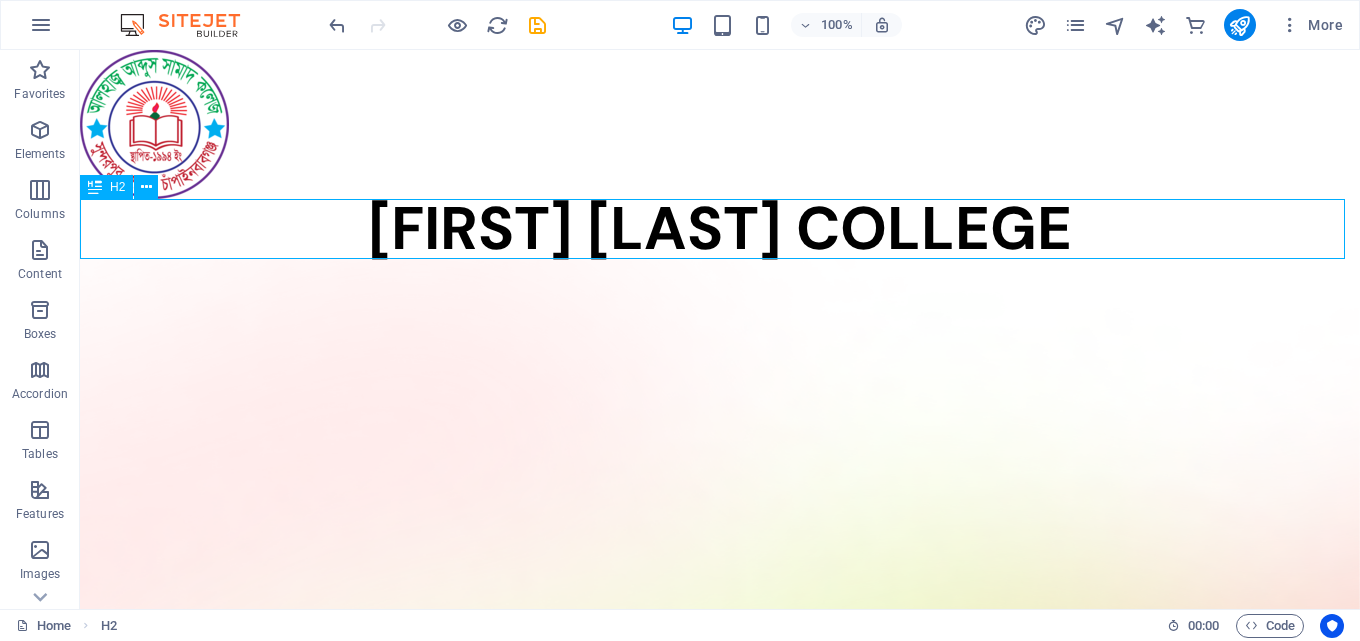 click on "H2" at bounding box center (117, 187) 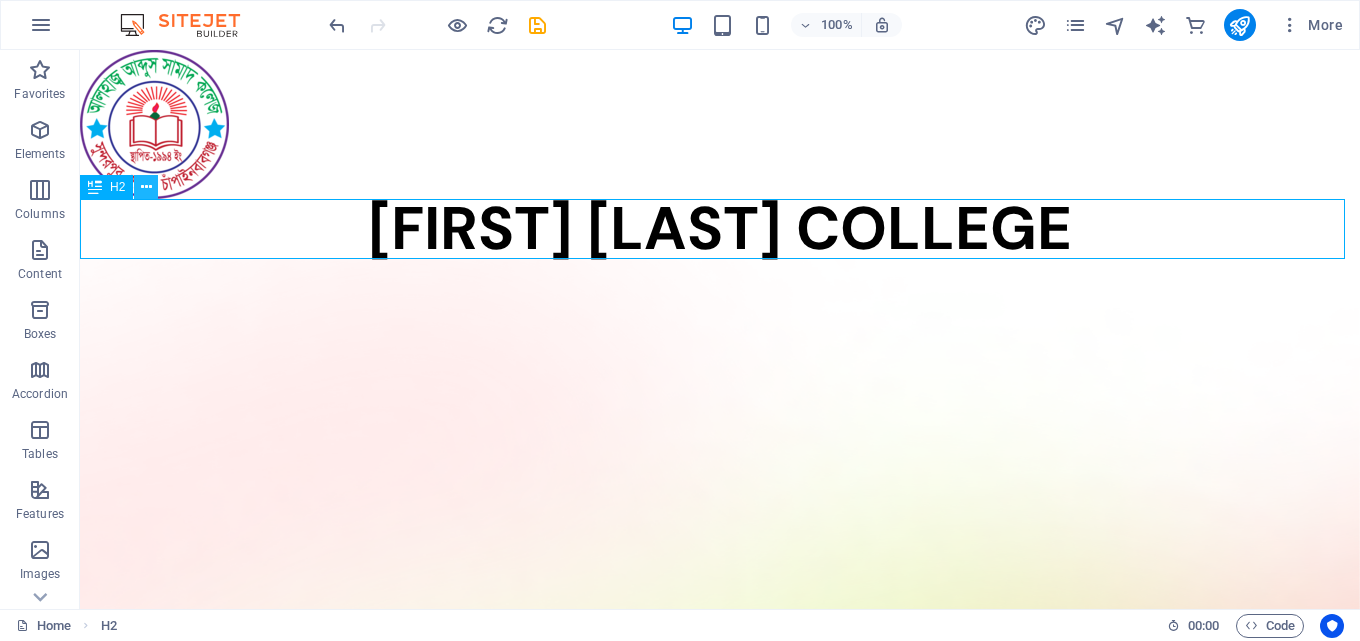 click at bounding box center [146, 187] 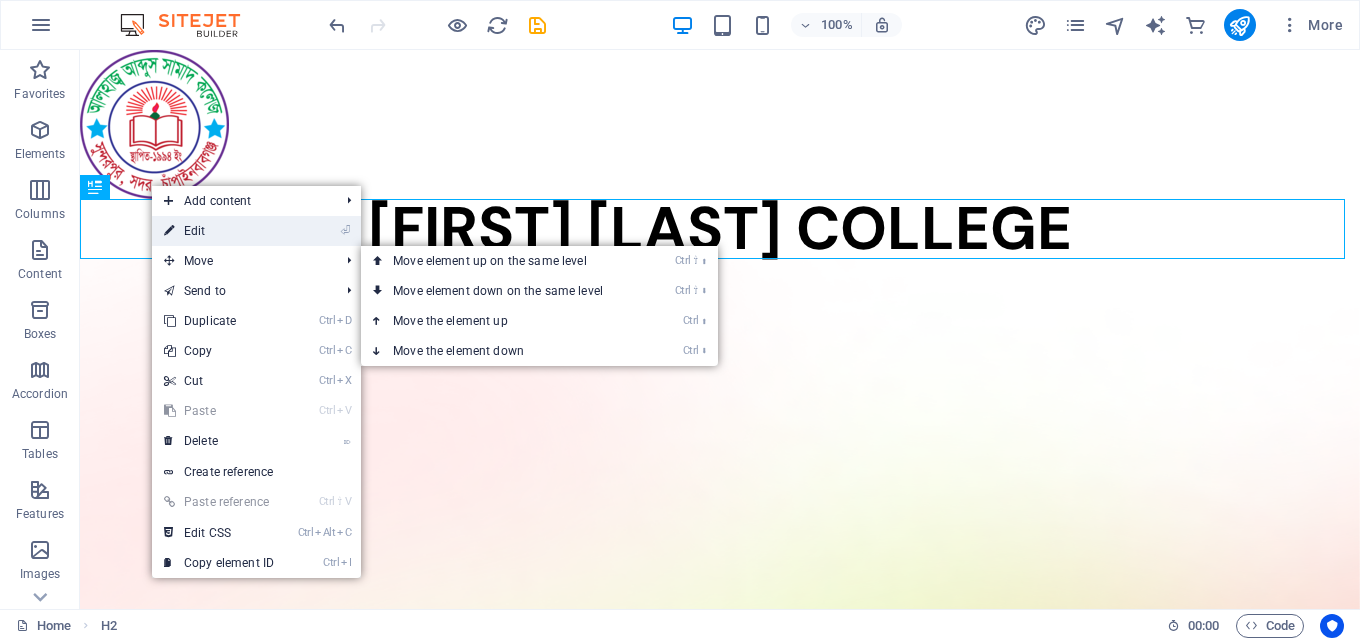 click on "⏎  Edit" at bounding box center (219, 231) 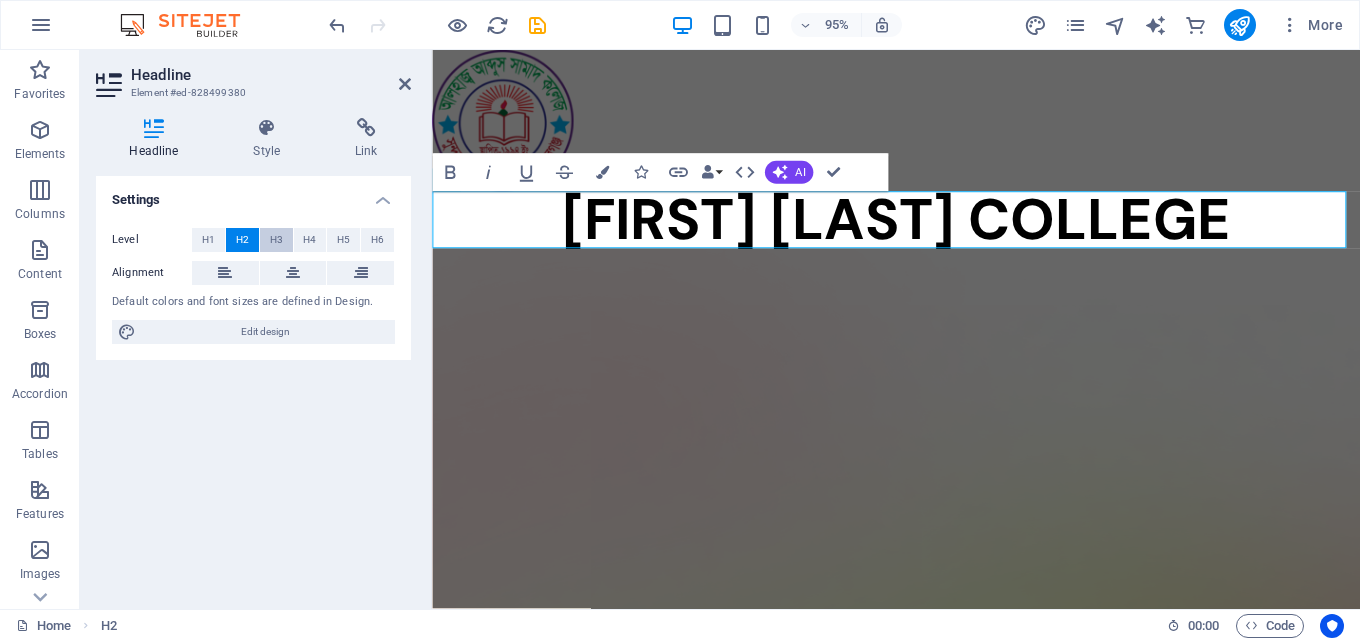 click on "H3" at bounding box center [276, 240] 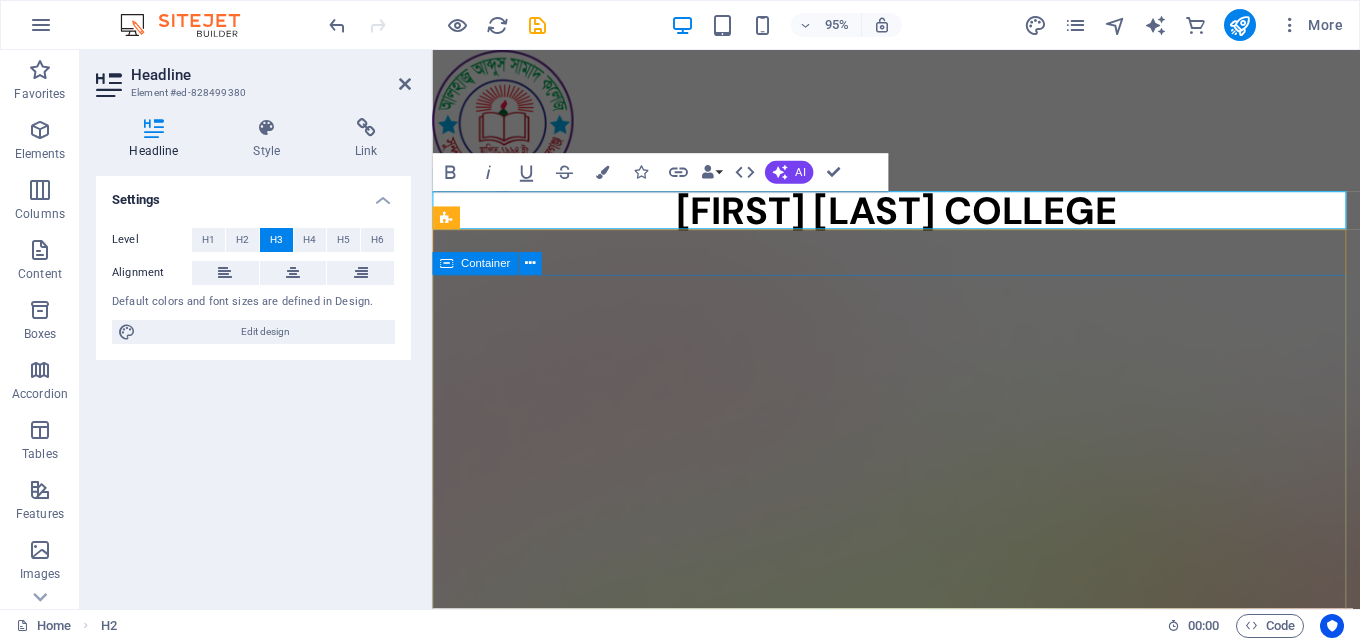 click on "Home About Us Online Application Teacher Contact [ADDRESS], [CITY], [STATE]" at bounding box center (920, 1735) 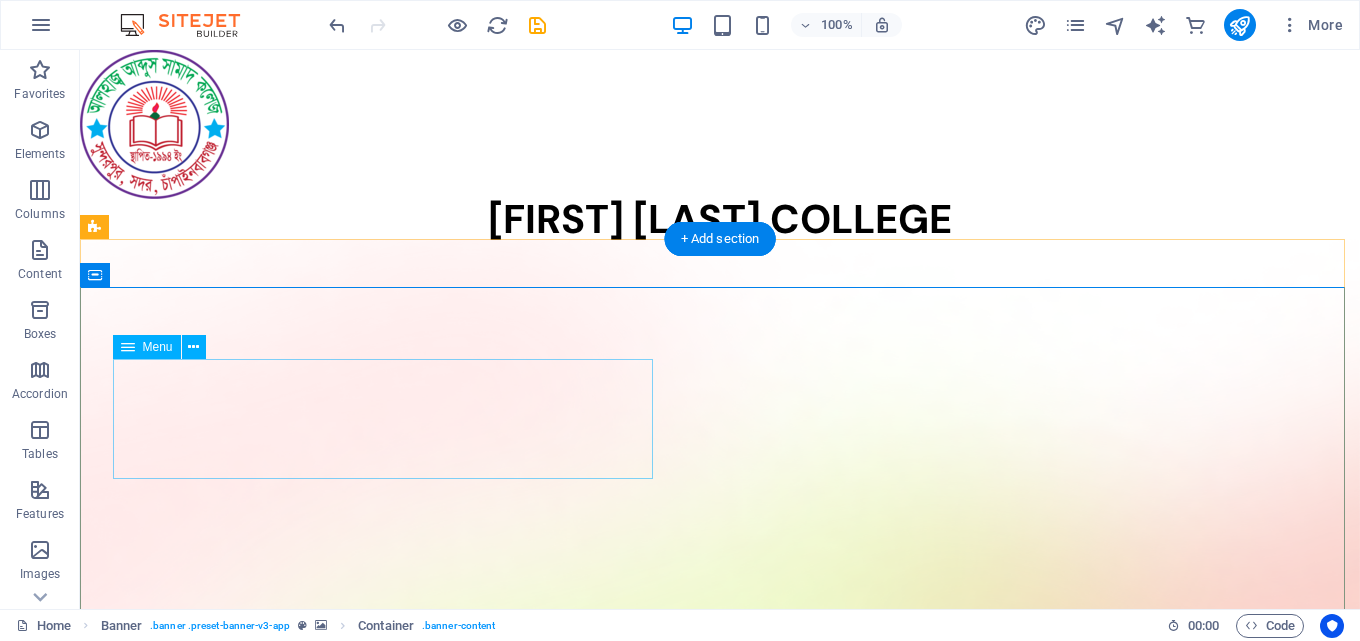 click on "Home About Us Online Application Teacher Contact" at bounding box center (720, 1389) 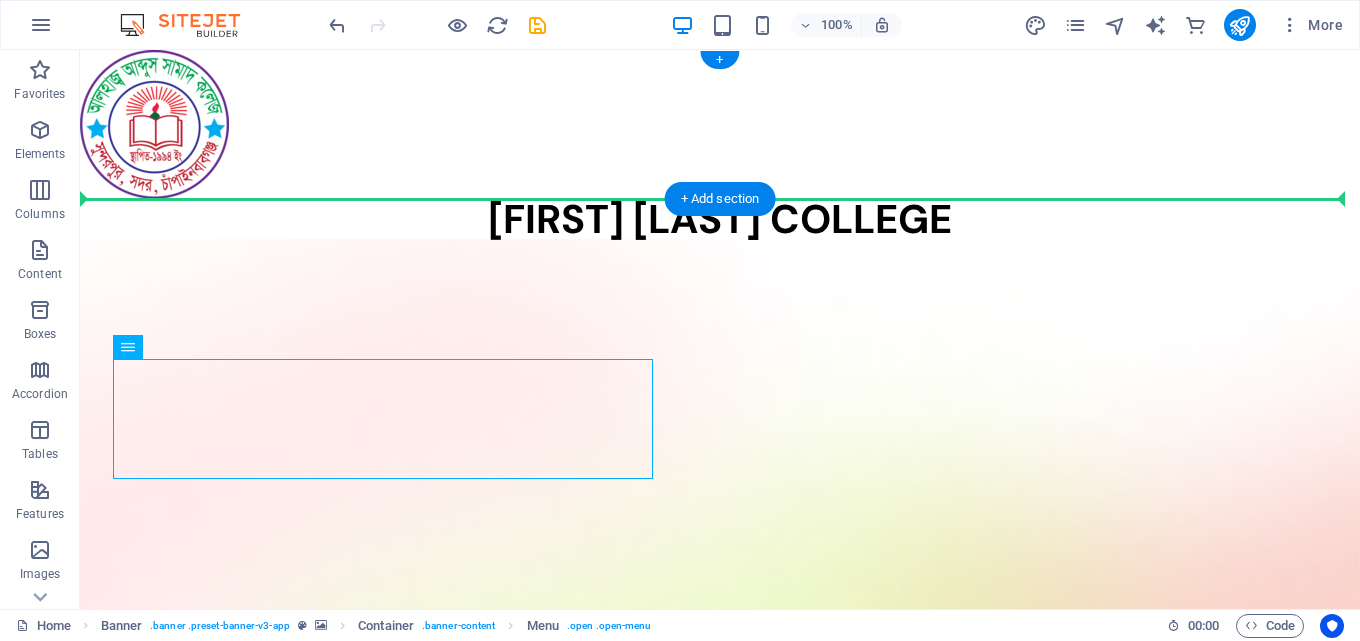 drag, startPoint x: 208, startPoint y: 397, endPoint x: 527, endPoint y: 140, distance: 409.64618 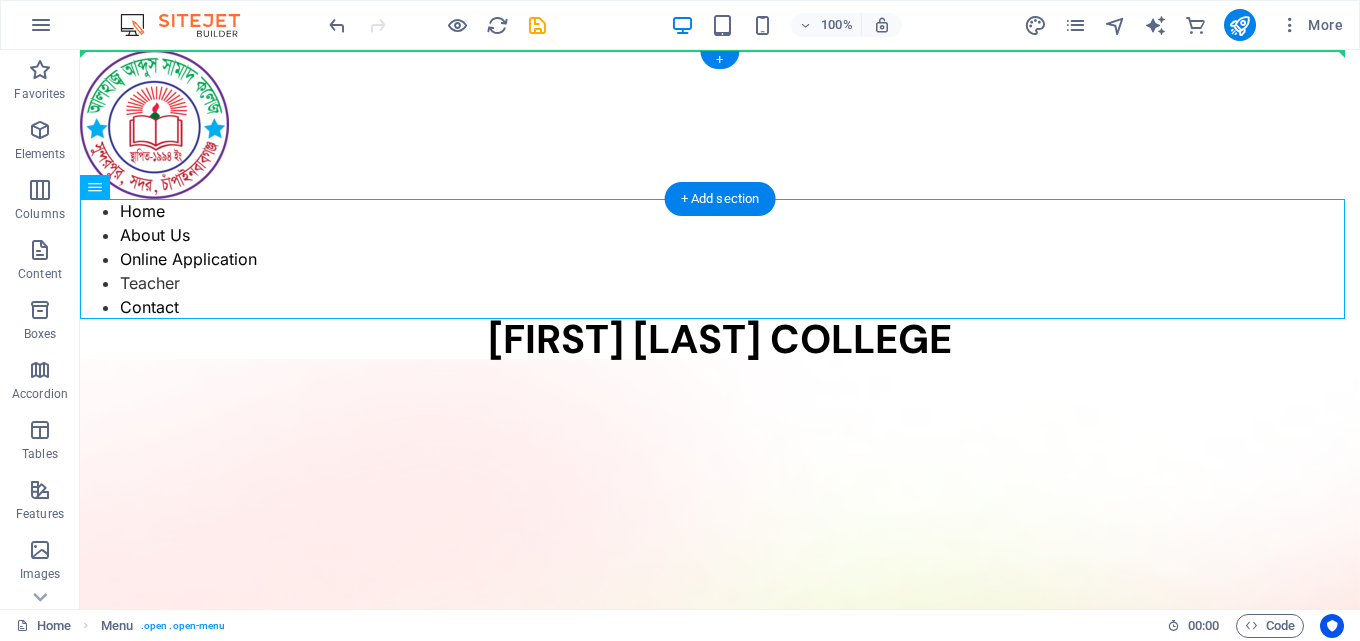 drag, startPoint x: 315, startPoint y: 199, endPoint x: 474, endPoint y: 120, distance: 177.54436 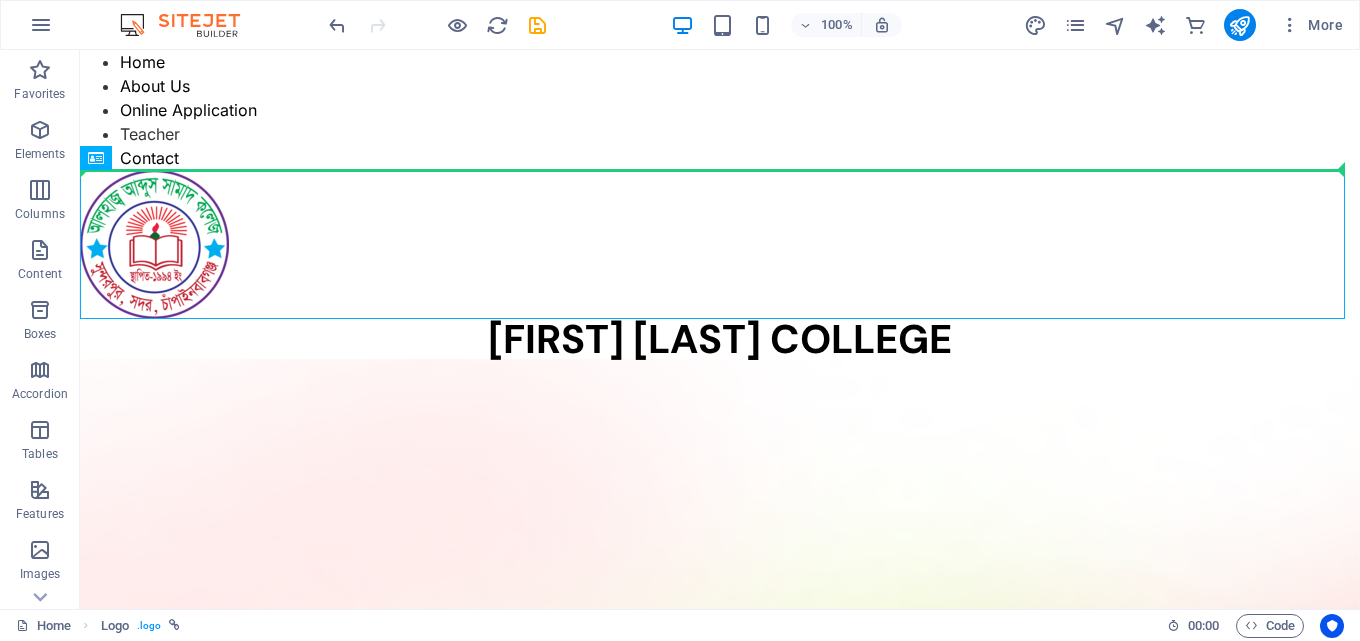 drag, startPoint x: 303, startPoint y: 261, endPoint x: 408, endPoint y: 126, distance: 171.0263 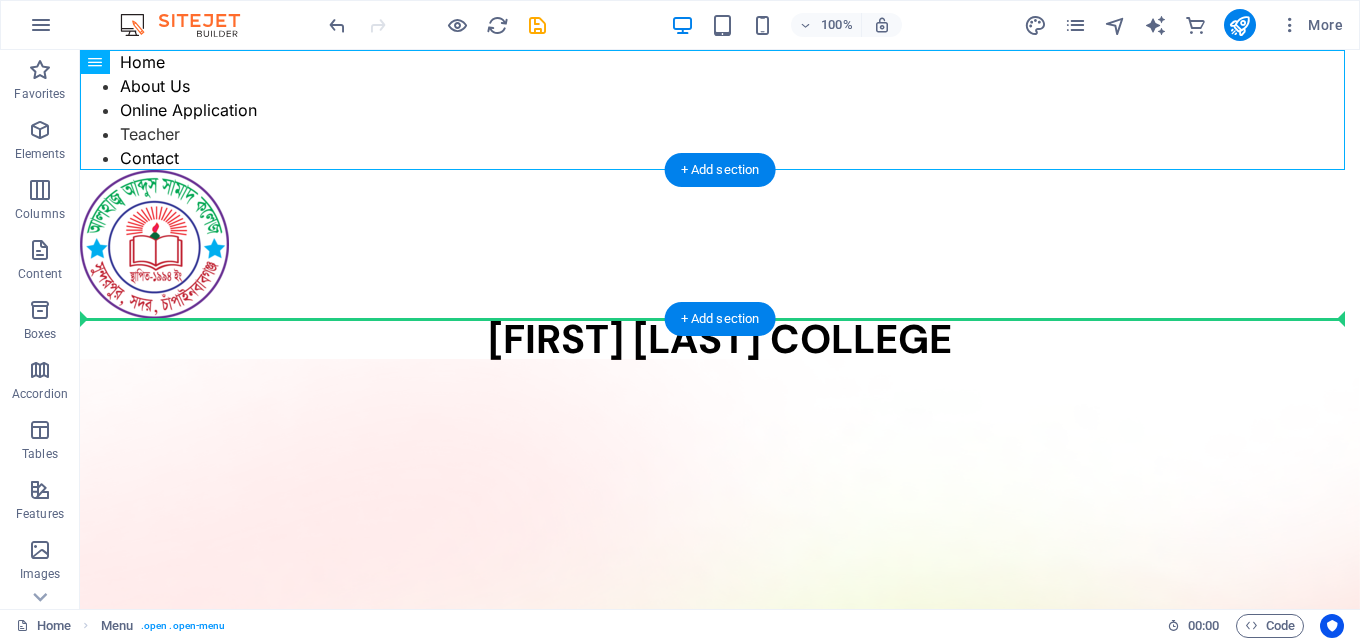 drag, startPoint x: 258, startPoint y: 143, endPoint x: 379, endPoint y: 265, distance: 171.8284 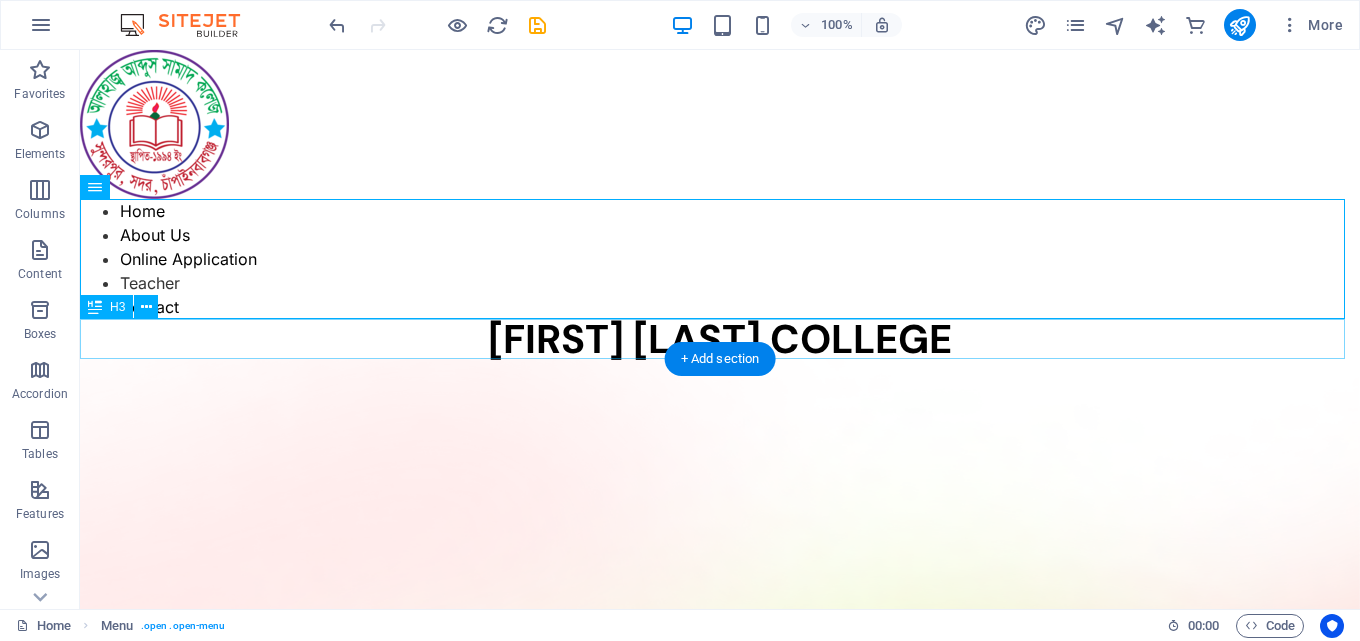 click on "[FIRST] [LAST] COLLEGE" at bounding box center (720, 339) 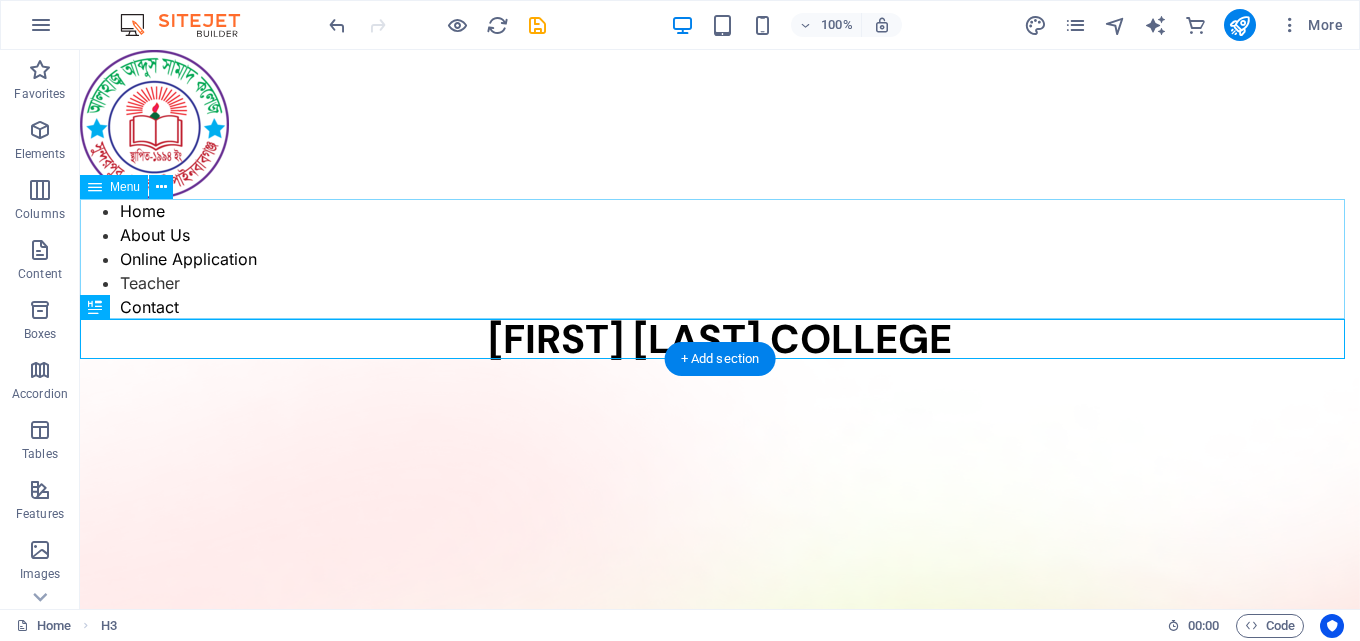 click on "Home About Us Online Application Teacher Contact" at bounding box center [720, 259] 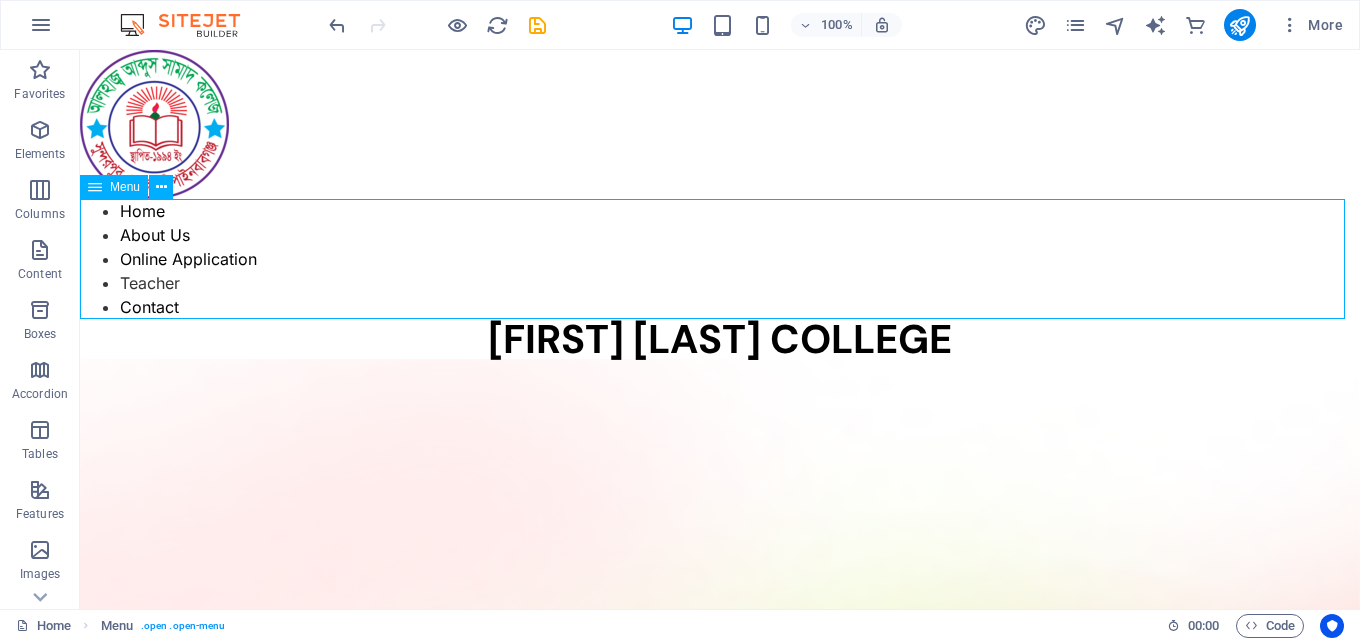 click at bounding box center (95, 187) 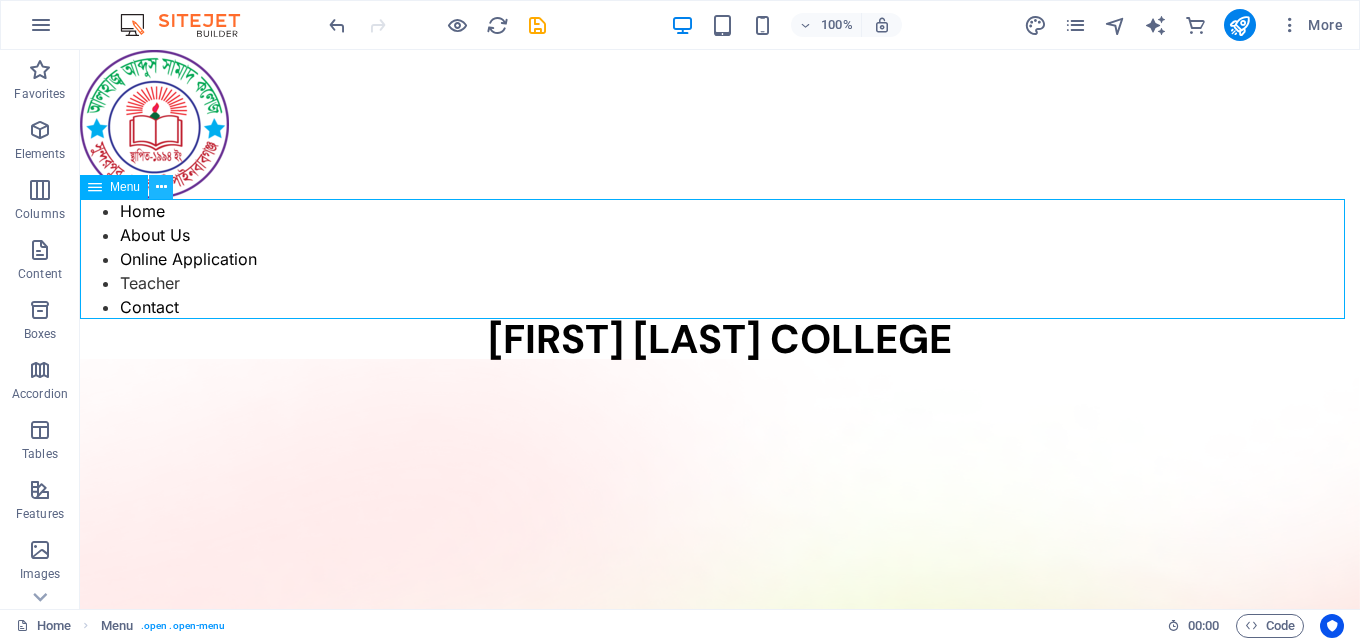 click at bounding box center (161, 187) 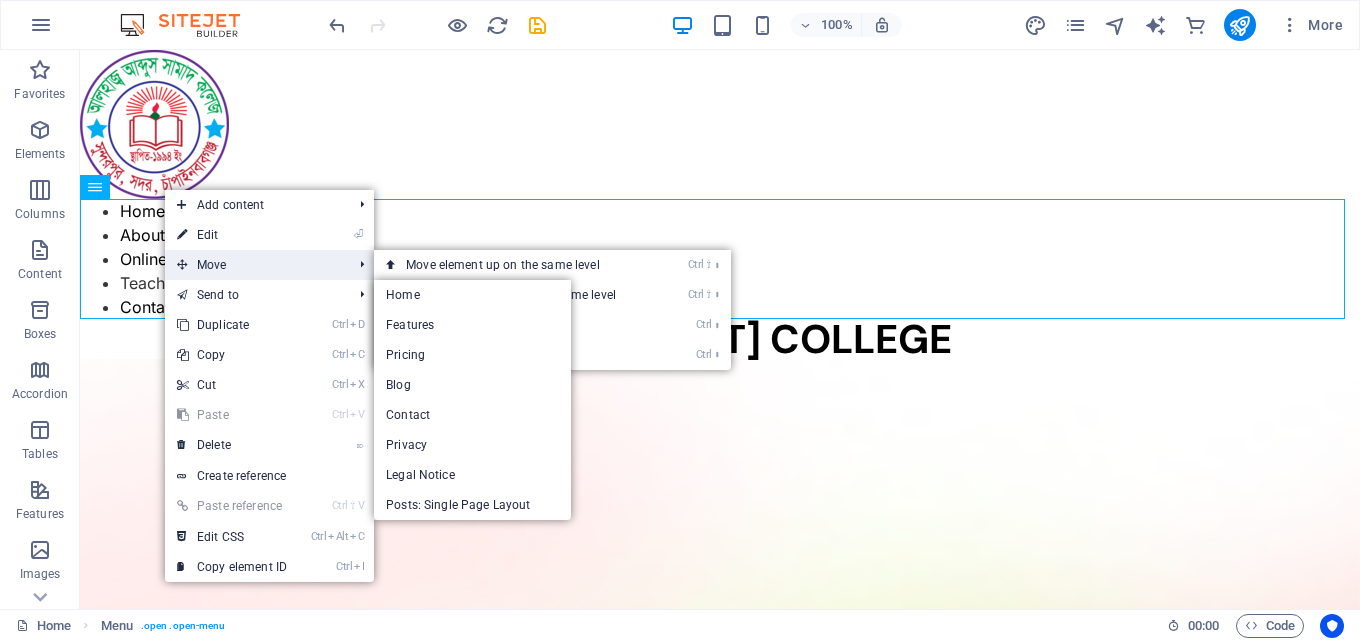 click on "Move" at bounding box center [254, 265] 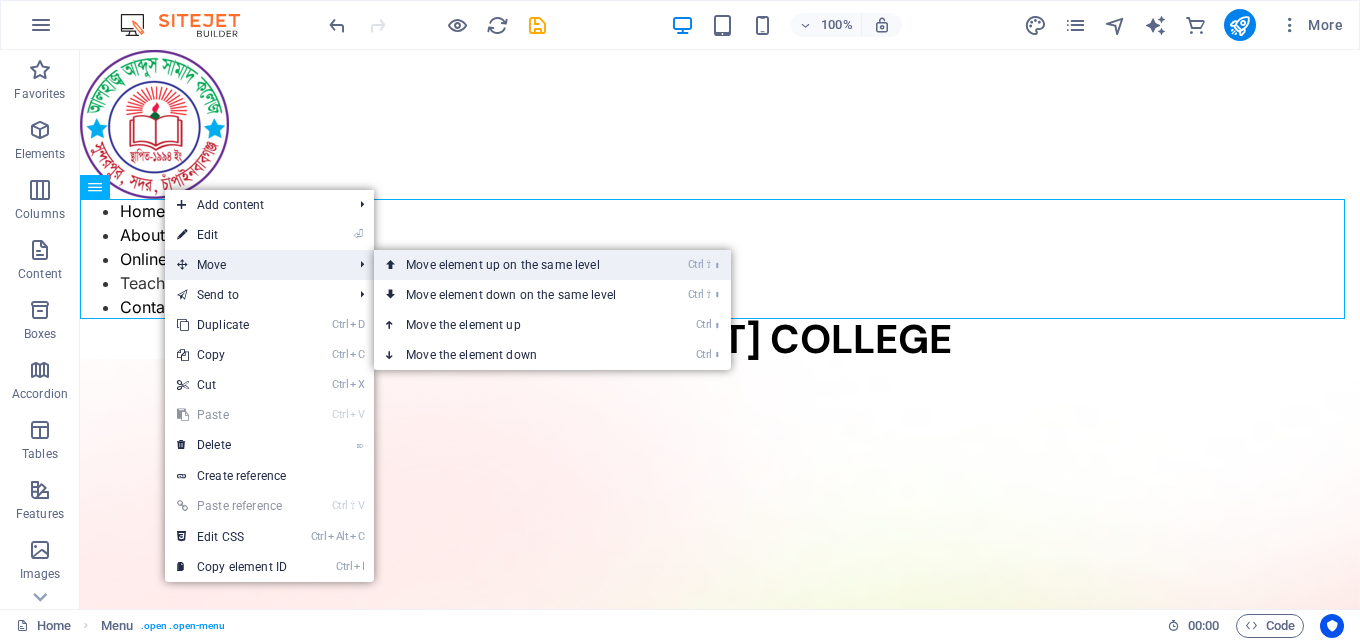 drag, startPoint x: 480, startPoint y: 263, endPoint x: 401, endPoint y: 212, distance: 94.031906 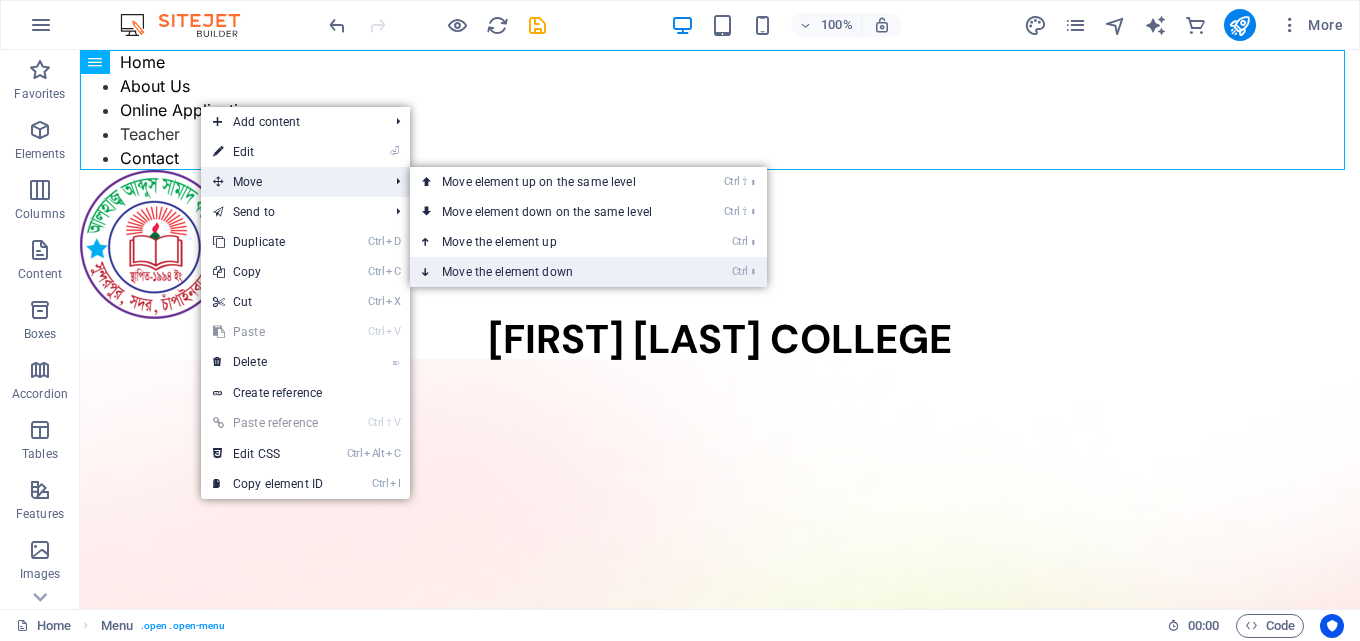 click on "Ctrl ⬇  Move the element down" at bounding box center (551, 272) 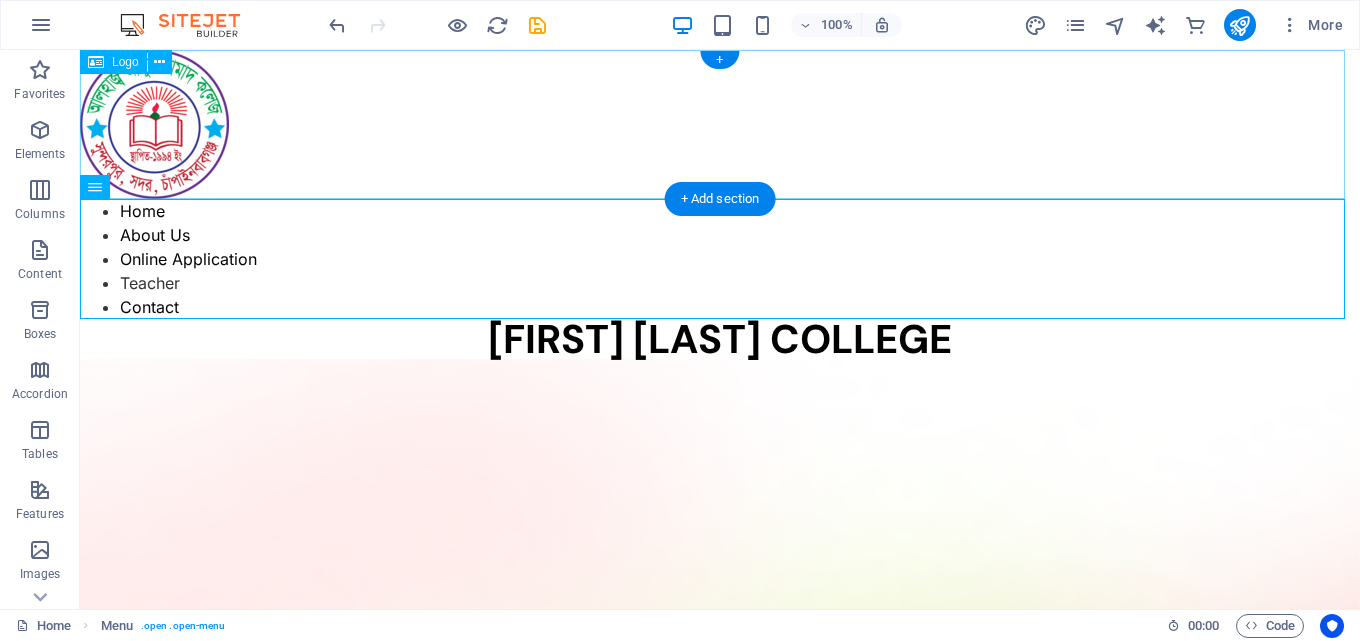 click at bounding box center [720, 124] 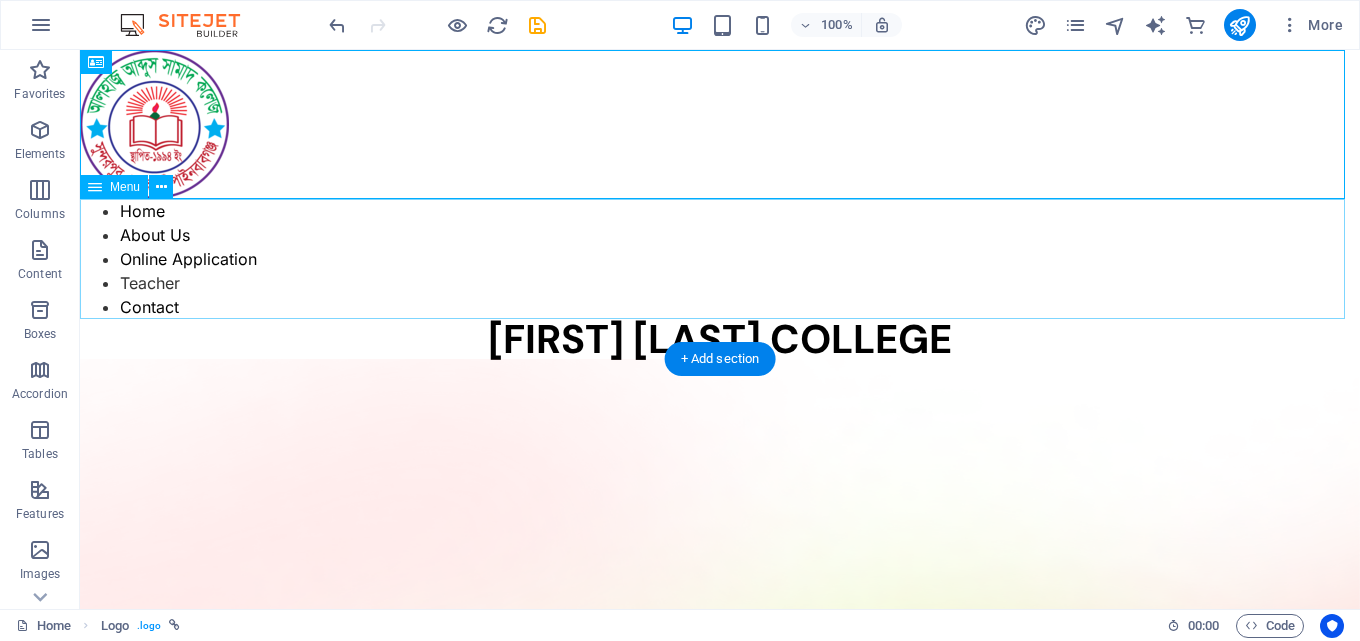 click on "Home About Us Online Application Teacher Contact" at bounding box center (720, 259) 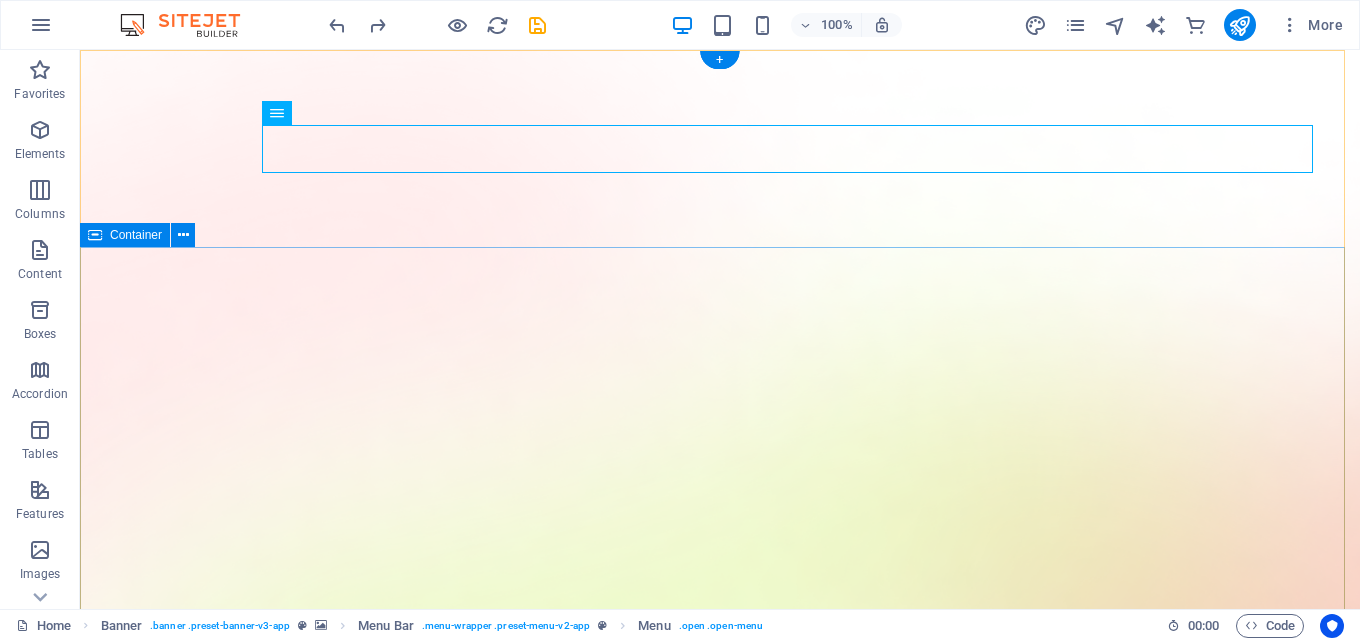 click on "[FIRST] [LAST] COLLEGE [ADDRESS], [CITY], [STATE]" at bounding box center [720, 2127] 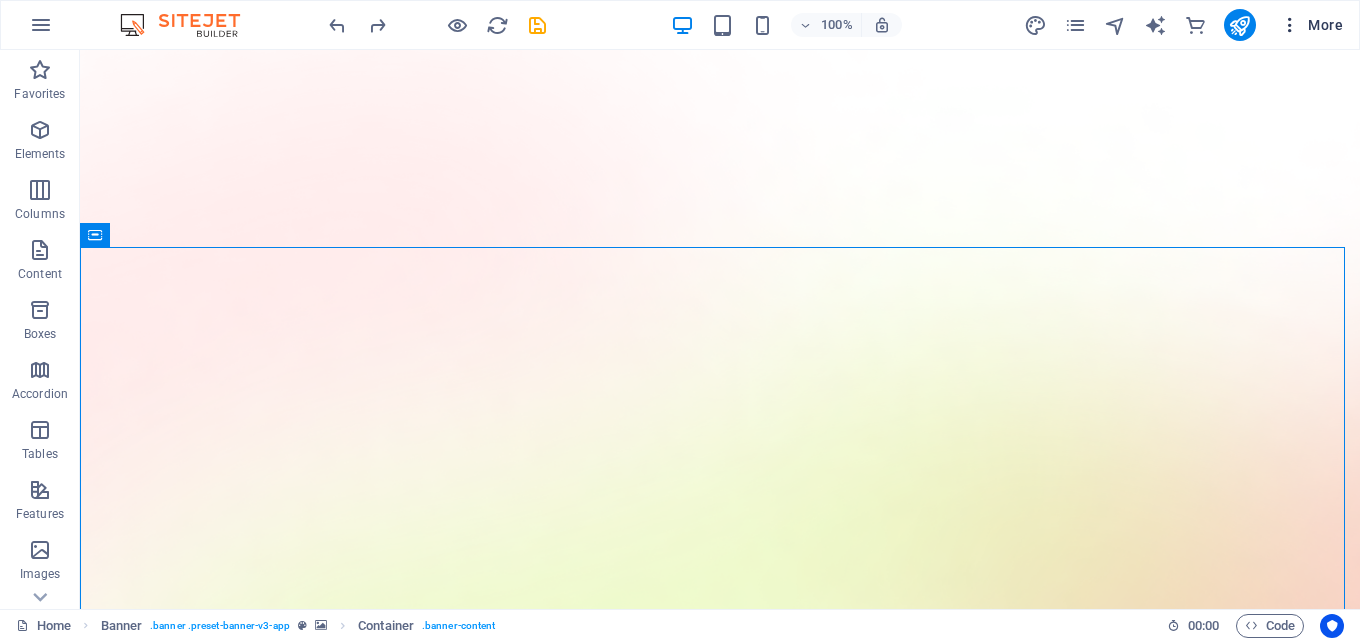 click on "More" at bounding box center (1311, 25) 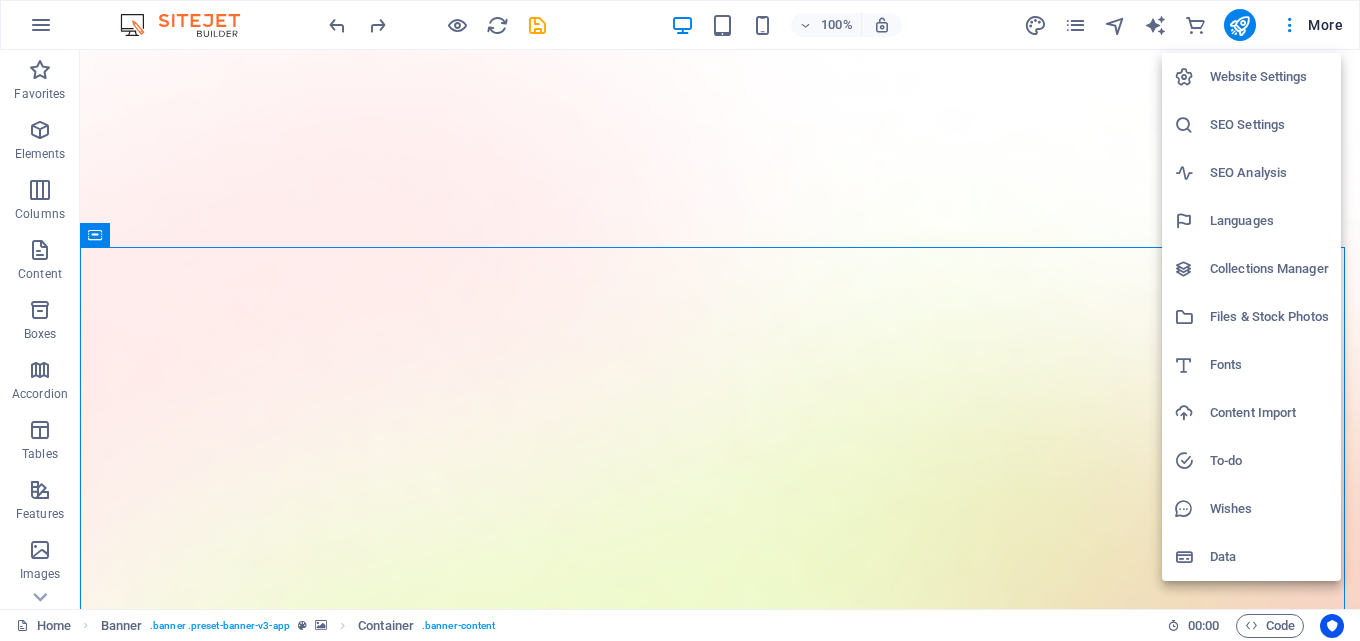 click on "Website Settings" at bounding box center [1269, 77] 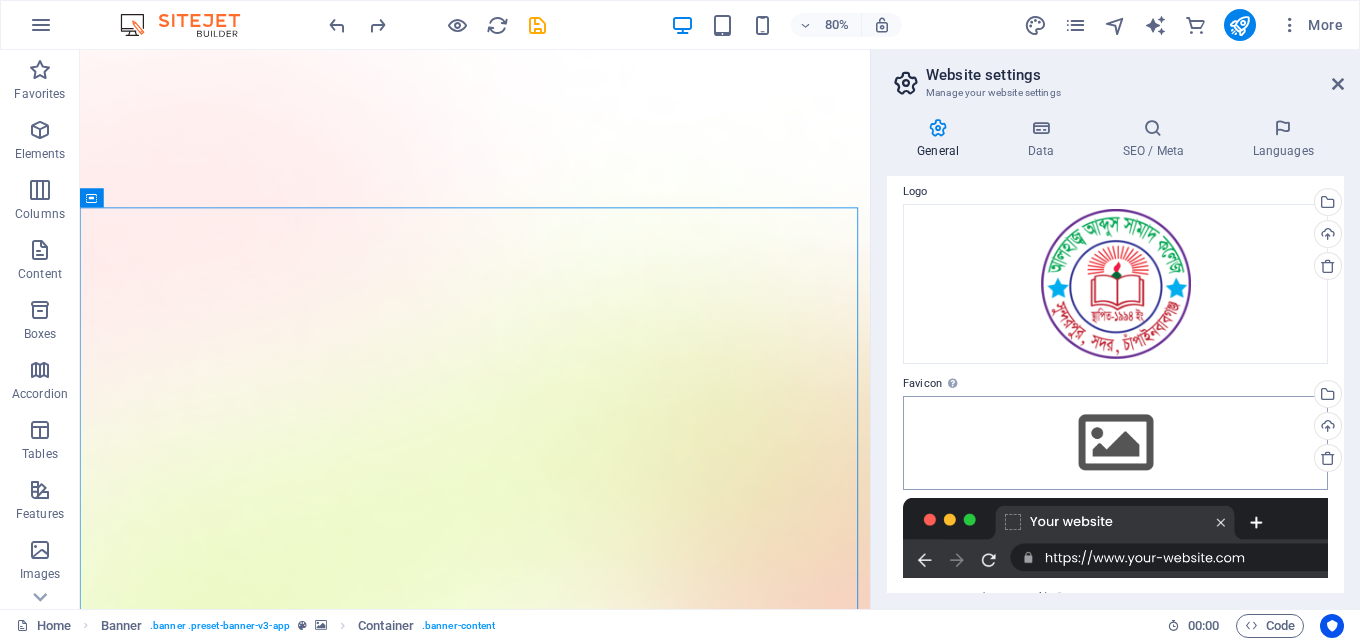 scroll, scrollTop: 100, scrollLeft: 0, axis: vertical 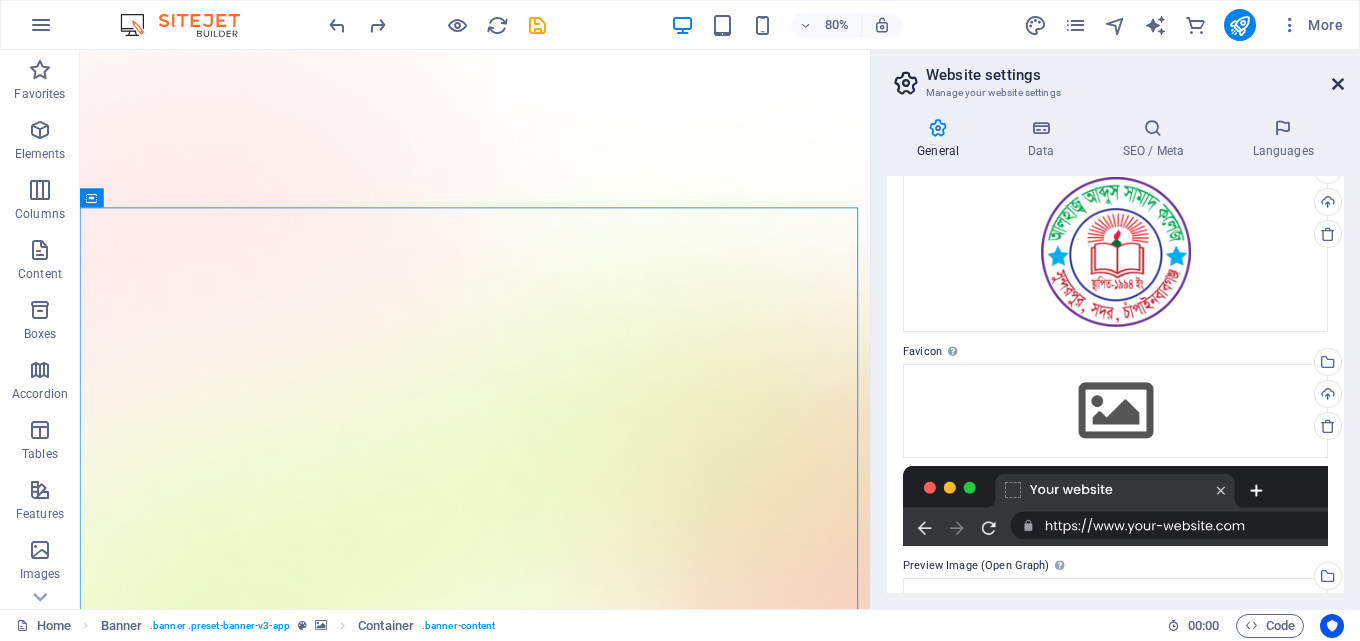 click at bounding box center [1338, 84] 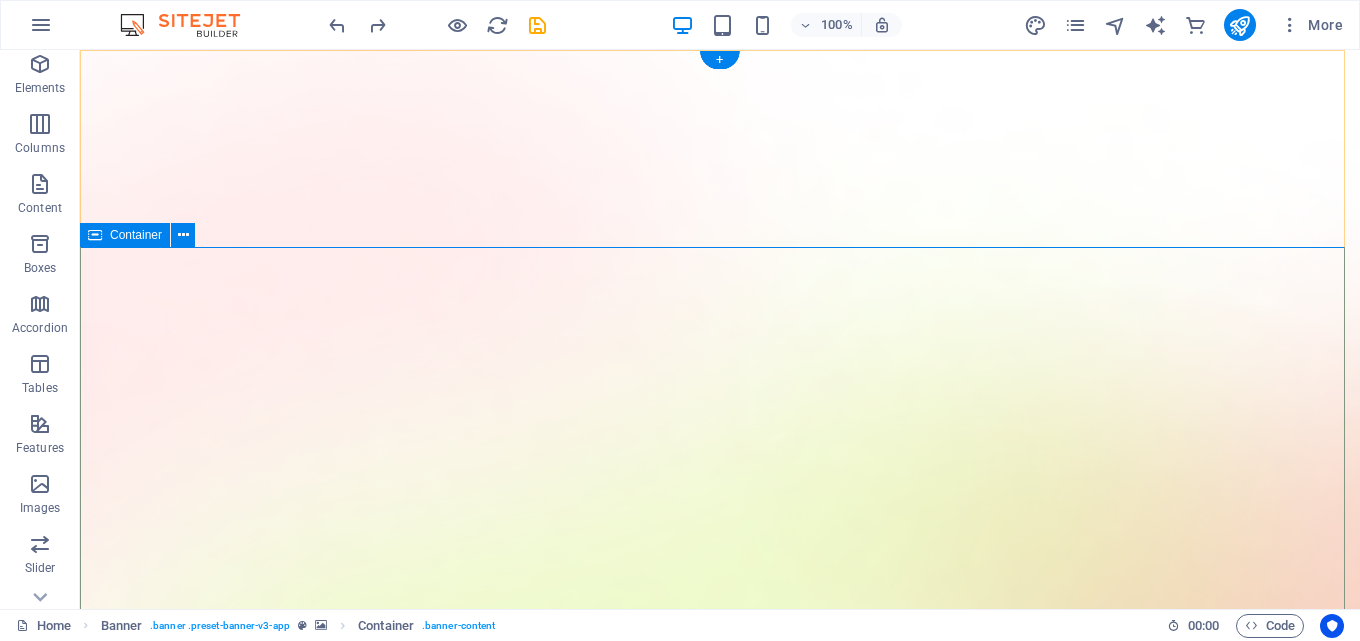 scroll, scrollTop: 100, scrollLeft: 0, axis: vertical 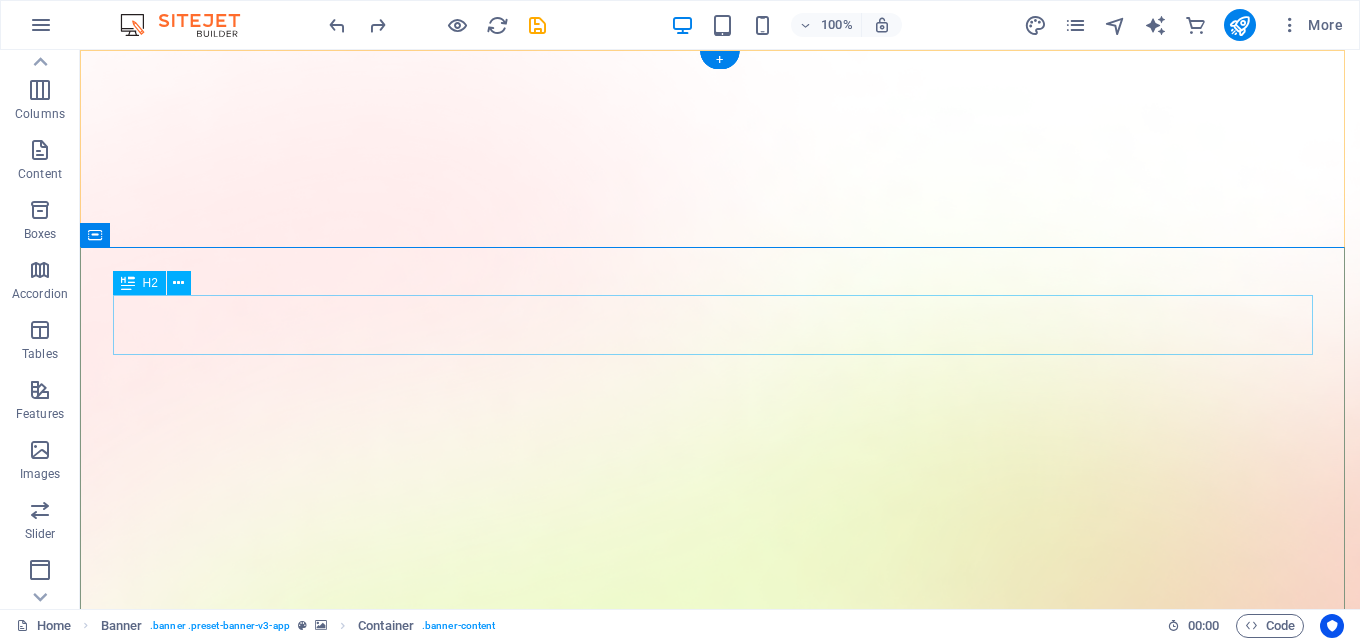 click on "[FIRST] [LAST] COLLEGE" at bounding box center [720, 1660] 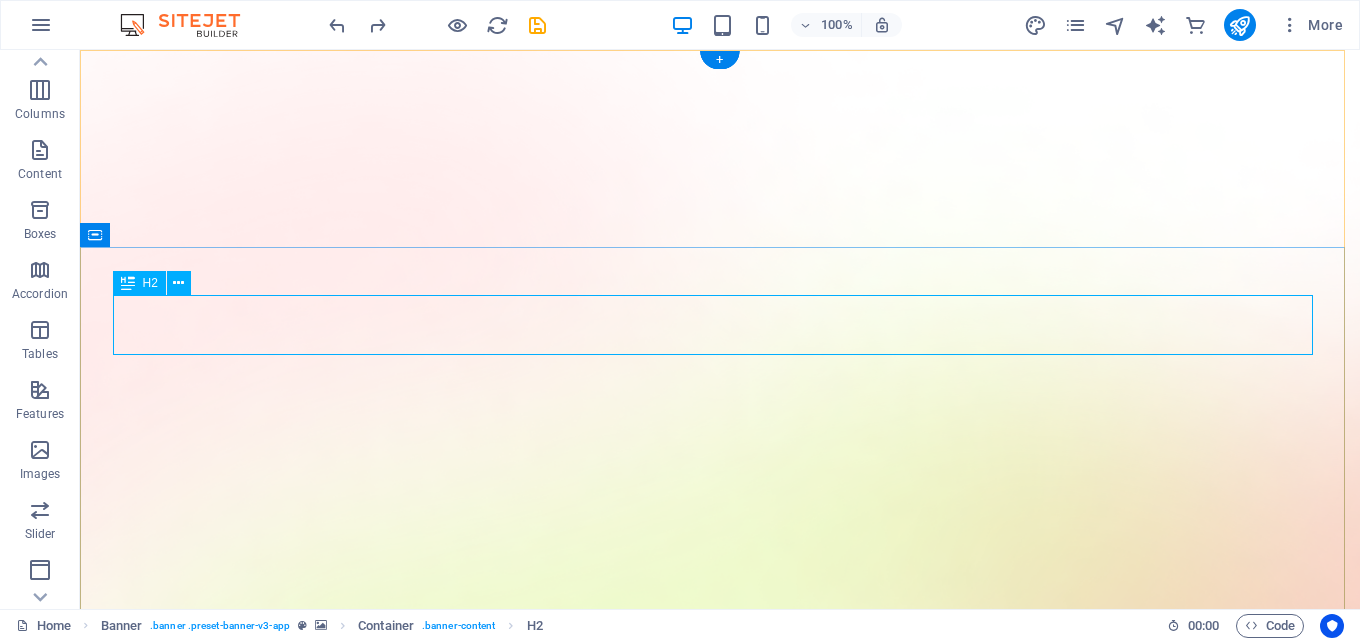 click on "[FIRST] [LAST] COLLEGE" at bounding box center [720, 1660] 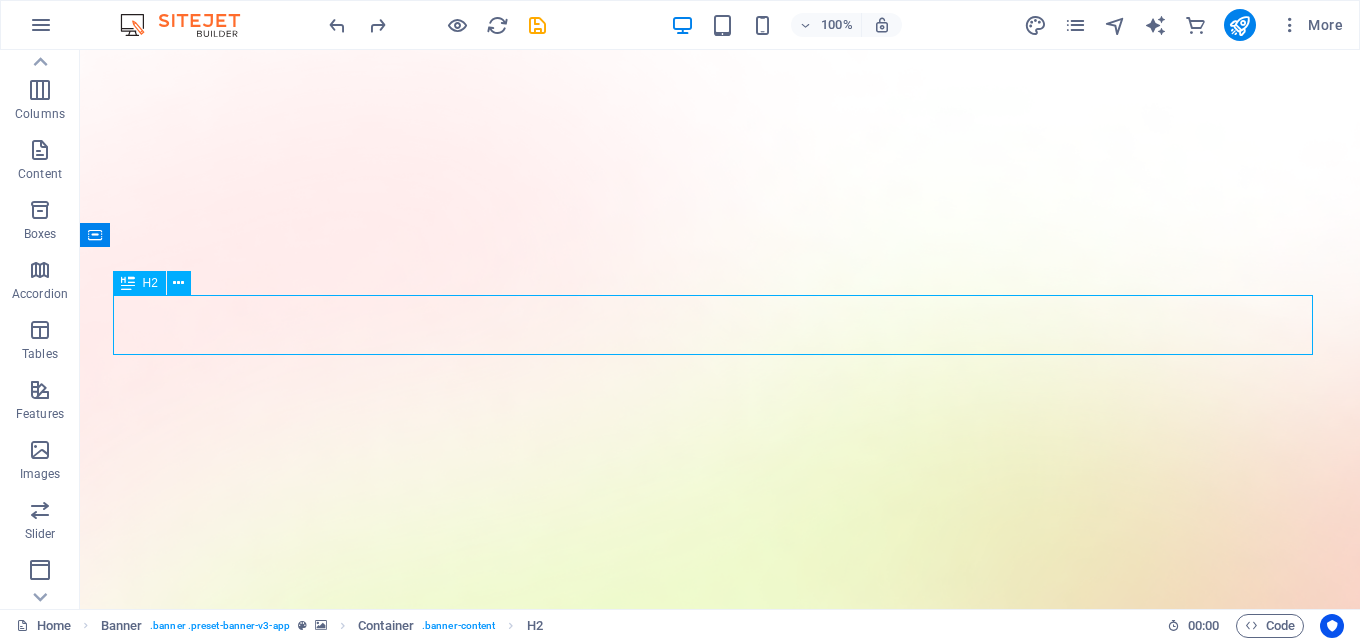 drag, startPoint x: 147, startPoint y: 281, endPoint x: 165, endPoint y: 282, distance: 18.027756 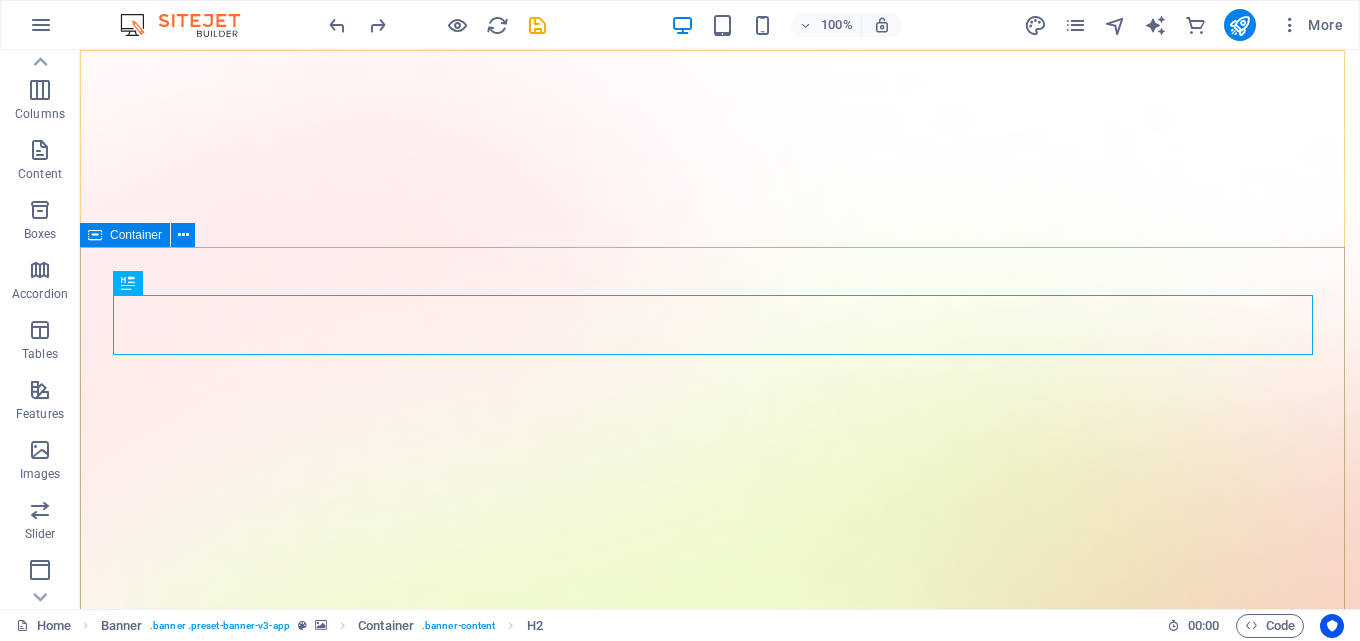 click at bounding box center [95, 235] 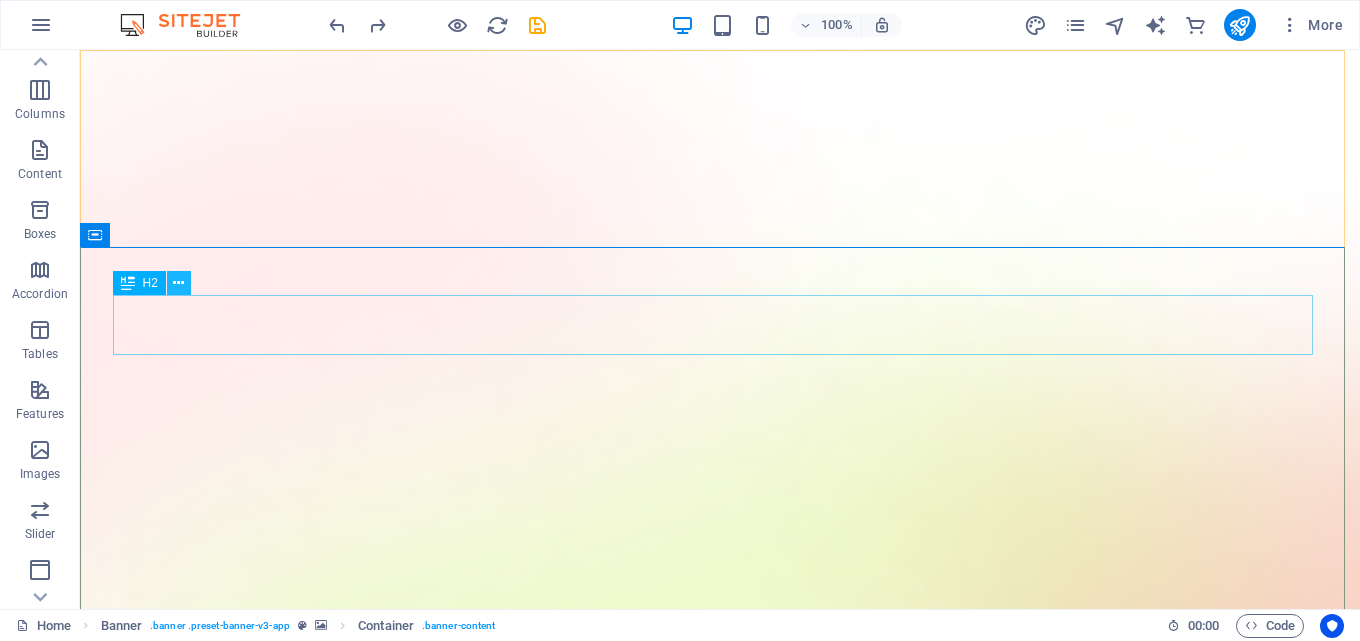 click at bounding box center (179, 283) 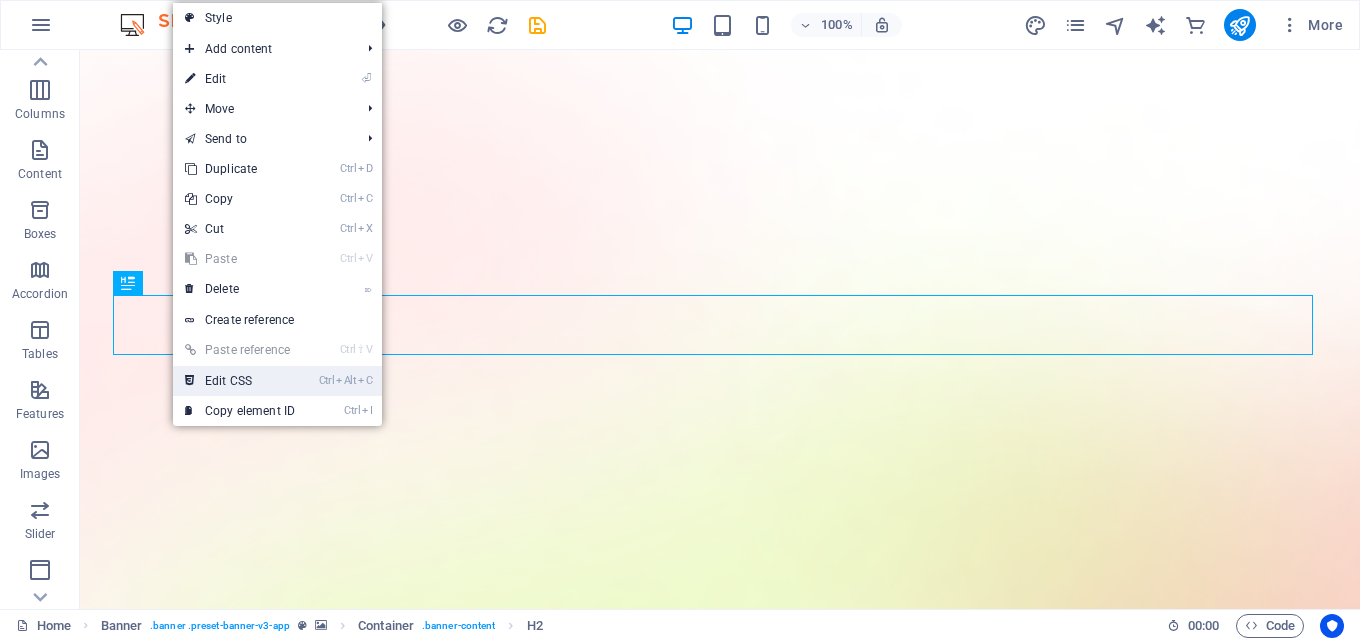 drag, startPoint x: 242, startPoint y: 379, endPoint x: 261, endPoint y: 388, distance: 21.023796 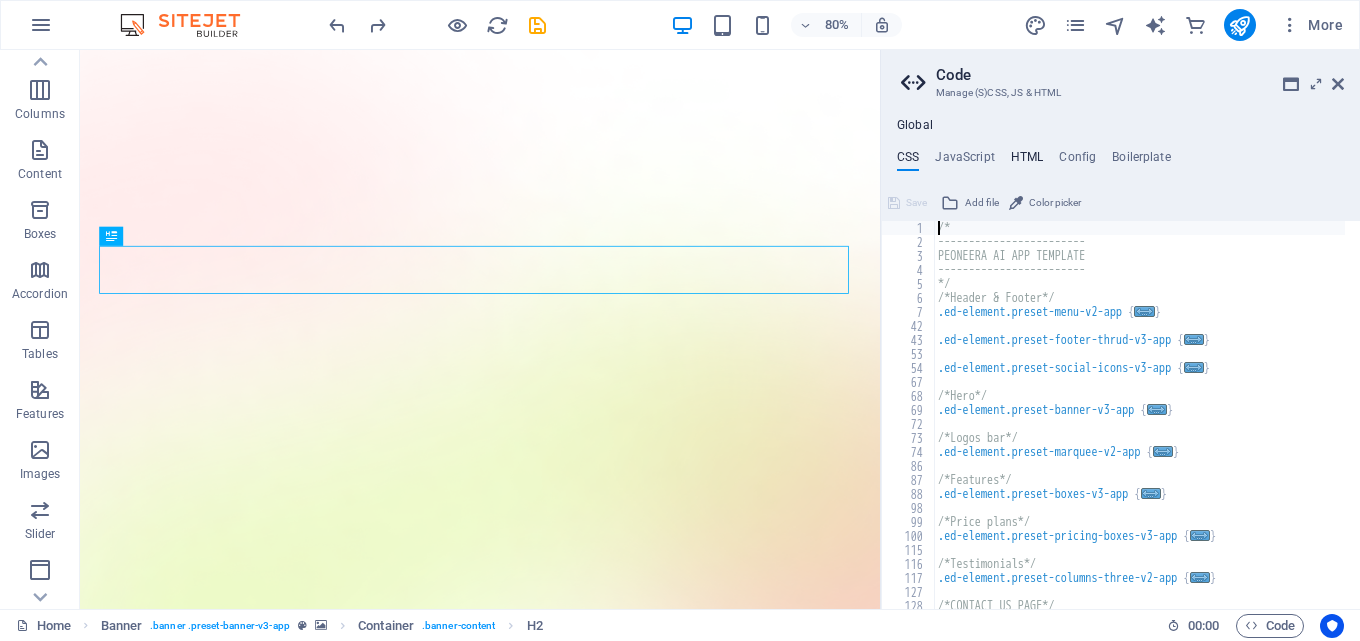 click on "HTML" at bounding box center [1027, 161] 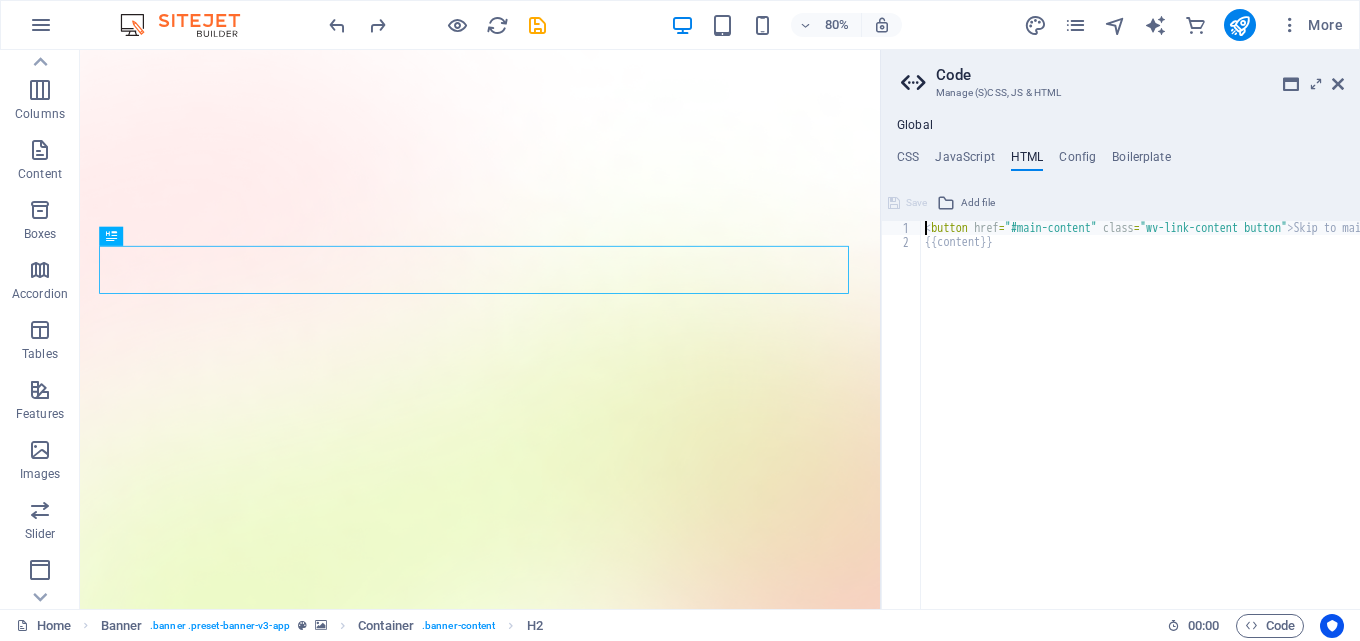 click on "HTML" at bounding box center [1027, 161] 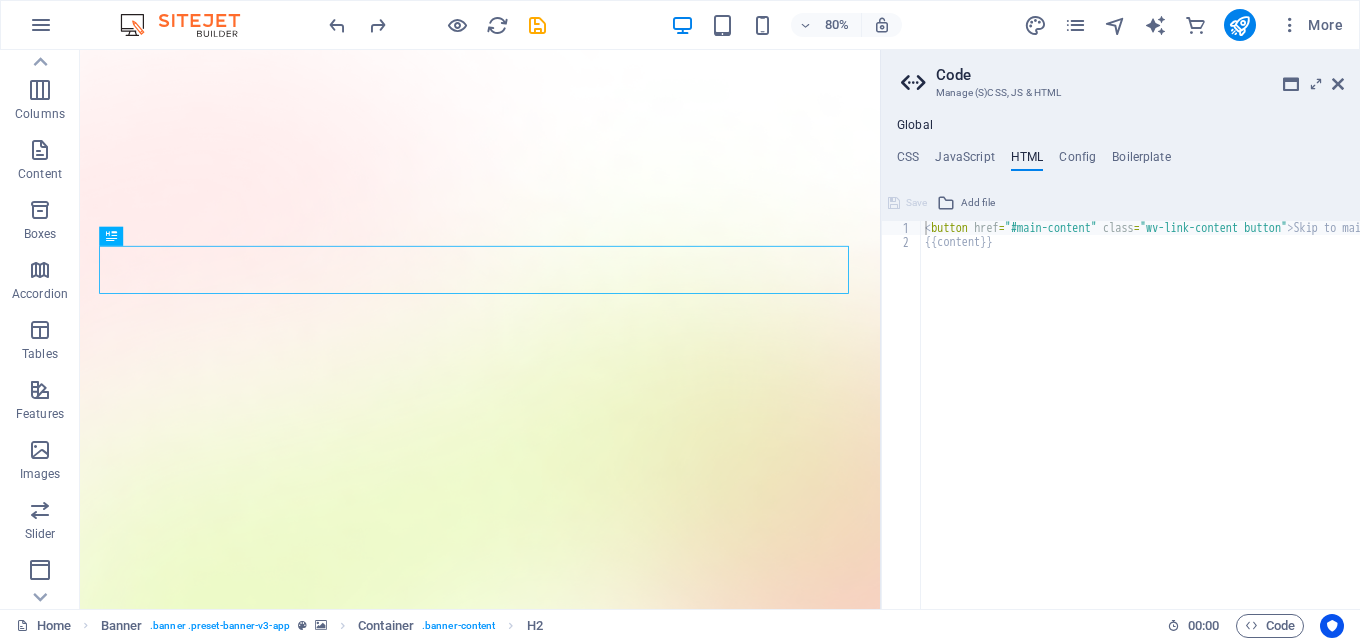 click on "Global CSS JavaScript HTML Config Boilerplate /* 1 2 3 4 5 6 7 42 43 53 54 67 68 69 72 73 74 86 87 88 98 99 100 115 116 117 127 128 129 /* ------------------------ PEONEERA AI APP TEMPLATE ------------------------ */ /*Header & Footer*/ .ed-element.preset-menu-v2-app   { ... } .ed-element.preset-footer-thrud-v3-app   { ... } .ed-element.preset-social-icons-v3-app   { ... } /*Hero*/ .ed-element.preset-banner-v3-app   { ... } /*Logos bar*/ .ed-element.preset-marquee-v2-app   { ... } /*Features*/ .ed-element.preset-boxes-v3-app   { ... } /*Price plans*/ .ed-element.preset-pricing-boxes-v3-app   { ... } /*Testimonials*/ .ed-element.preset-columns-three-v2-app   { ... } /*CONTACT US PAGE*/ .ed-element.preset-unequal-columns-v2-app   { ... }     XXXXXXXXXXXXXXXXXXXXXXXXXXXXXXXXXXXXXXXXXXXXXXXXXXXXXXXXXXXXXXXXXXXXXXXXXXXXXXXXXXXXXXXXXXXXXXXXXXXXXXXXXXXXXXXXXXXXXXXXXXXXXXXXXXXXXXXXXXXXXXXXXXXXXXXXXXXXXXXXXXXXXXXXXXXXXXXXXXXXXXXXXXXXXXXXXXXXXXXXXXXXXXXXXXXXXXXXXXXXXXXXXXXXXXXXXXXXXXXXXXXXXXXXXXXXXXXX Save Add file 1" at bounding box center [1120, 363] 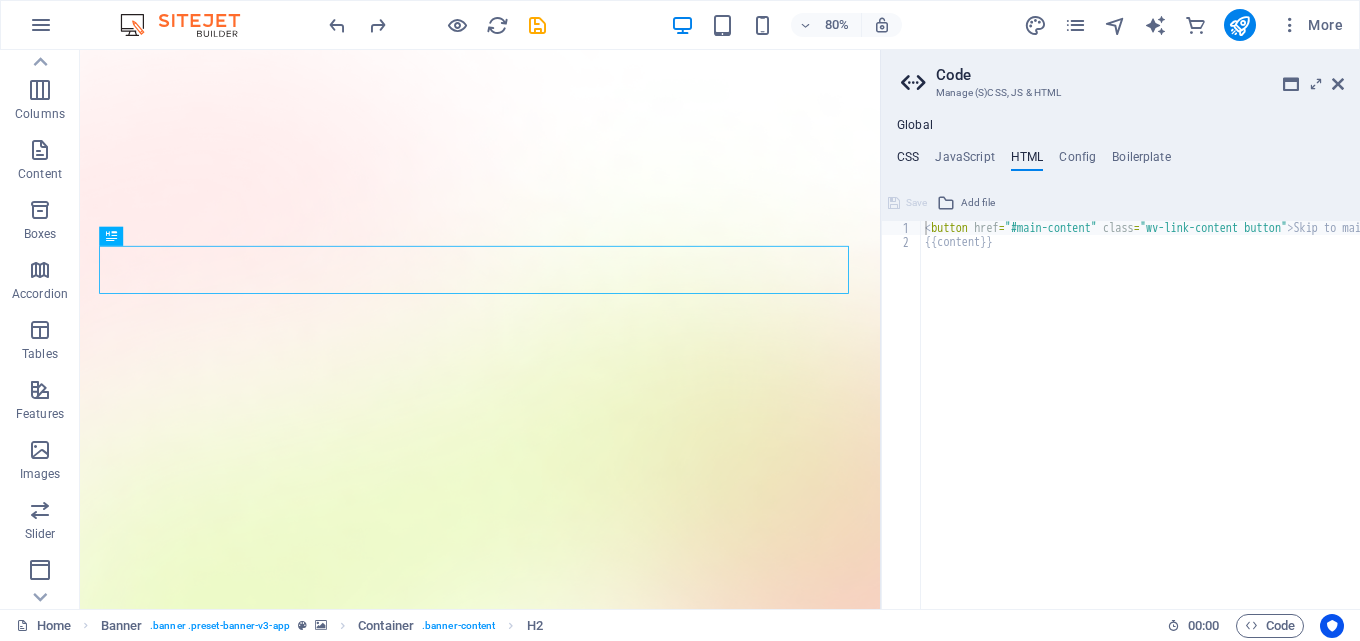 click on "CSS" at bounding box center (908, 161) 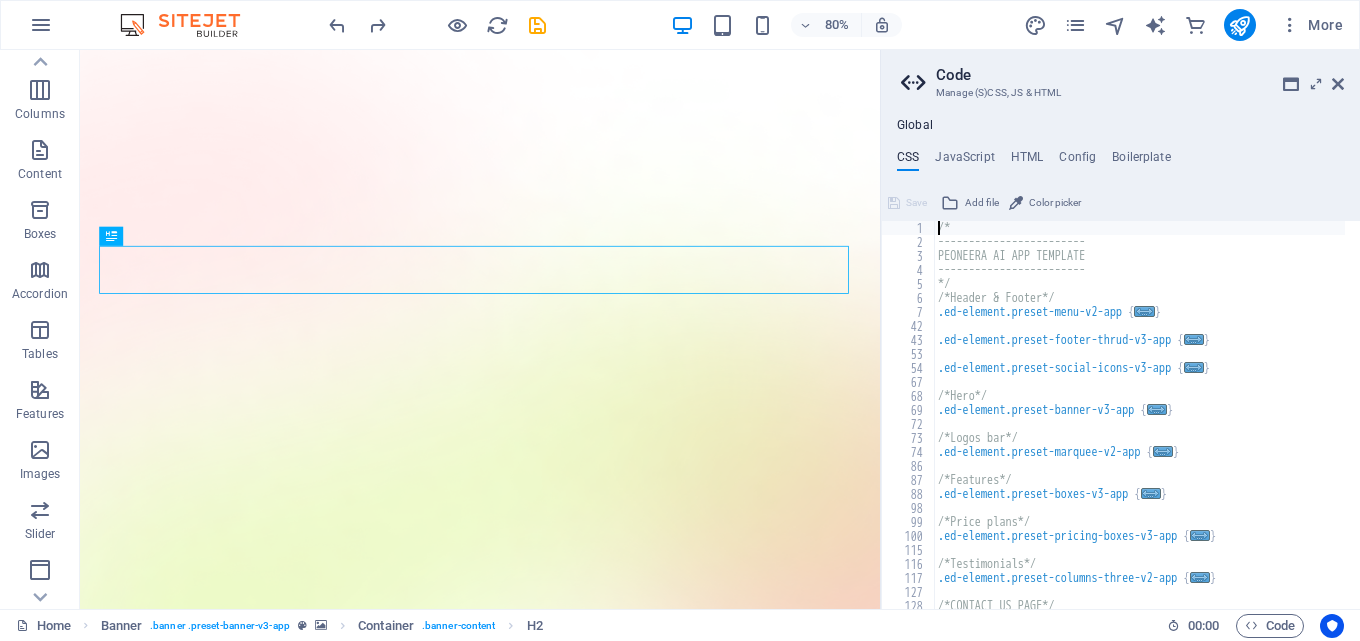 click on "/* ------------------------ PEONEERA AI APP TEMPLATE ------------------------ */ /*Header & Footer*/ .ed-element.preset-menu-v2-app   { ... } .ed-element.preset-footer-thrud-v3-app   { ... } .ed-element.preset-social-icons-v3-app   { ... } /*Hero*/ .ed-element.preset-banner-v3-app   { ... } /*Logos bar*/ .ed-element.preset-marquee-v2-app   { ... } /*Features*/ .ed-element.preset-boxes-v3-app   { ... } /*Price plans*/ .ed-element.preset-pricing-boxes-v3-app   { ... } /*Testimonials*/ .ed-element.preset-columns-three-v2-app   { ... } /*CONTACT US PAGE*/ .ed-element.preset-unequal-columns-v2-app   { ... }" at bounding box center [1139, 429] 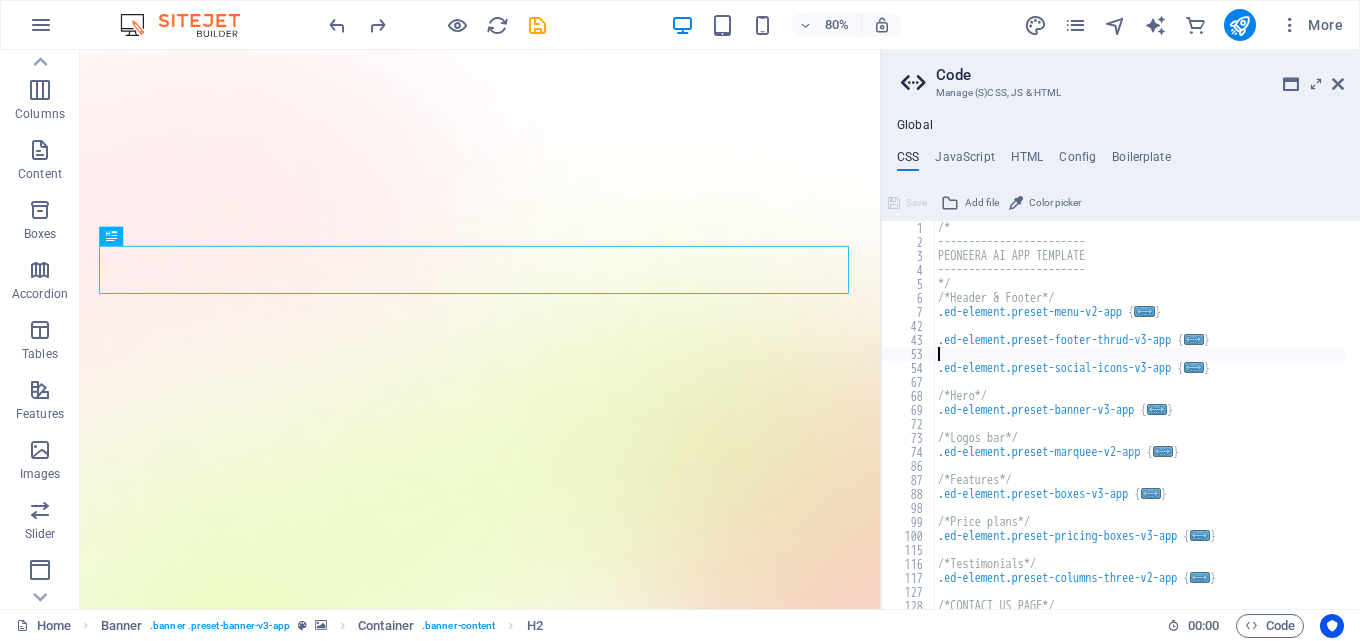 click on "/* ------------------------ PEONEERA AI APP TEMPLATE ------------------------ */ /*Header & Footer*/ .ed-element.preset-menu-v2-app   { ... } .ed-element.preset-footer-thrud-v3-app   { ... } .ed-element.preset-social-icons-v3-app   { ... } /*Hero*/ .ed-element.preset-banner-v3-app   { ... } /*Logos bar*/ .ed-element.preset-marquee-v2-app   { ... } /*Features*/ .ed-element.preset-boxes-v3-app   { ... } /*Price plans*/ .ed-element.preset-pricing-boxes-v3-app   { ... } /*Testimonials*/ .ed-element.preset-columns-three-v2-app   { ... } /*CONTACT US PAGE*/ .ed-element.preset-unequal-columns-v2-app   { ... }" at bounding box center (1139, 429) 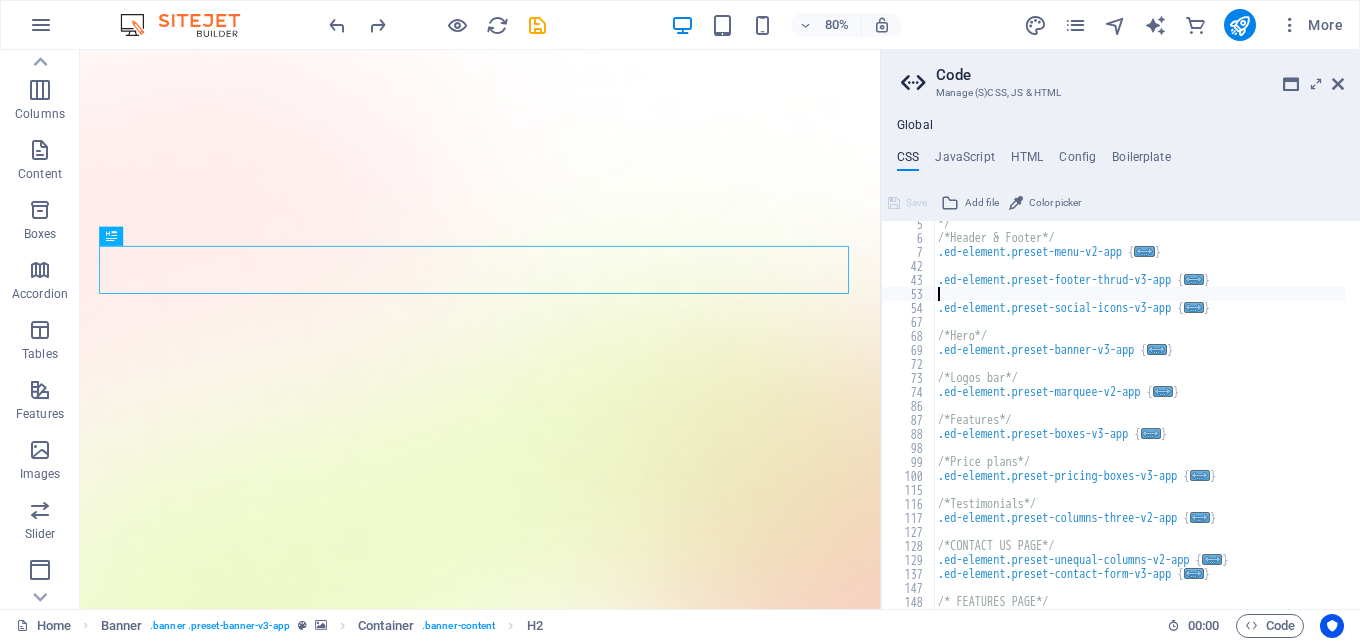 scroll, scrollTop: 158, scrollLeft: 0, axis: vertical 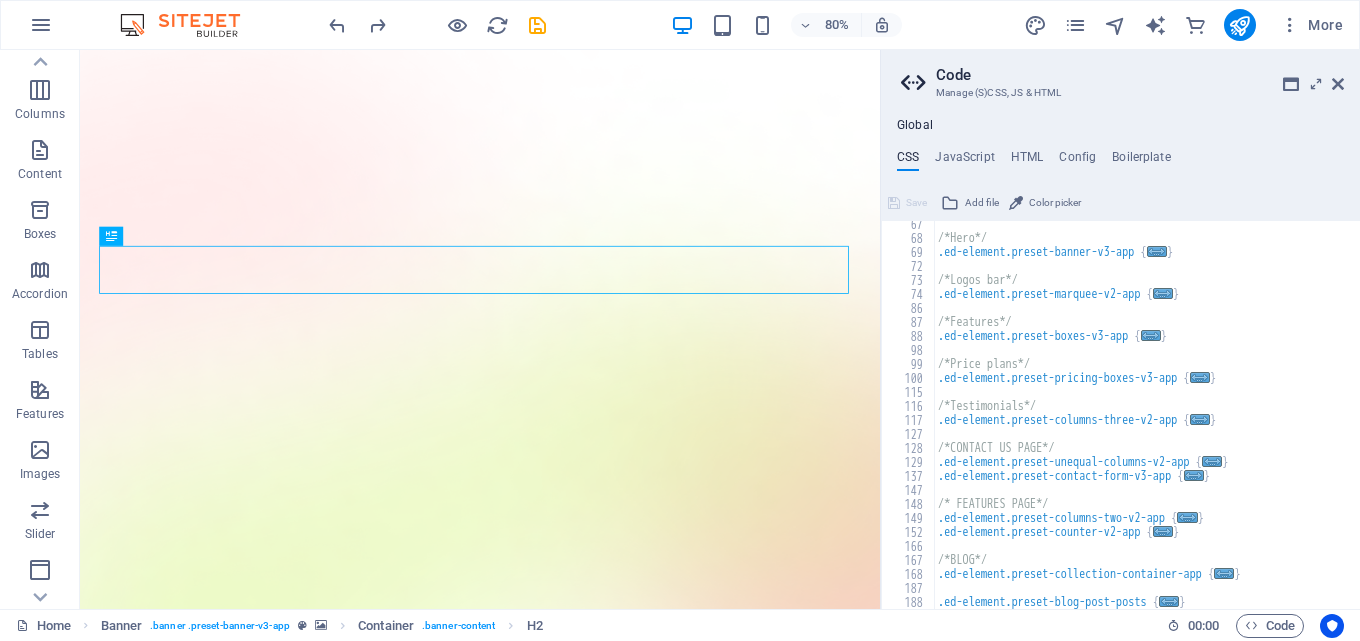 click on "/*Hero*/ .ed-element.preset-banner-v3-app   { ... } /*Logos bar*/ .ed-element.preset-marquee-v2-app   { ... } /*Features*/ .ed-element.preset-boxes-v3-app   { ... } /*Price plans*/ .ed-element.preset-pricing-boxes-v3-app   { ... } /*Testimonials*/ .ed-element.preset-columns-three-v2-app   { ... } /*CONTACT US PAGE*/ .ed-element.preset-unequal-columns-v2-app   { ... } .ed-element.preset-contact-form-v3-app   { ... } /* FEATURES PAGE*/ .ed-element.preset-columns-two-v2-app   { ... } .ed-element.preset-counter-v2-app   { ... } /*BLOG*/ .ed-element.preset-collection-container-app   { ... } .ed-element.preset-blog-post-posts   { ... }" at bounding box center (1139, 425) 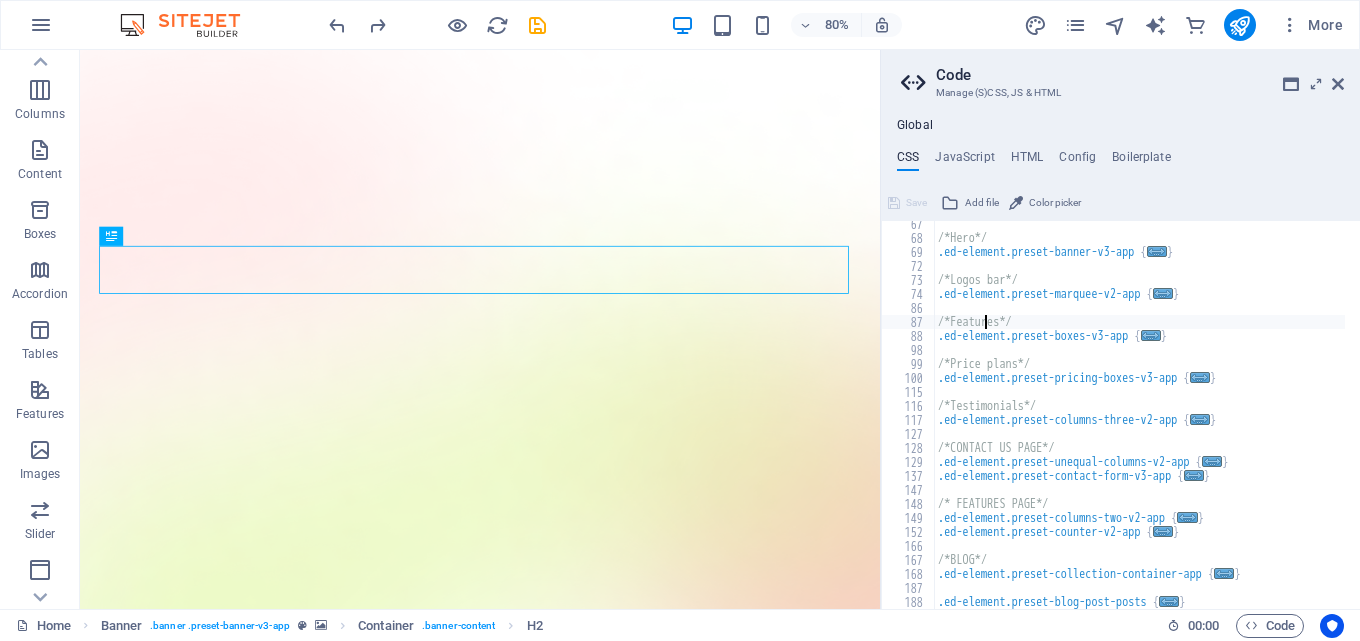 click on "/*Hero*/ .ed-element.preset-banner-v3-app   { ... } /*Logos bar*/ .ed-element.preset-marquee-v2-app   { ... } /*Features*/ .ed-element.preset-boxes-v3-app   { ... } /*Price plans*/ .ed-element.preset-pricing-boxes-v3-app   { ... } /*Testimonials*/ .ed-element.preset-columns-three-v2-app   { ... } /*CONTACT US PAGE*/ .ed-element.preset-unequal-columns-v2-app   { ... } .ed-element.preset-contact-form-v3-app   { ... } /* FEATURES PAGE*/ .ed-element.preset-columns-two-v2-app   { ... } .ed-element.preset-counter-v2-app   { ... } /*BLOG*/ .ed-element.preset-collection-container-app   { ... } .ed-element.preset-blog-post-posts   { ... }" at bounding box center [1139, 425] 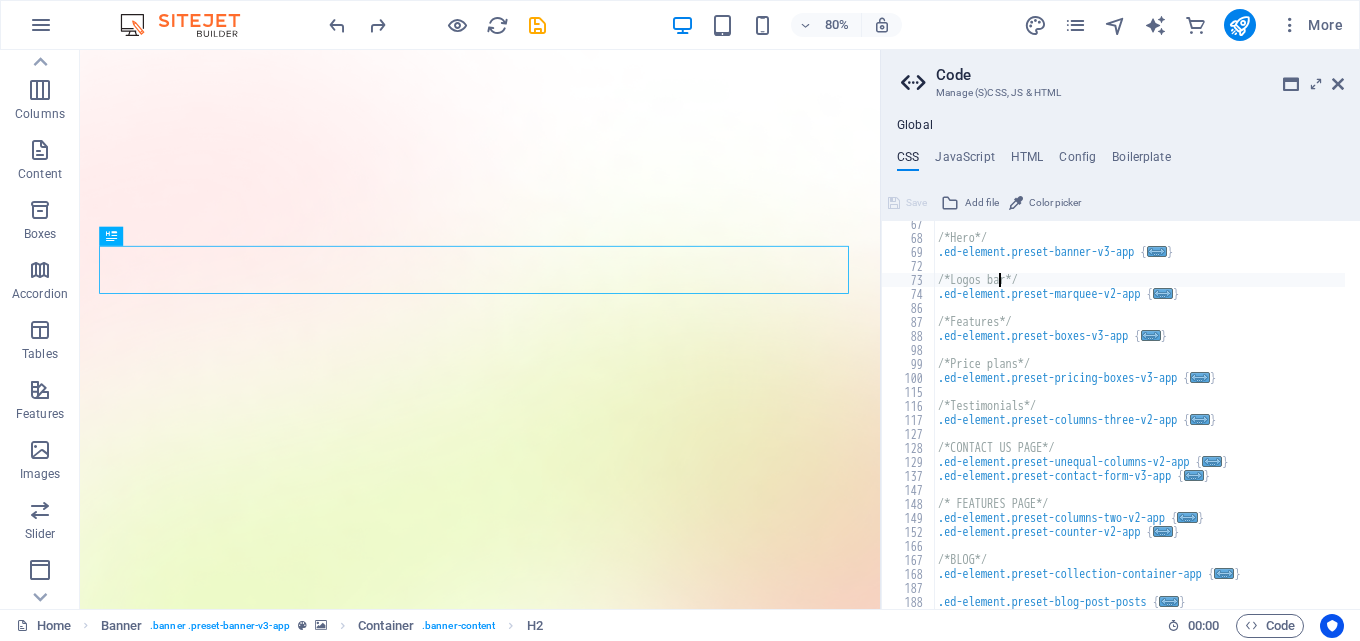 click on "/*Hero*/ .ed-element.preset-banner-v3-app   { ... } /*Logos bar*/ .ed-element.preset-marquee-v2-app   { ... } /*Features*/ .ed-element.preset-boxes-v3-app   { ... } /*Price plans*/ .ed-element.preset-pricing-boxes-v3-app   { ... } /*Testimonials*/ .ed-element.preset-columns-three-v2-app   { ... } /*CONTACT US PAGE*/ .ed-element.preset-unequal-columns-v2-app   { ... } .ed-element.preset-contact-form-v3-app   { ... } /* FEATURES PAGE*/ .ed-element.preset-columns-two-v2-app   { ... } .ed-element.preset-counter-v2-app   { ... } /*BLOG*/ .ed-element.preset-collection-container-app   { ... } .ed-element.preset-blog-post-posts   { ... }" at bounding box center (1139, 425) 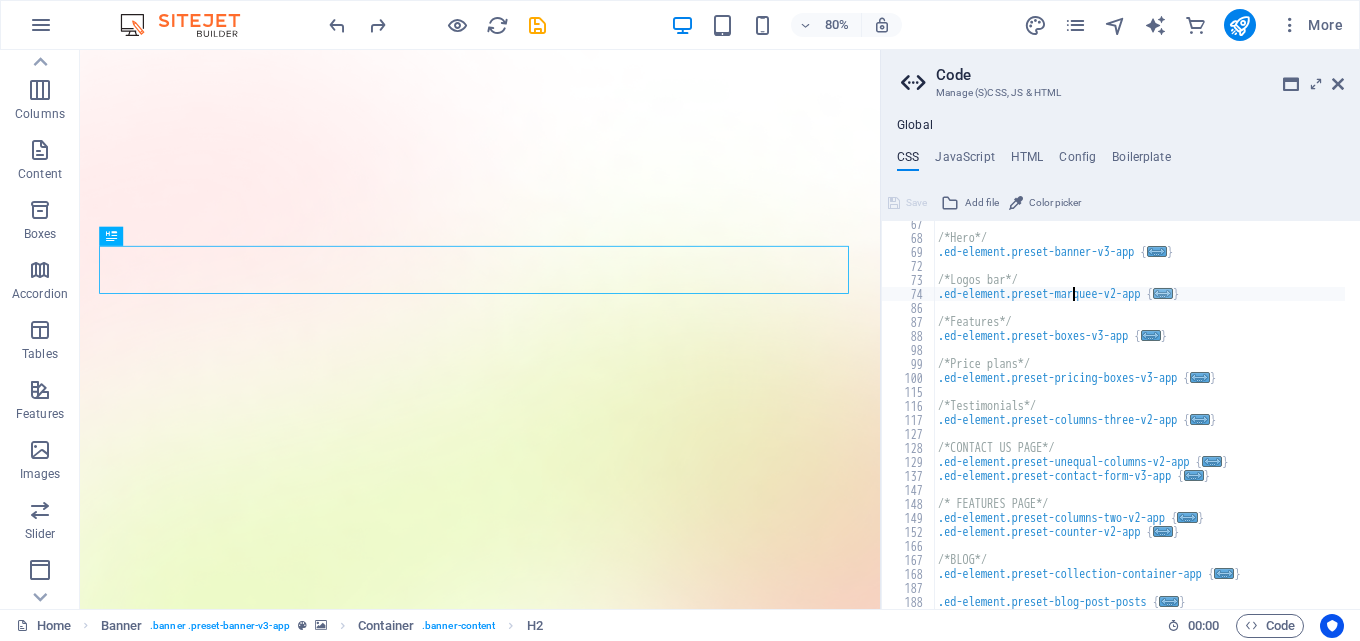 click on "..." at bounding box center (1163, 293) 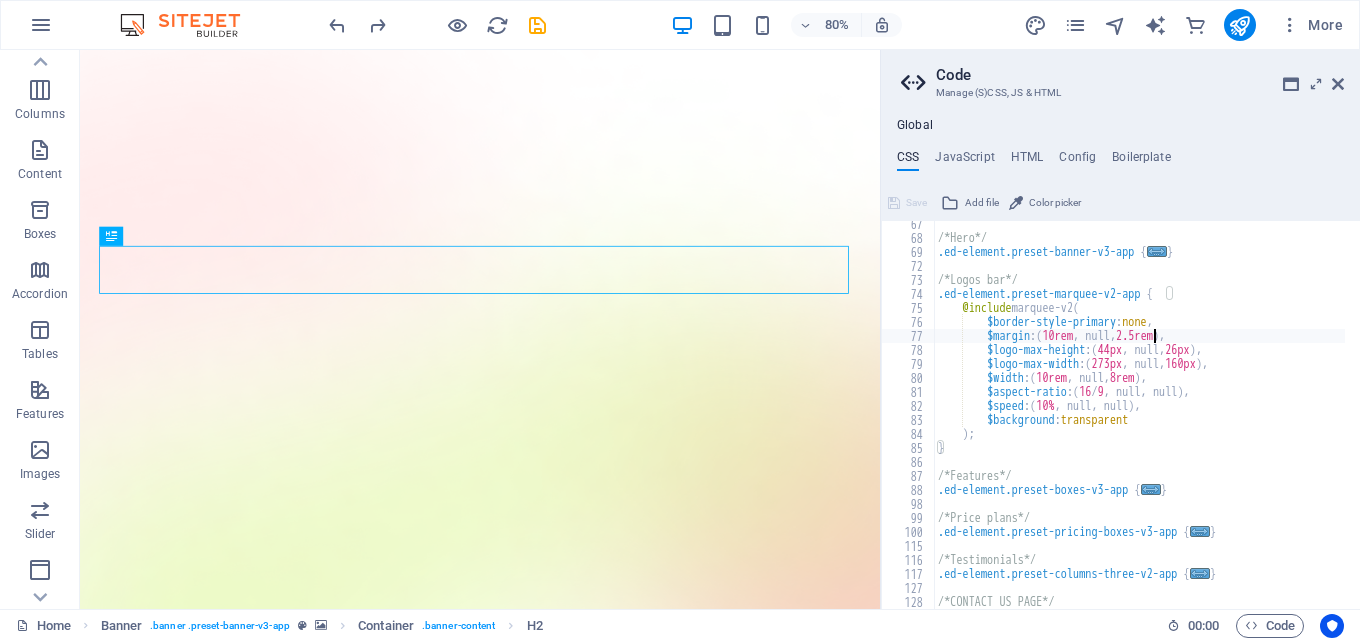 click on "/*Hero*/ .ed-element.preset-banner-v3-app   { ... } /*Logos bar*/ .ed-element.preset-marquee-v2-app   {      @include  marquee-v2 (           $border-style-primary :  none ,            $margin :  ( 10rem , null,  2.5rem ) ,            $logo-max-height :  ( 44px , null,  26px ) ,            $logo-max-width :  ( 273px , null, 160px ) ,            $width :  ( 10rem , null,  8rem ) ,            $aspect-ratio :  ( 16 / 9 , null, null ) ,            $speed :  ( 10% , null, null ) ,            $background :  transparent      ) ; } /*Features*/ .ed-element.preset-boxes-v3-app   { ... } /*Price plans*/ .ed-element.preset-pricing-boxes-v3-app   { ... } /*Testimonials*/ .ed-element.preset-columns-three-v2-app   { ... } /*CONTACT US PAGE*/ .ed-element.preset-unequal-columns-v2-app   { ... }" at bounding box center (1139, 425) 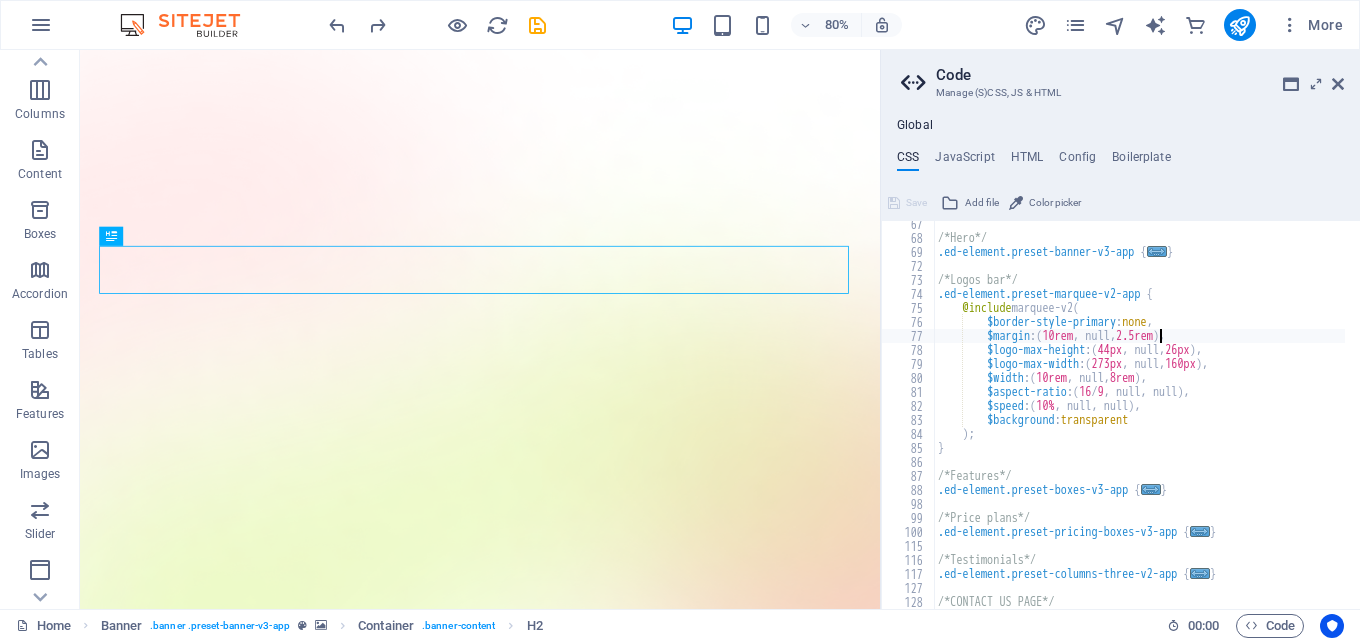 click on "/*Hero*/ .ed-element.preset-banner-v3-app   { ... } /*Logos bar*/ .ed-element.preset-marquee-v2-app   {      @include  marquee-v2 (           $border-style-primary :  none ,            $margin :  ( 10rem , null,  2.5rem ) ,            $logo-max-height :  ( 44px , null,  26px ) ,            $logo-max-width :  ( 273px , null, 160px ) ,            $width :  ( 10rem , null,  8rem ) ,            $aspect-ratio :  ( 16 / 9 , null, null ) ,            $speed :  ( 10% , null, null ) ,            $background :  transparent      ) ; } /*Features*/ .ed-element.preset-boxes-v3-app   { ... } /*Price plans*/ .ed-element.preset-pricing-boxes-v3-app   { ... } /*Testimonials*/ .ed-element.preset-columns-three-v2-app   { ... } /*CONTACT US PAGE*/ .ed-element.preset-unequal-columns-v2-app   { ... }" at bounding box center [1139, 425] 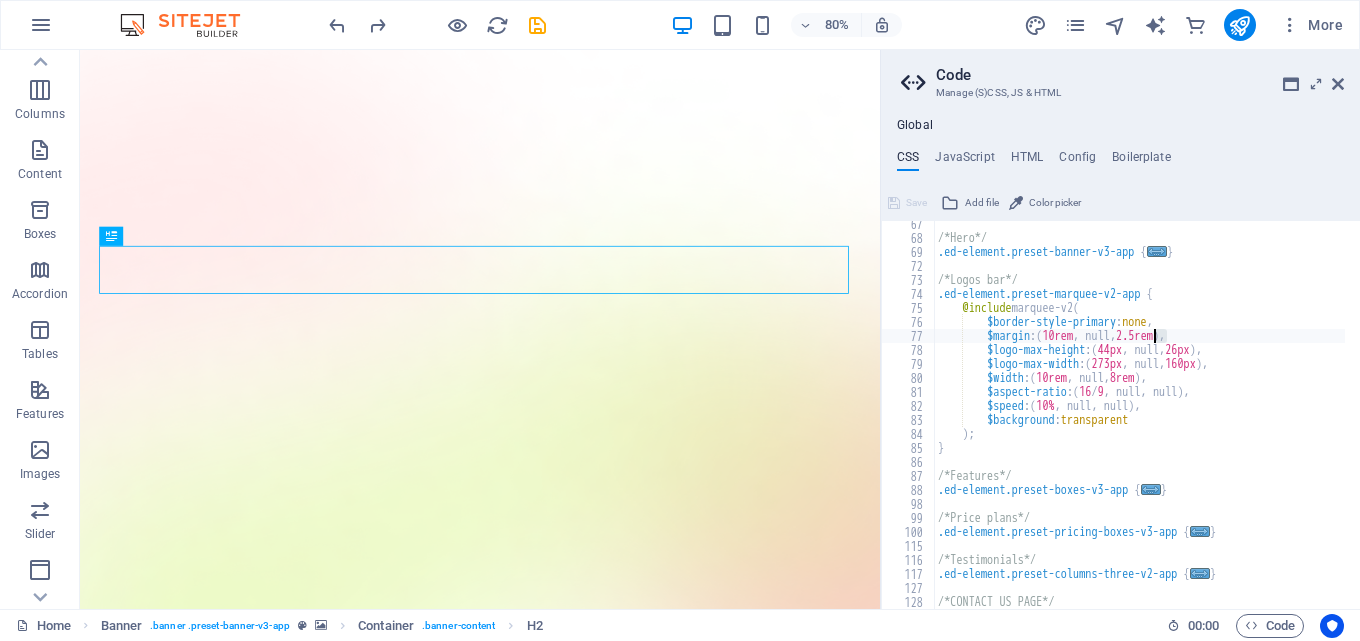 drag, startPoint x: 1167, startPoint y: 337, endPoint x: 1157, endPoint y: 341, distance: 10.770329 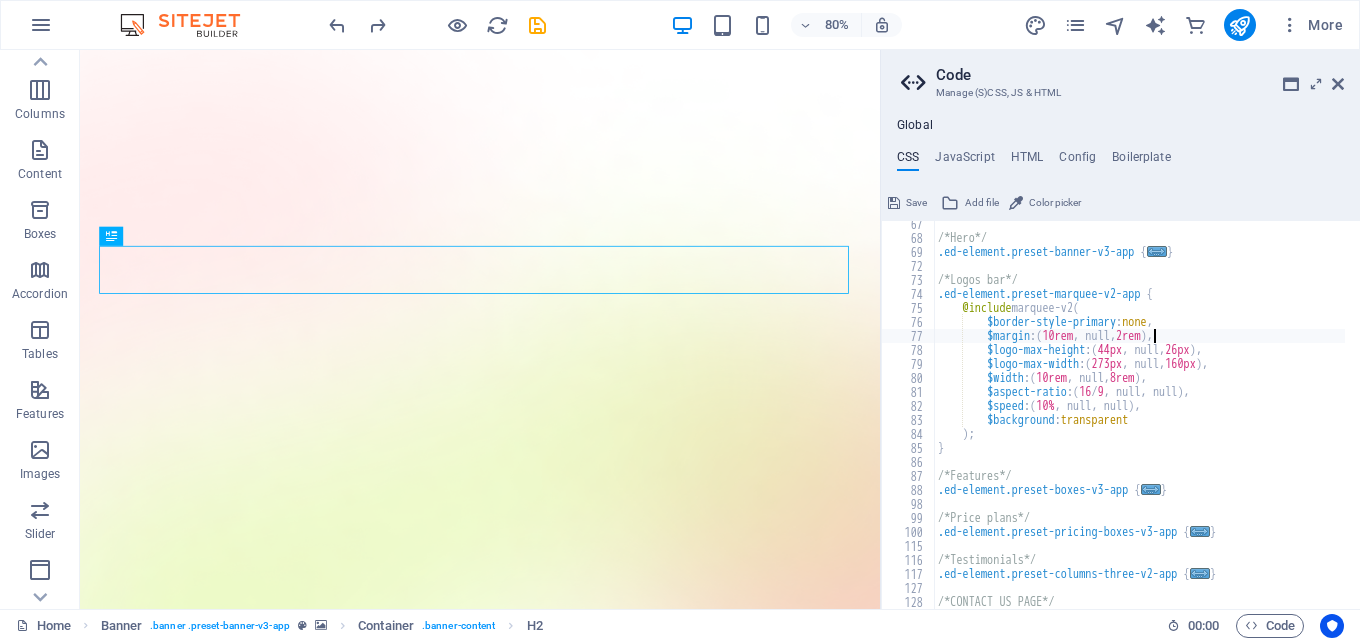 click on "/*Hero*/ .ed-element.preset-banner-v3-app   { ... } /*Logos bar*/ .ed-element.preset-marquee-v2-app   {      @include  marquee-v2 (           $border-style-primary :  none ,            $margin :  ( 10rem , null,  2rem ) ,            $logo-max-height :  ( 44px , null,  26px ) ,            $logo-max-width :  ( 273px , null, 160px ) ,            $width :  ( 10rem , null,  8rem ) ,            $aspect-ratio :  ( 16 / 9 , null, null ) ,            $speed :  ( 10% , null, null ) ,            $background :  transparent      ) ; } /*Features*/ .ed-element.preset-boxes-v3-app   { ... } /*Price plans*/ .ed-element.preset-pricing-boxes-v3-app   { ... } /*Testimonials*/ .ed-element.preset-columns-three-v2-app   { ... } /*CONTACT US PAGE*/ .ed-element.preset-unequal-columns-v2-app   { ... }" at bounding box center [1139, 425] 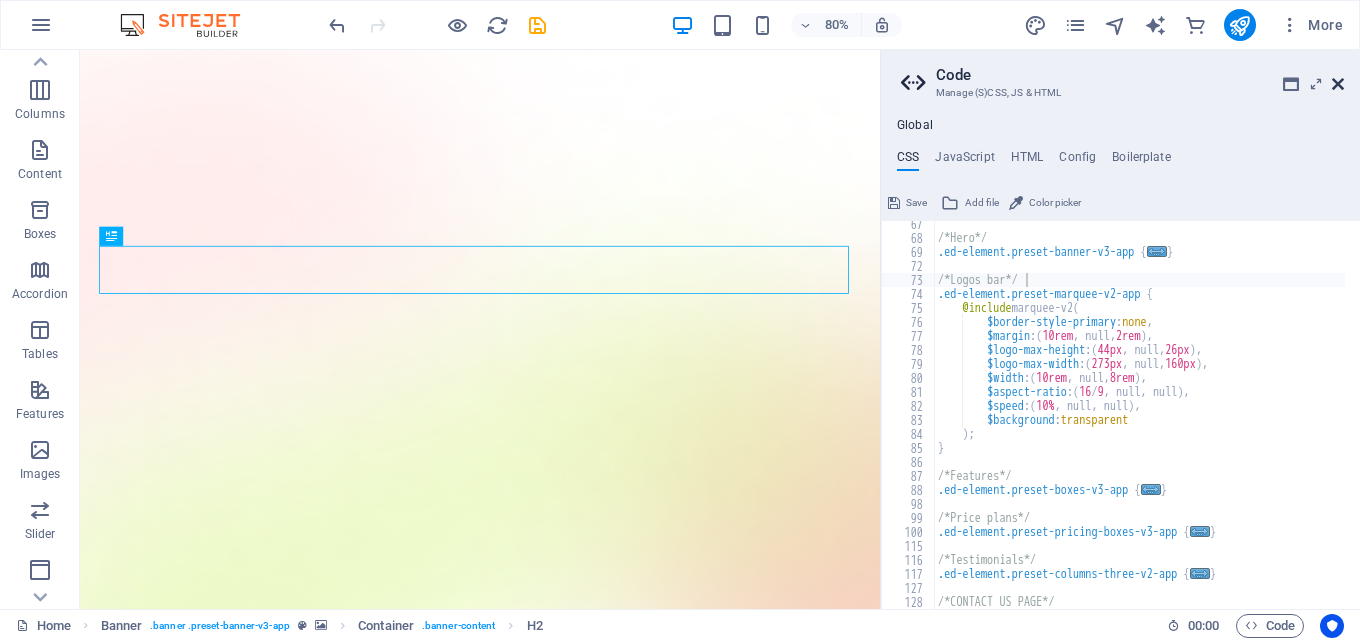 click at bounding box center [1338, 84] 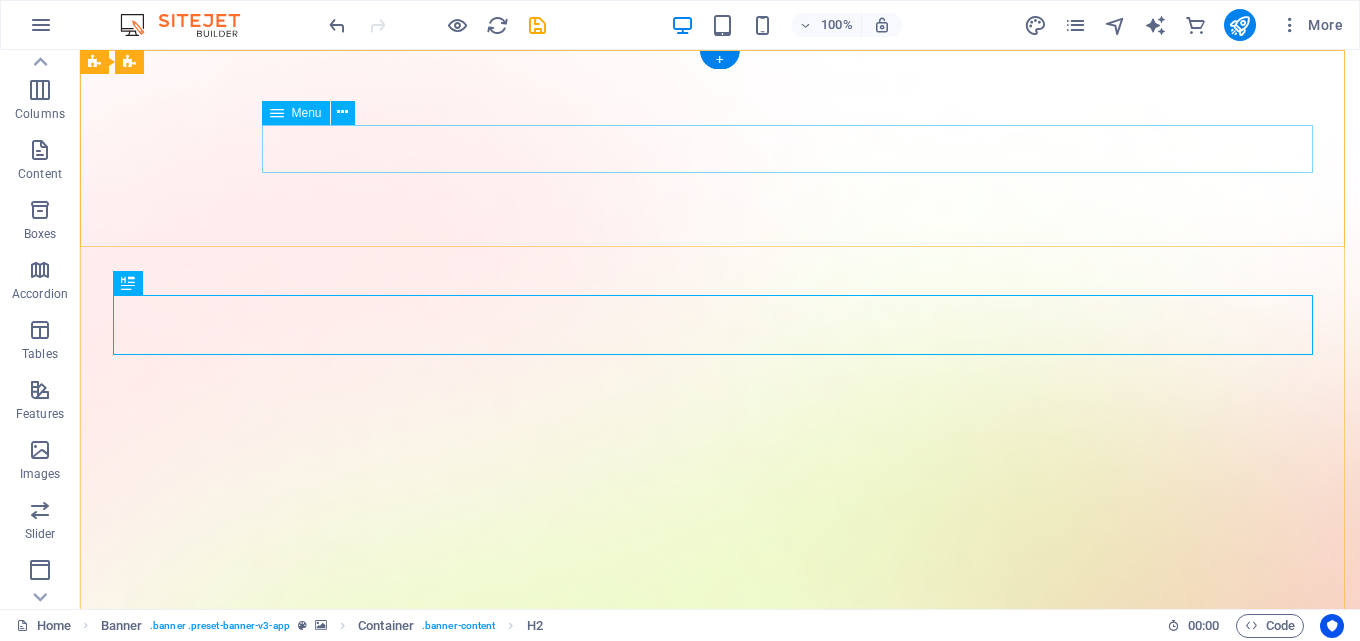 click on "Home About Us Online Application Teacher Contact" at bounding box center (720, 1534) 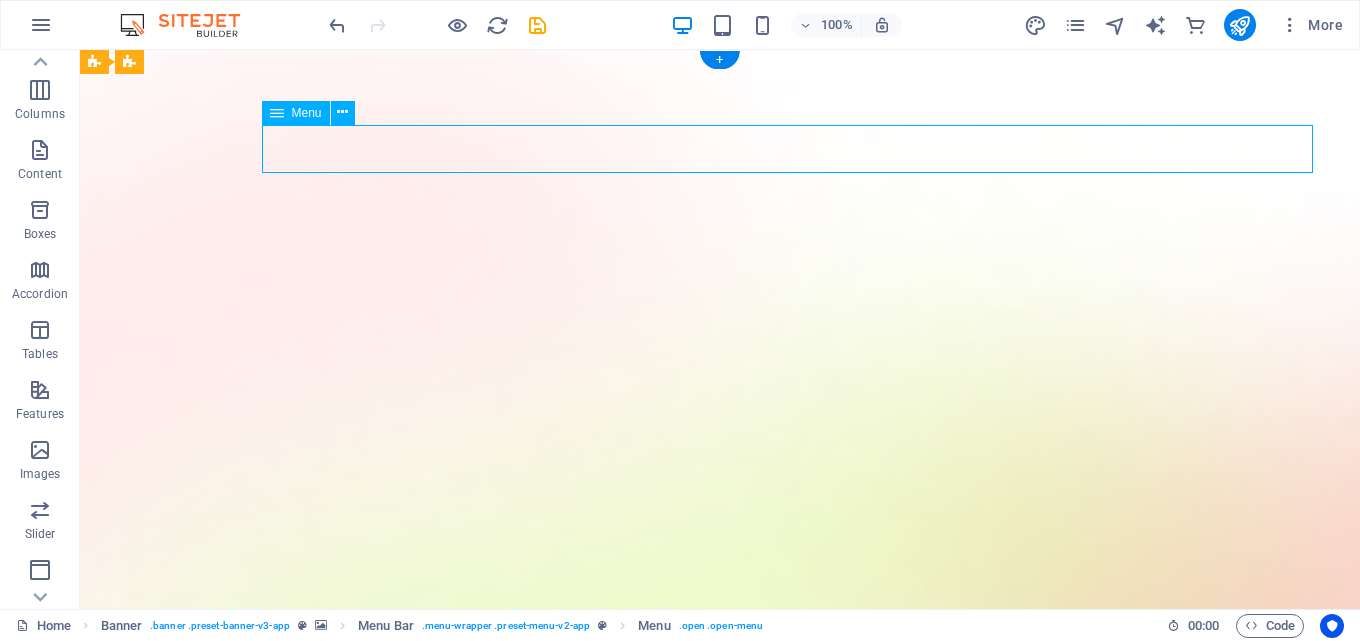 drag, startPoint x: 523, startPoint y: 149, endPoint x: 385, endPoint y: 149, distance: 138 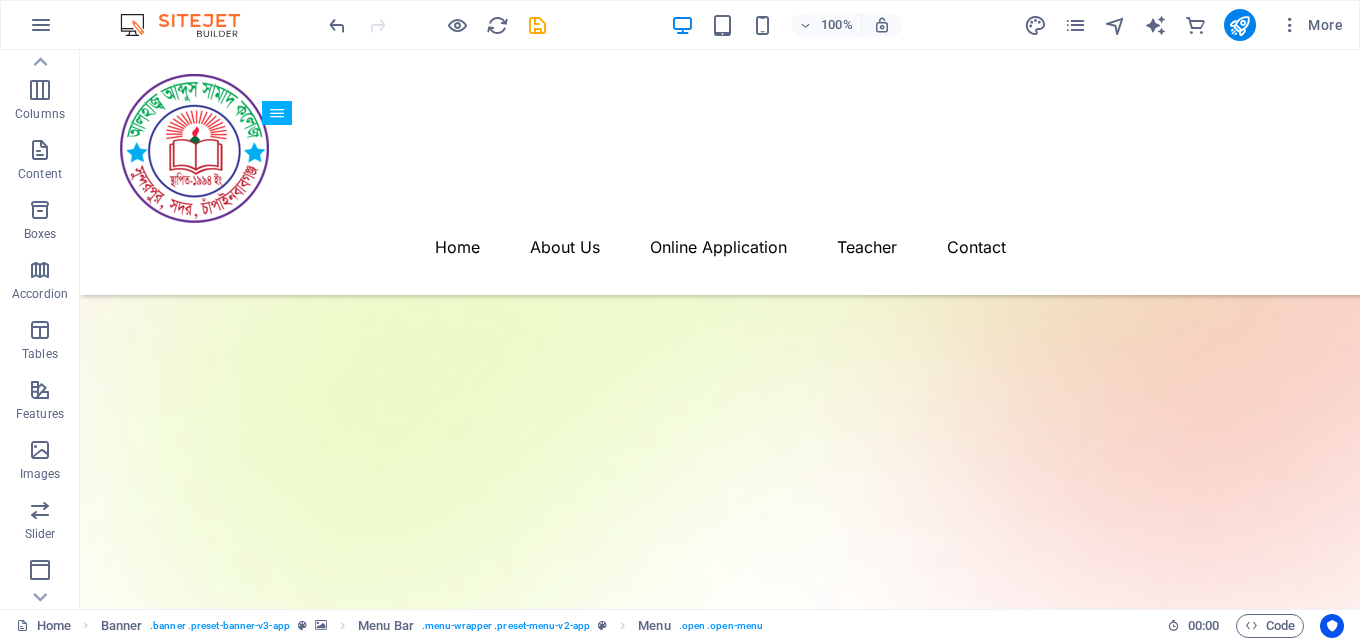 scroll, scrollTop: 366, scrollLeft: 0, axis: vertical 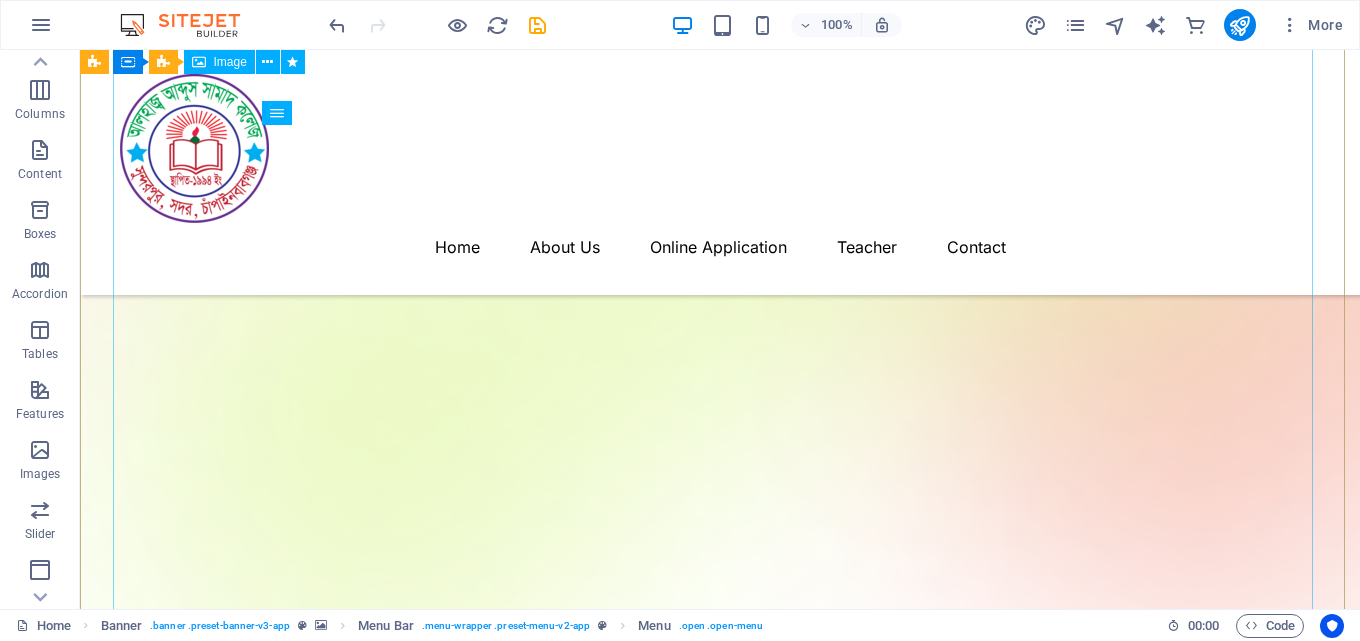 click at bounding box center (720, 1751) 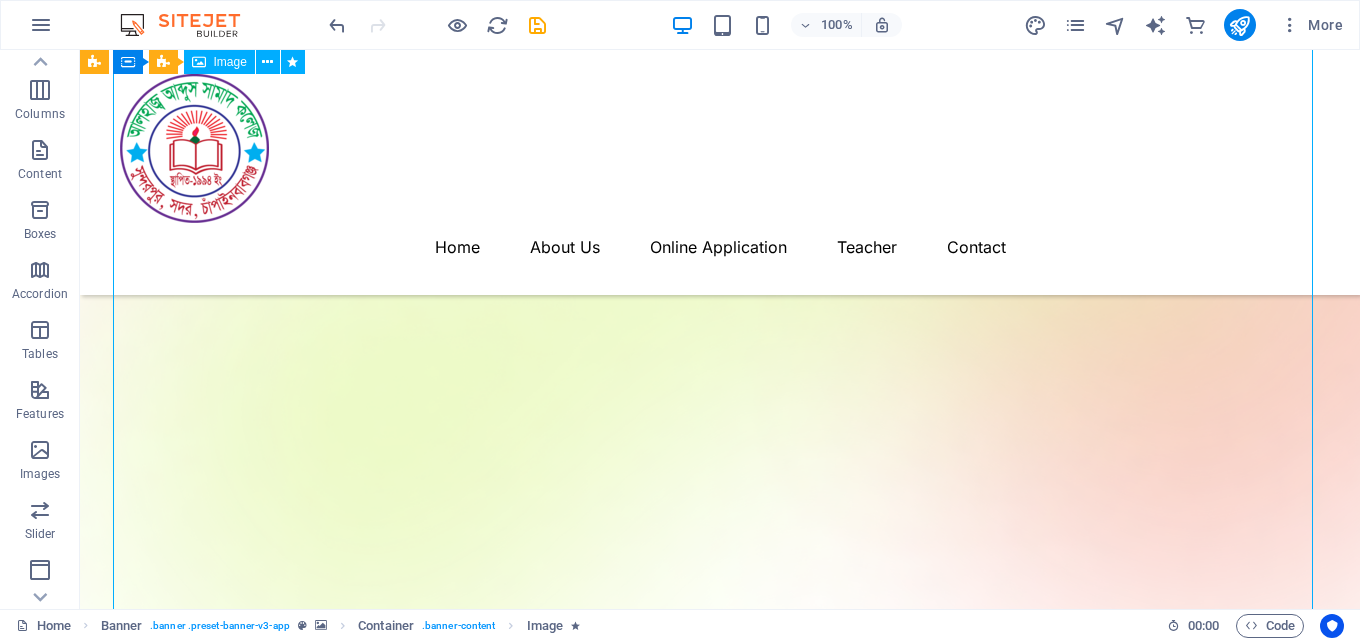 click at bounding box center [720, 1751] 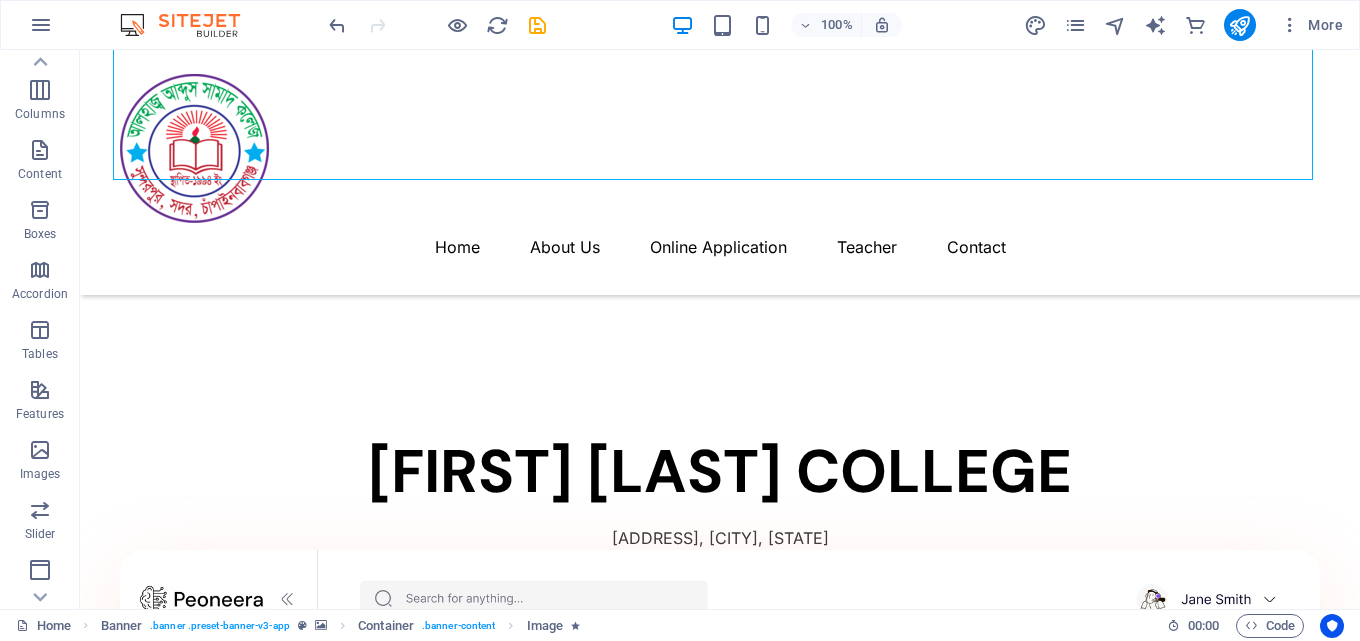 scroll, scrollTop: 1046, scrollLeft: 0, axis: vertical 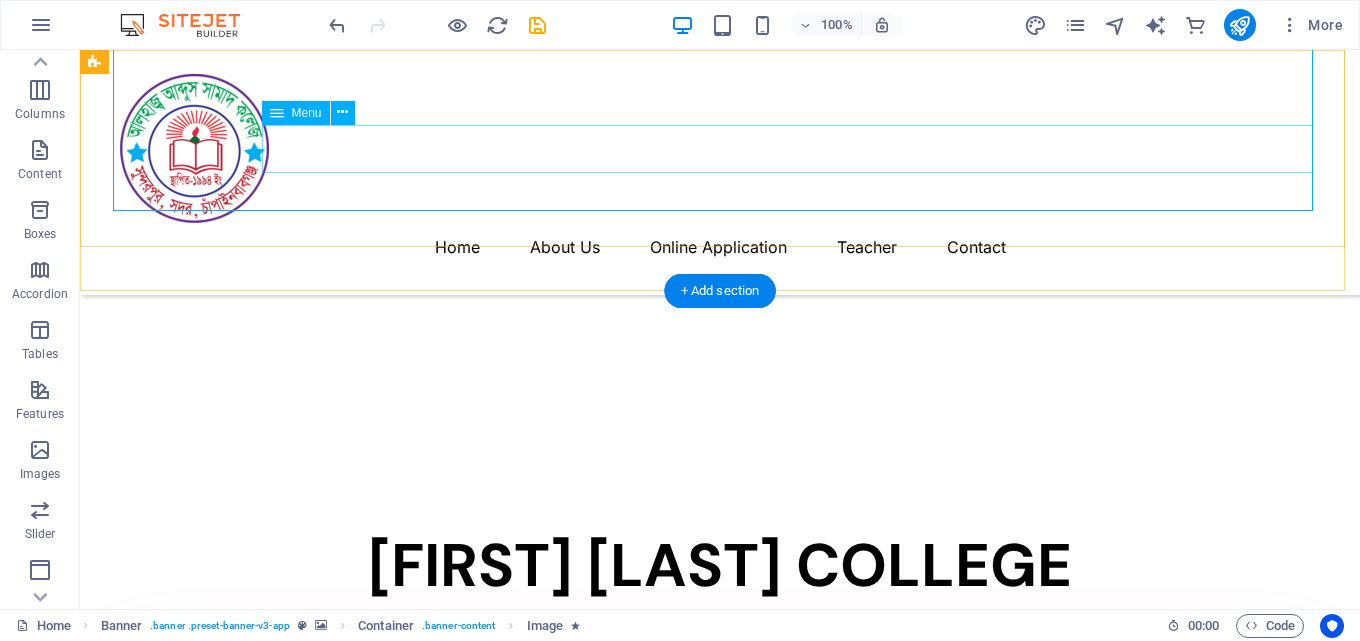 click on "Home About Us Online Application Teacher Contact" at bounding box center [720, 247] 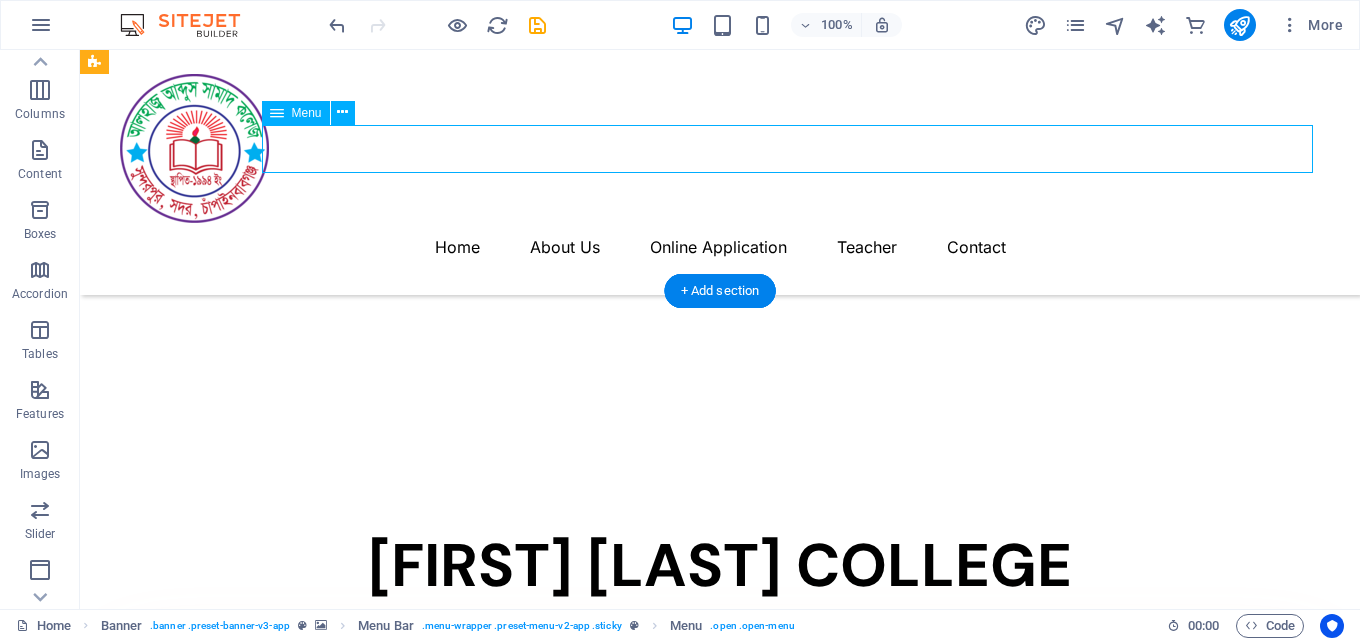 click on "Home About Us Online Application Teacher Contact" at bounding box center (720, 247) 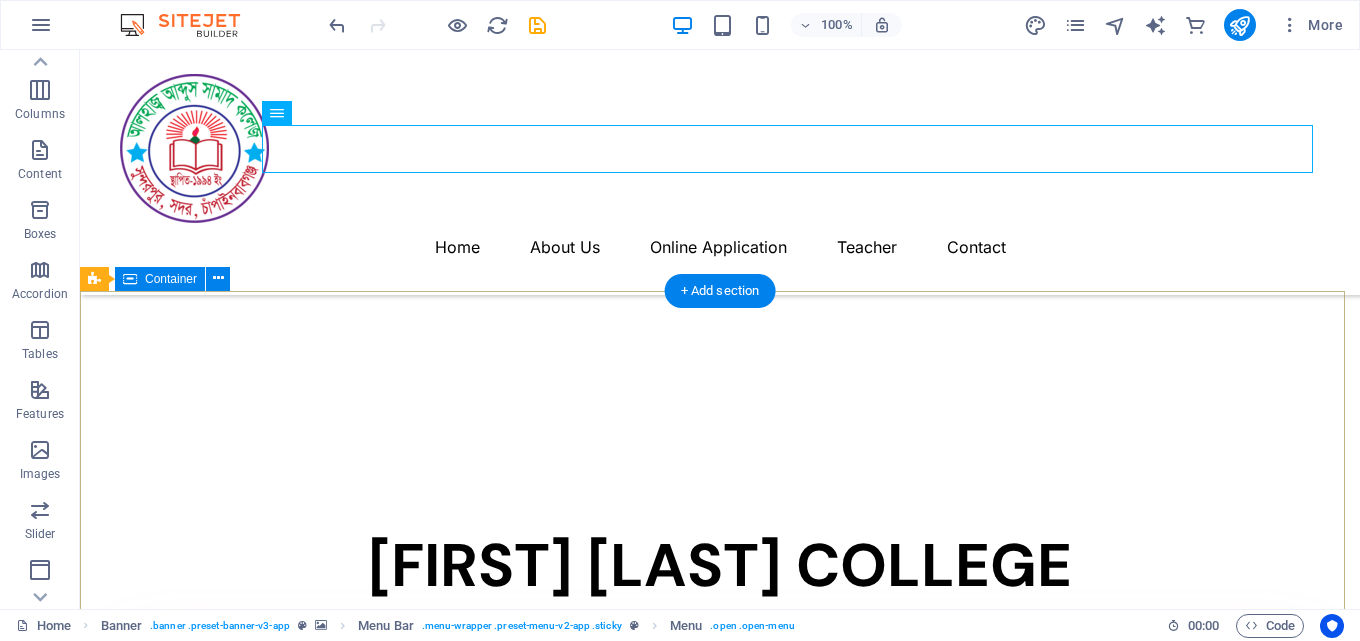 click at bounding box center [720, 2298] 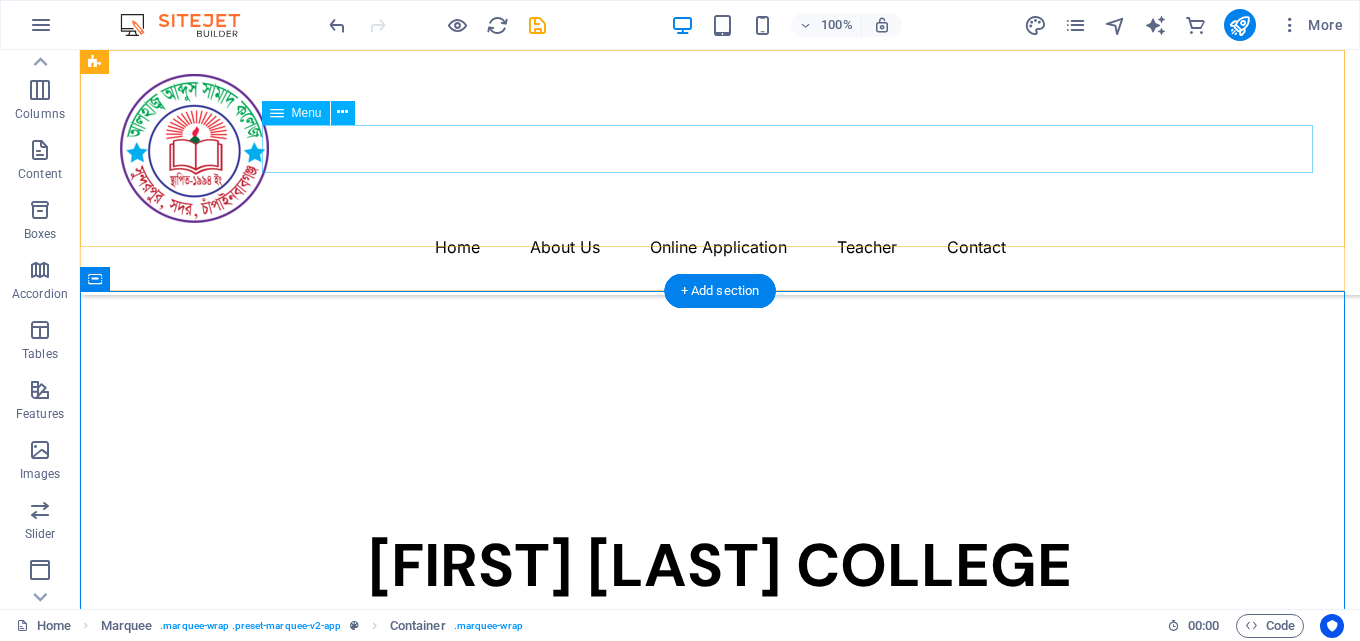 click on "Home About Us Online Application Teacher Contact" at bounding box center [720, 247] 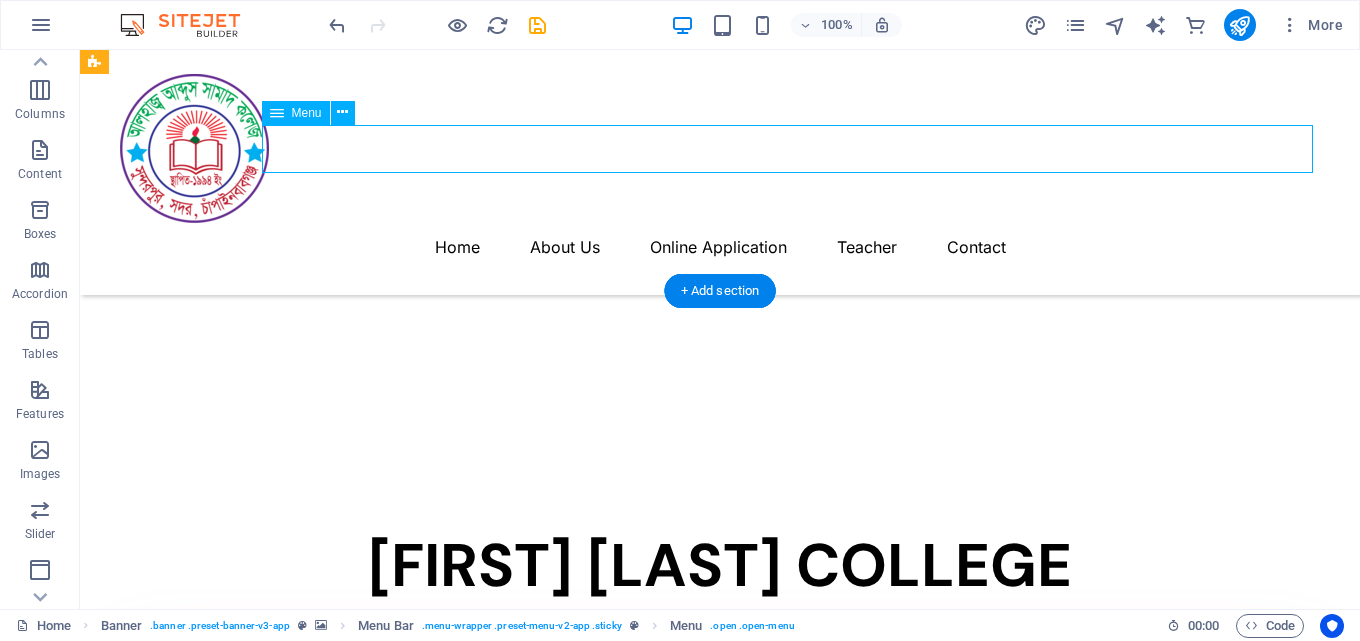 click on "Home About Us Online Application Teacher Contact" at bounding box center [720, 247] 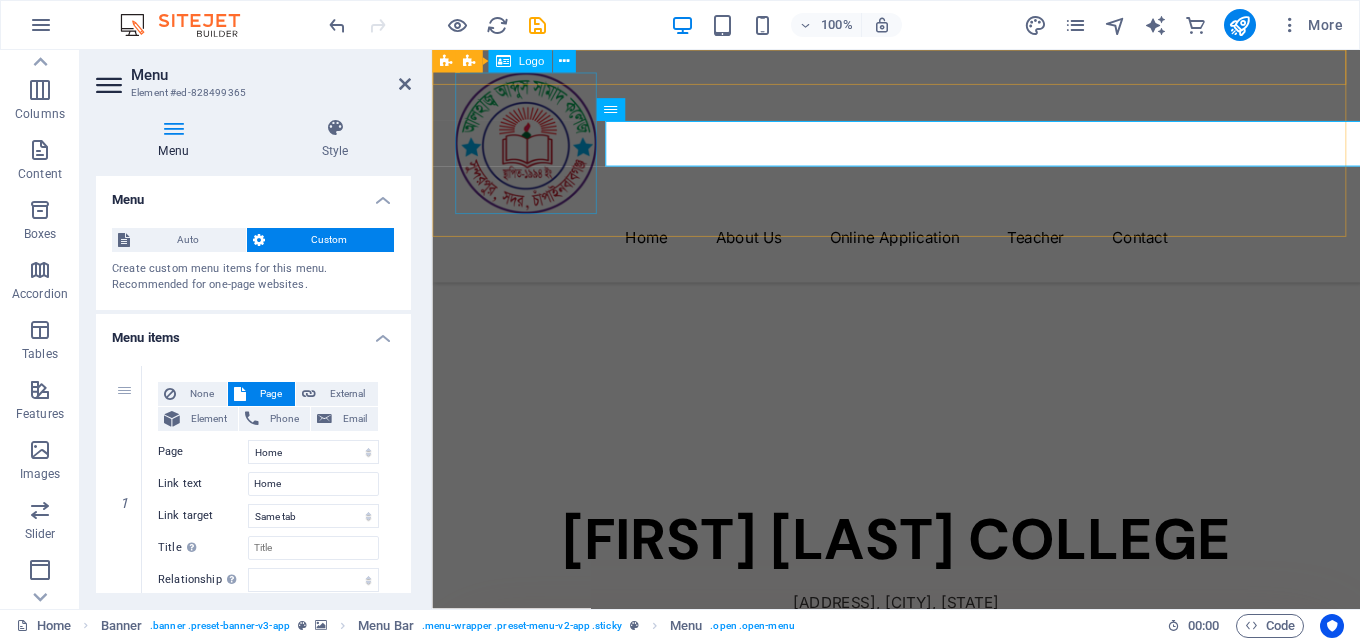 click at bounding box center (920, 148) 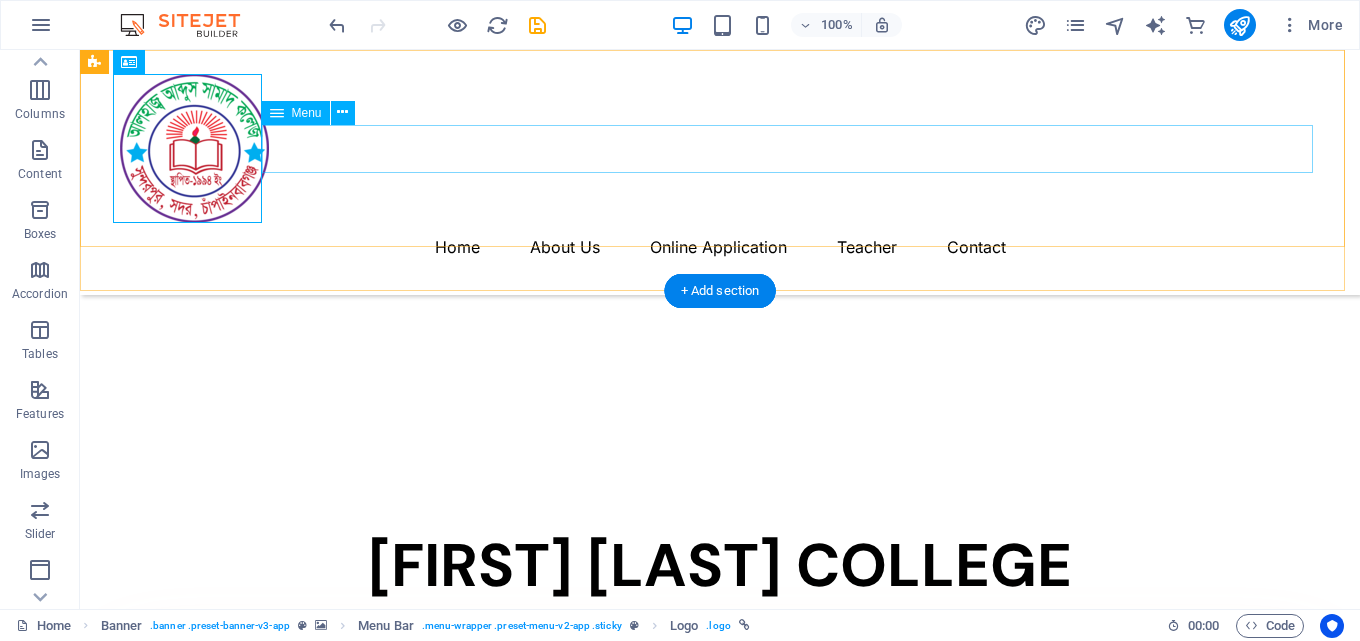 click on "Home About Us Online Application Teacher Contact" at bounding box center (720, 247) 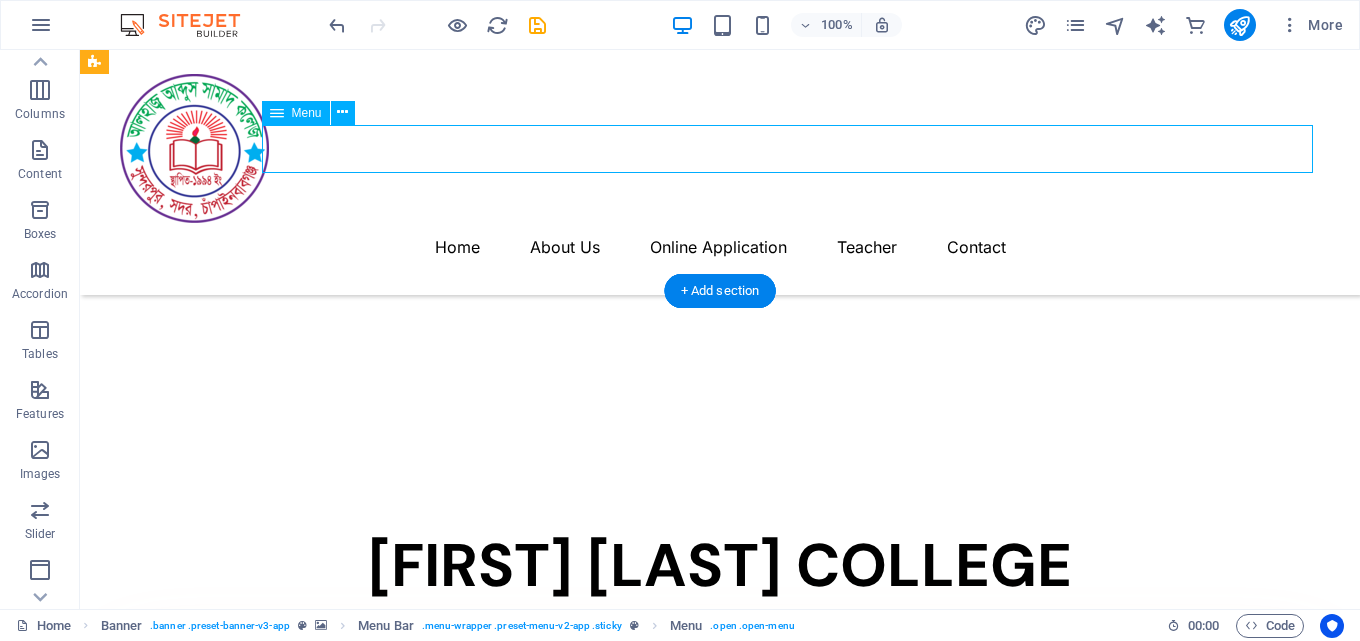 click on "Home About Us Online Application Teacher Contact" at bounding box center [720, 247] 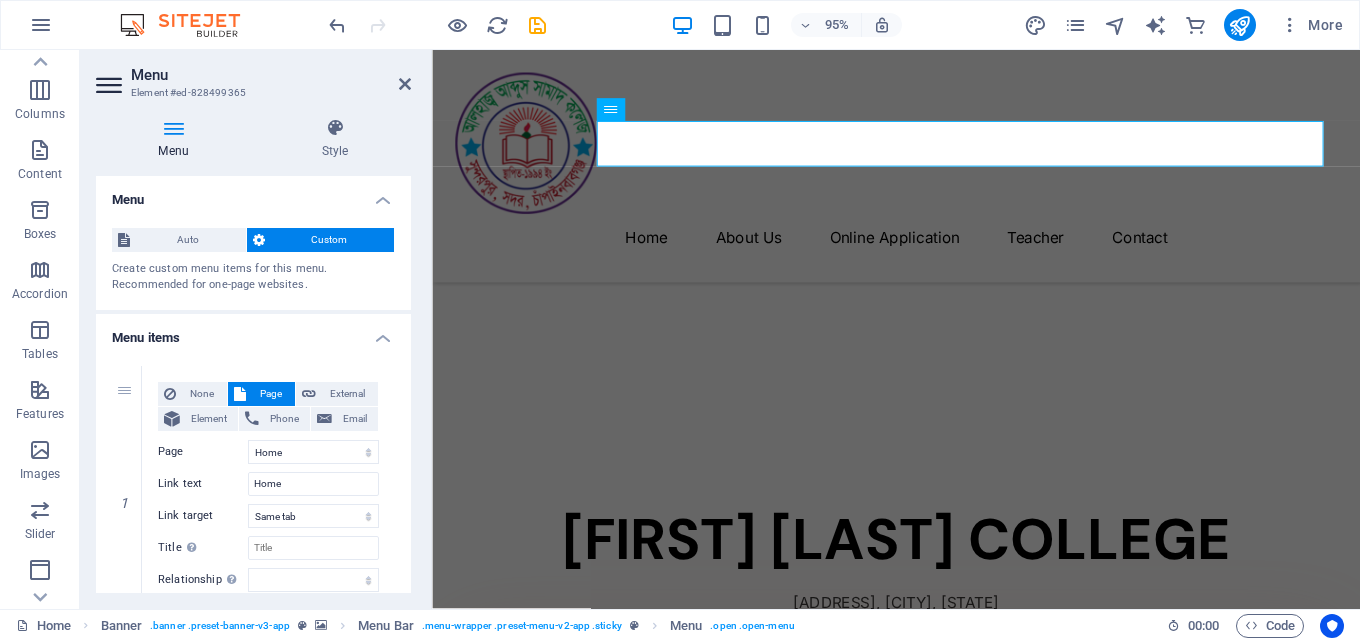 click on "Custom" at bounding box center [330, 240] 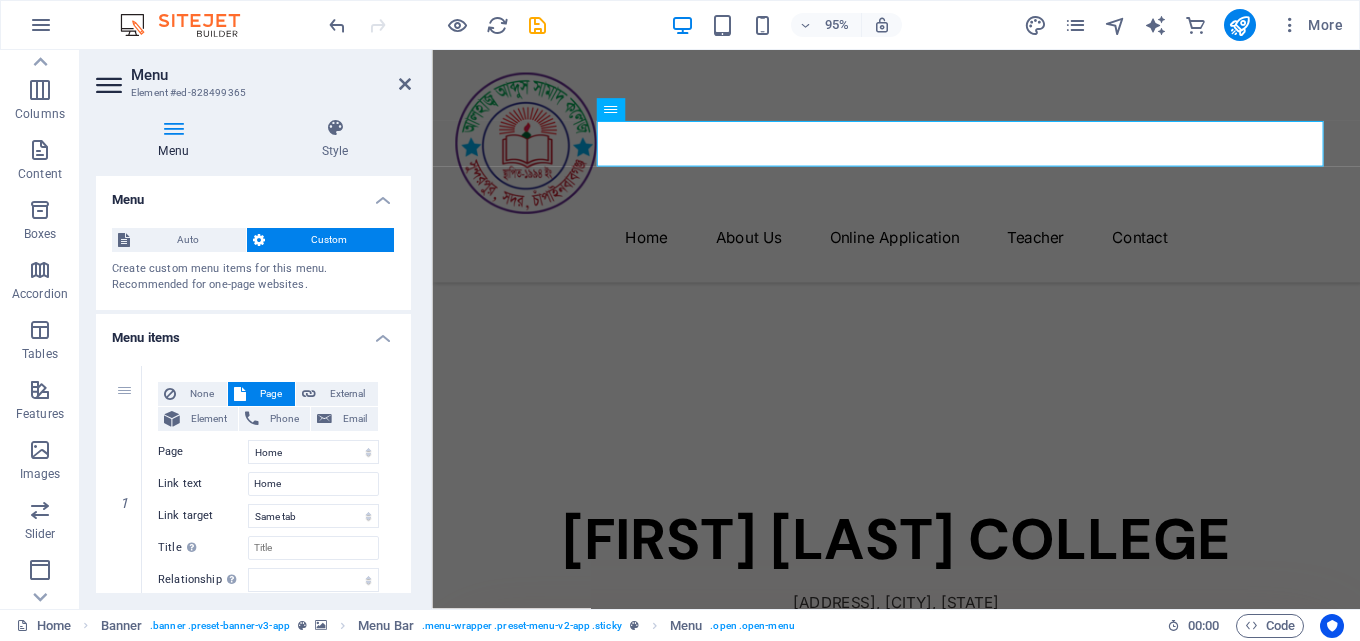 click on "Custom" at bounding box center (330, 240) 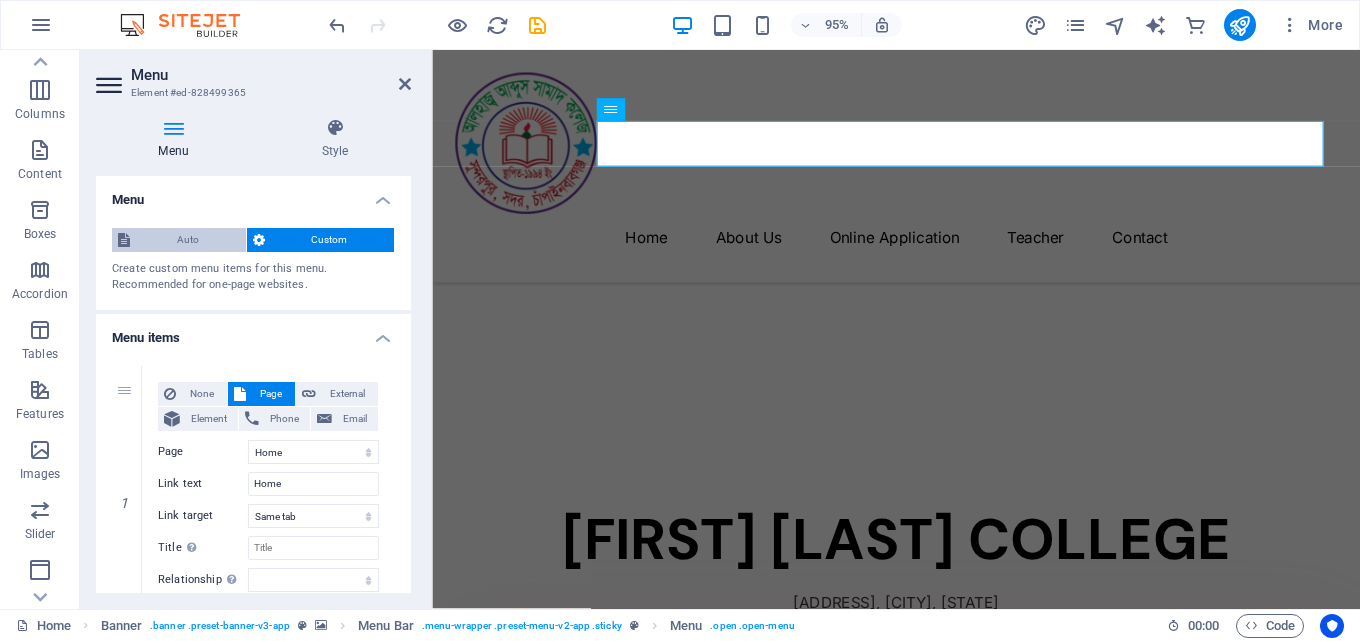 click on "Auto" at bounding box center (188, 240) 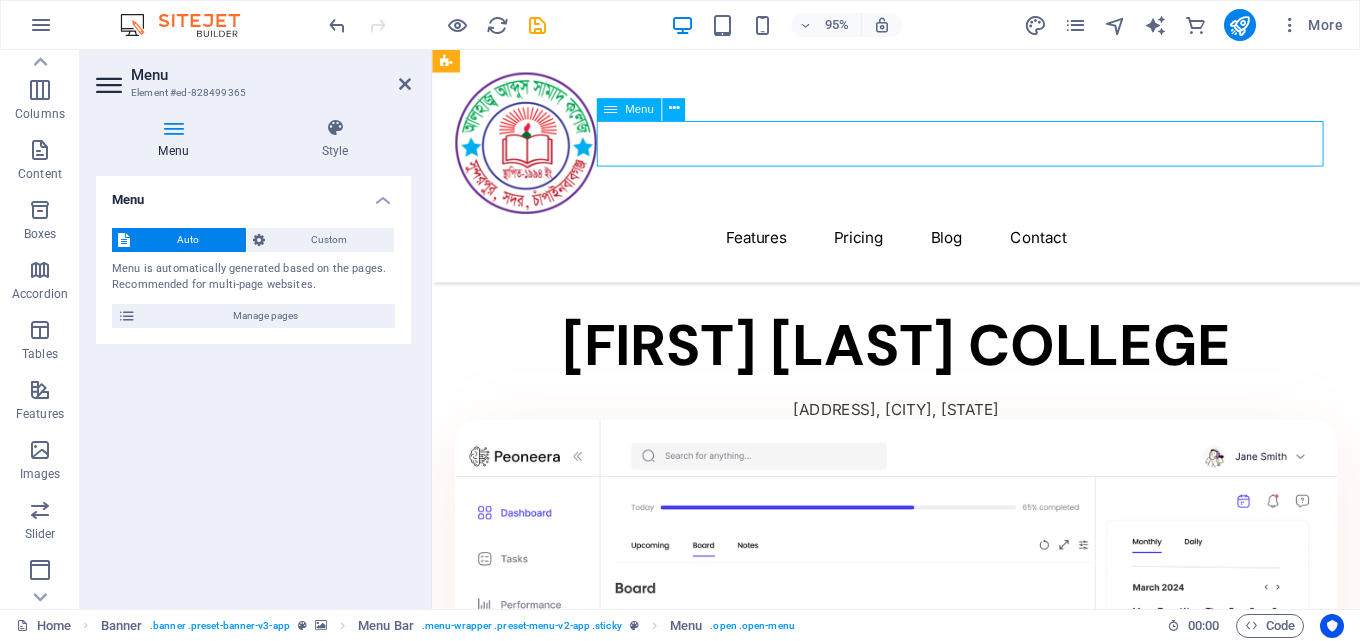 drag, startPoint x: 604, startPoint y: 142, endPoint x: 646, endPoint y: 145, distance: 42.107006 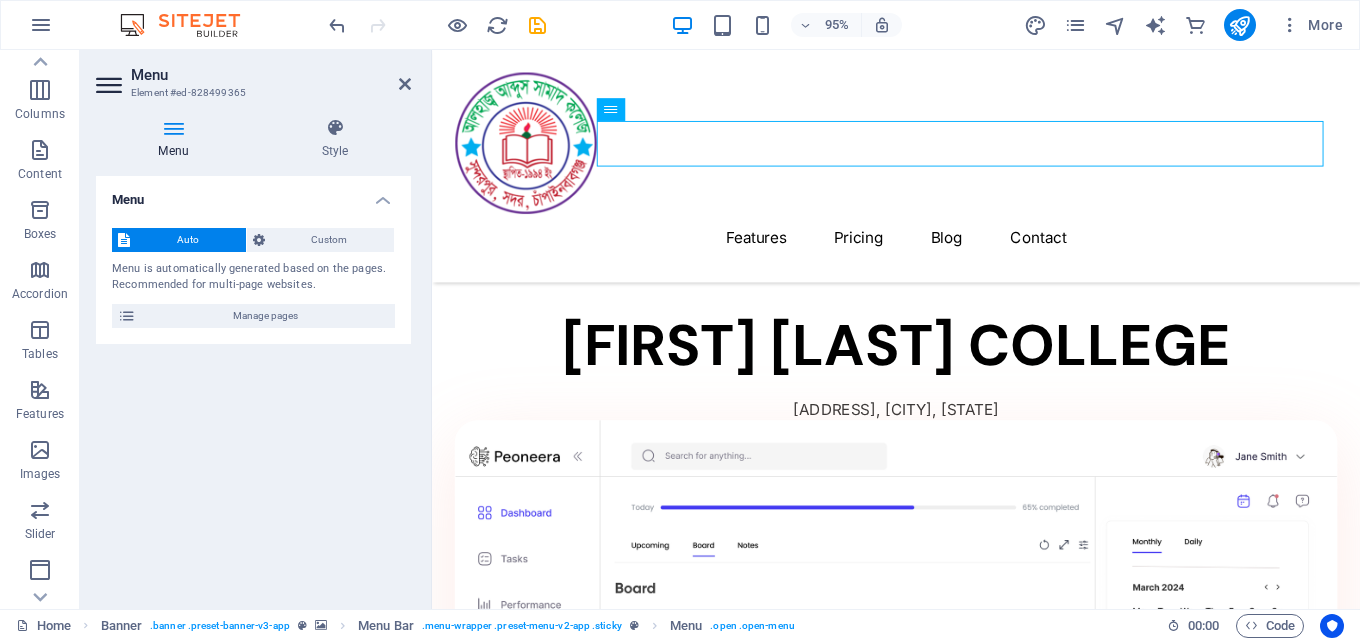 click on "Auto" at bounding box center (188, 240) 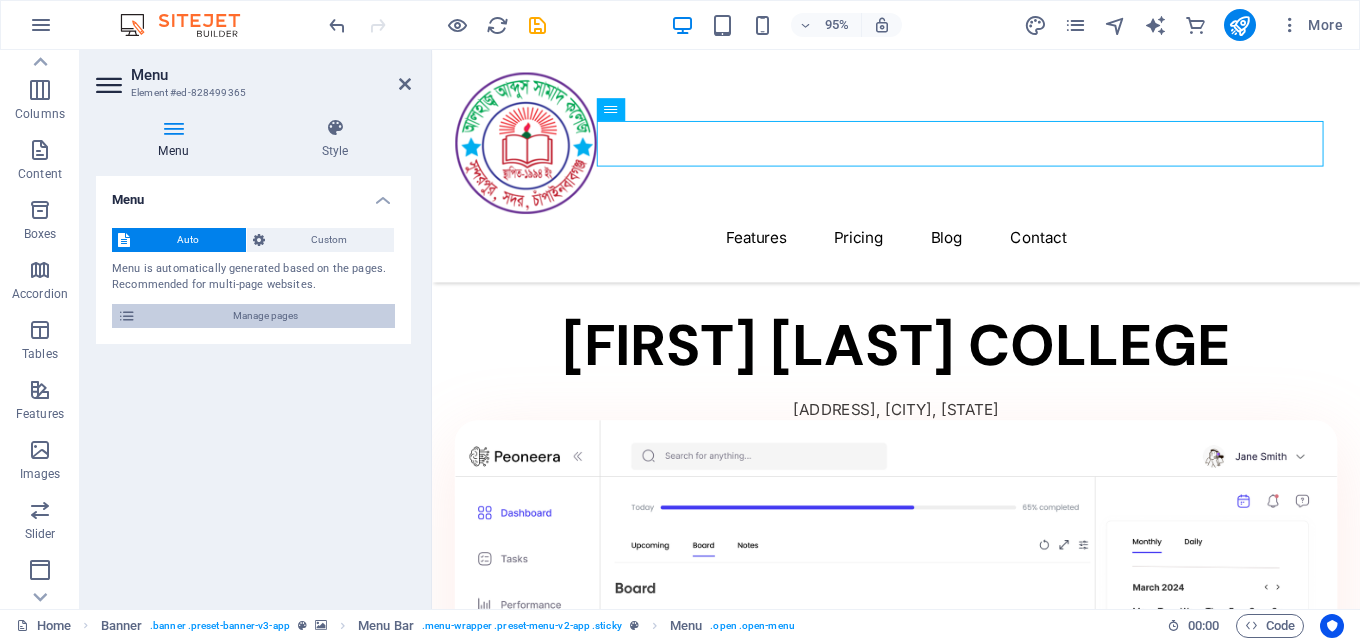 click at bounding box center (127, 316) 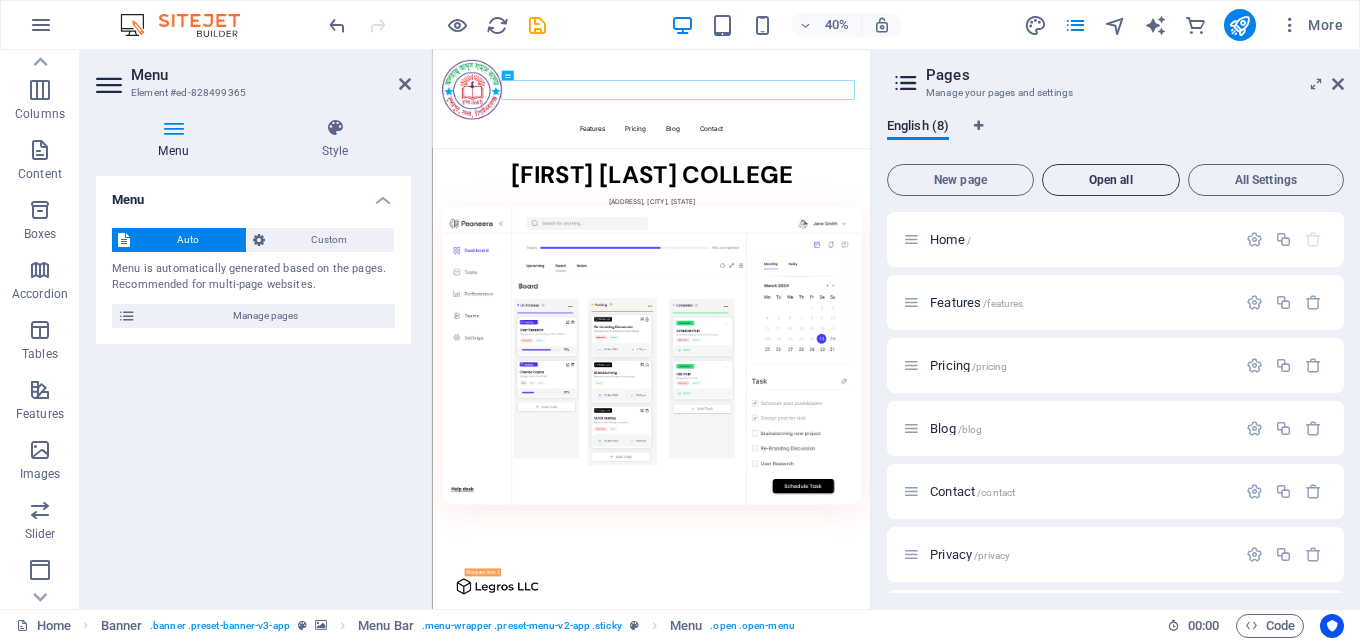 click on "Open all" at bounding box center [1111, 180] 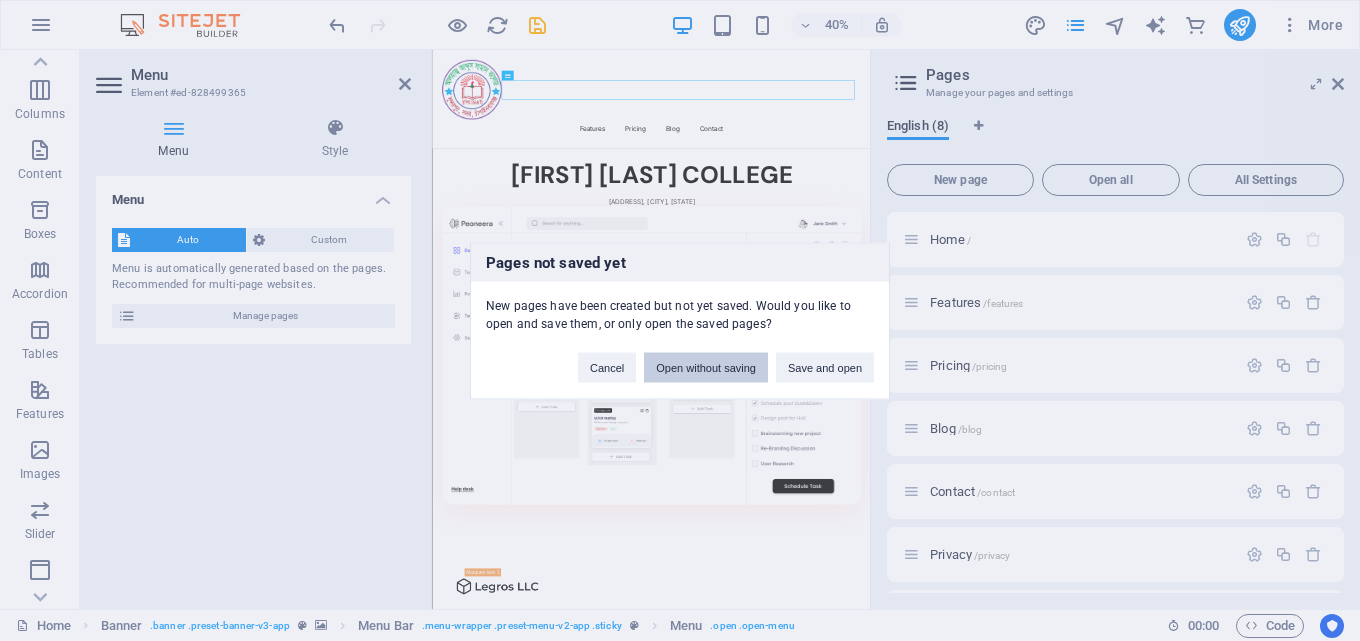 click on "Open without saving" at bounding box center (706, 367) 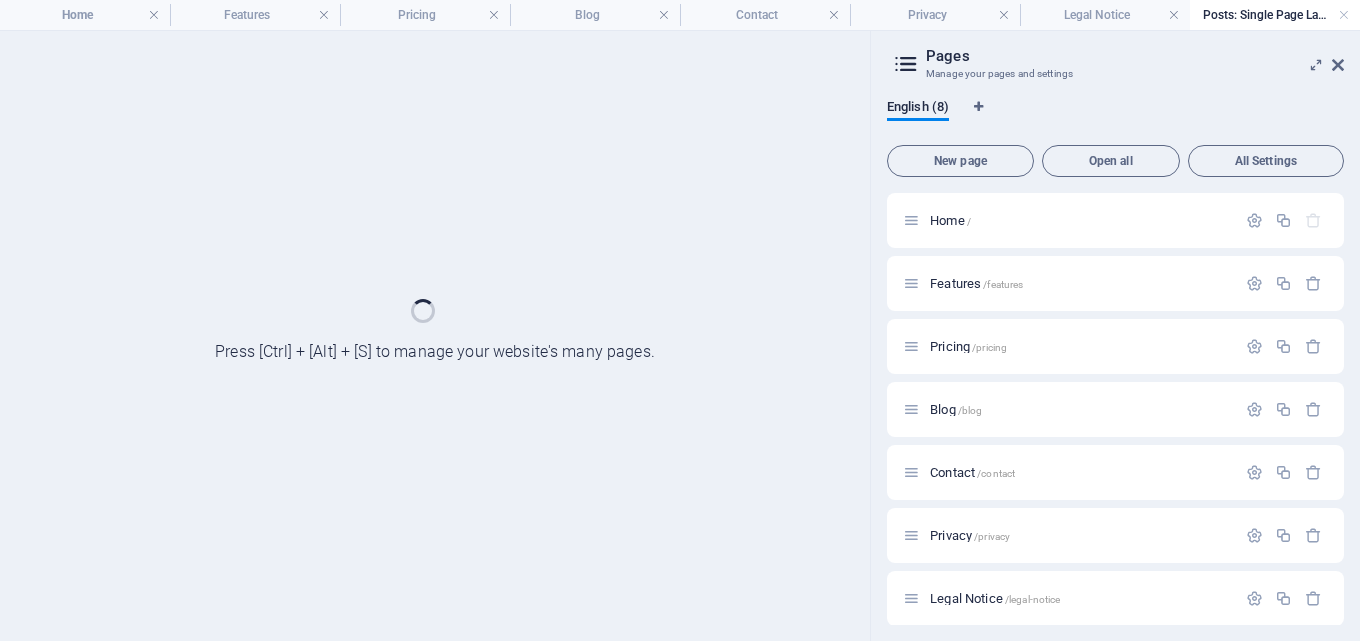 scroll, scrollTop: 0, scrollLeft: 0, axis: both 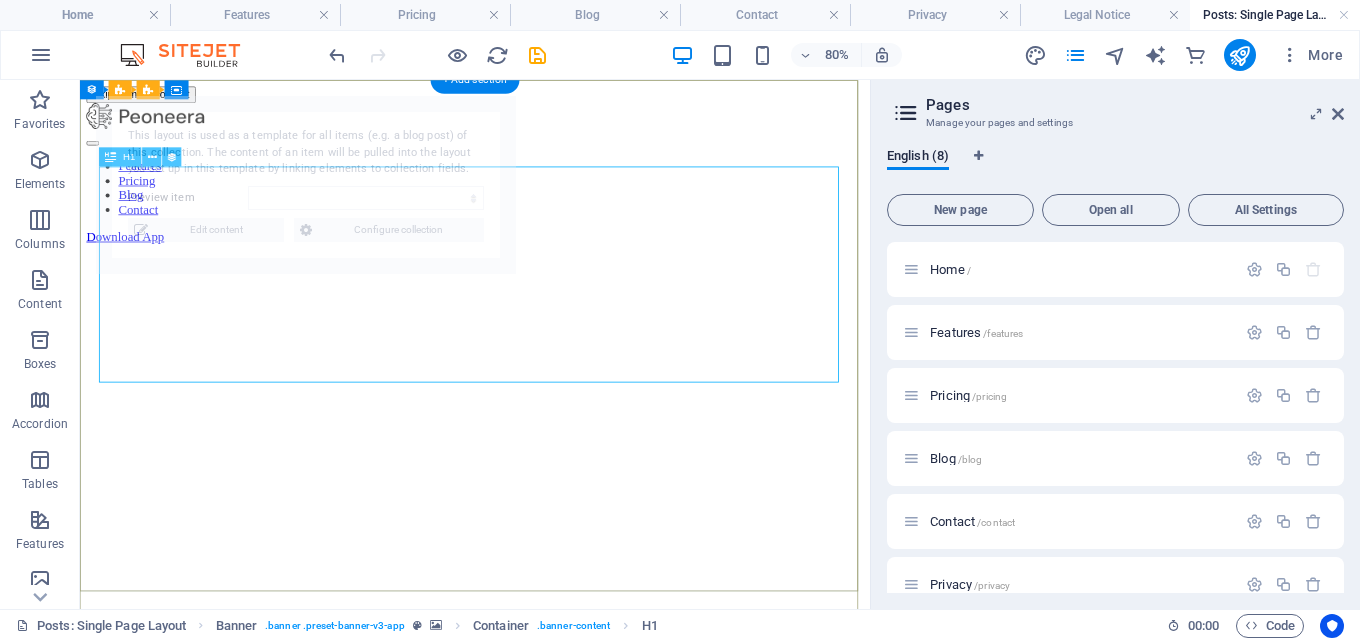 select on "6891dbf74212e8683403474e" 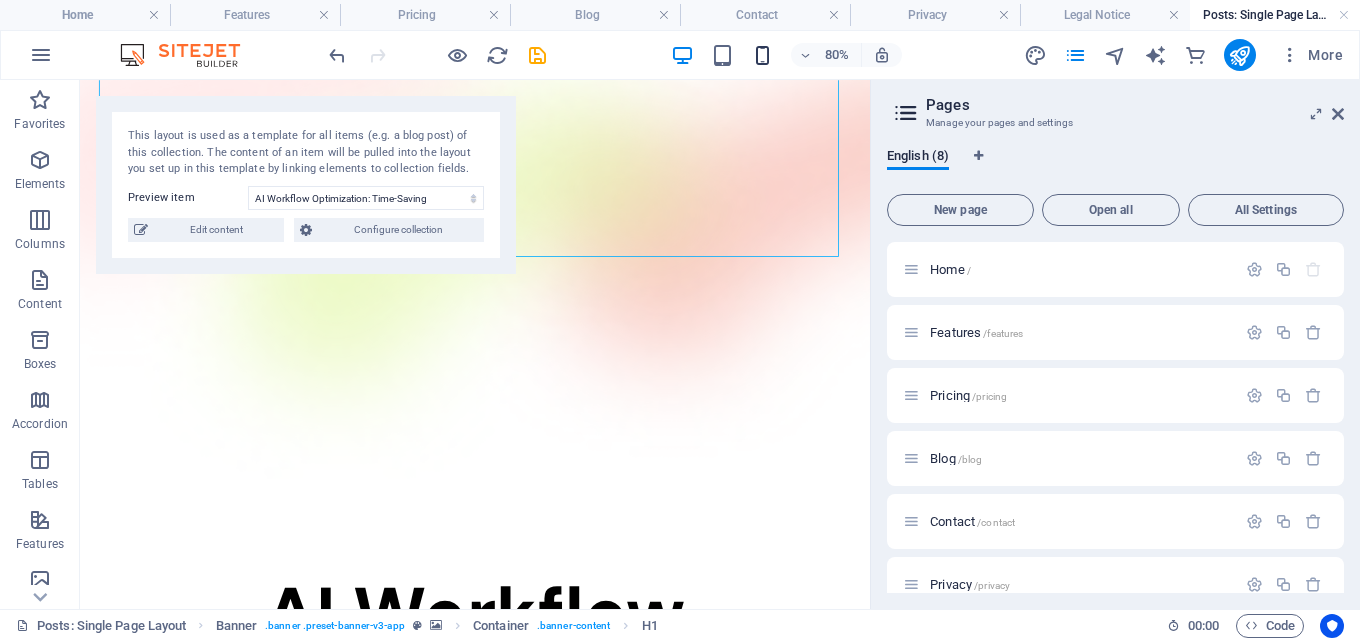 scroll, scrollTop: 0, scrollLeft: 0, axis: both 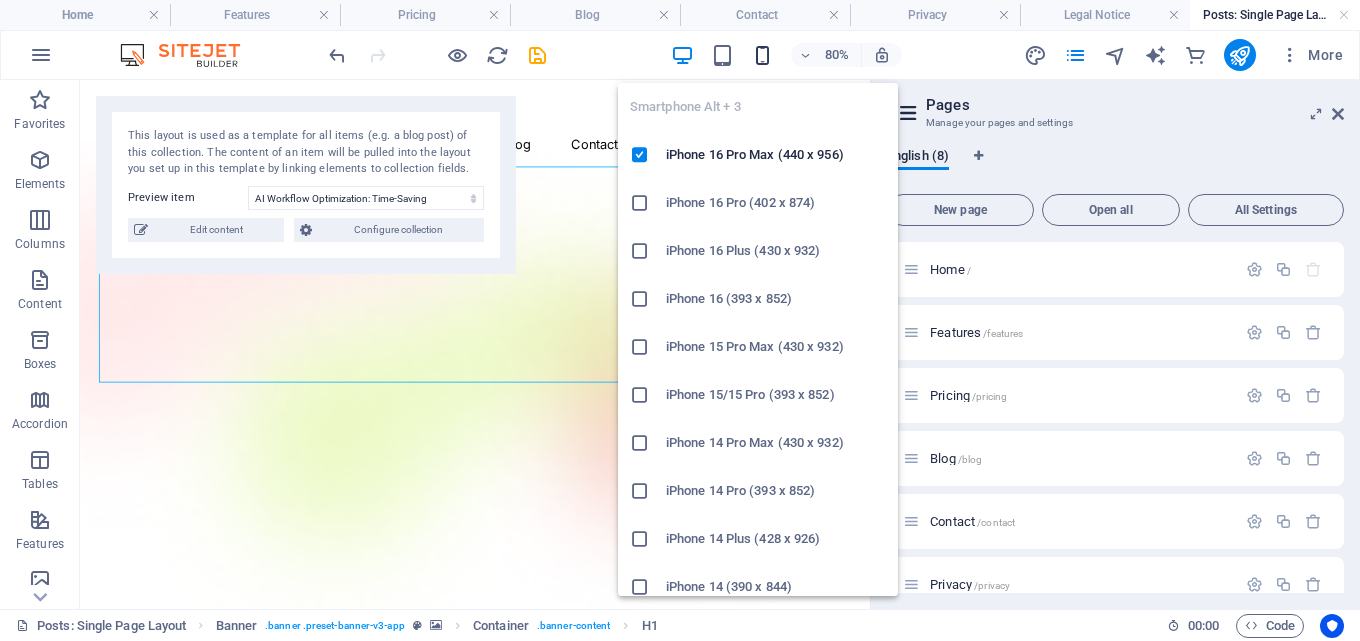 click at bounding box center (762, 55) 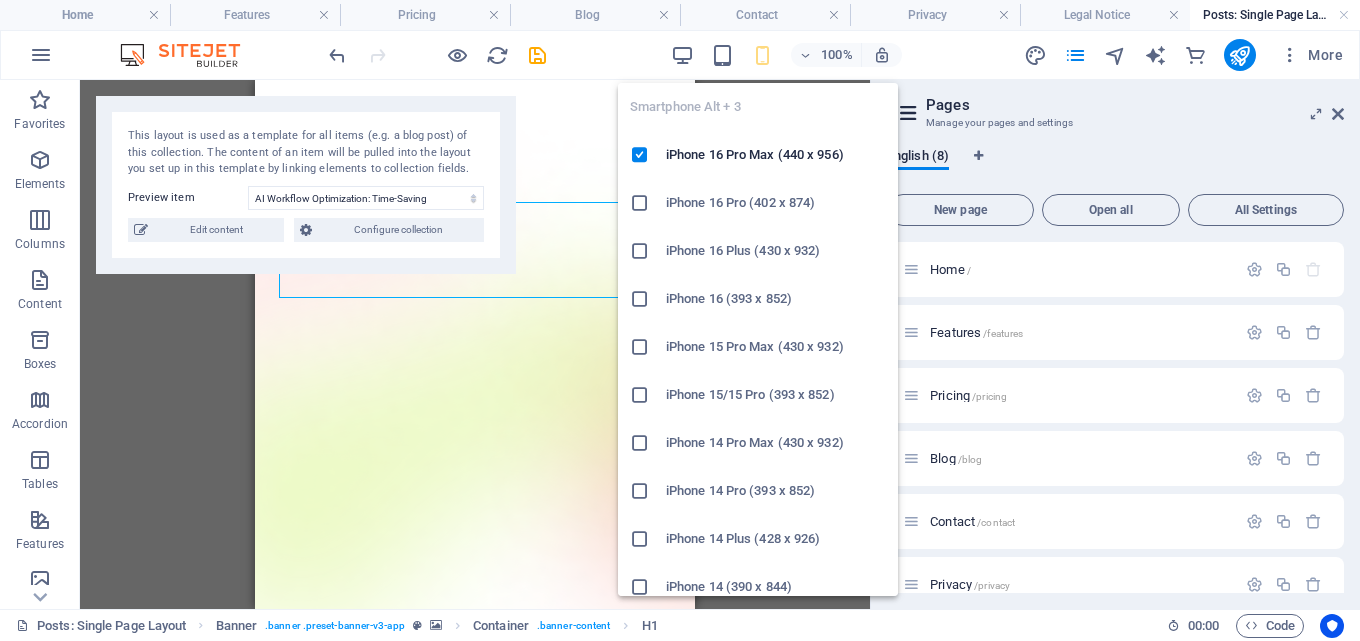 click at bounding box center [762, 55] 